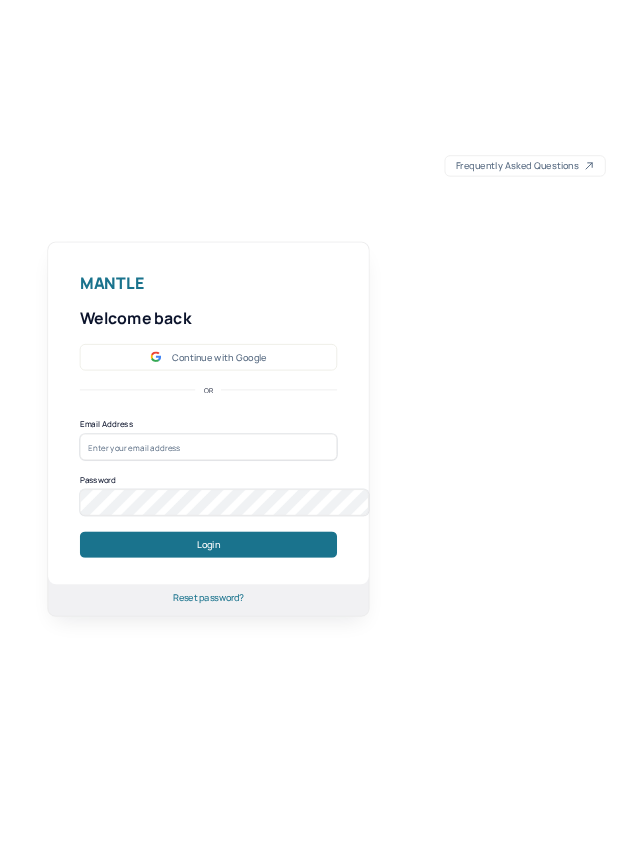 scroll, scrollTop: 0, scrollLeft: 0, axis: both 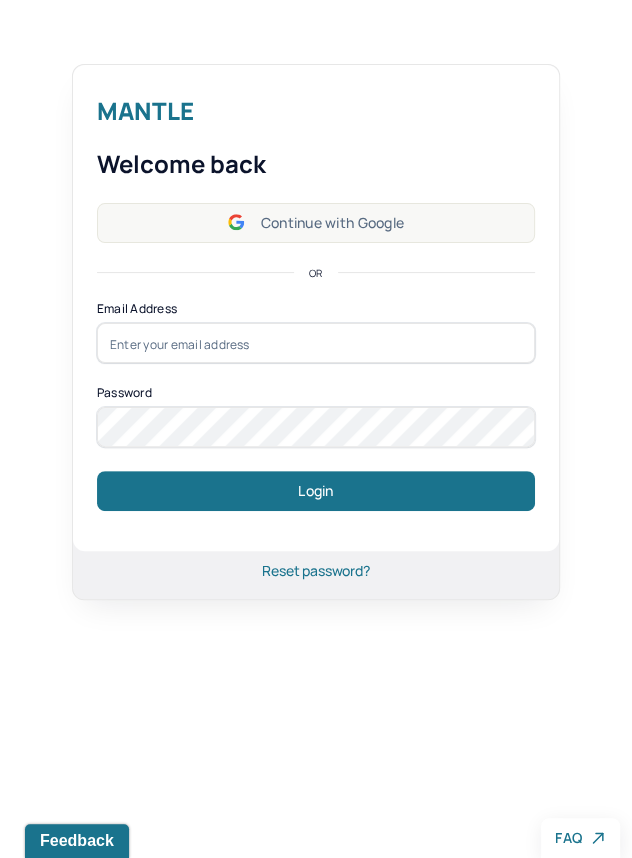 click on "Continue with Google" at bounding box center (316, 223) 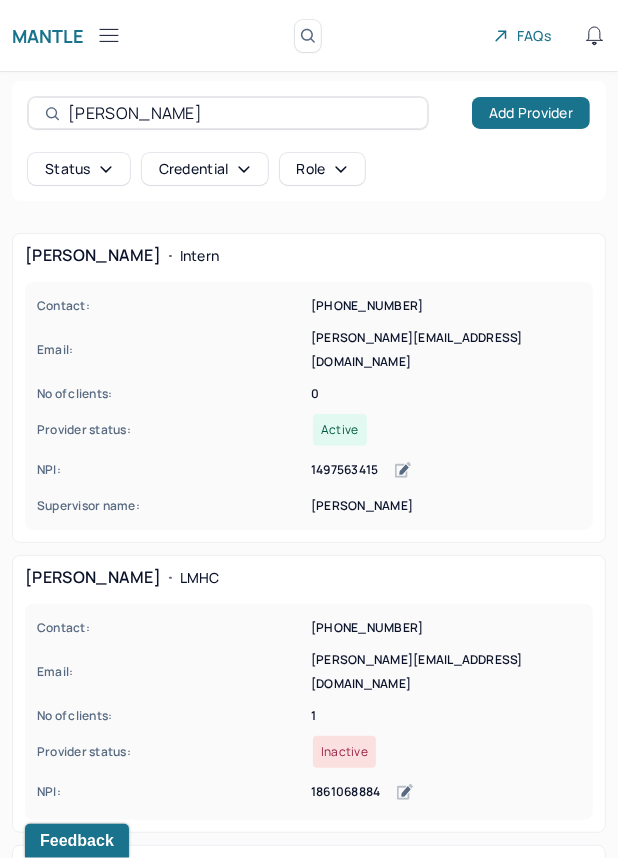 drag, startPoint x: 143, startPoint y: 110, endPoint x: 34, endPoint y: 109, distance: 109.004585 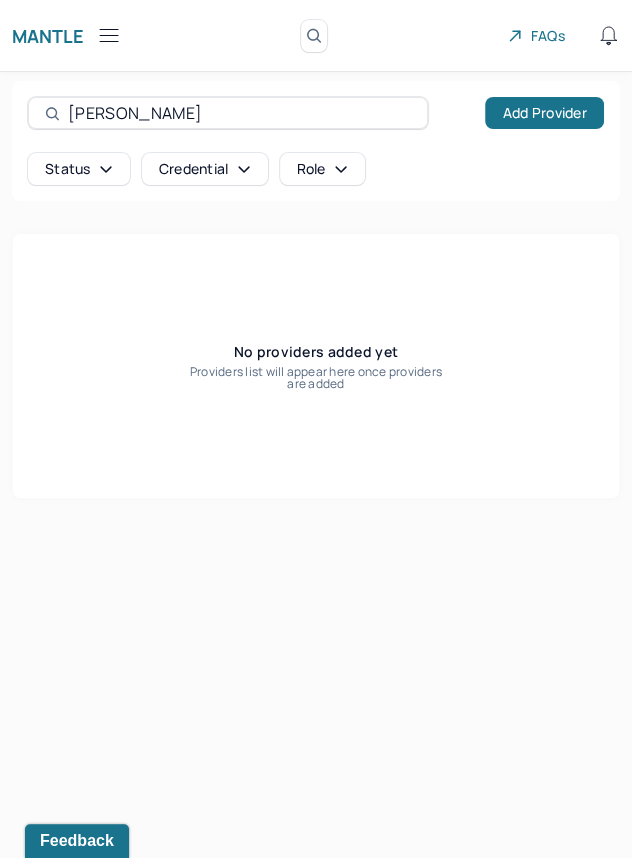 type on "KELLY" 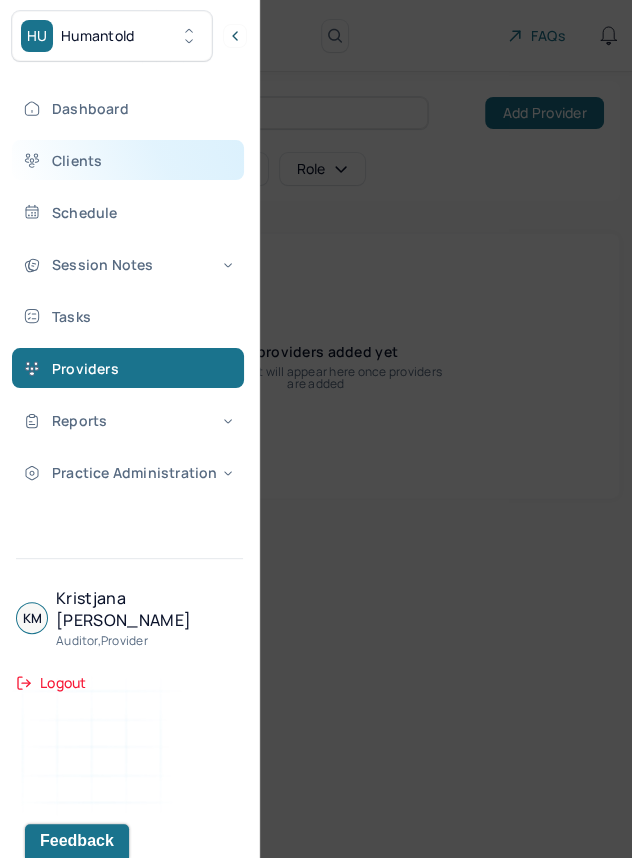 click on "Clients" at bounding box center [128, 160] 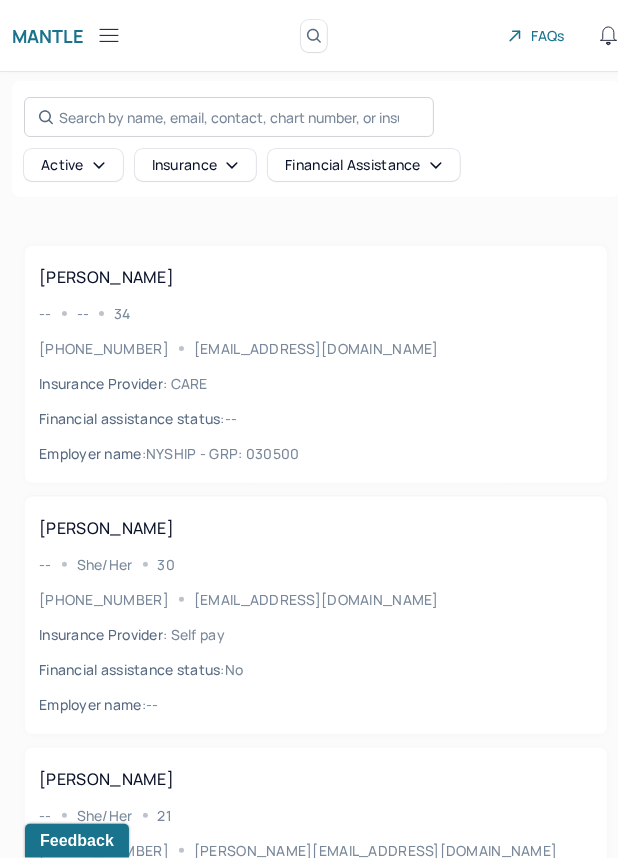 click on "Search by name, email, contact, chart number, or insurance id..." at bounding box center (229, 117) 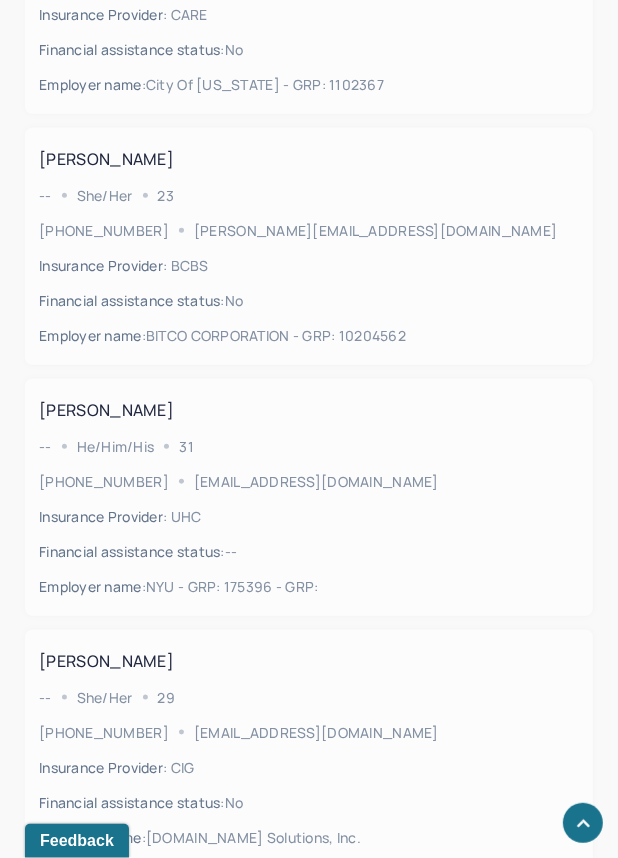 scroll, scrollTop: 705, scrollLeft: 0, axis: vertical 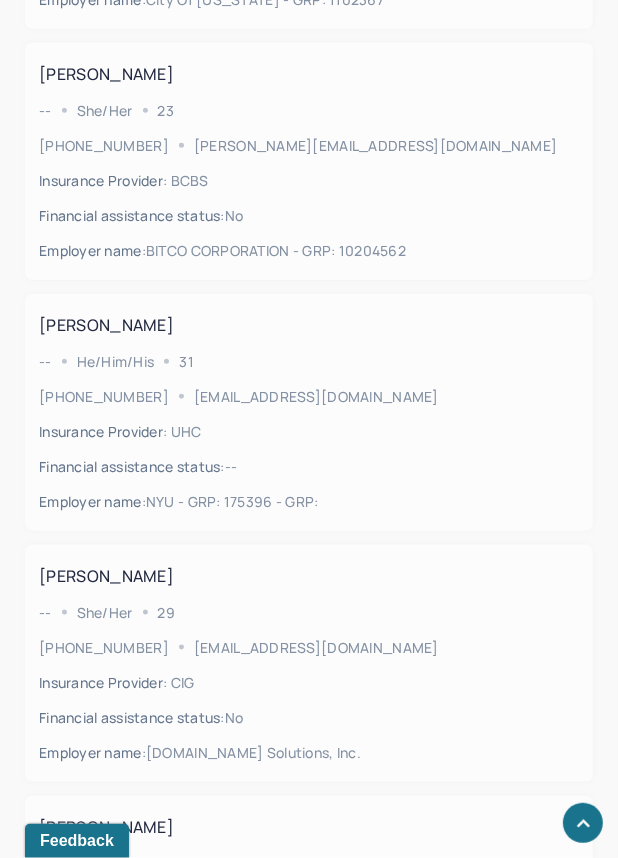 type on "KELLY" 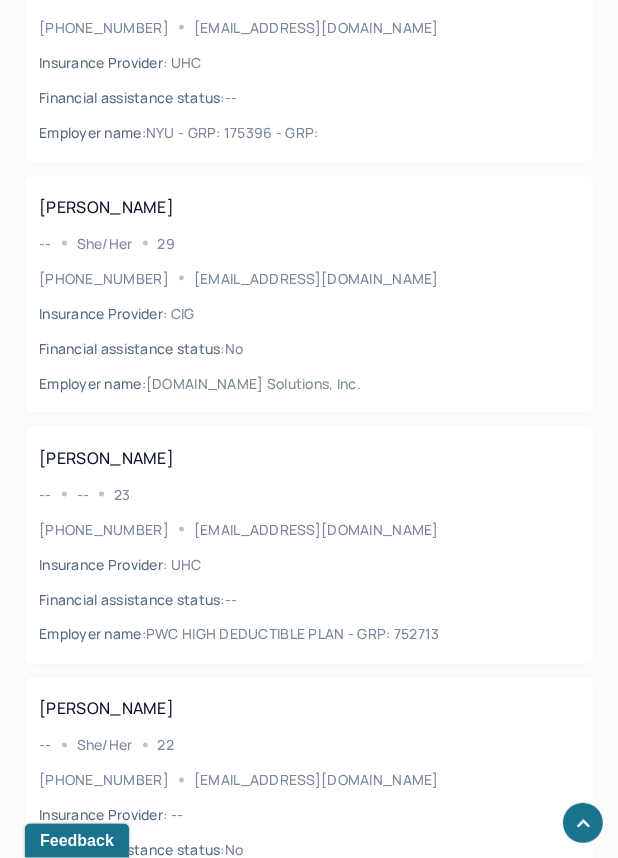 scroll, scrollTop: 1113, scrollLeft: 0, axis: vertical 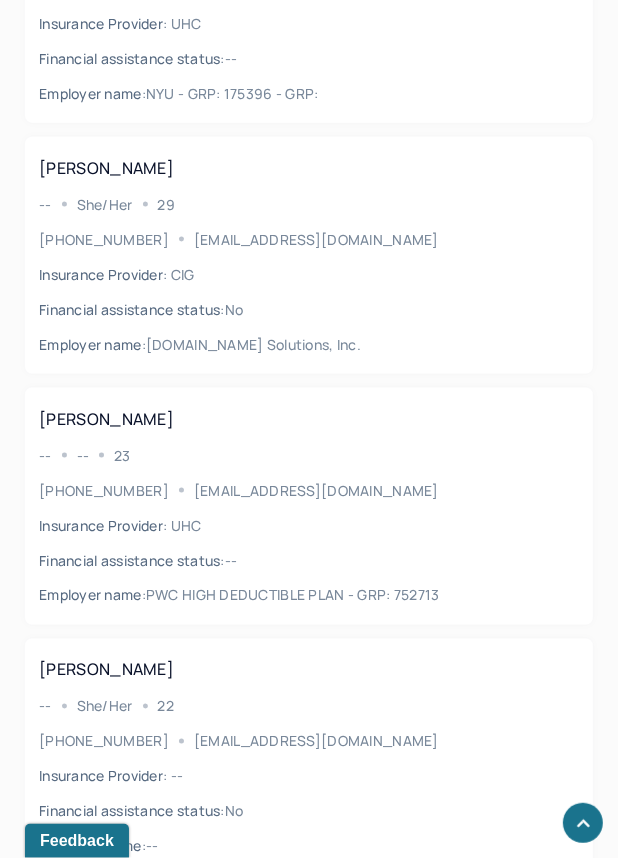 click on "She/Her" at bounding box center (105, 204) 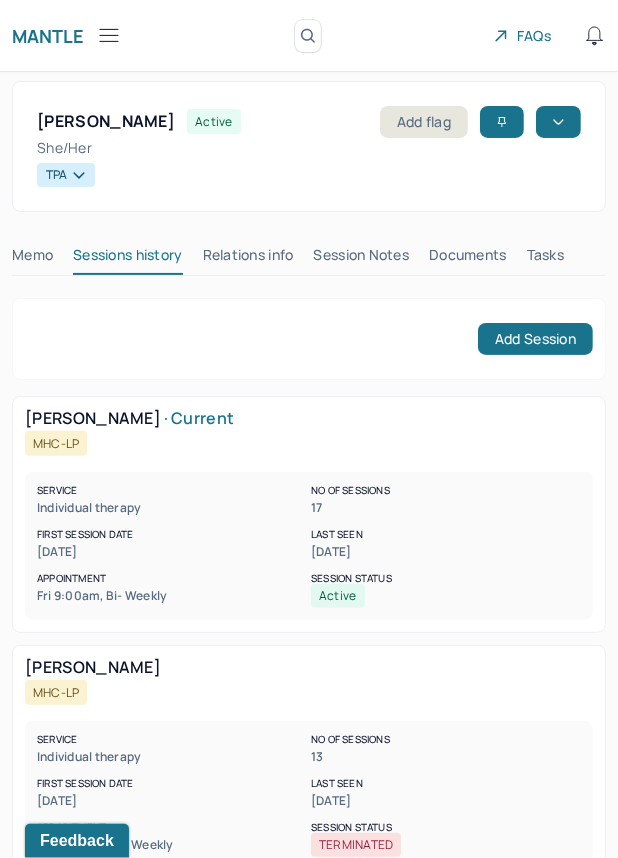 click on "Session Notes" at bounding box center [362, 259] 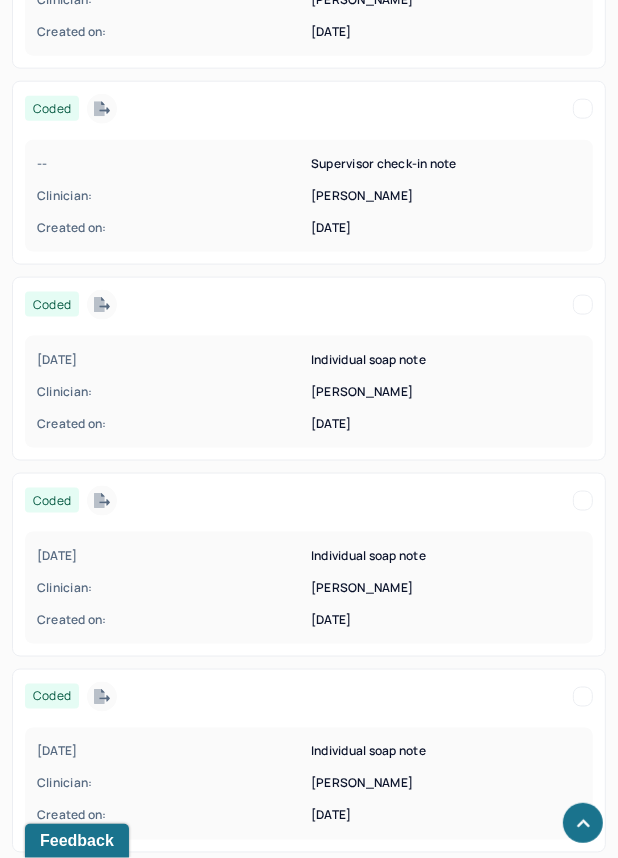 scroll, scrollTop: 1076, scrollLeft: 0, axis: vertical 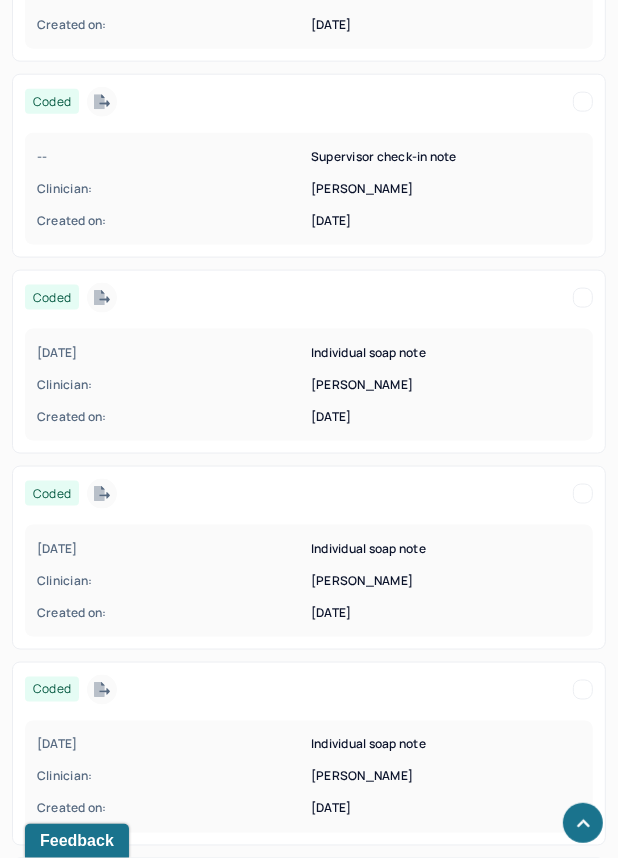 click on "Clinician:" at bounding box center (172, 581) 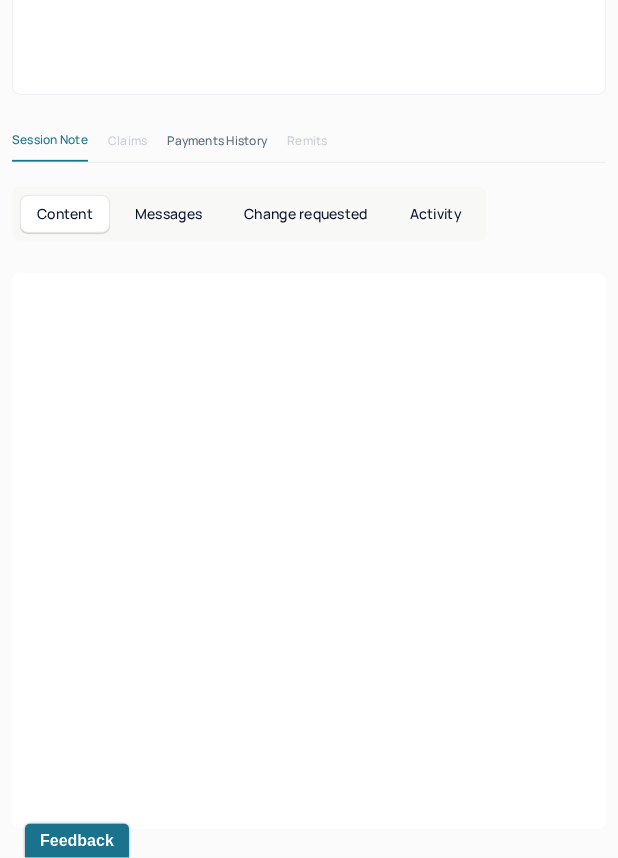 scroll, scrollTop: 0, scrollLeft: 0, axis: both 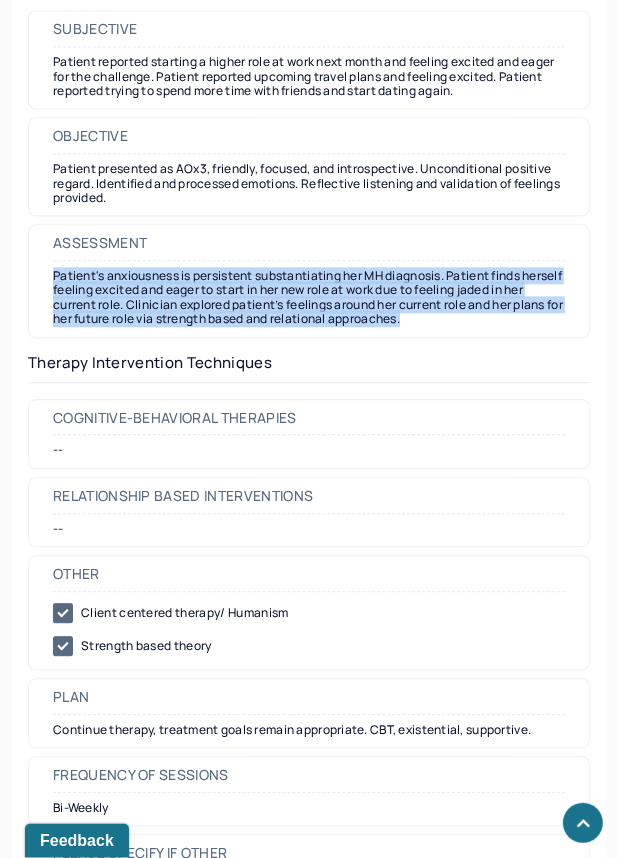 drag, startPoint x: 469, startPoint y: 315, endPoint x: 25, endPoint y: 270, distance: 446.27457 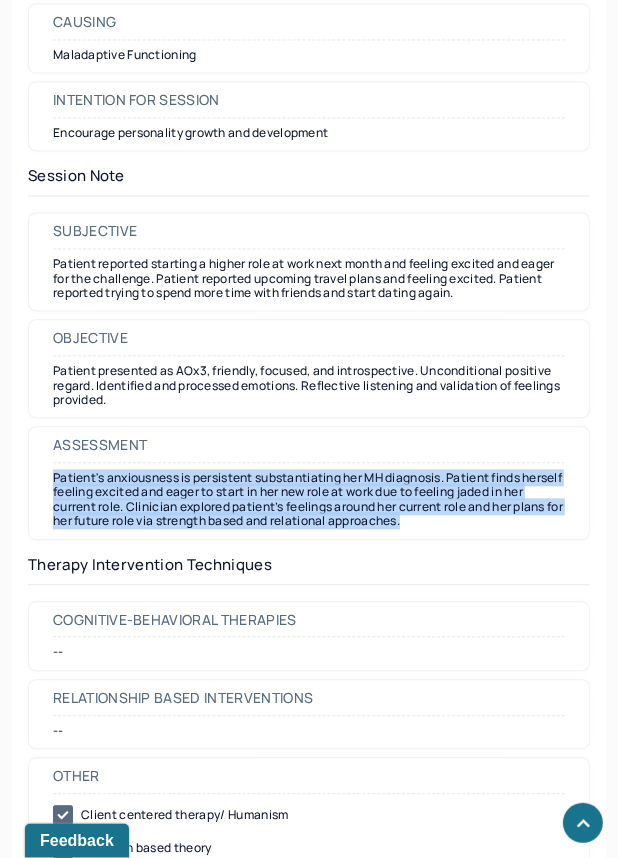 scroll, scrollTop: 1076, scrollLeft: 0, axis: vertical 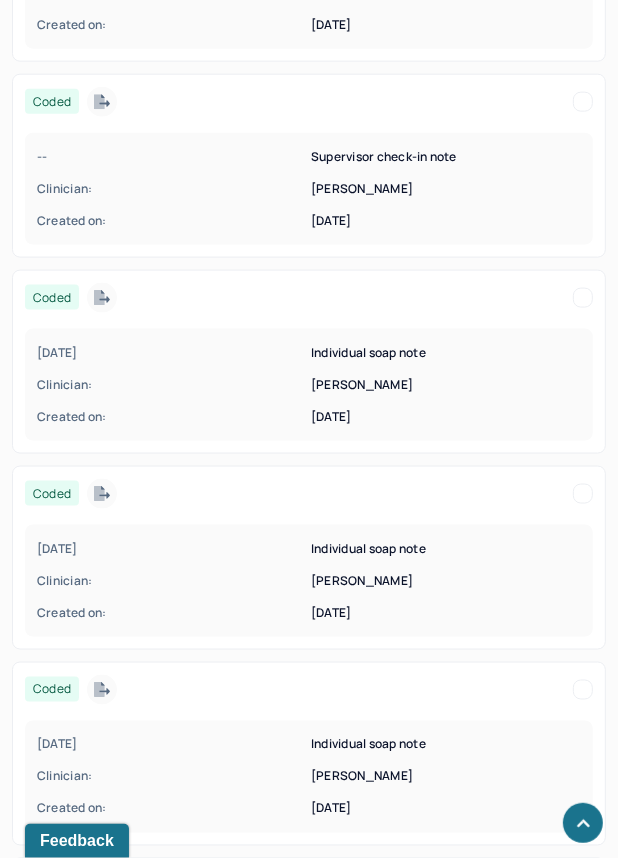 click on "06/13/2025 Individual soap note Clinician: COSTANTINO, BRIANNA Created on: 06/13/2025" at bounding box center (309, 581) 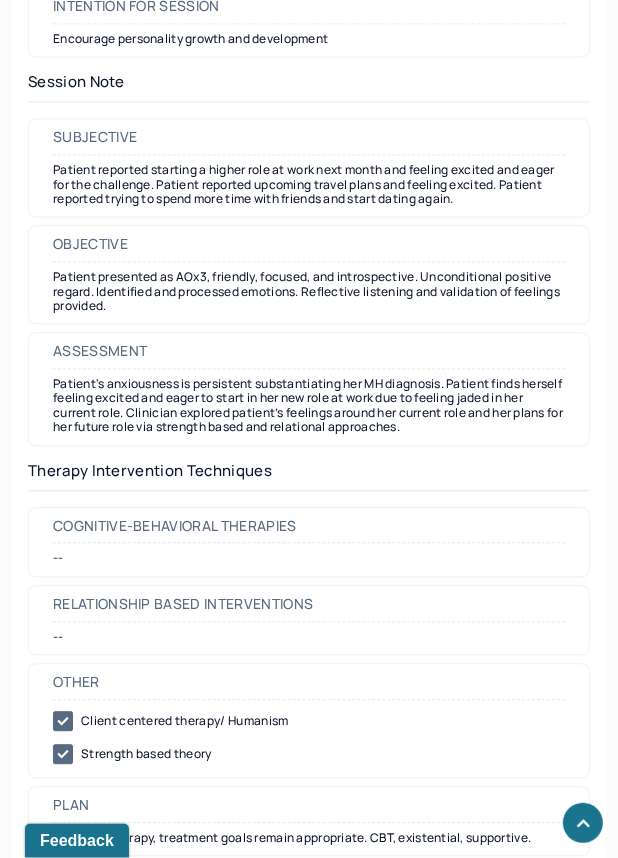 scroll, scrollTop: 1950, scrollLeft: 0, axis: vertical 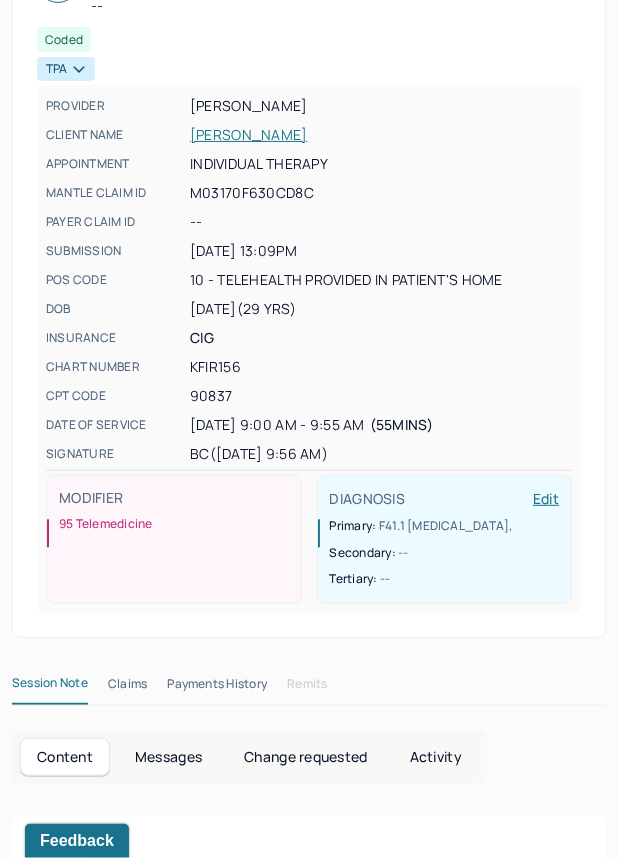 click on "Secondary:" at bounding box center [364, 552] 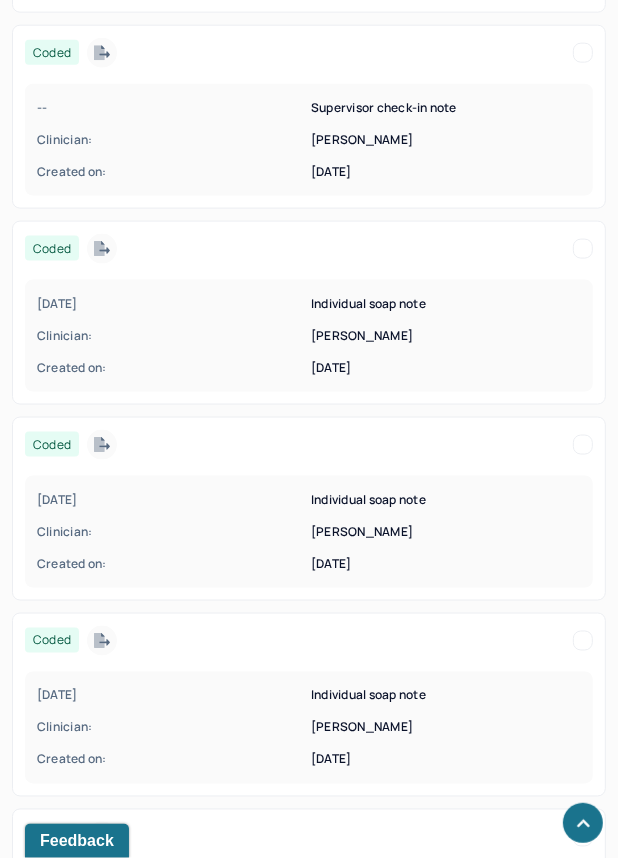 click on "06/27/2025" at bounding box center [172, 304] 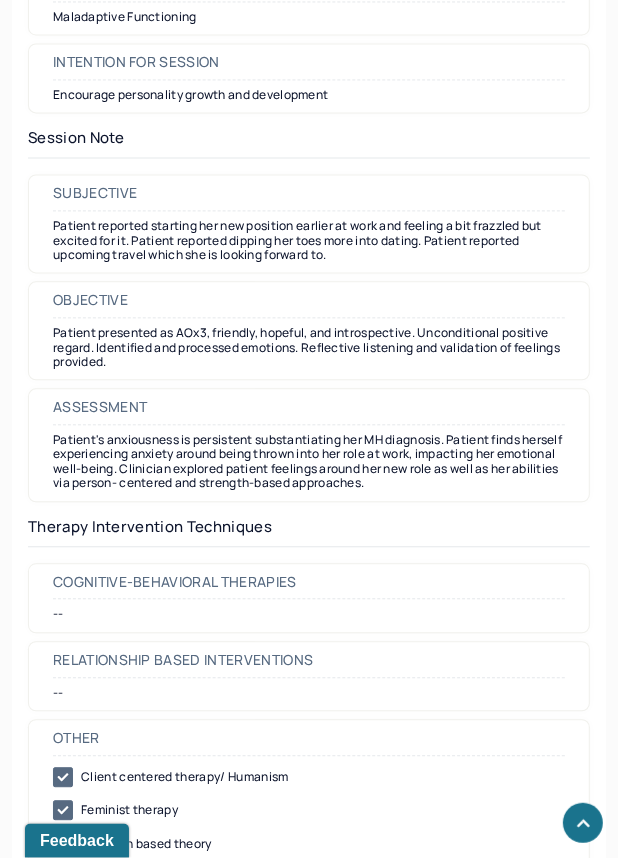 scroll, scrollTop: 1850, scrollLeft: 0, axis: vertical 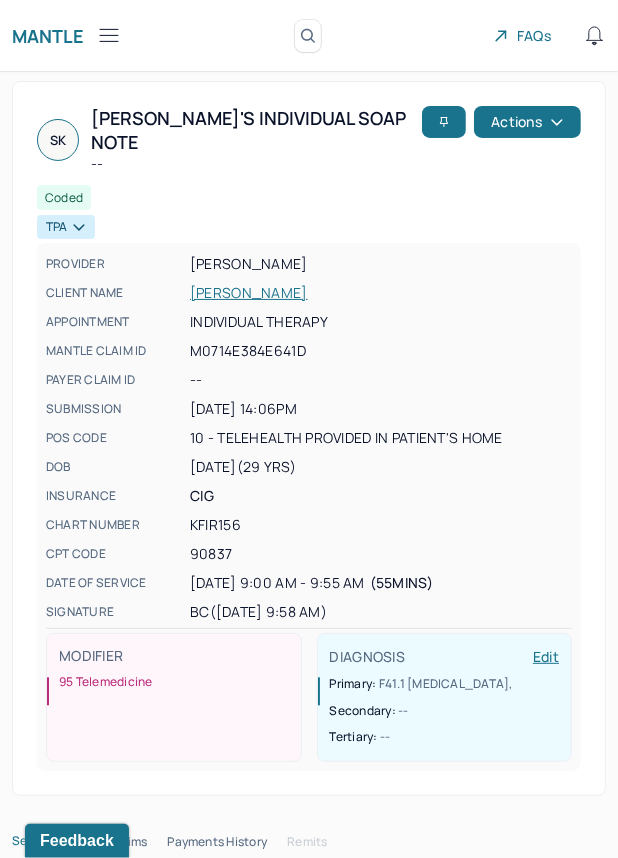 click 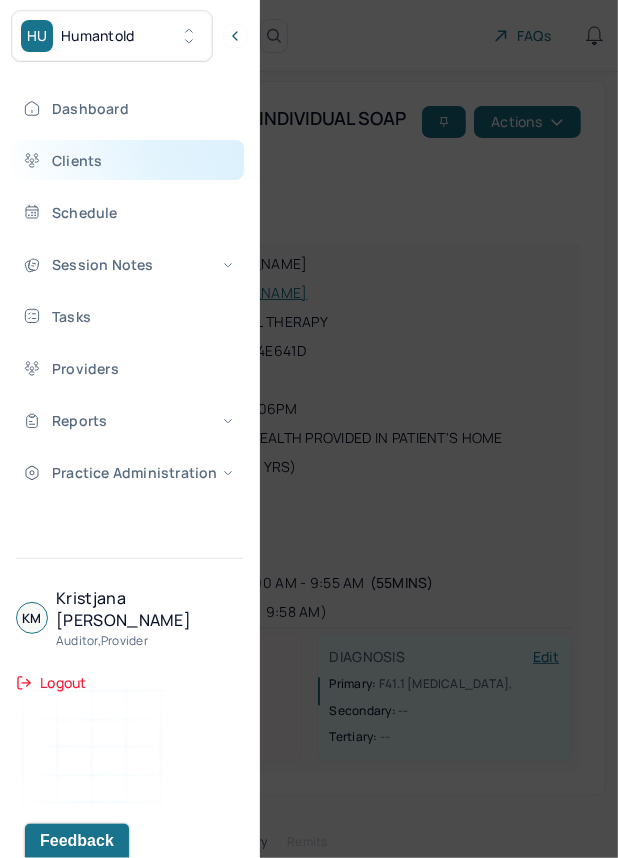 click on "Clients" at bounding box center (128, 160) 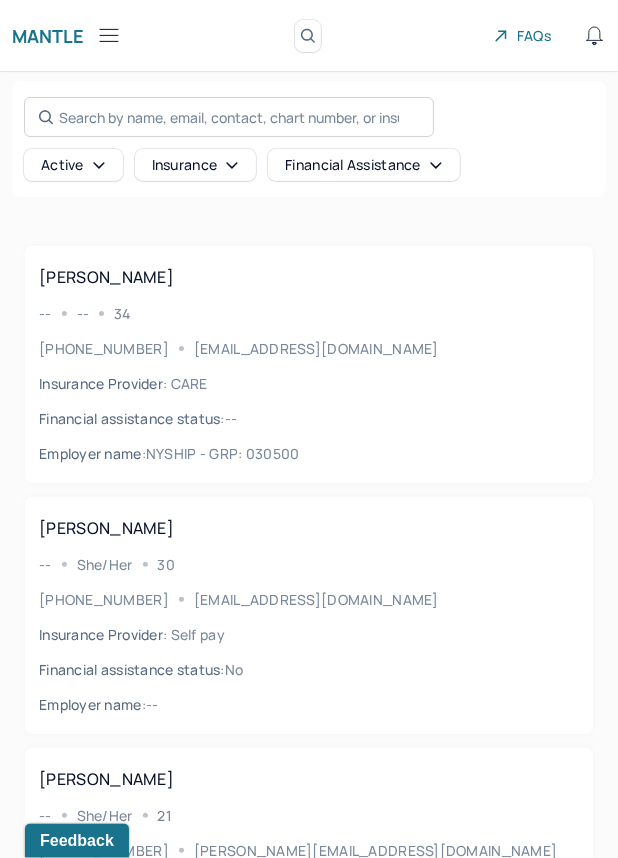 click on "Search by name, email, contact, chart number, or insurance id..." at bounding box center [229, 117] 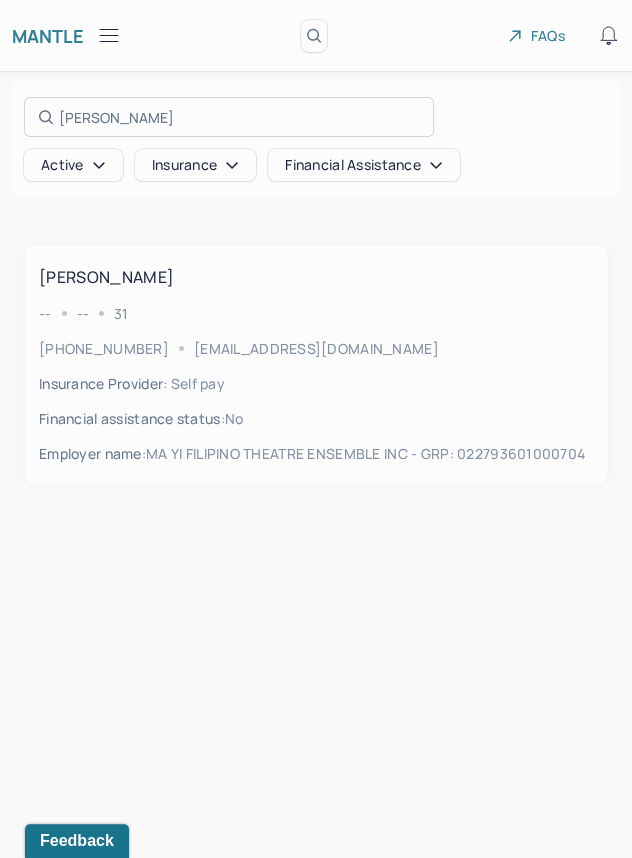 type on "Carter" 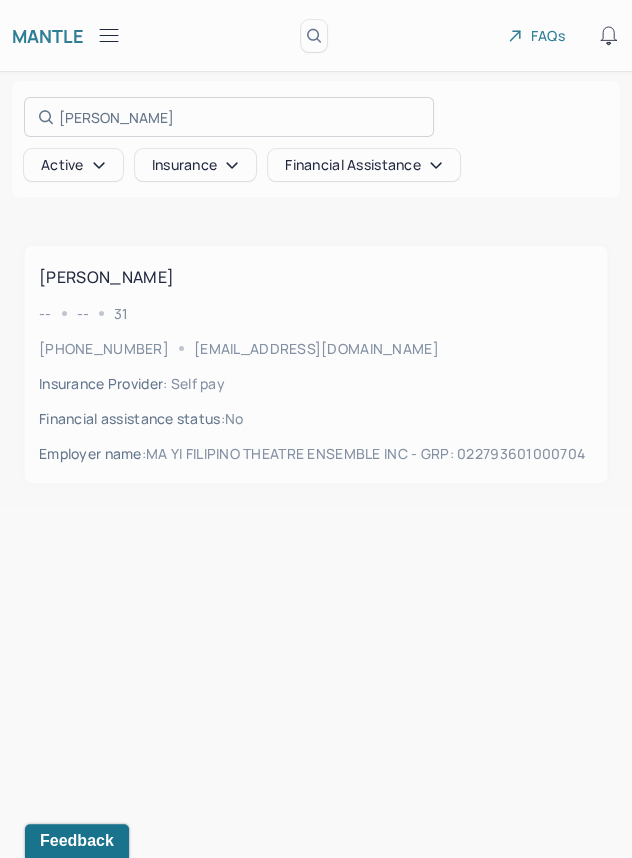 click at bounding box center [316, 429] 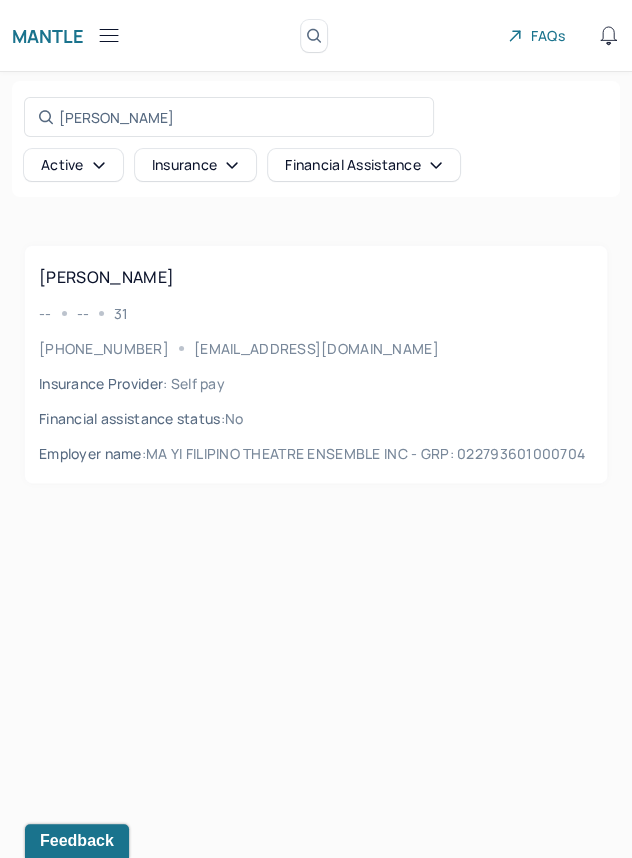 click on "-- -- 31" at bounding box center (316, 313) 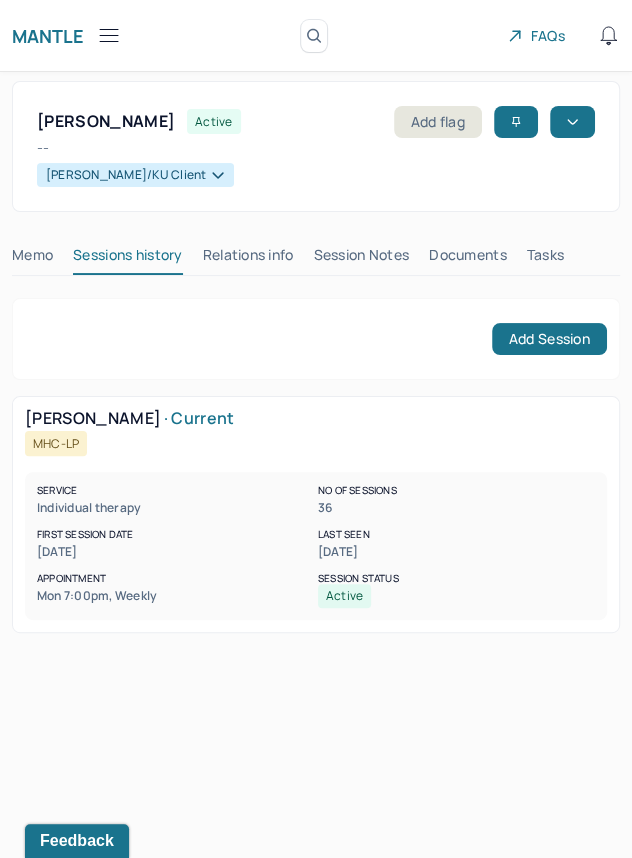 click on "Session Notes" at bounding box center (362, 259) 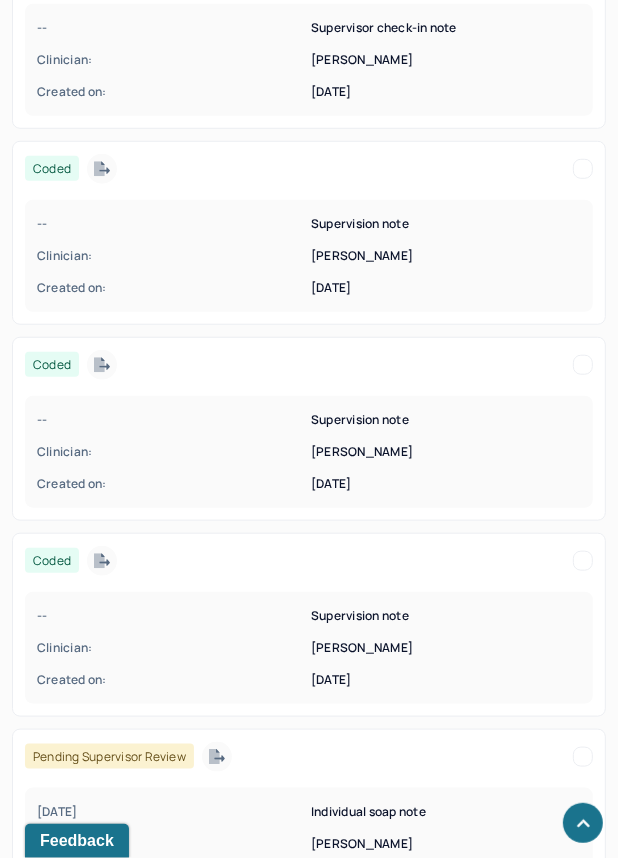 scroll, scrollTop: 913, scrollLeft: 0, axis: vertical 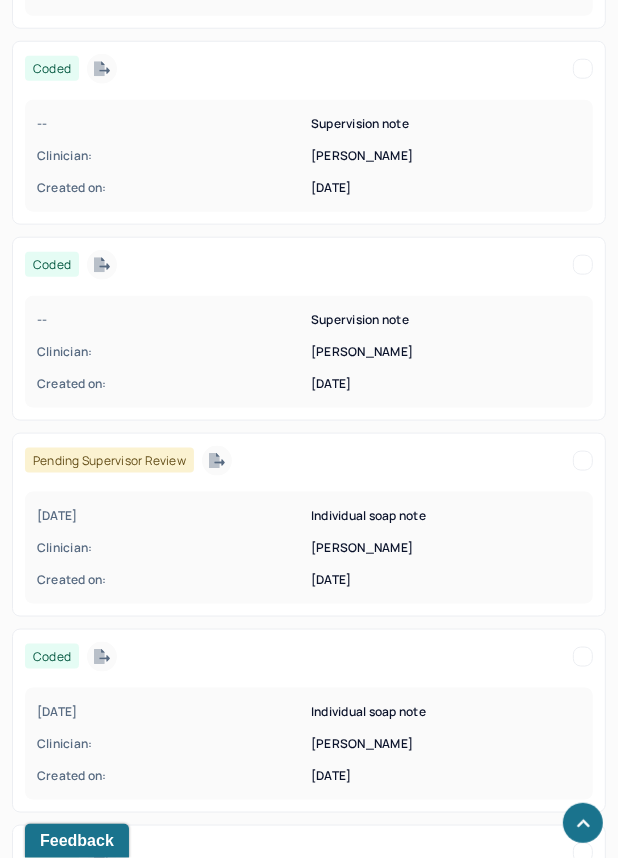 click on "06/30/2025 Individual soap note Clinician: LYALL, NADIA Created on: 07/01/2025" at bounding box center [309, 548] 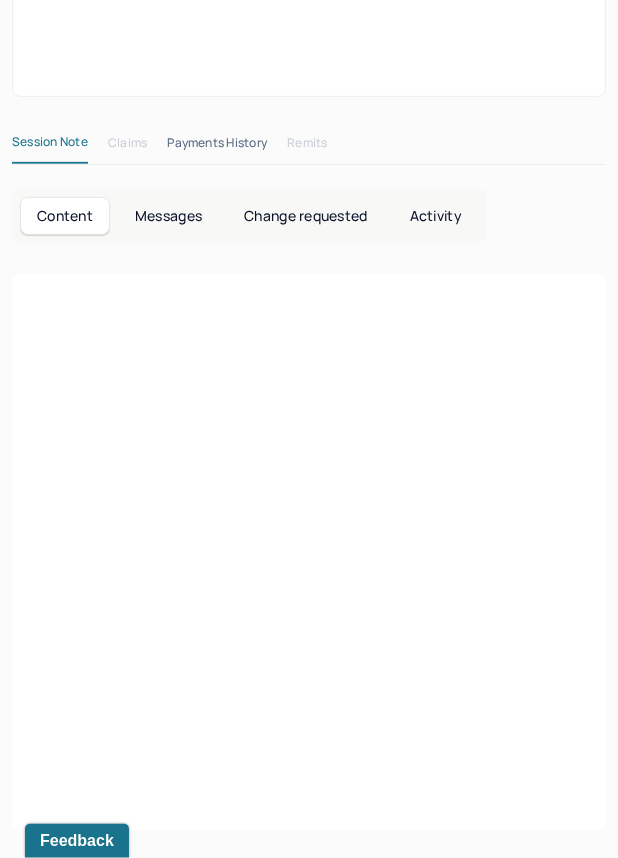 scroll, scrollTop: 0, scrollLeft: 0, axis: both 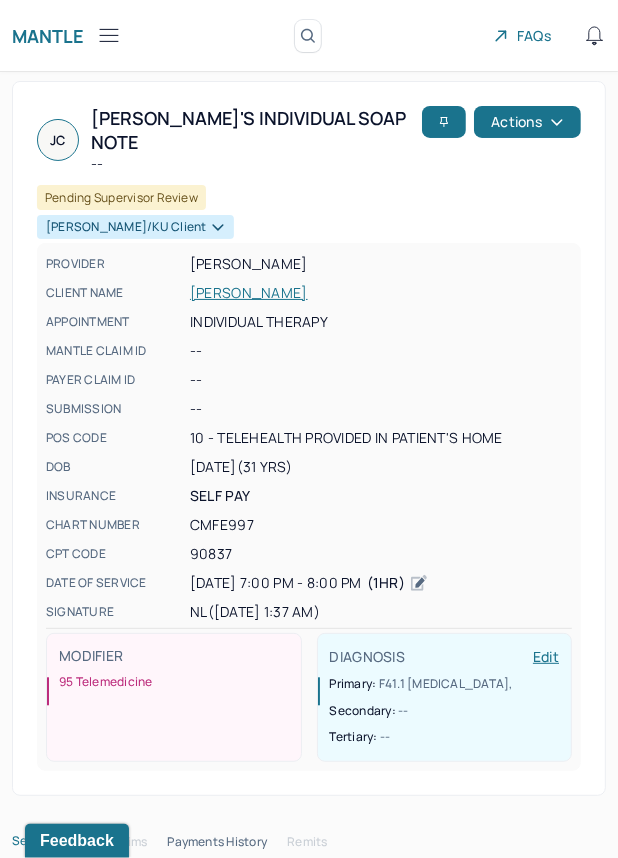 click 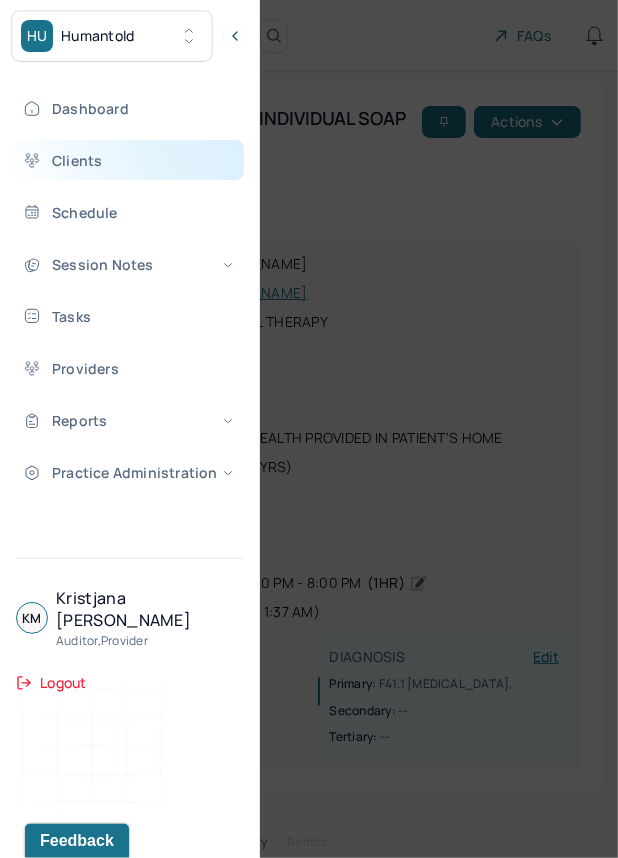 click on "Clients" at bounding box center (128, 160) 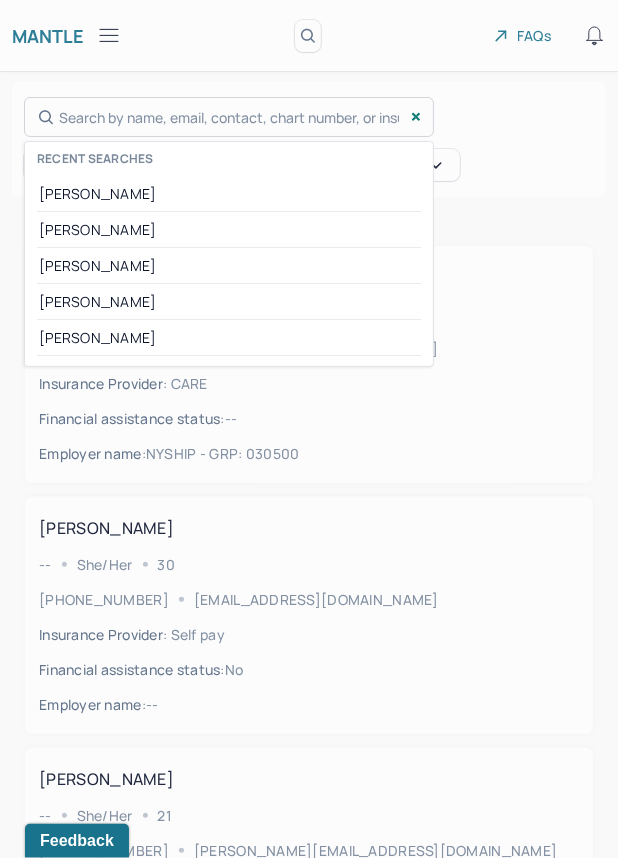 click on "Search by name, email, contact, chart number, or insurance id... Recent searches Carter KELLY Gonzalez Sharron HABERMAN" at bounding box center (229, 117) 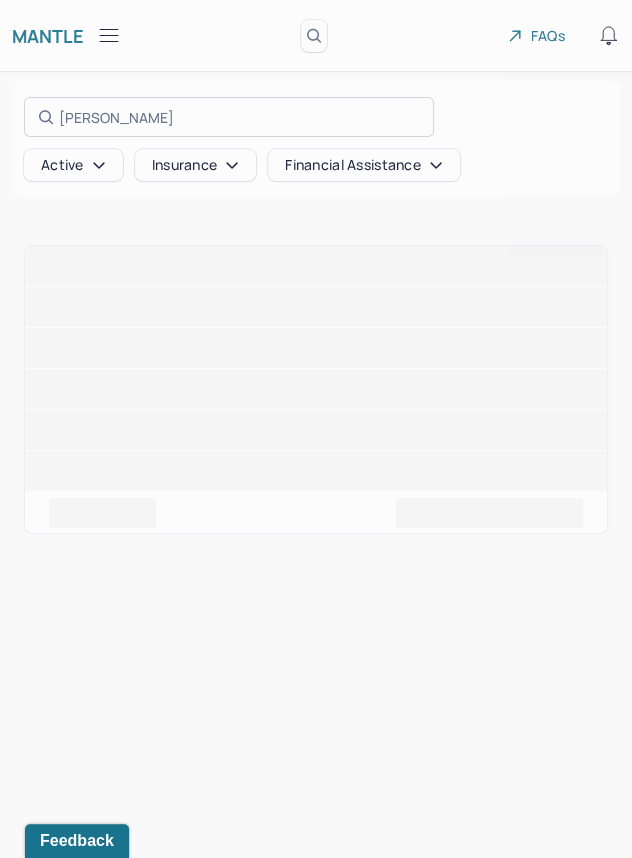click at bounding box center (316, 429) 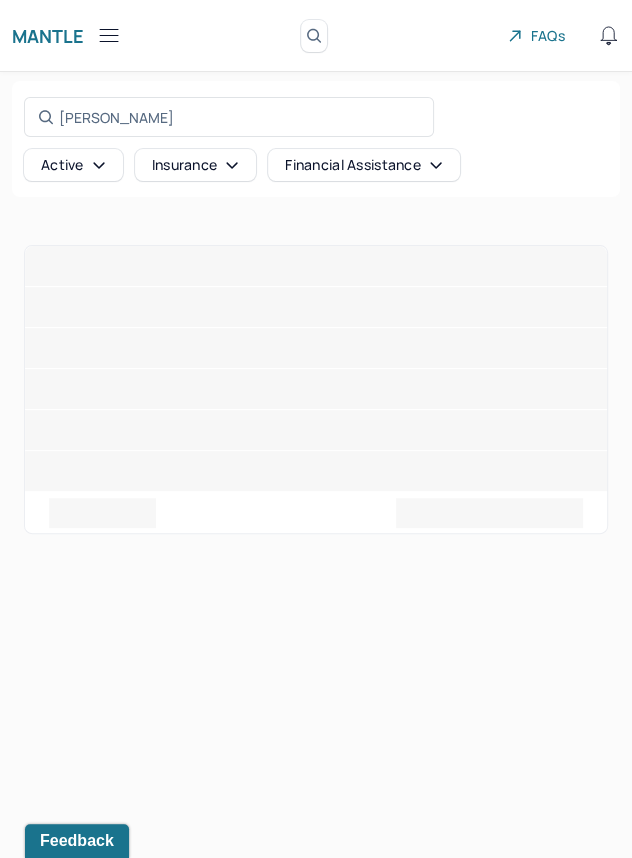 click on "Active" at bounding box center (73, 165) 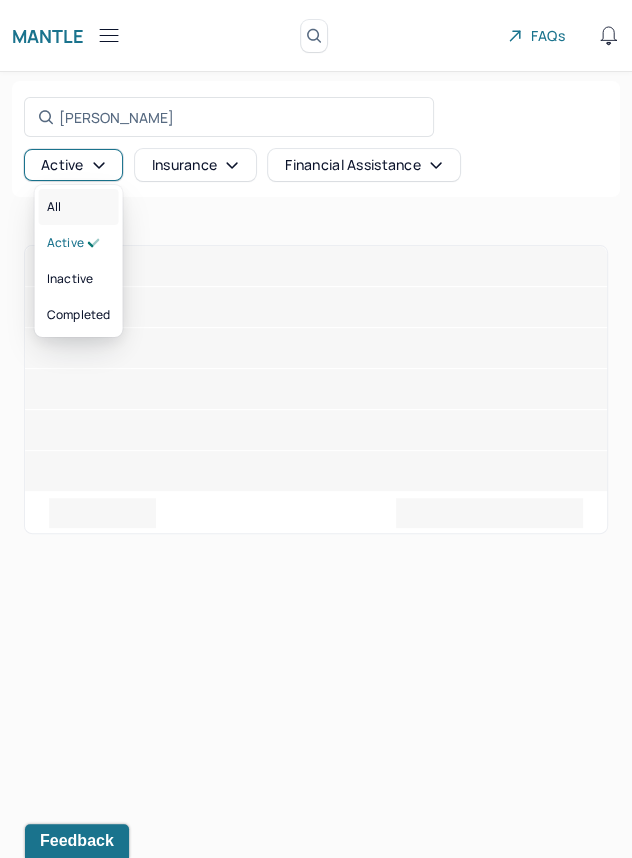 click on "All" at bounding box center [79, 207] 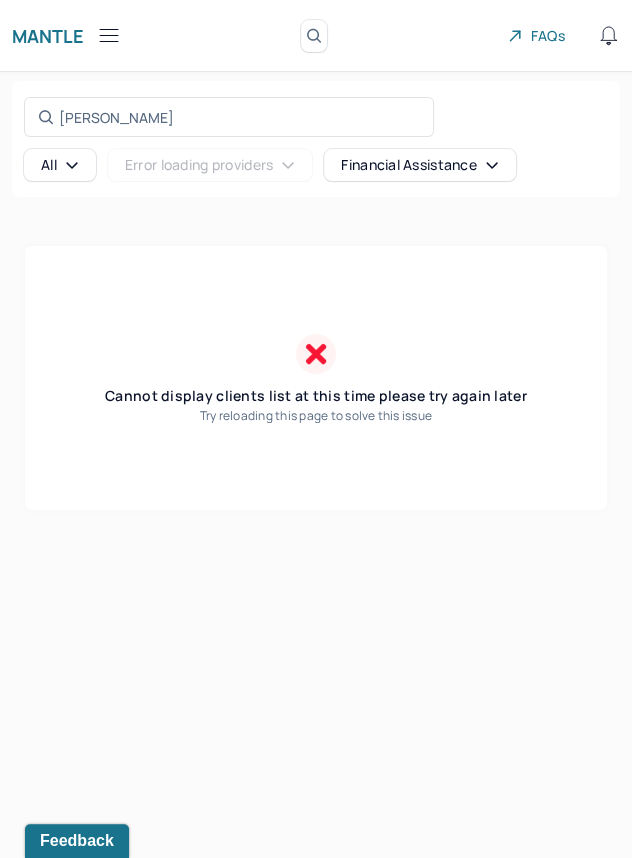 click 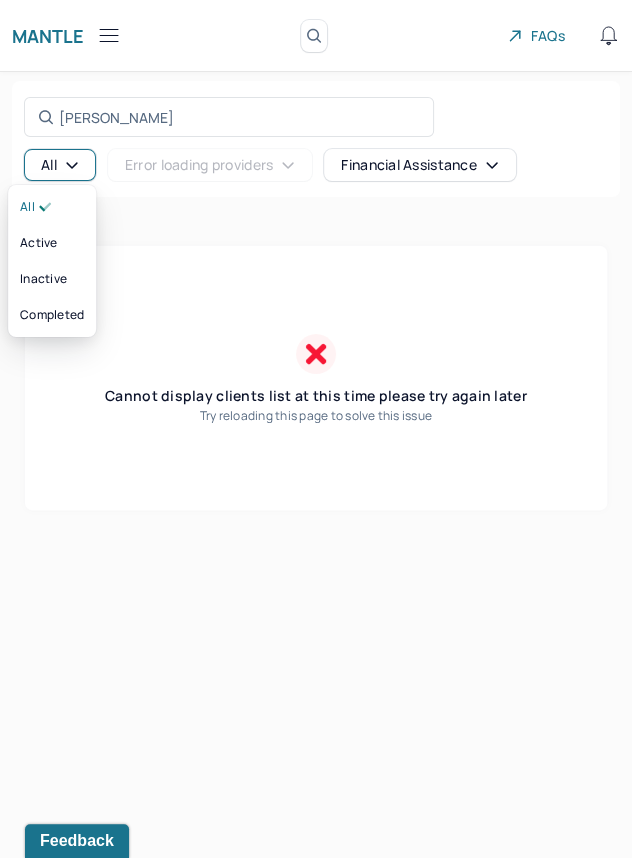 click on "All" at bounding box center [60, 165] 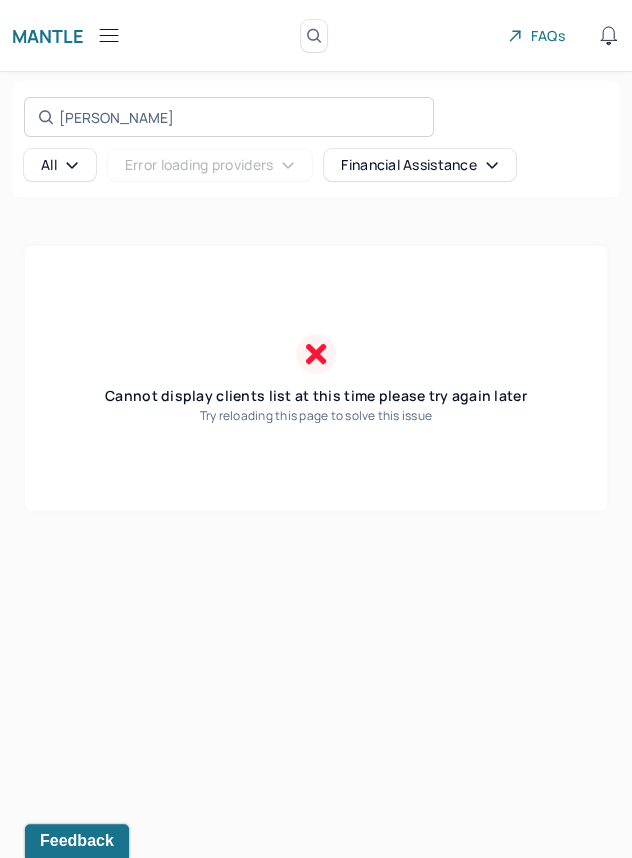 click on "Caitlyn Search by name, email, contact, chart number, or insurance id..." at bounding box center (229, 117) 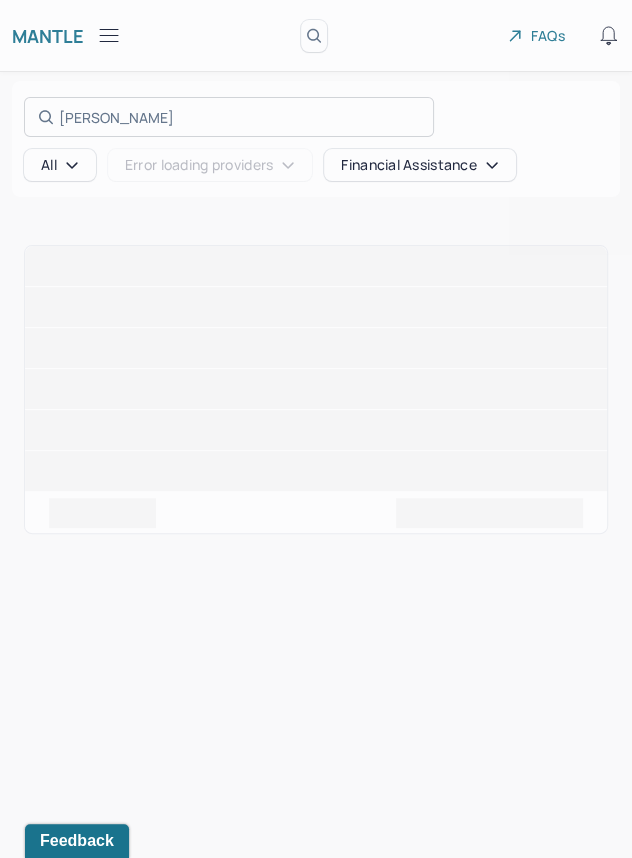 drag, startPoint x: 147, startPoint y: 117, endPoint x: 90, endPoint y: 117, distance: 57 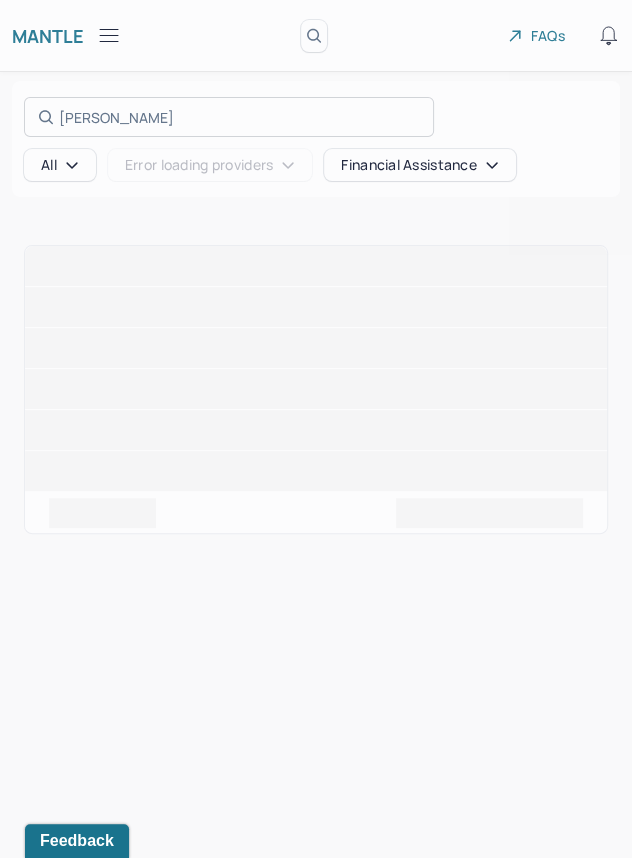 click at bounding box center (316, 429) 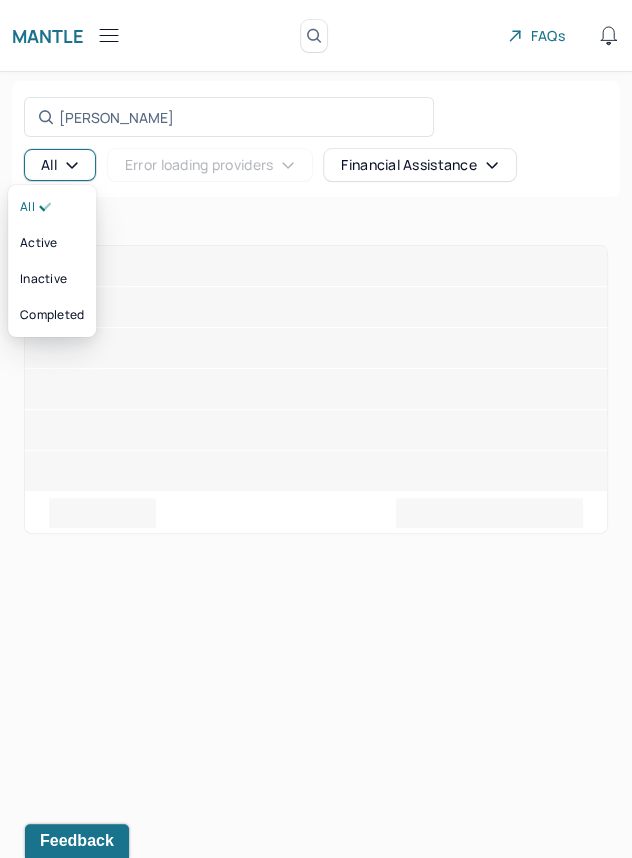 click on "All" at bounding box center (60, 165) 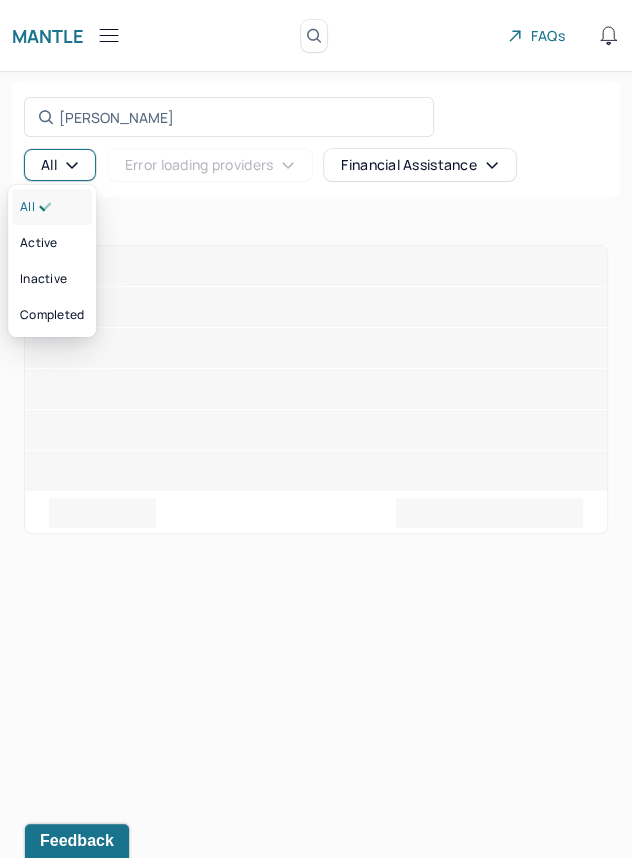 click on "All" at bounding box center (52, 207) 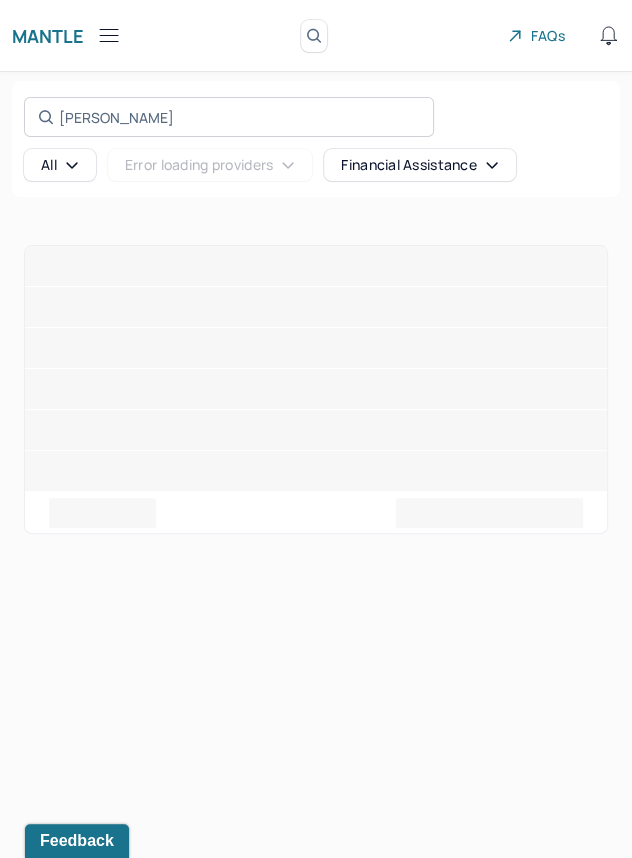 click on "O'loughlin Search by name, email, contact, chart number, or insurance id..." at bounding box center (229, 117) 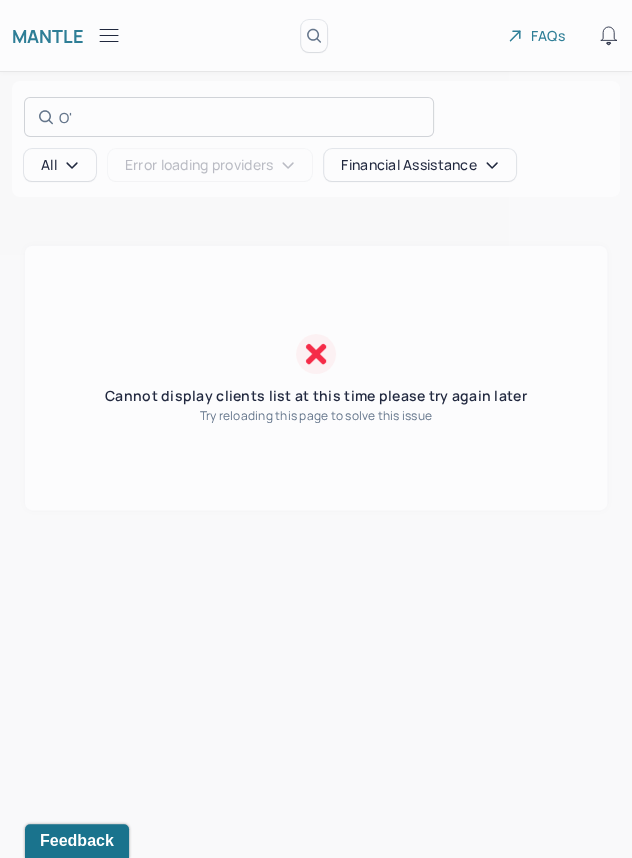 type on "O" 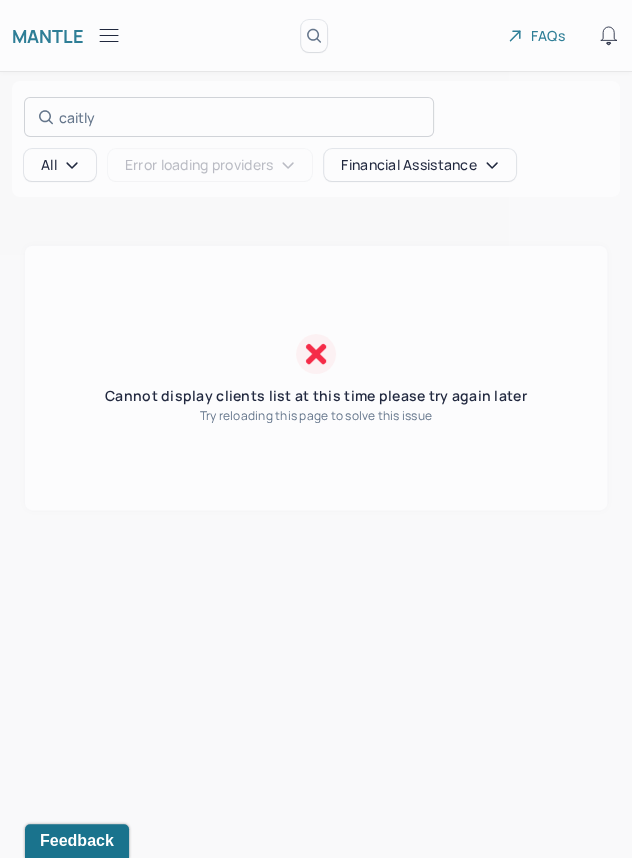 type on "caitly" 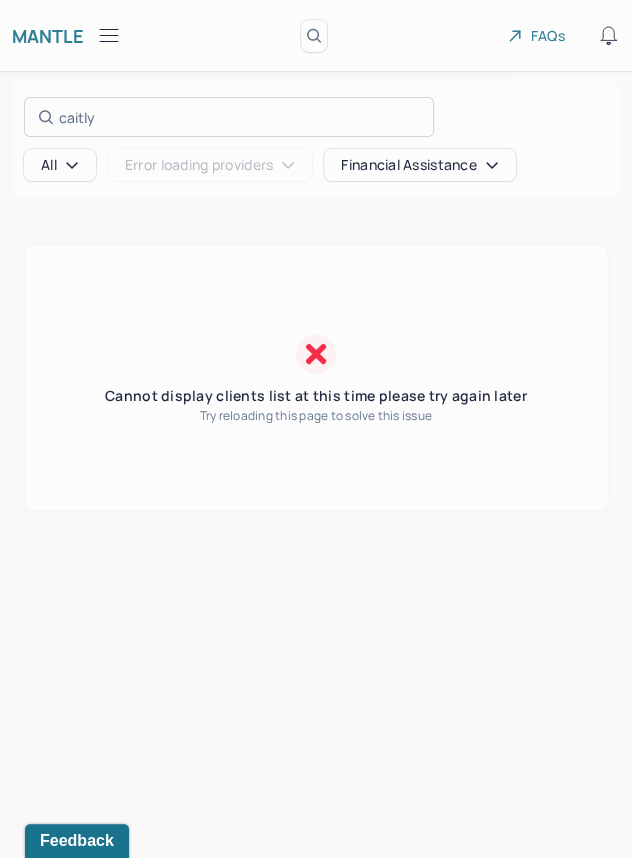 click at bounding box center [316, 429] 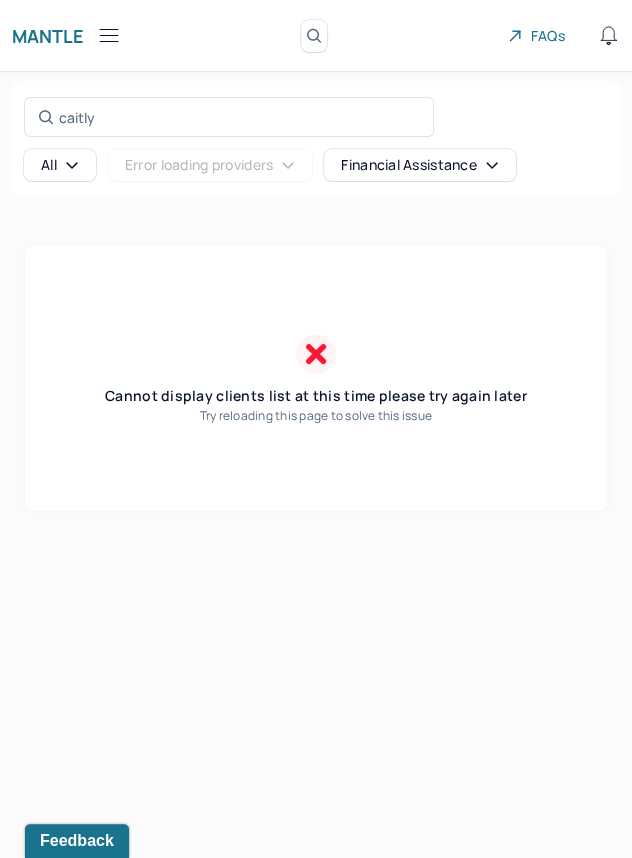 click 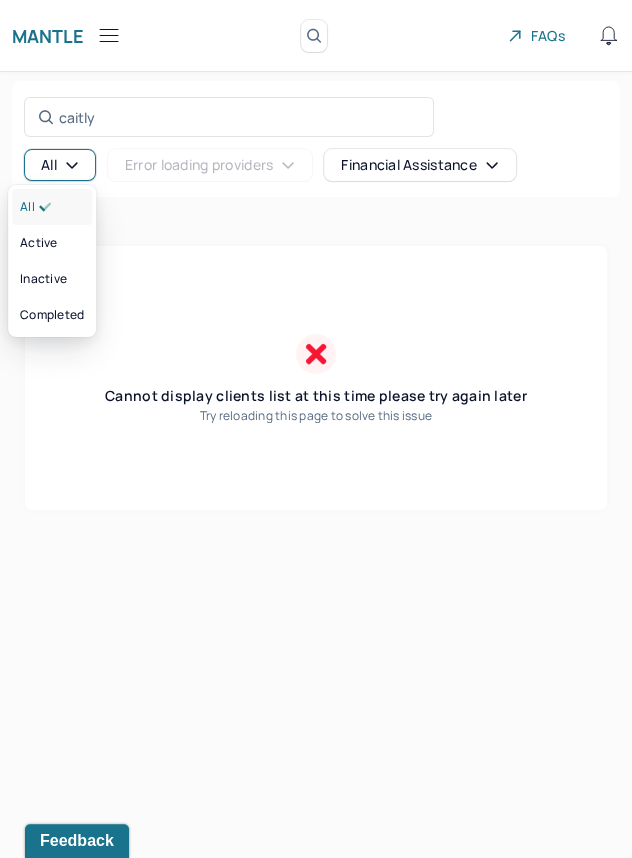 click 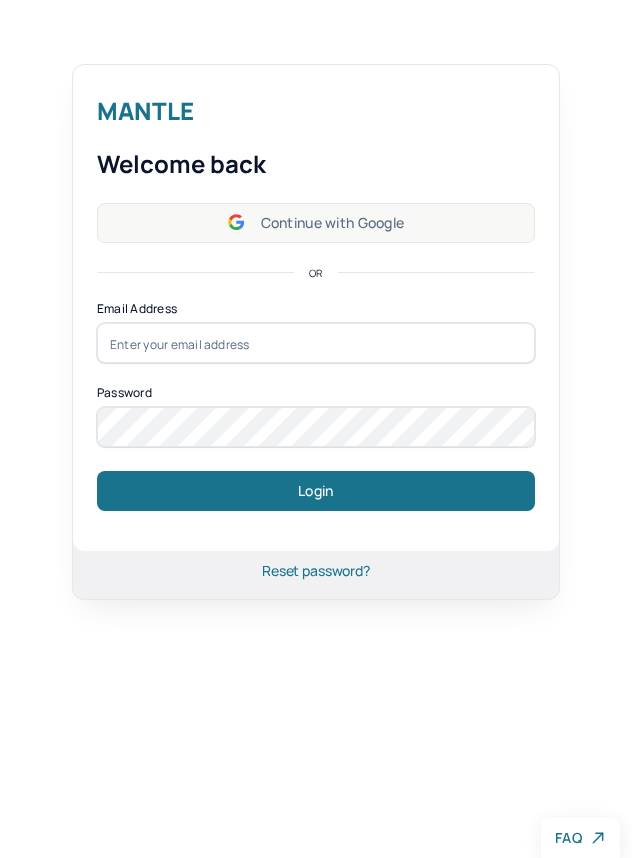 scroll, scrollTop: 0, scrollLeft: 0, axis: both 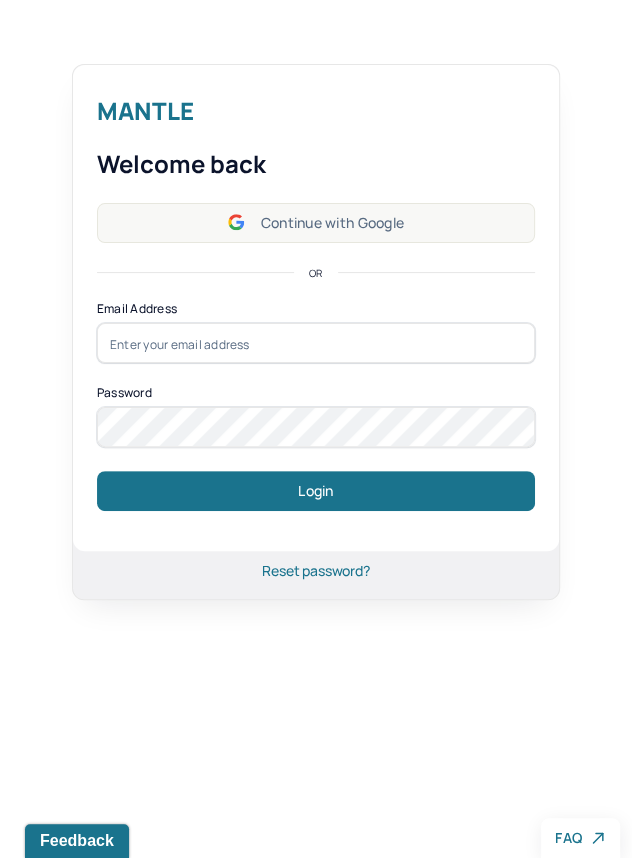 click on "Continue with Google" at bounding box center (316, 223) 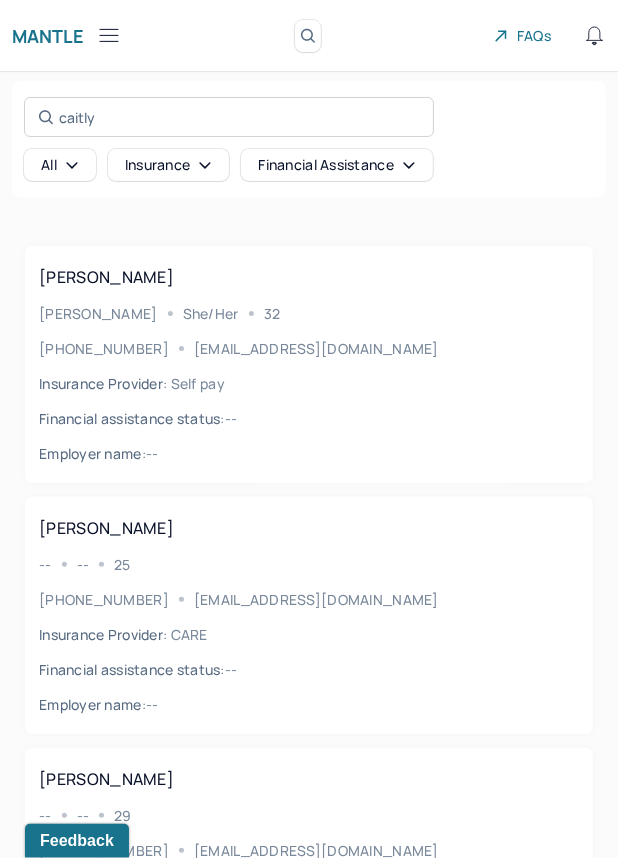 click on "caitly Search by name, email, contact, chart number, or insurance id..." at bounding box center [229, 117] 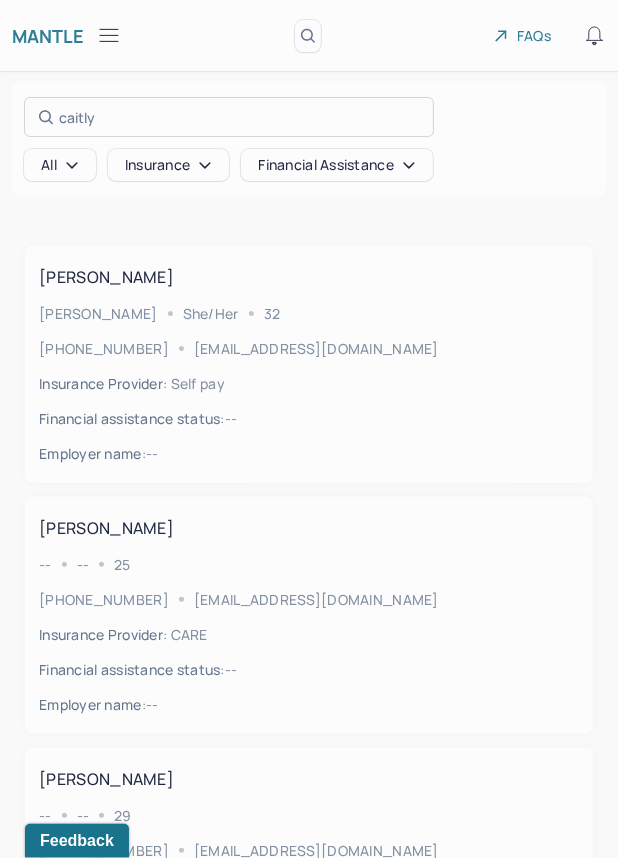 drag, startPoint x: 106, startPoint y: 111, endPoint x: 63, endPoint y: 109, distance: 43.046486 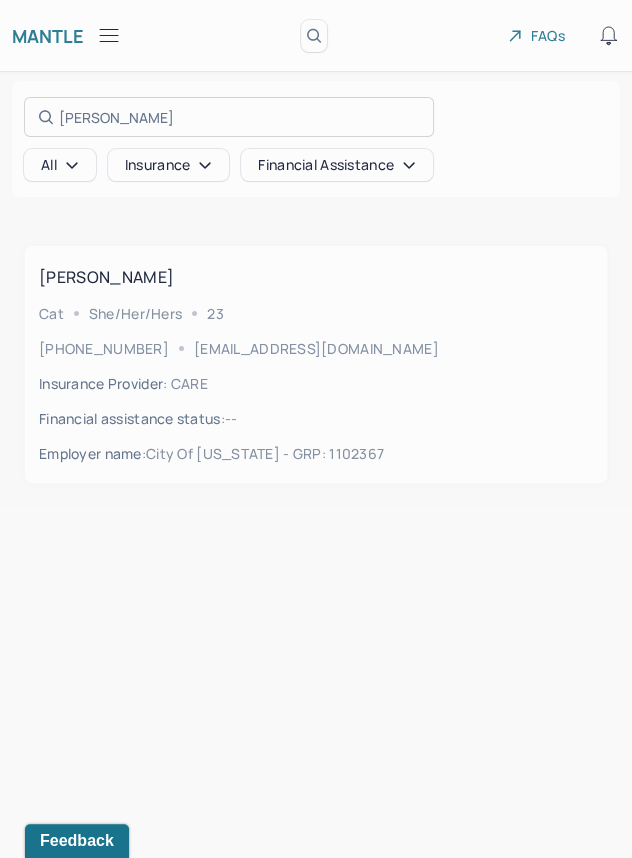 type on "O'loughlin" 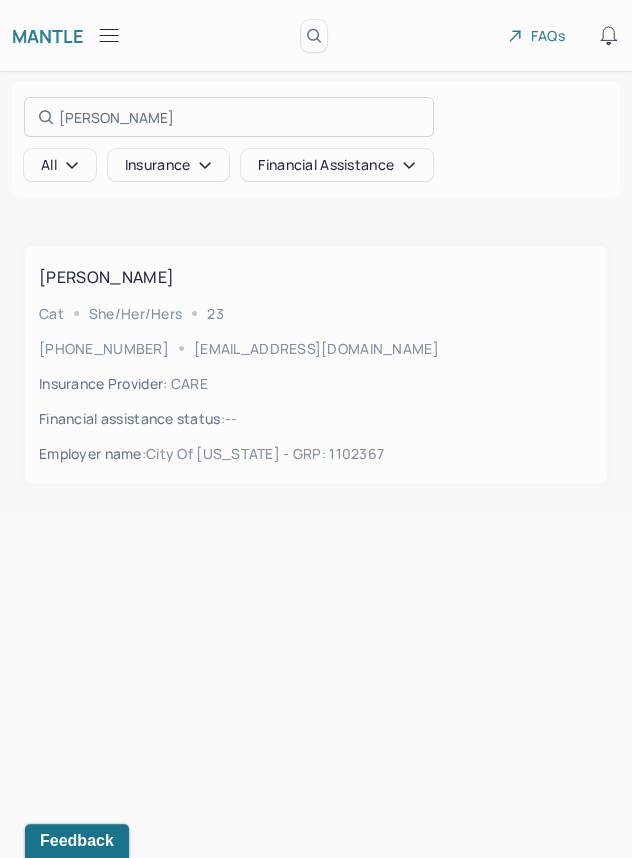 drag, startPoint x: 244, startPoint y: 398, endPoint x: 190, endPoint y: 389, distance: 54.74486 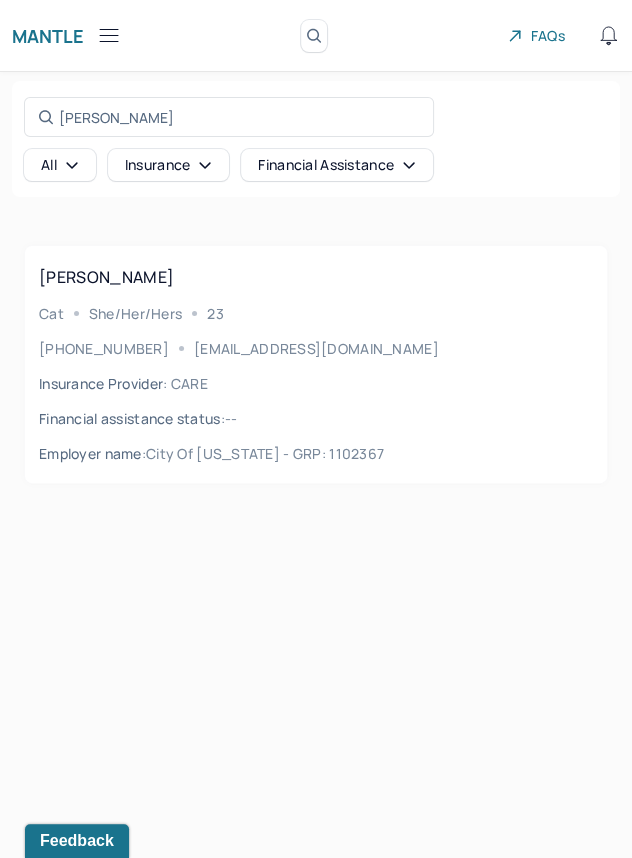 click on "Insurance Provider : CARE" at bounding box center (123, 383) 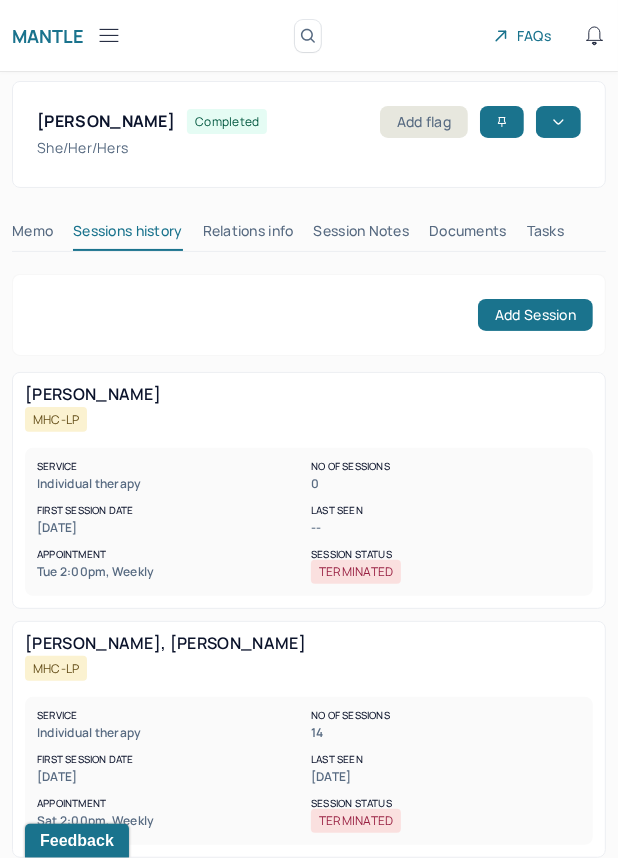 click on "Session Notes" at bounding box center (362, 235) 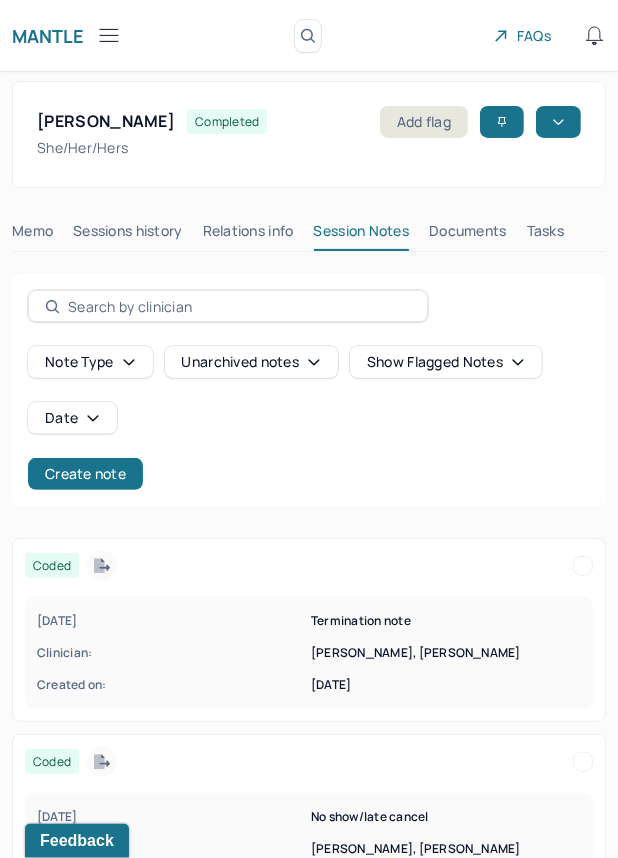 drag, startPoint x: 84, startPoint y: 39, endPoint x: 117, endPoint y: 32, distance: 33.734257 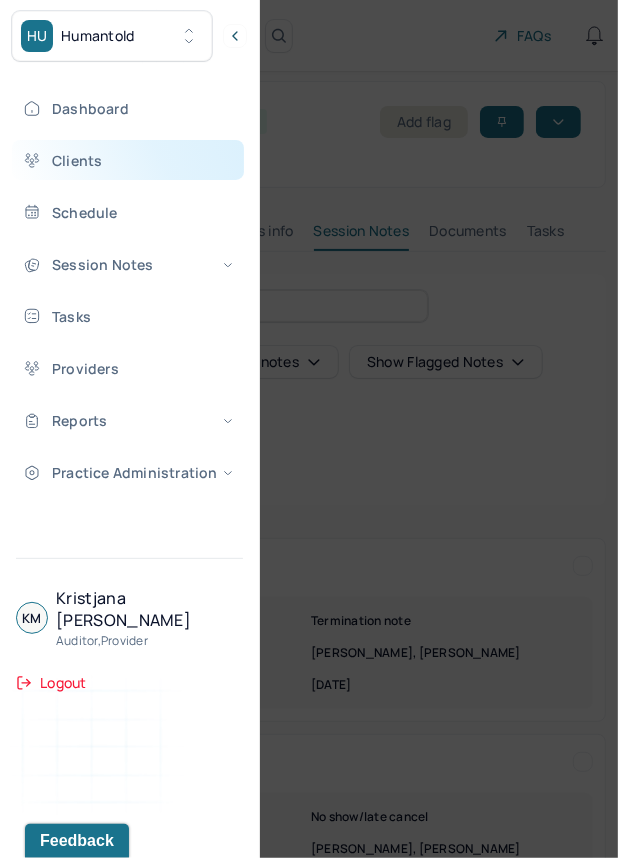 click on "Clients" at bounding box center [128, 160] 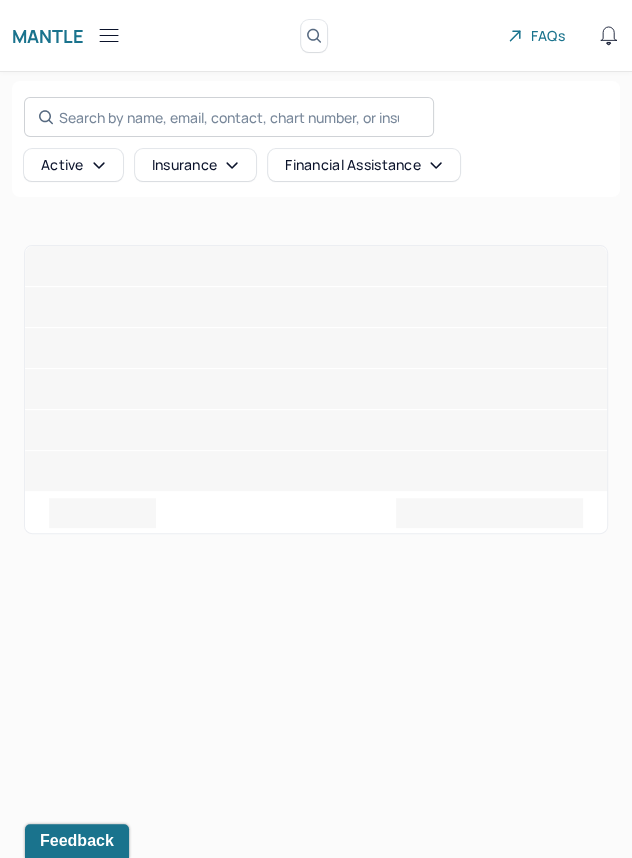 click on "Search by name, email, contact, chart number, or insurance id..." at bounding box center (229, 117) 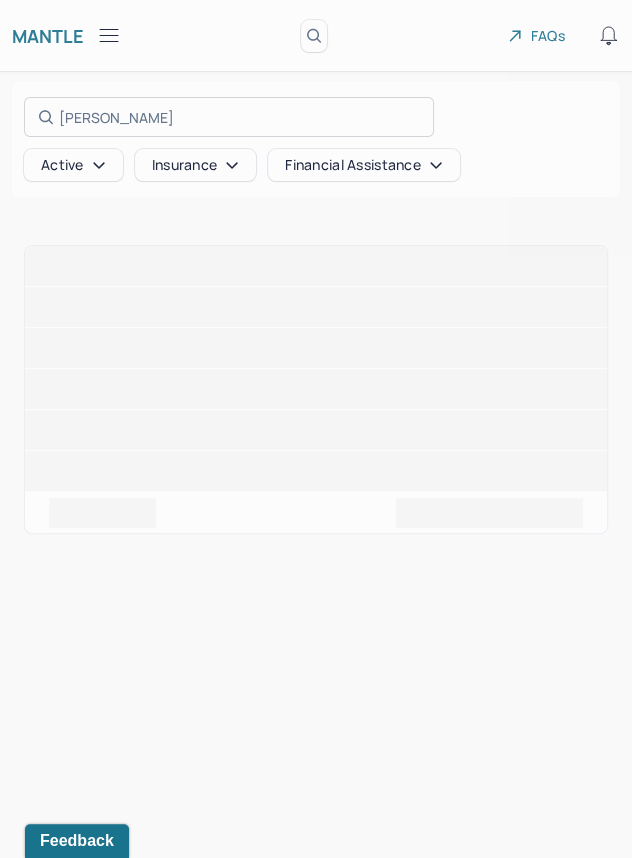 click at bounding box center (316, 429) 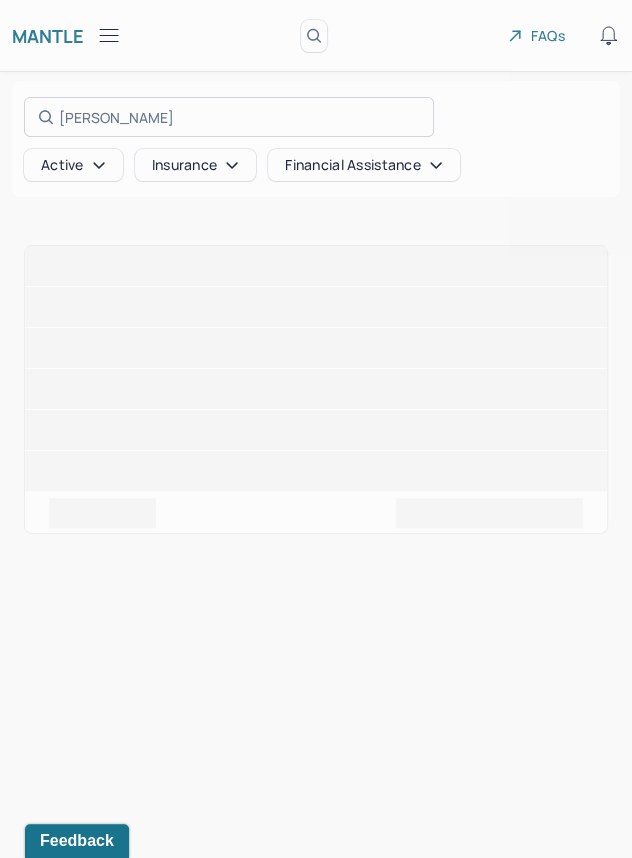 drag, startPoint x: 188, startPoint y: 100, endPoint x: 173, endPoint y: 114, distance: 20.518284 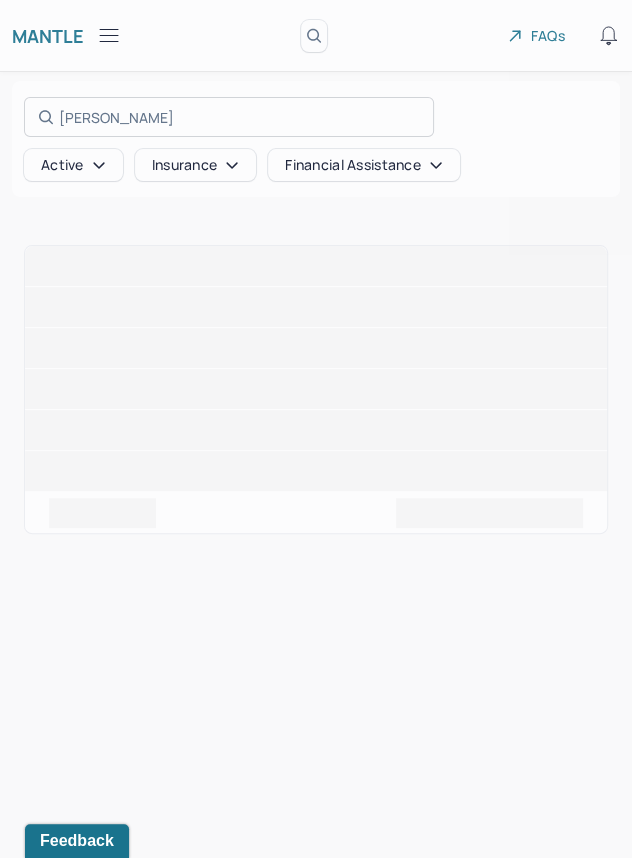click at bounding box center [316, 429] 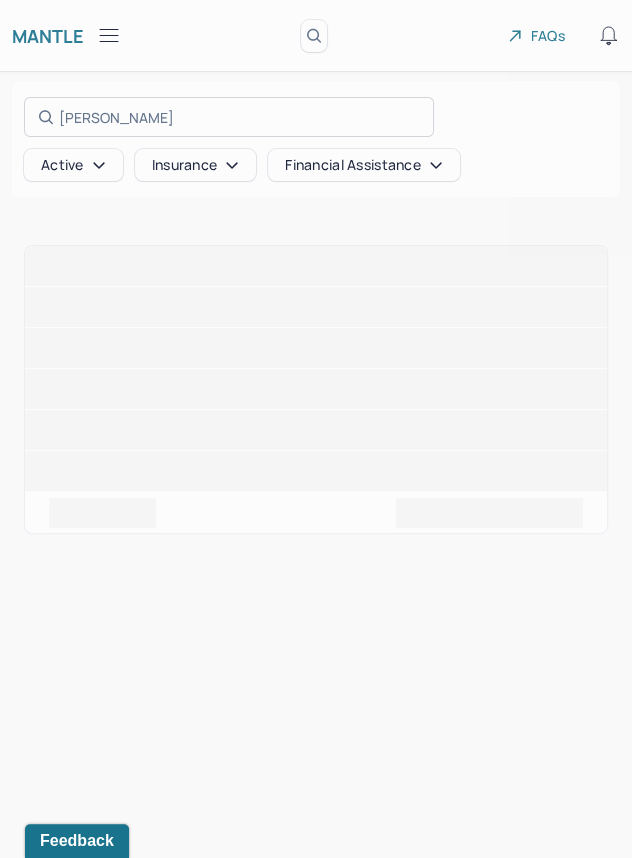 click on "Kailyn Vink Search by name, email, contact, chart number, or insurance id..." at bounding box center (229, 117) 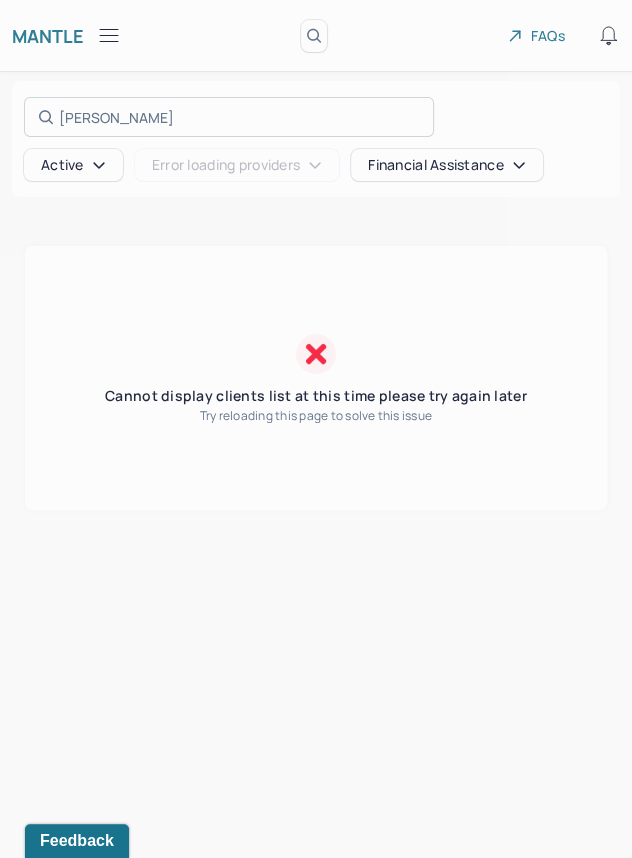click at bounding box center [316, 429] 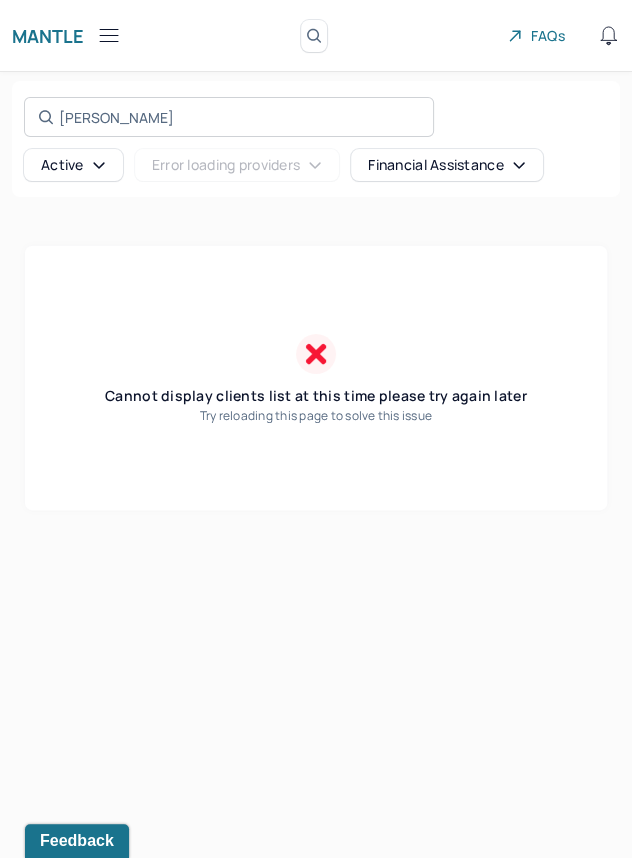 click on "Kailyn Vink Search by name, email, contact, chart number, or insurance id..." at bounding box center (229, 117) 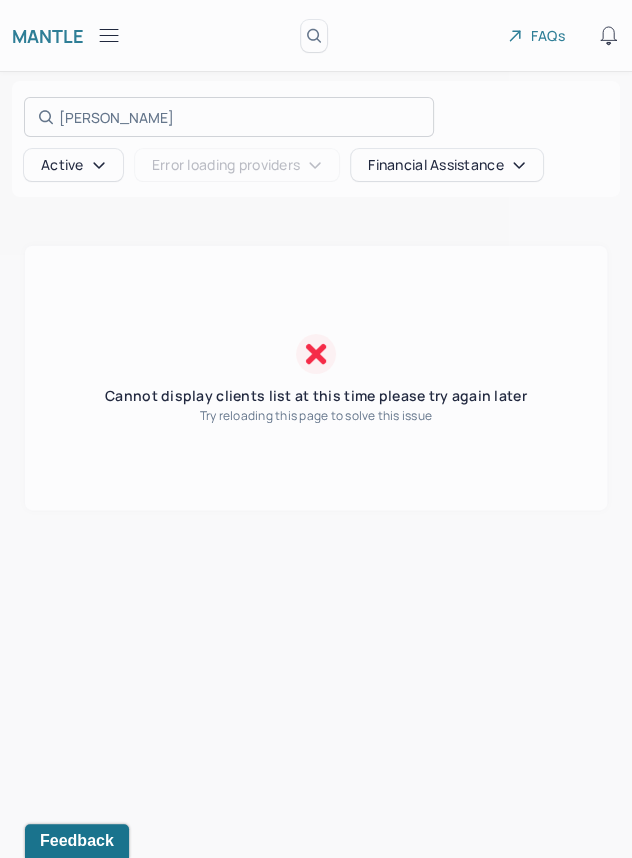 click at bounding box center (316, 429) 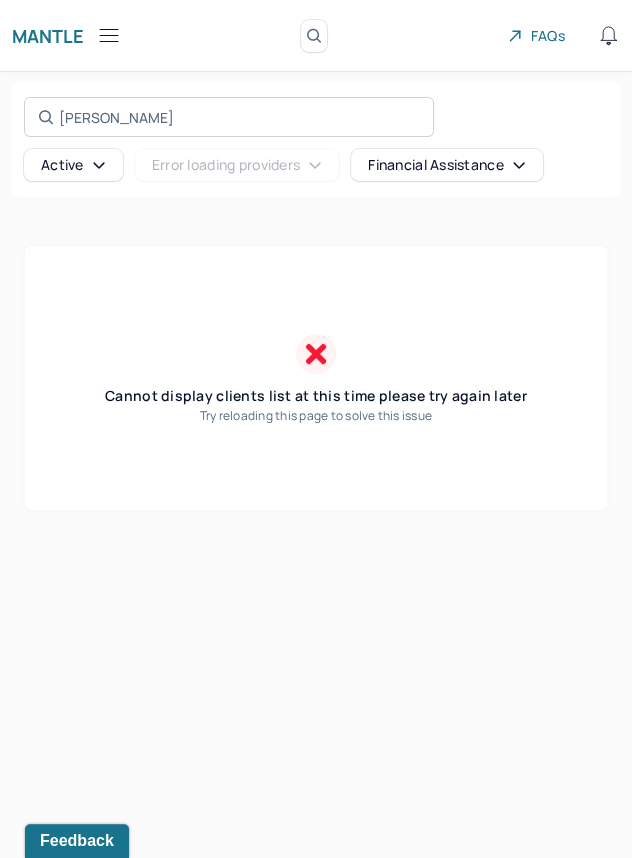 click on "Kailyn Vink Search by name, email, contact, chart number, or insurance id..." at bounding box center (229, 117) 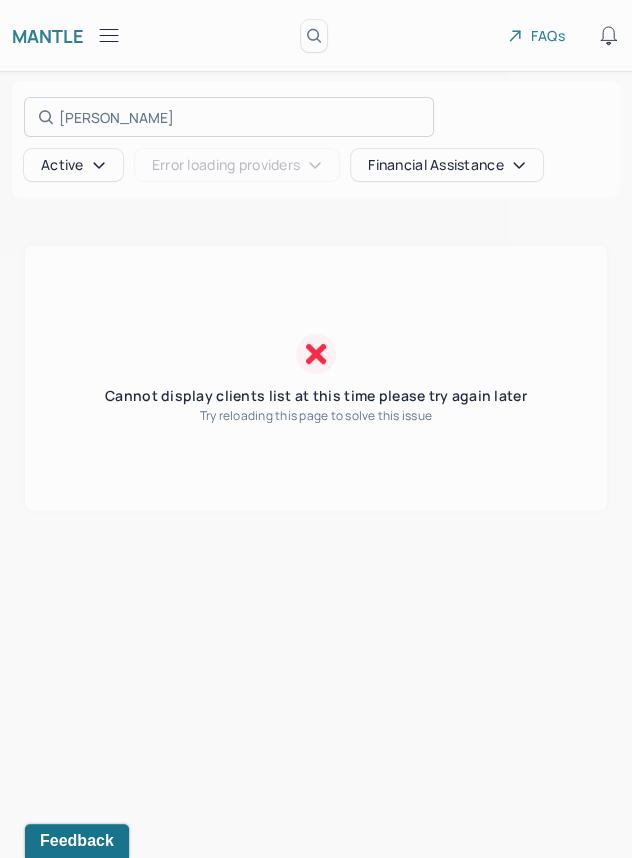 click at bounding box center [316, 429] 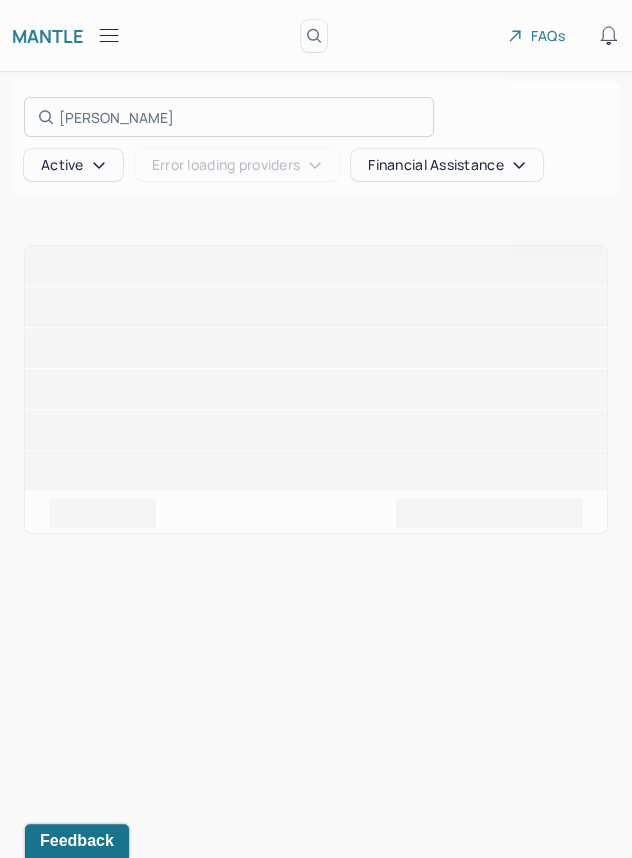 drag, startPoint x: 145, startPoint y: 119, endPoint x: 130, endPoint y: 119, distance: 15 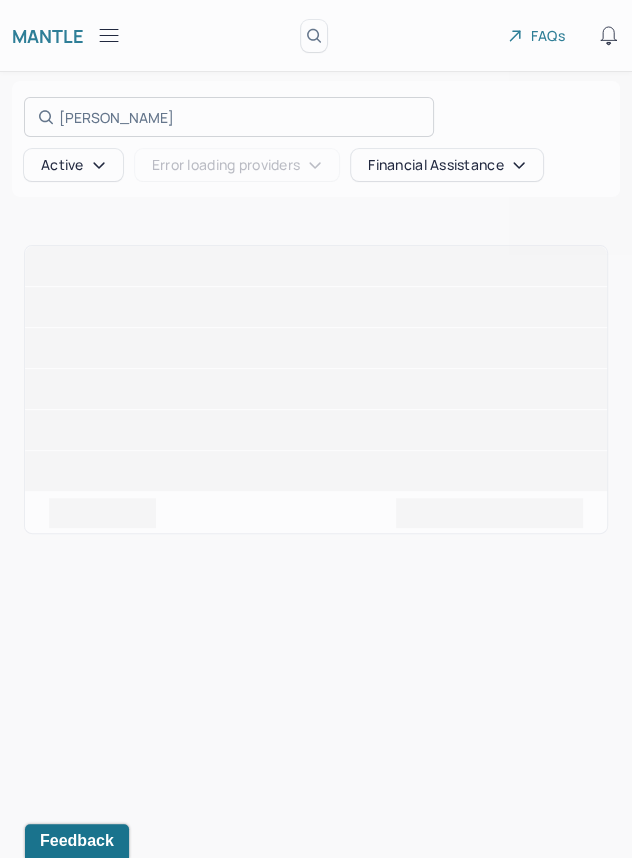 click at bounding box center (316, 429) 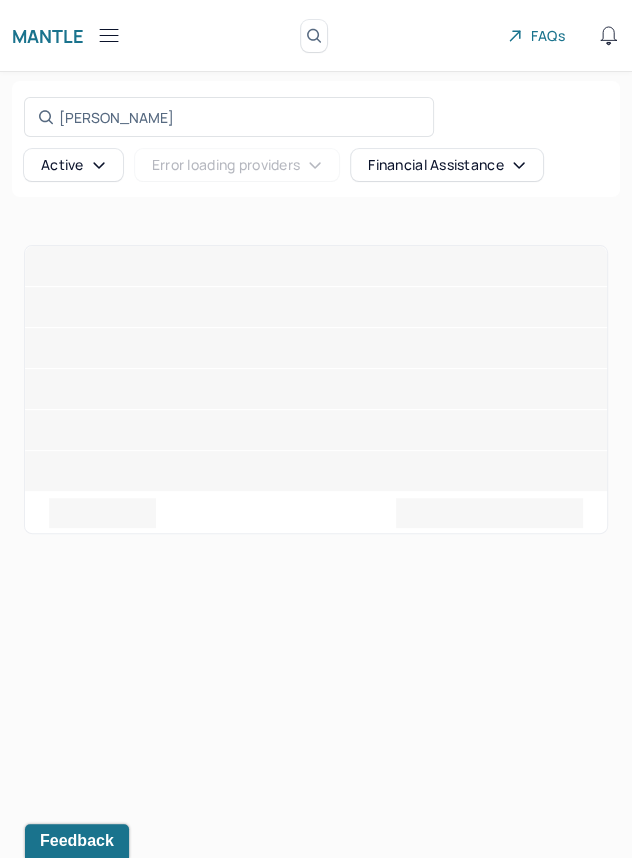 click 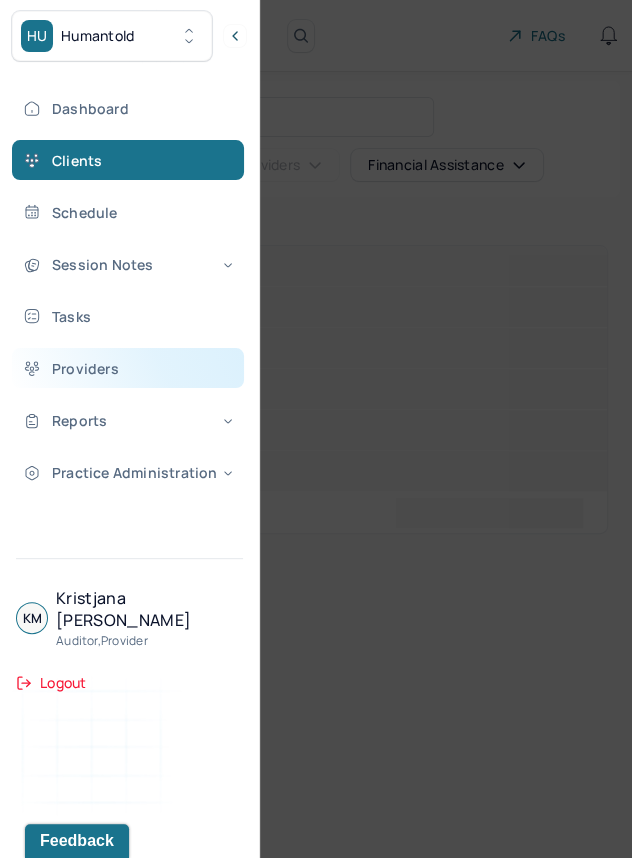click on "Providers" at bounding box center (128, 368) 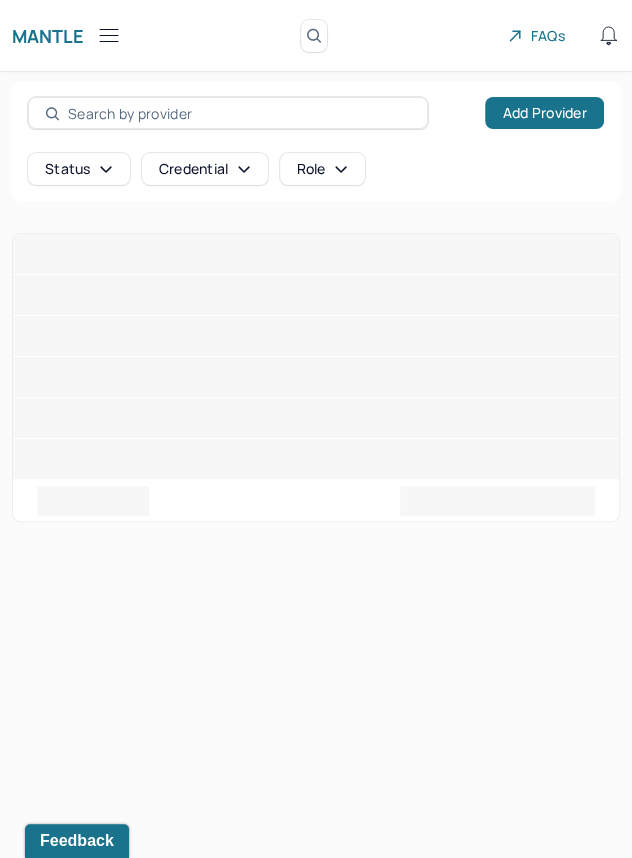 click at bounding box center (239, 113) 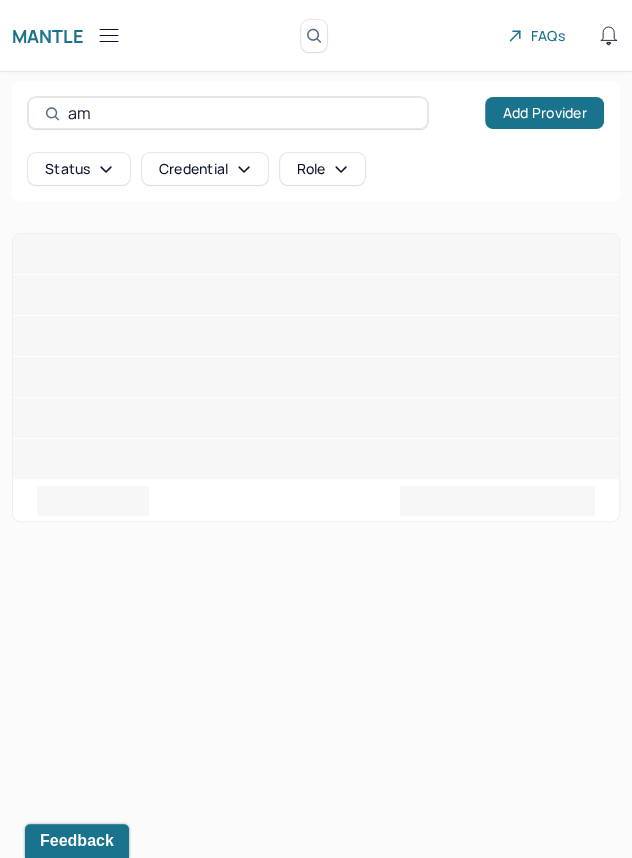 type on "a" 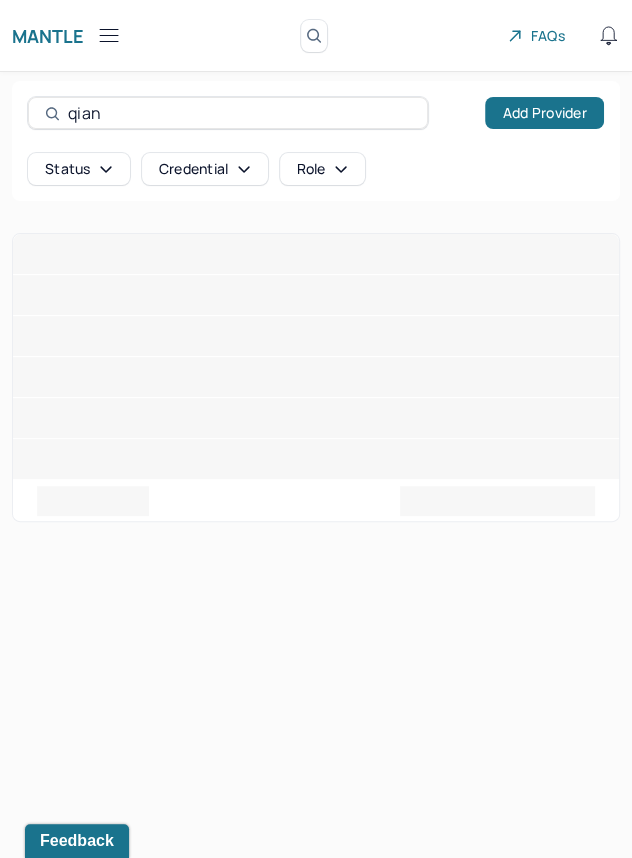 click on "qian" at bounding box center (239, 113) 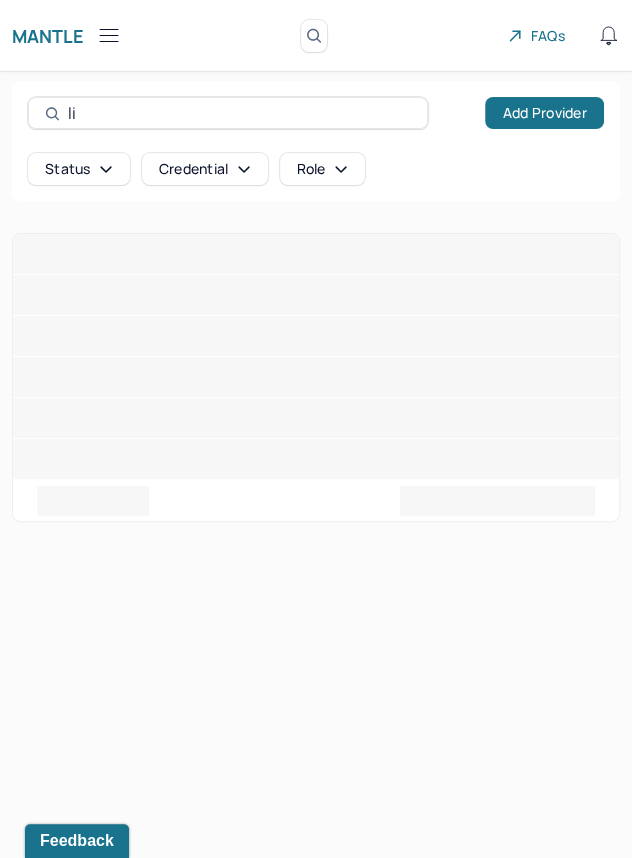 type on "l" 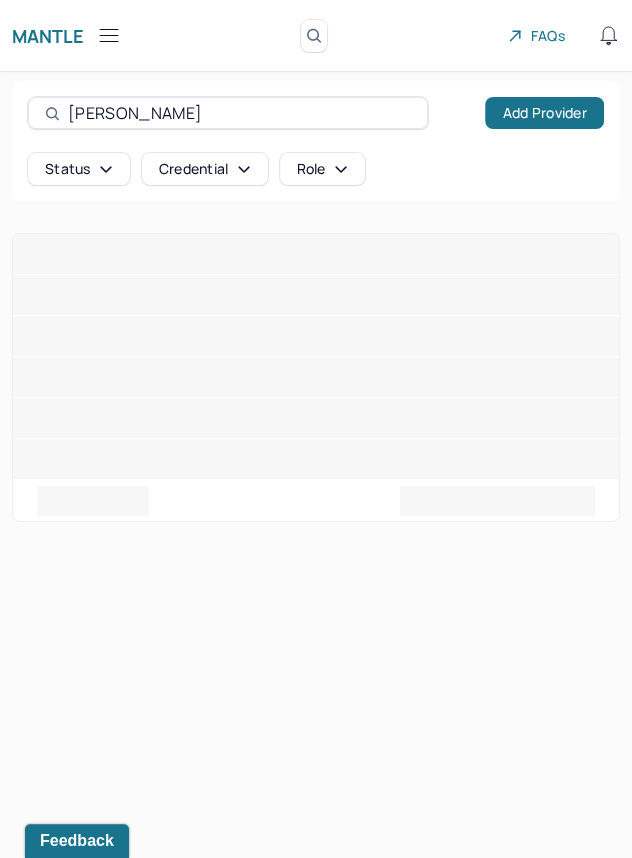 type on "amy" 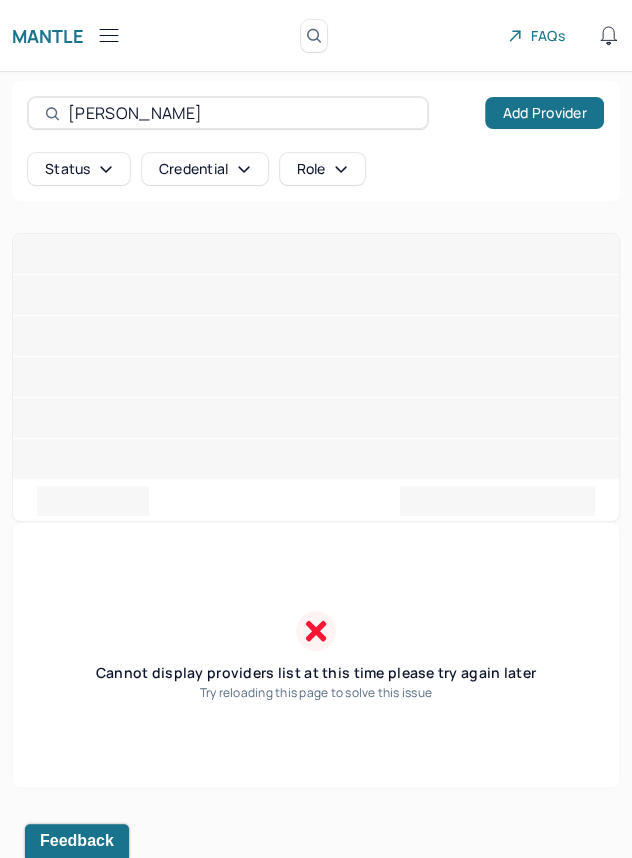 click on "amy" at bounding box center [239, 113] 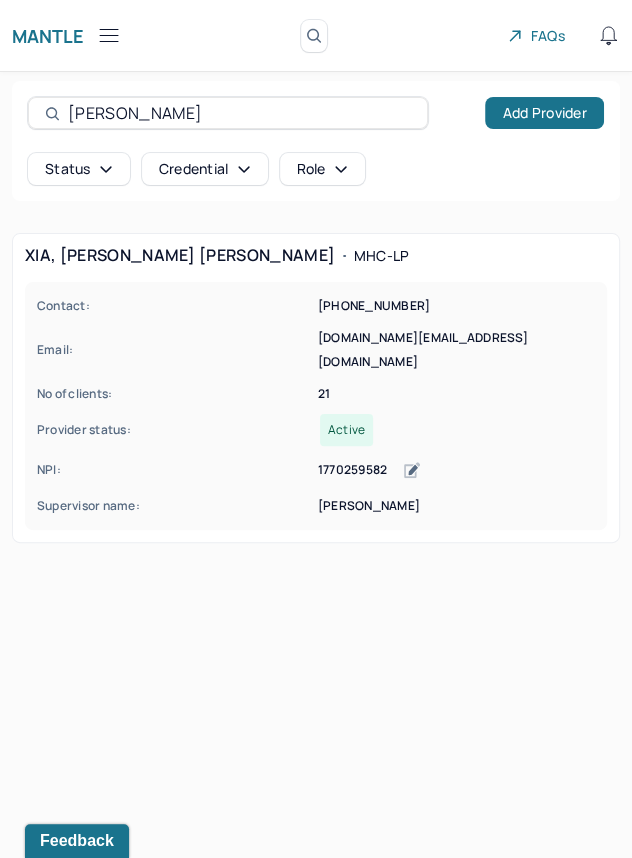 click on "No of clients:" at bounding box center (175, 394) 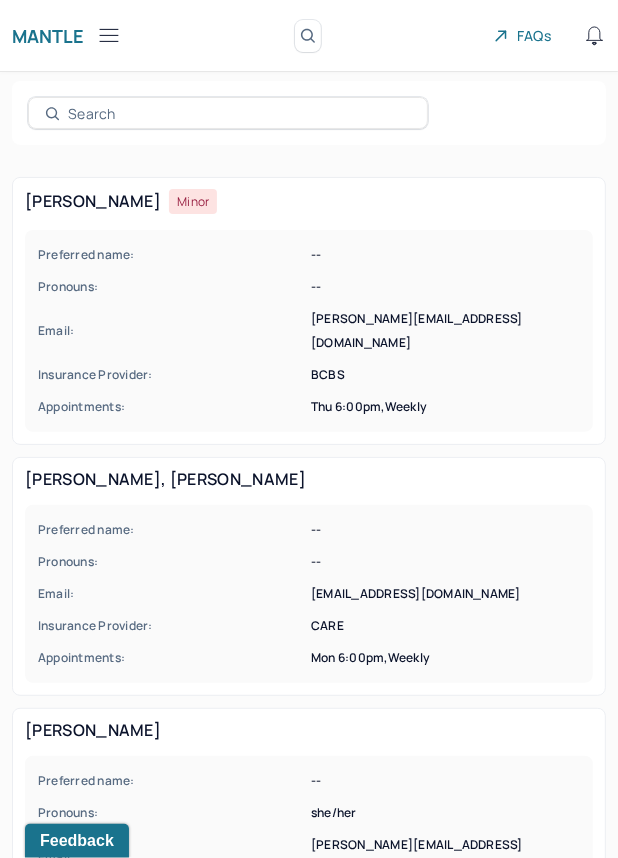click on "Pronouns:" at bounding box center (172, 287) 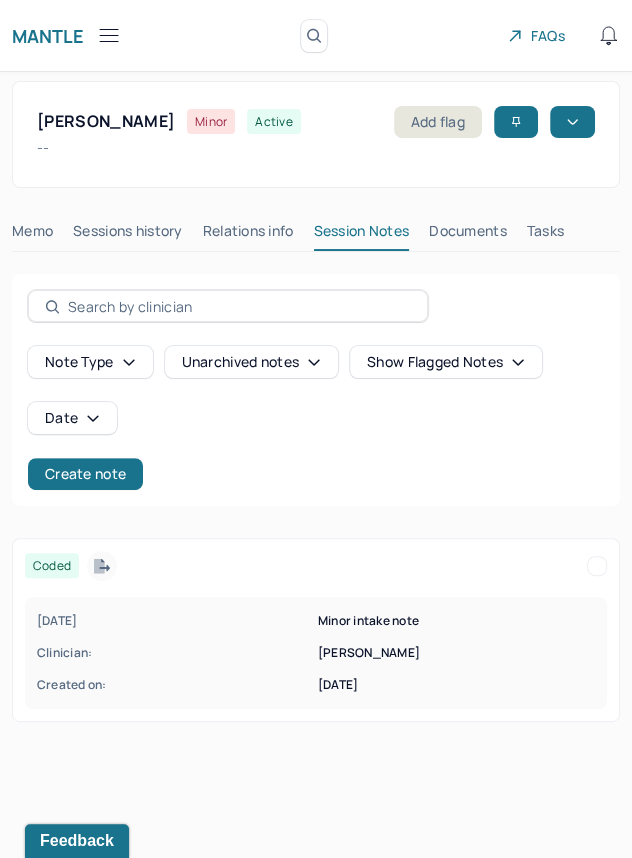 click on "Clinician:" at bounding box center (175, 653) 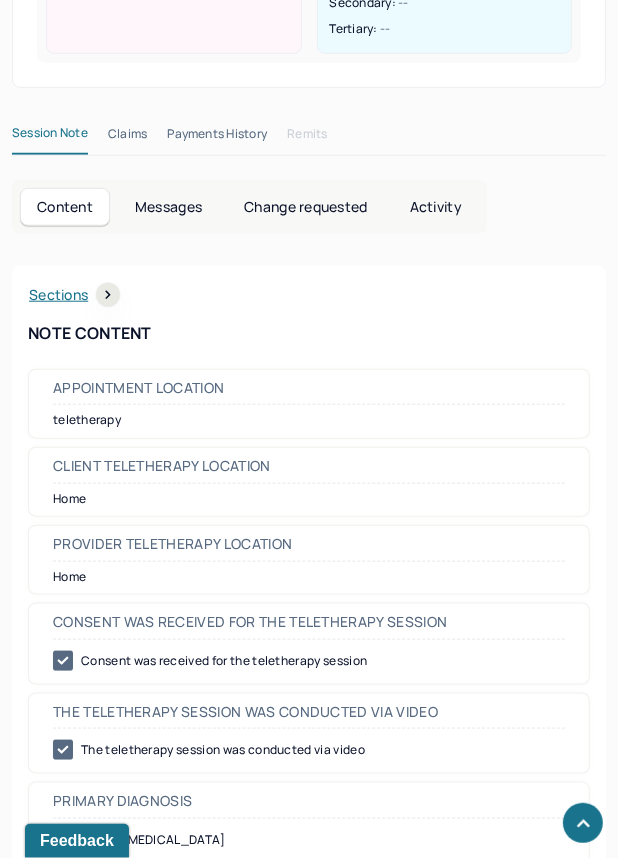 scroll, scrollTop: 415, scrollLeft: 0, axis: vertical 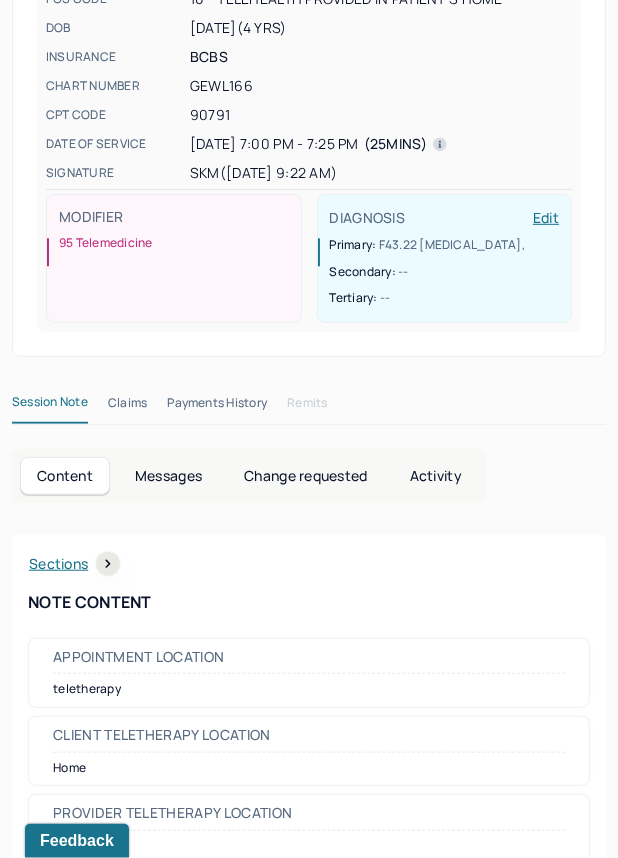 click on "Activity" at bounding box center [436, 476] 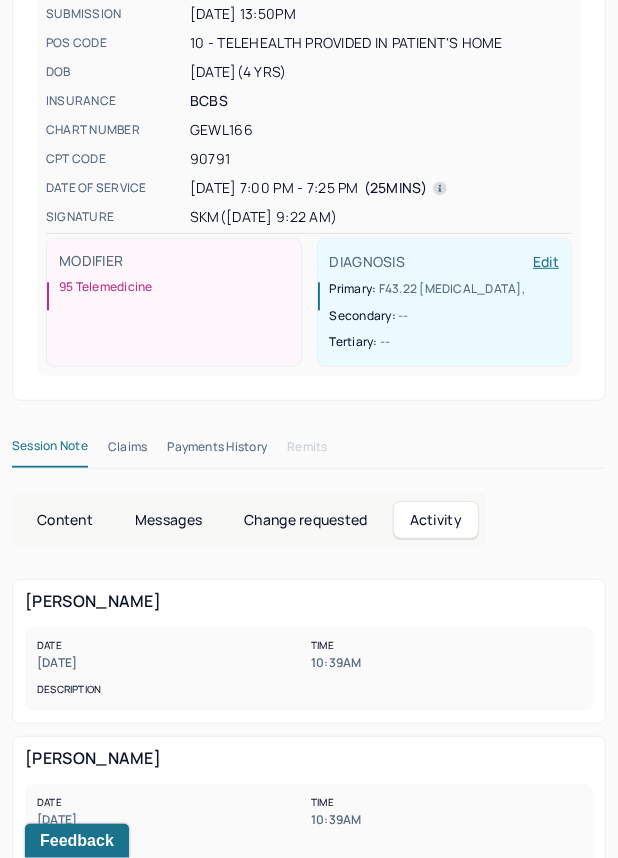 scroll, scrollTop: 415, scrollLeft: 0, axis: vertical 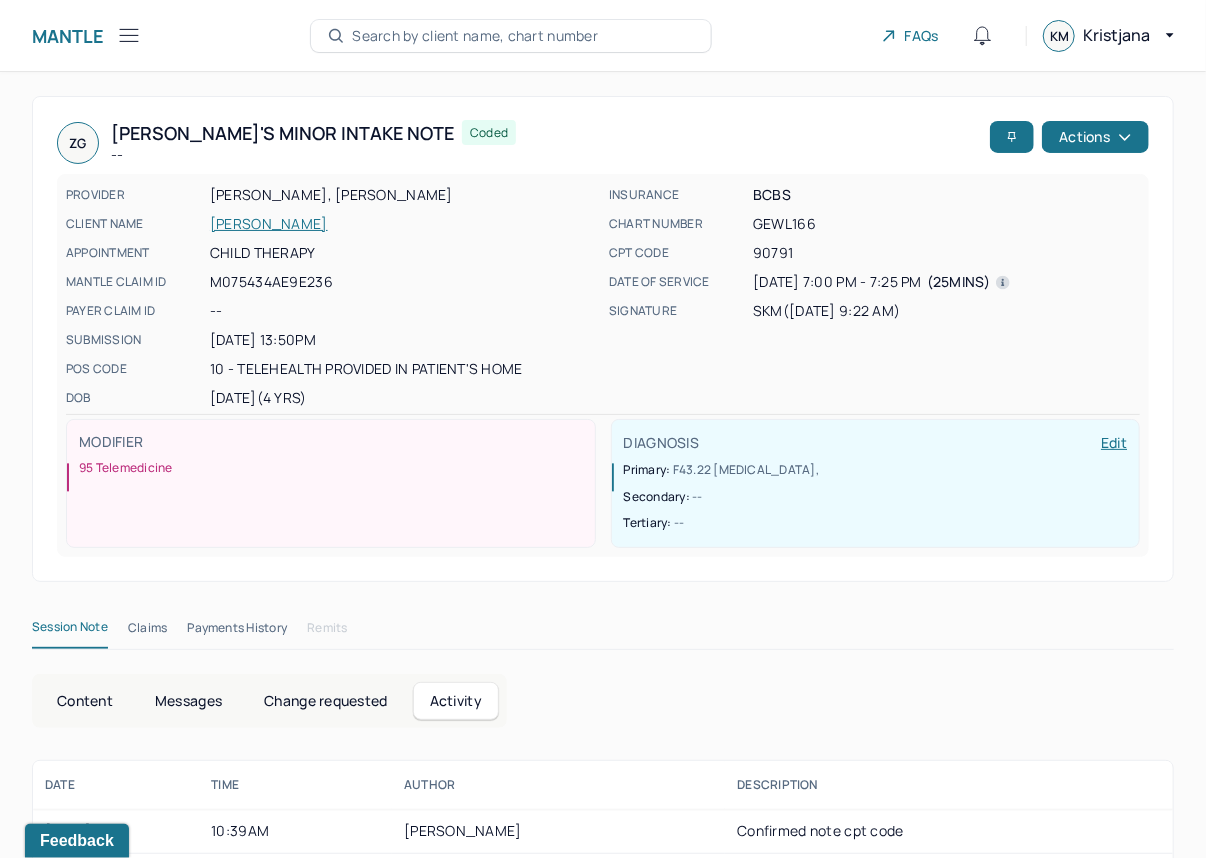click 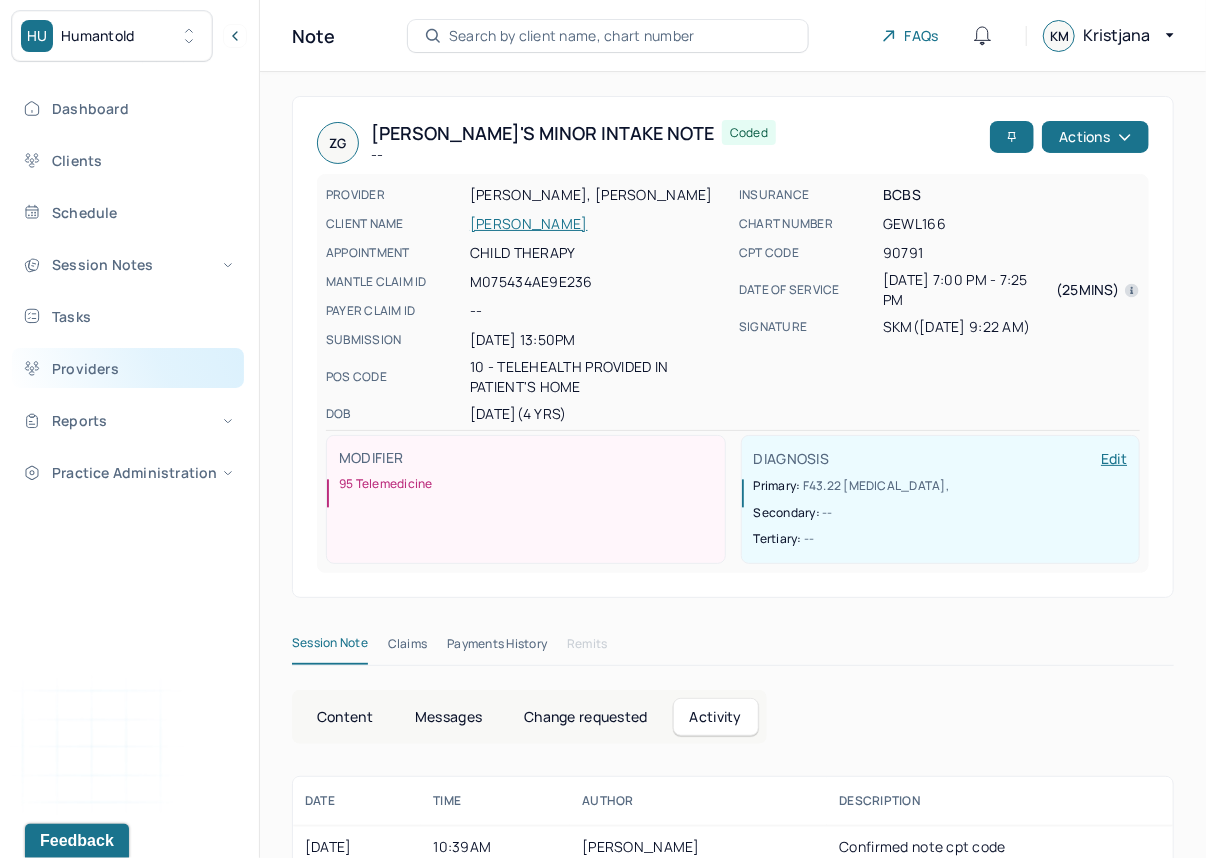 click on "Providers" at bounding box center (128, 368) 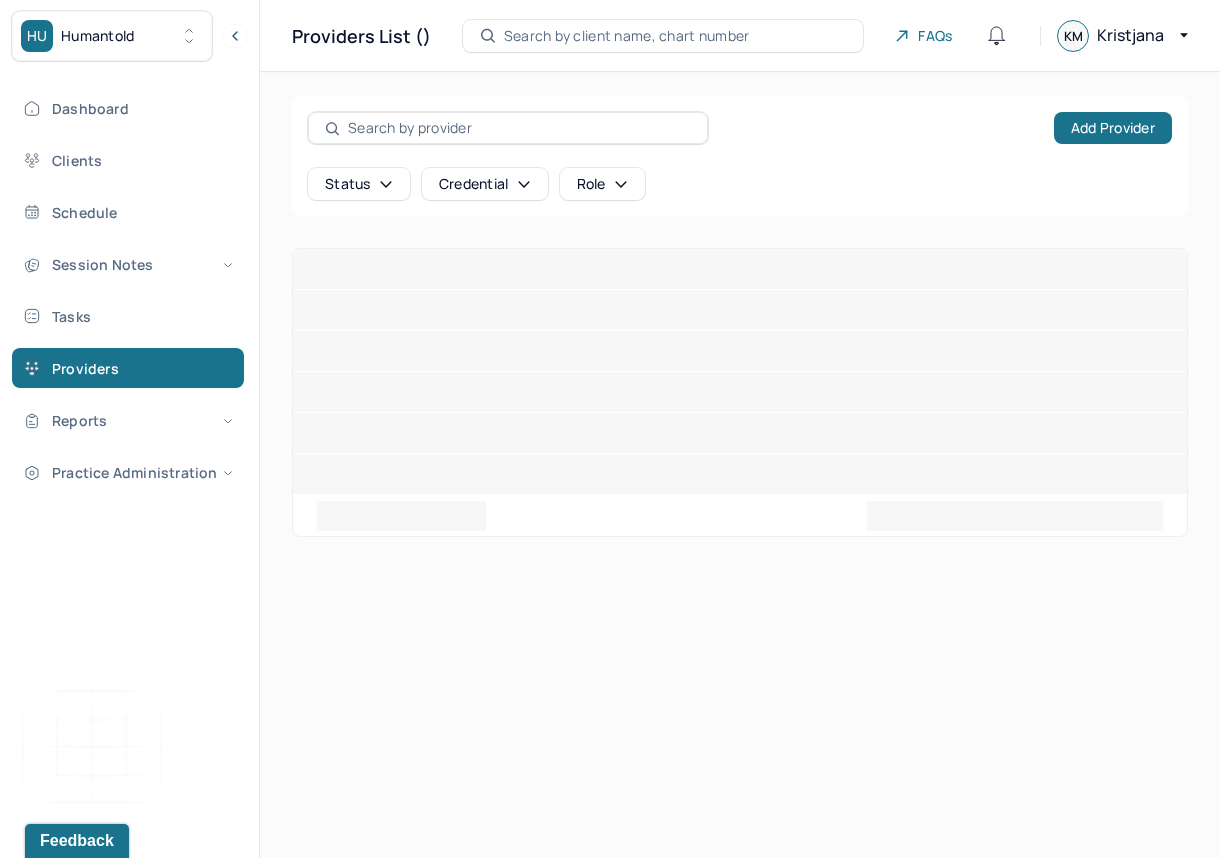 click at bounding box center (519, 128) 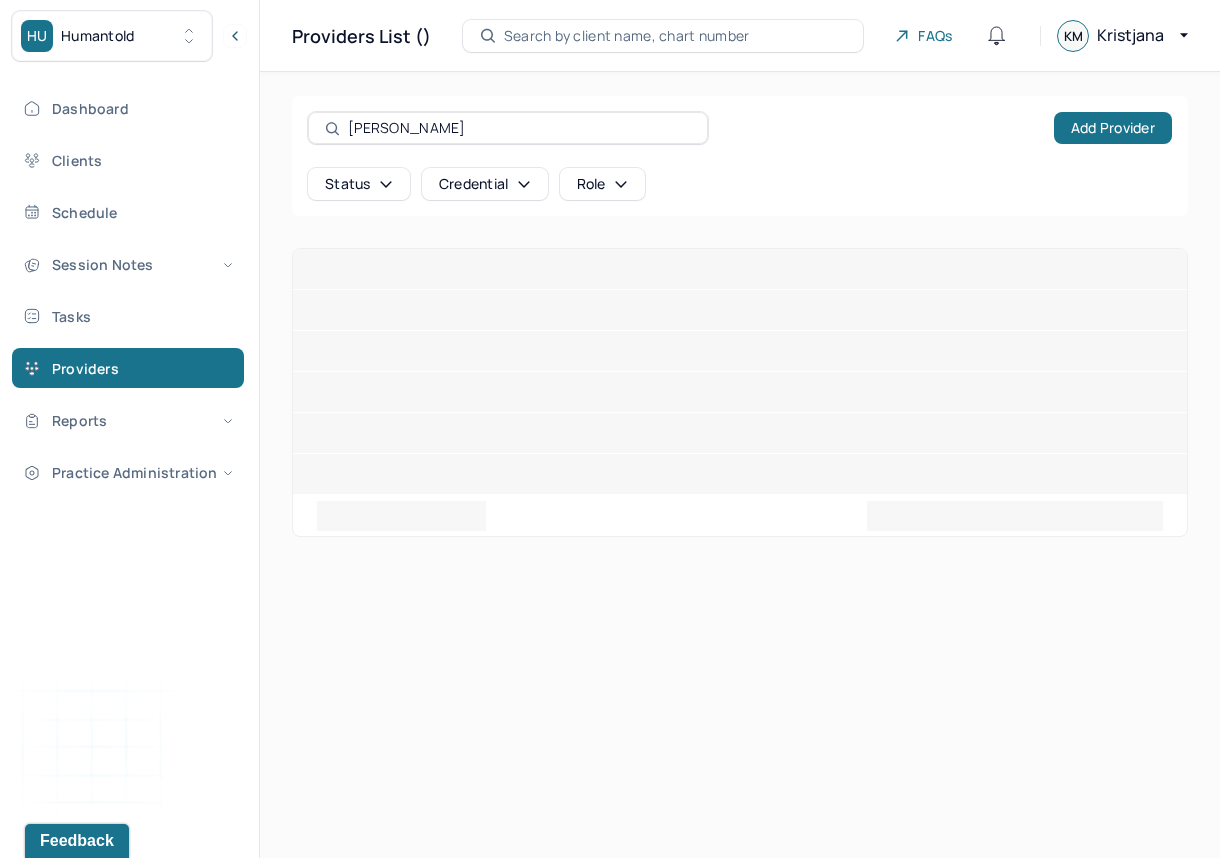 type on "shiff" 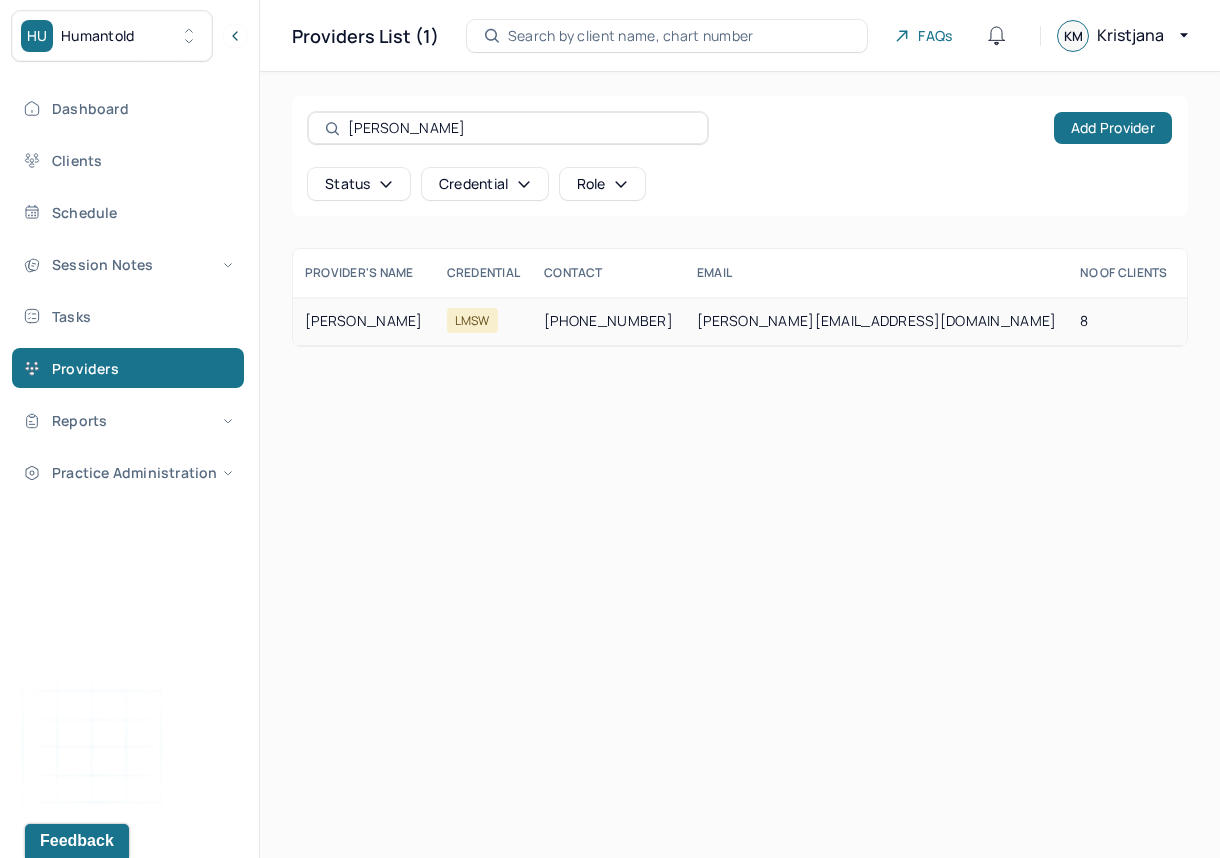 click on "[PERSON_NAME]" at bounding box center [364, 321] 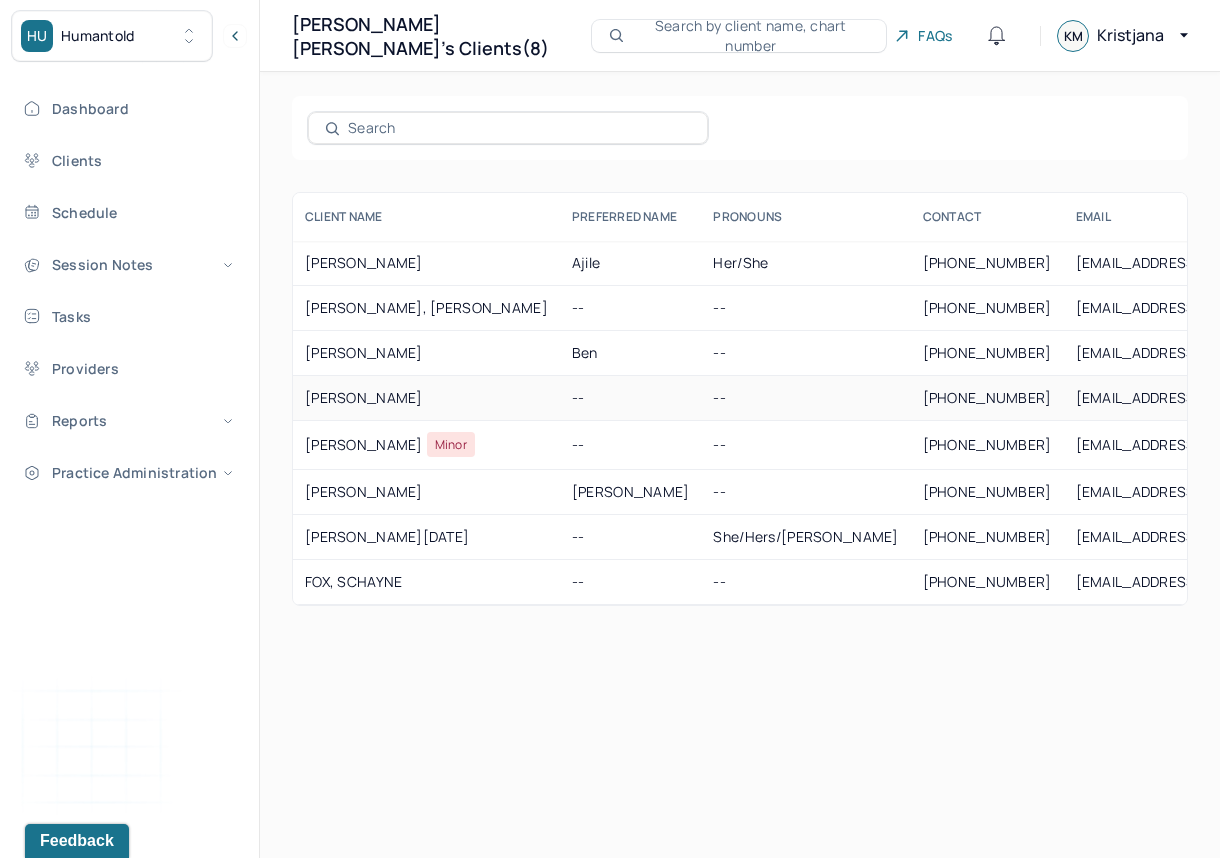 click on "GOLINKOFF, ERIN" at bounding box center [426, 398] 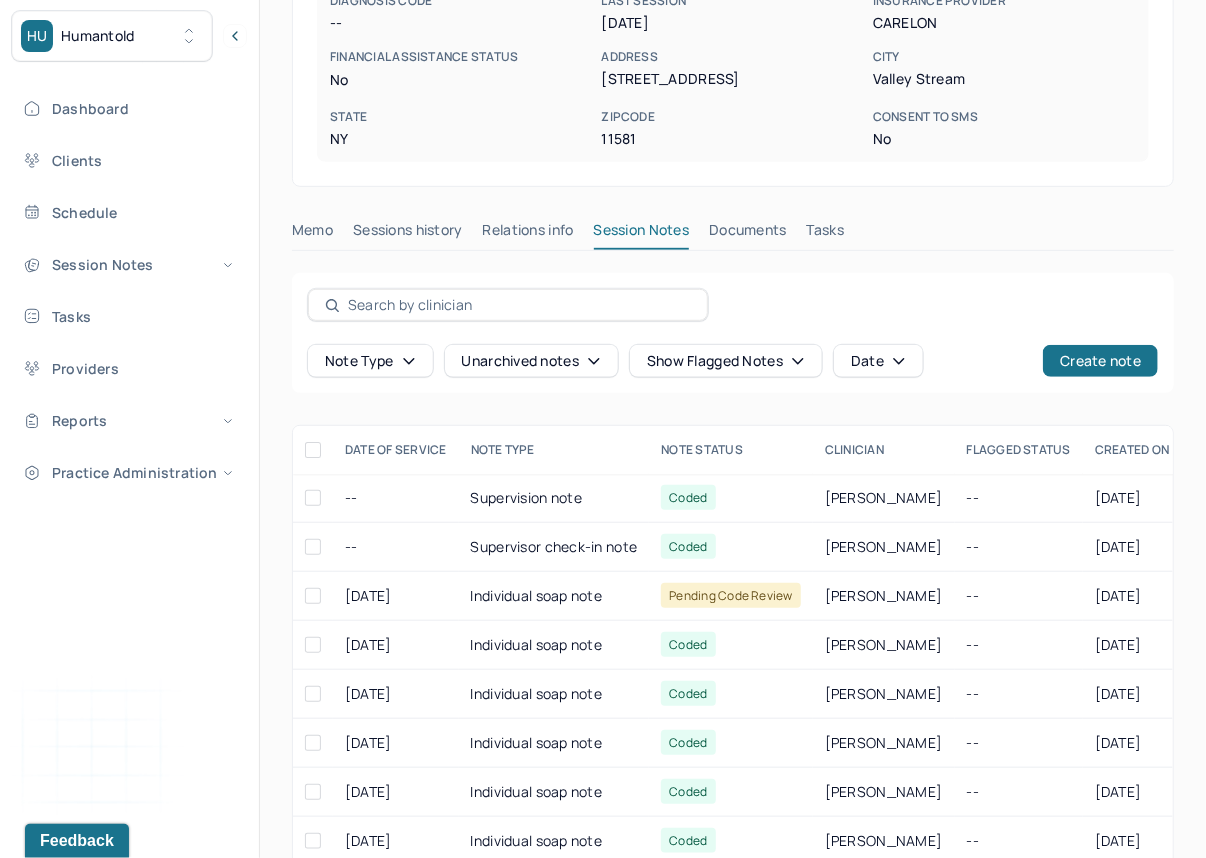 scroll, scrollTop: 420, scrollLeft: 0, axis: vertical 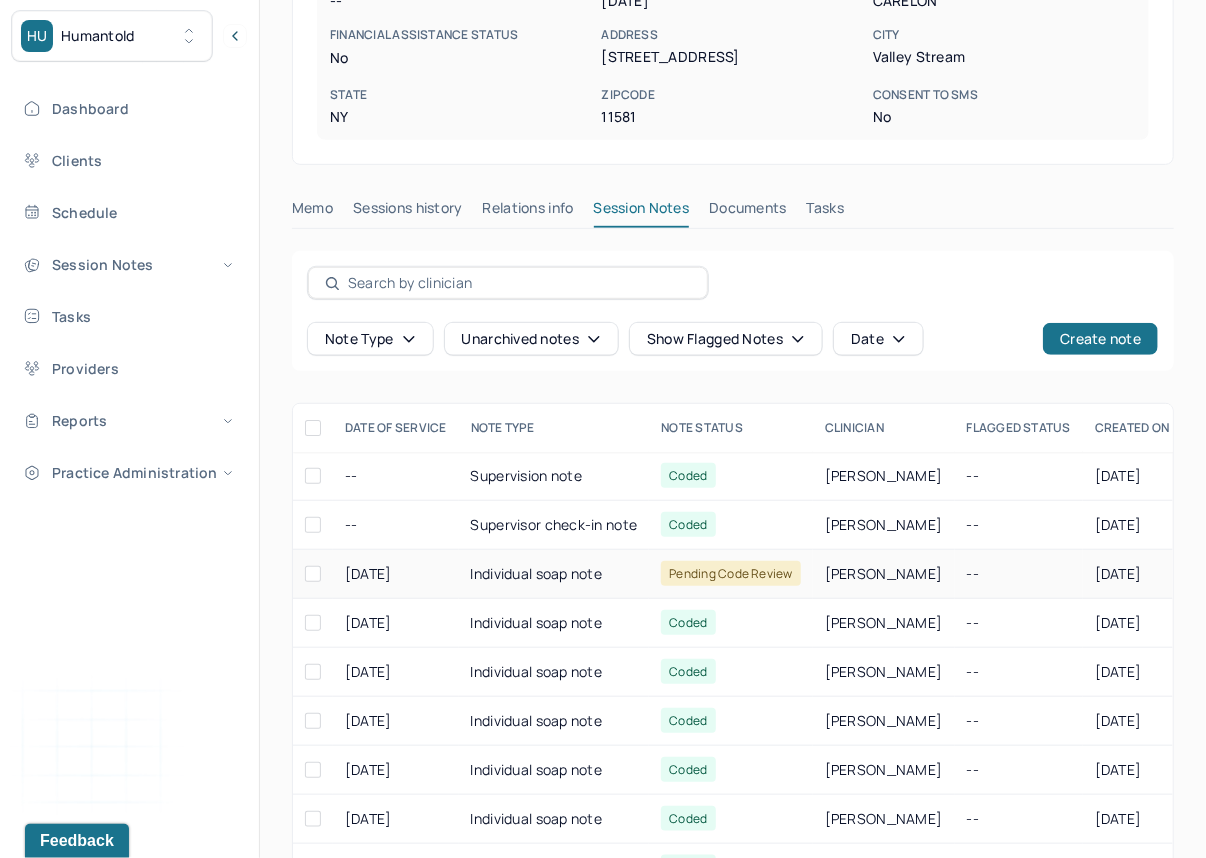 click on "Individual soap note" at bounding box center (554, 574) 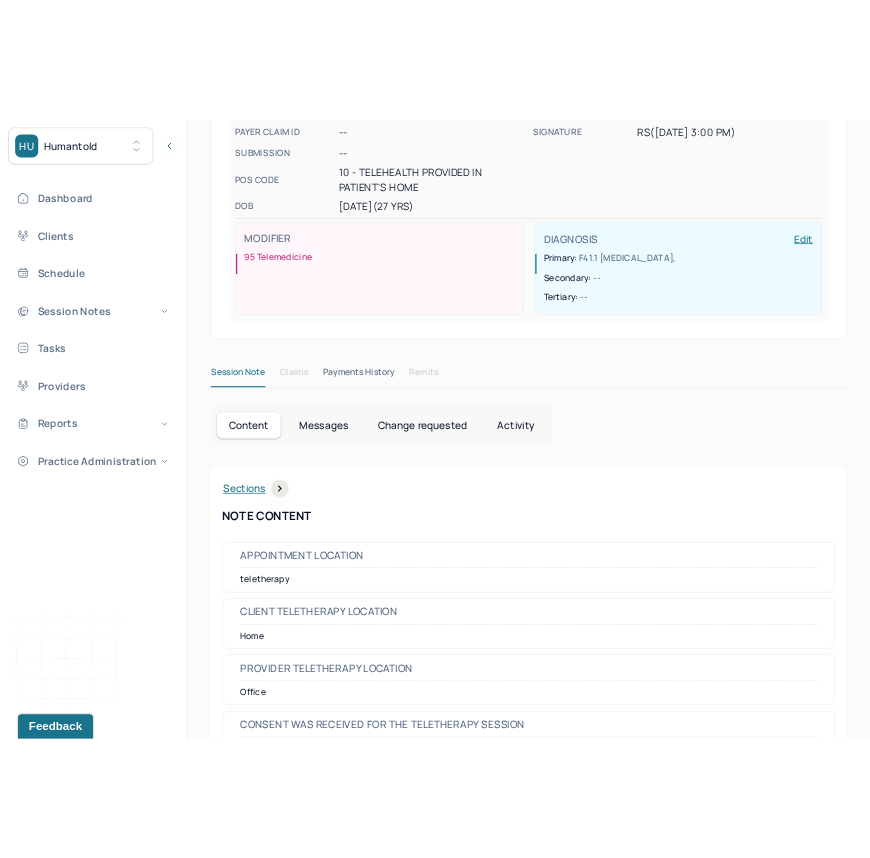 scroll, scrollTop: 420, scrollLeft: 0, axis: vertical 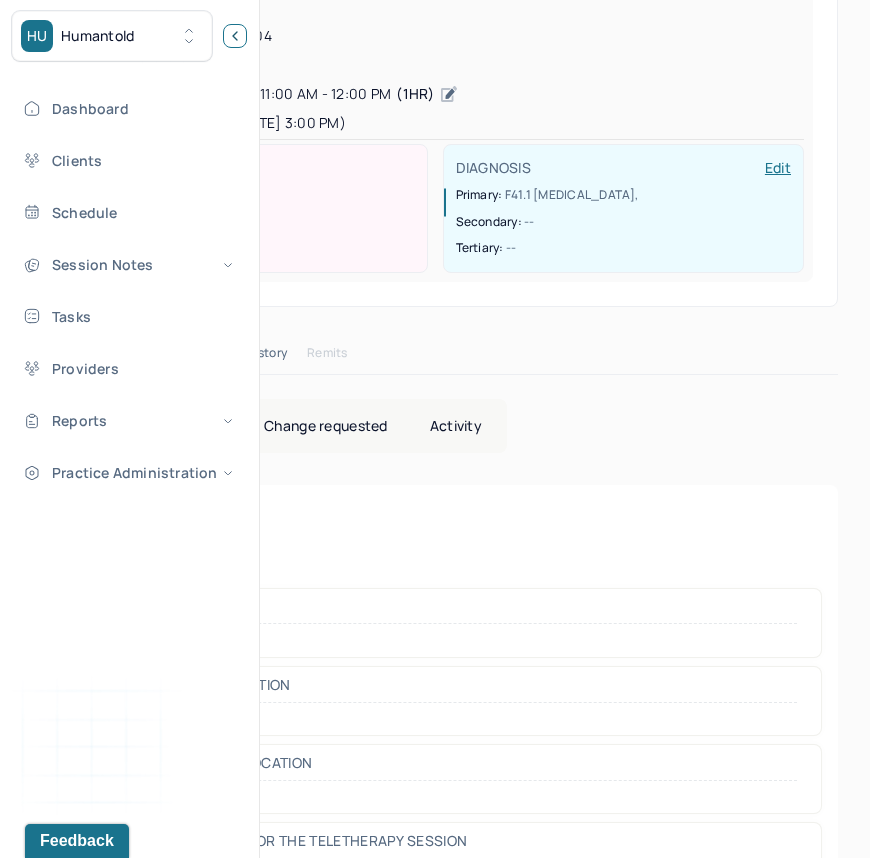 click 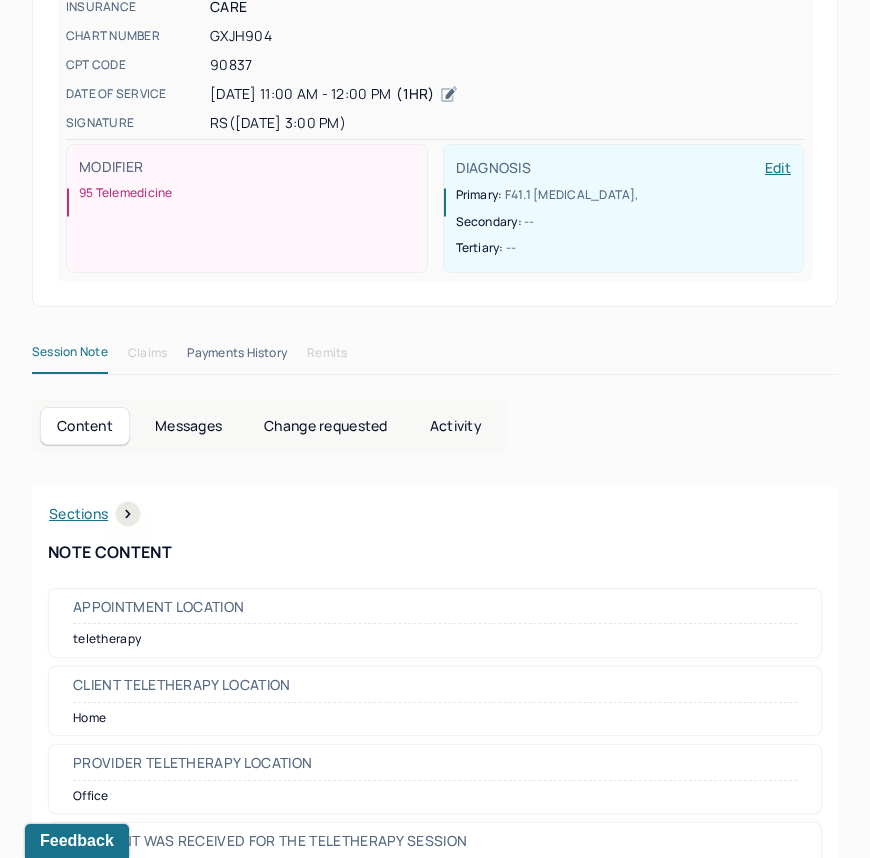 scroll, scrollTop: 0, scrollLeft: 0, axis: both 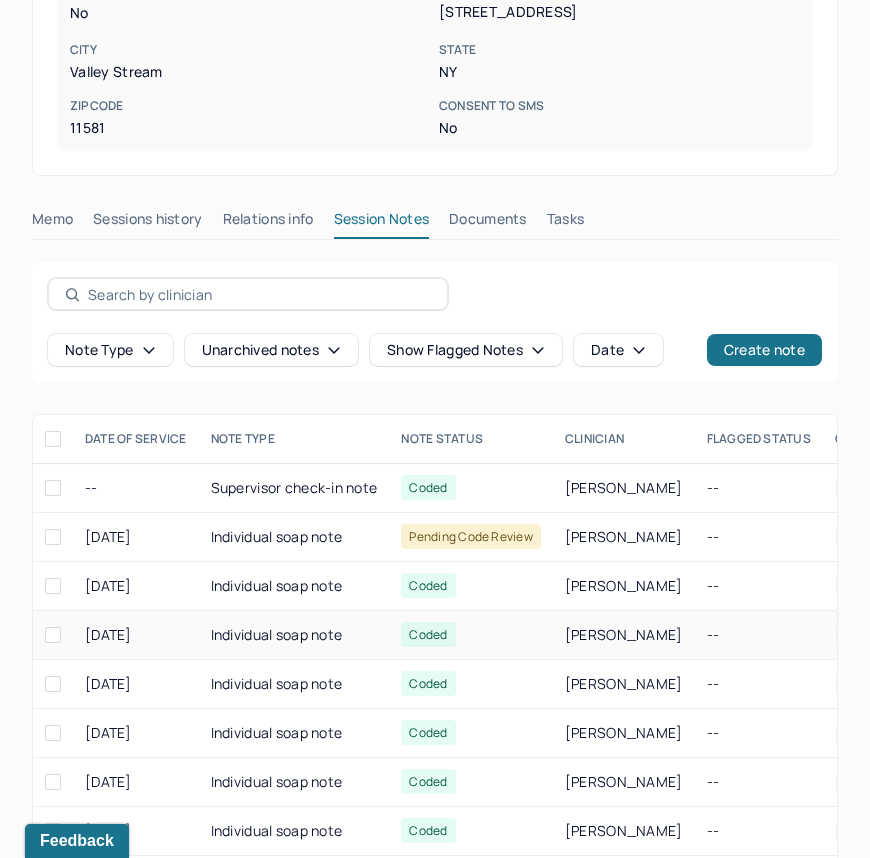 click on "Individual soap note" at bounding box center [294, 635] 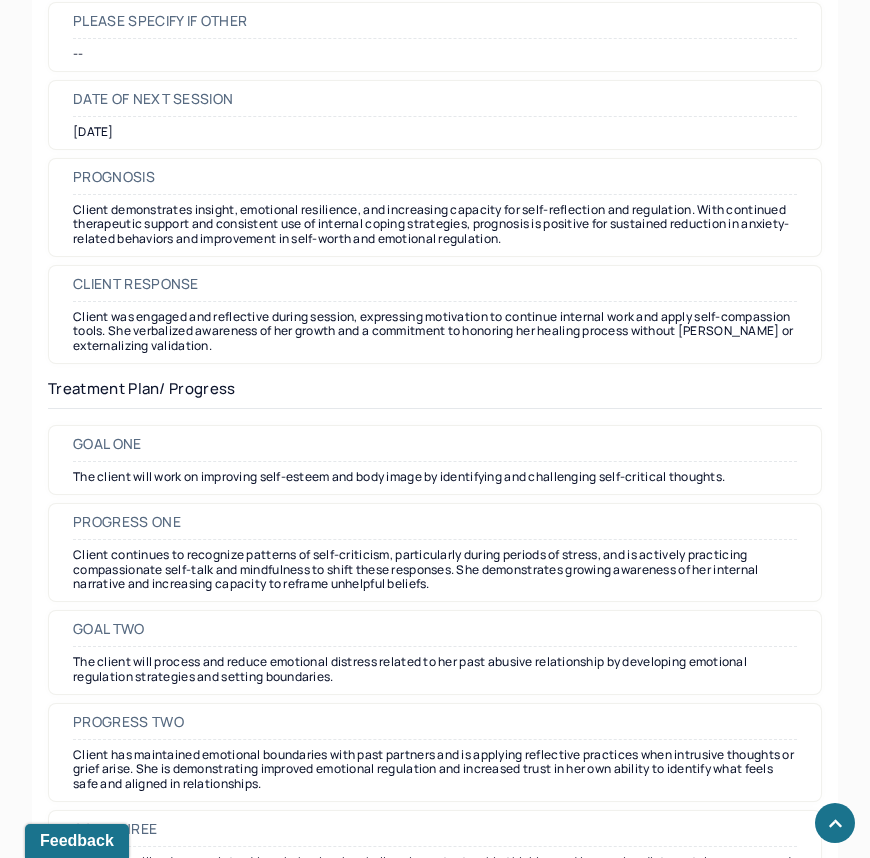 scroll, scrollTop: 3069, scrollLeft: 0, axis: vertical 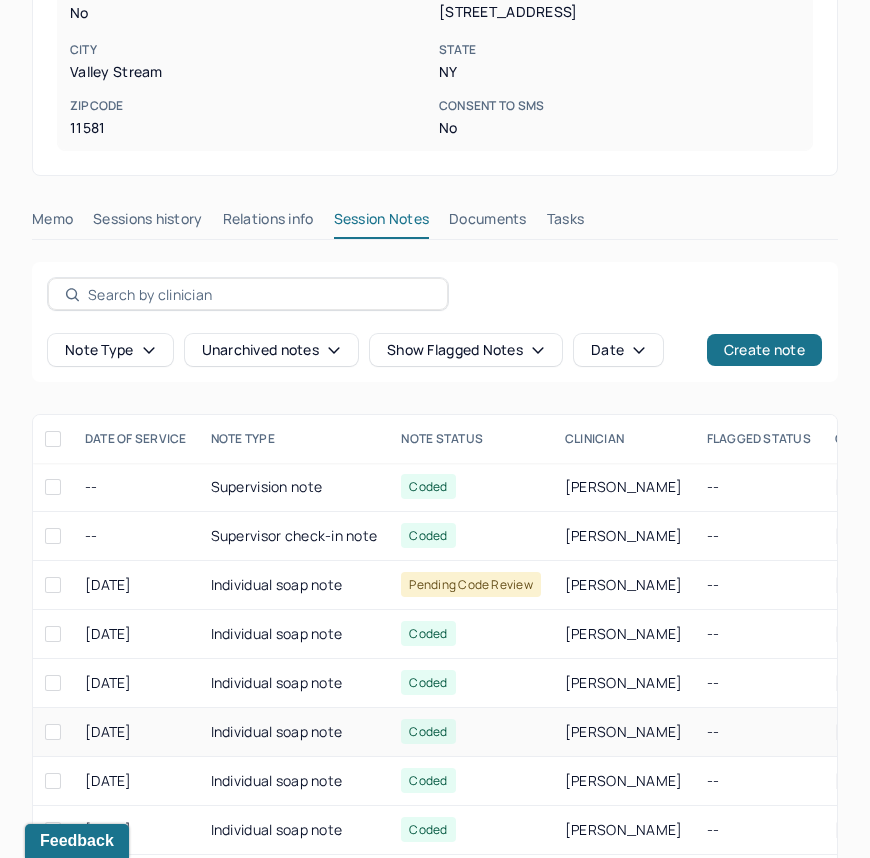 click on "Individual soap note" at bounding box center (294, 732) 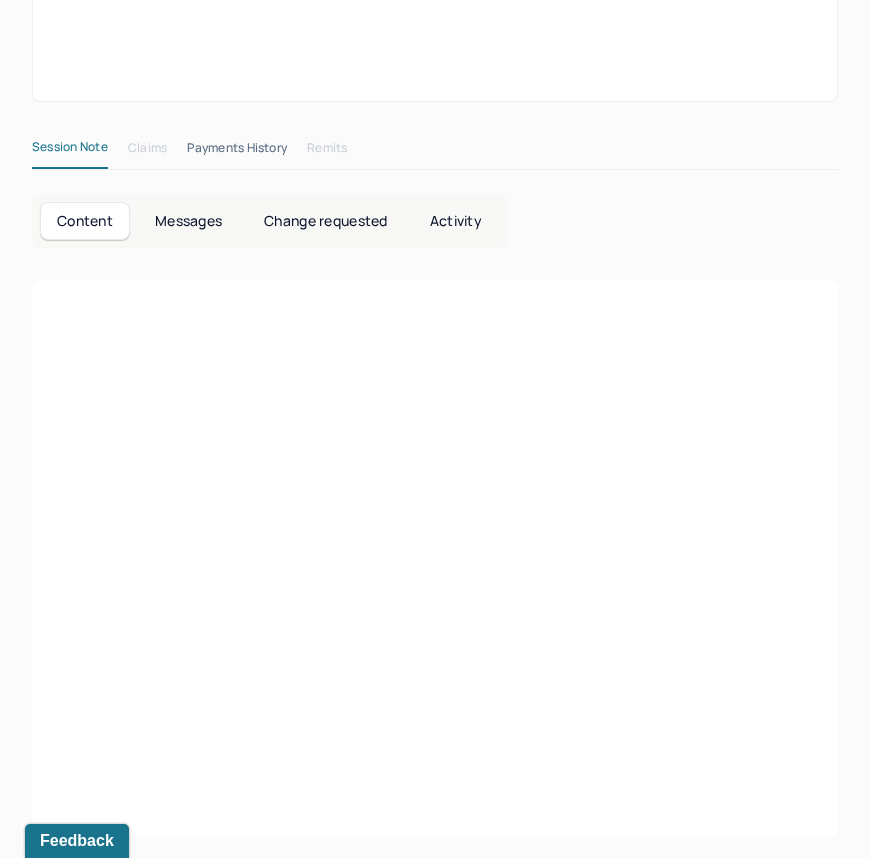 scroll, scrollTop: 577, scrollLeft: 0, axis: vertical 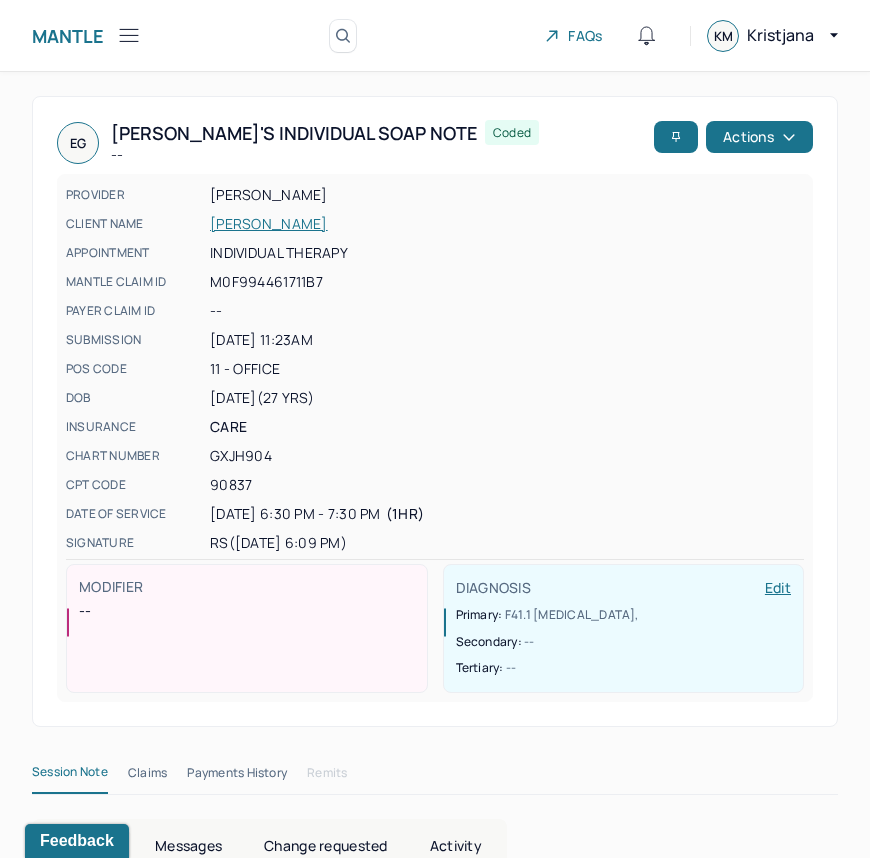click 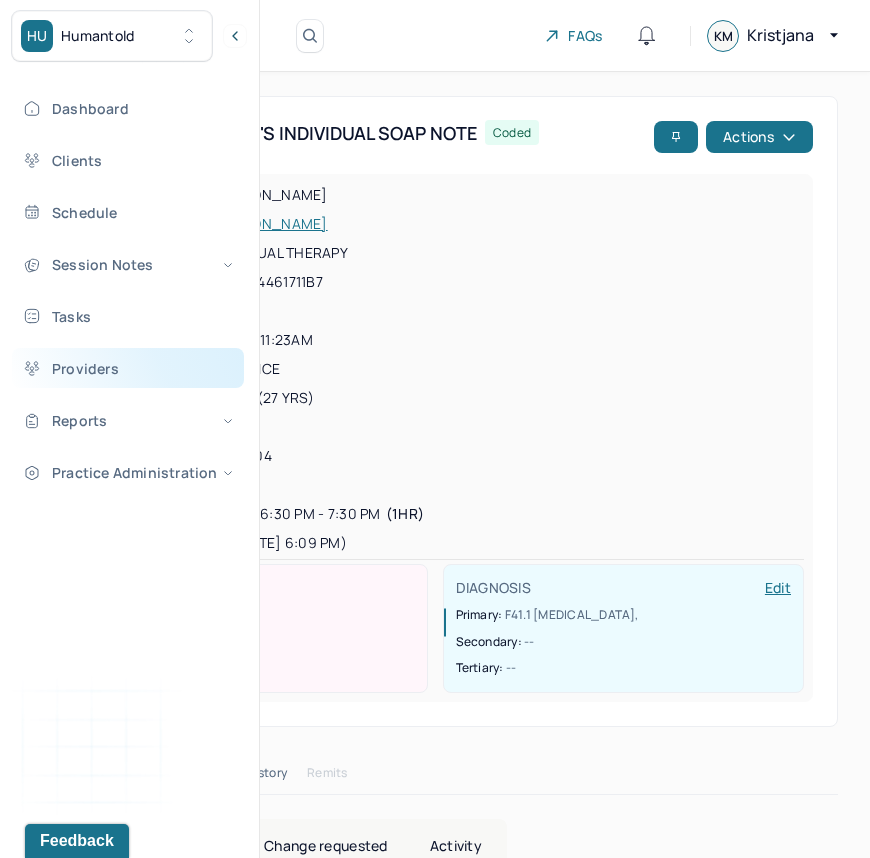 click on "Providers" at bounding box center [128, 368] 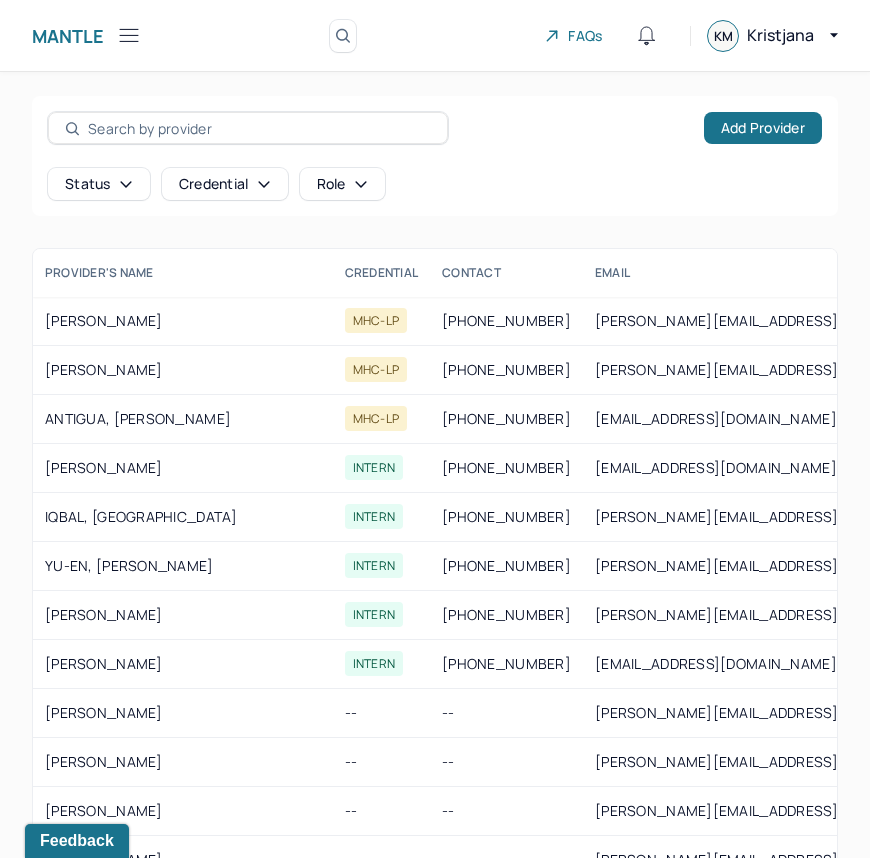 click at bounding box center [259, 128] 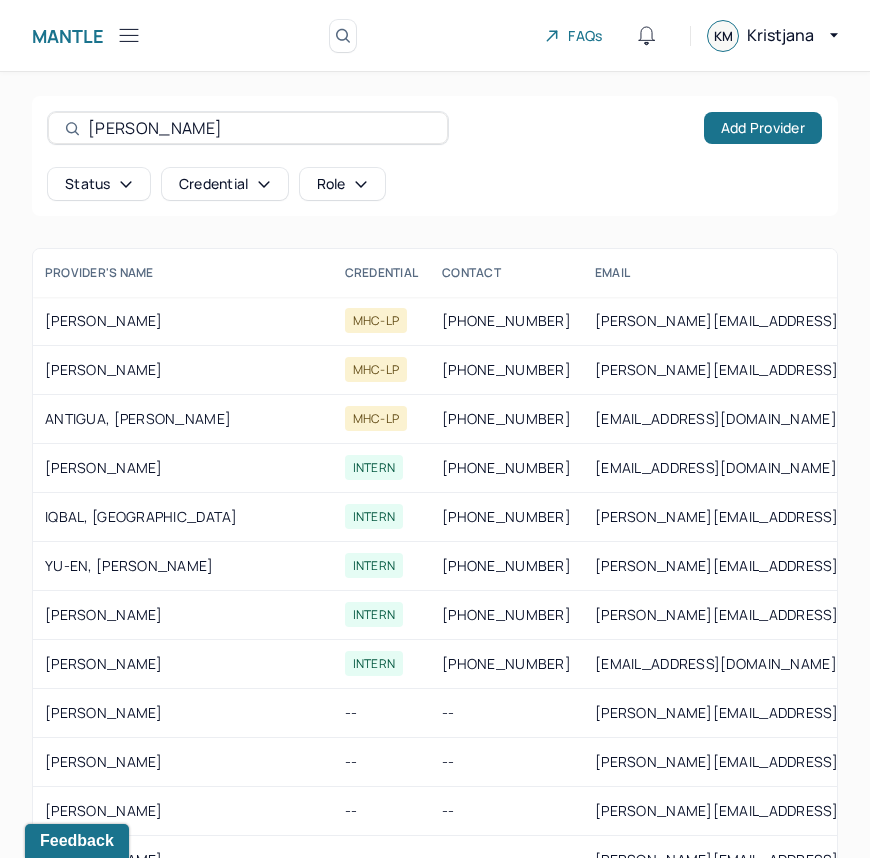type on "shiff" 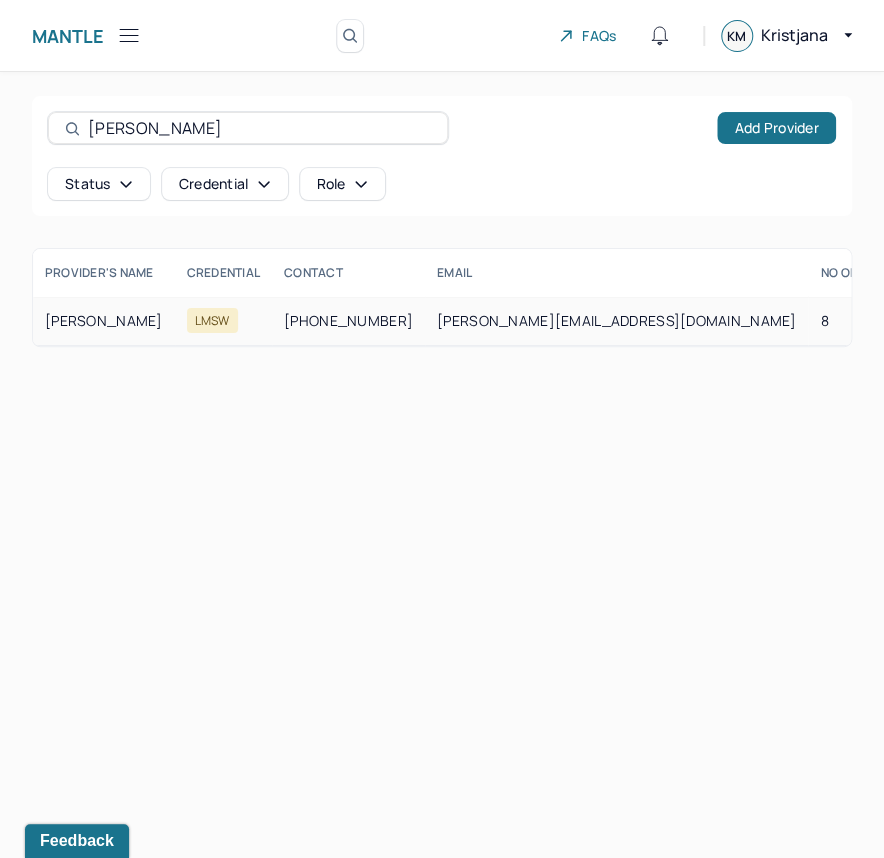 click on "[PERSON_NAME]" at bounding box center [104, 321] 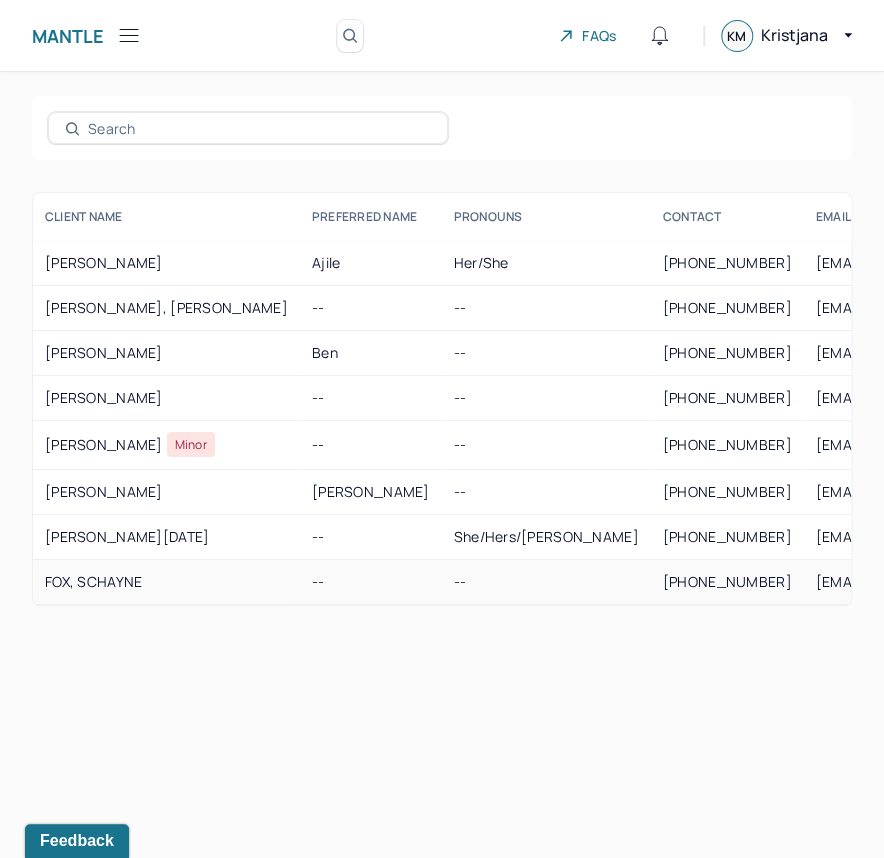 click on "FOX, SCHAYNE" at bounding box center (166, 582) 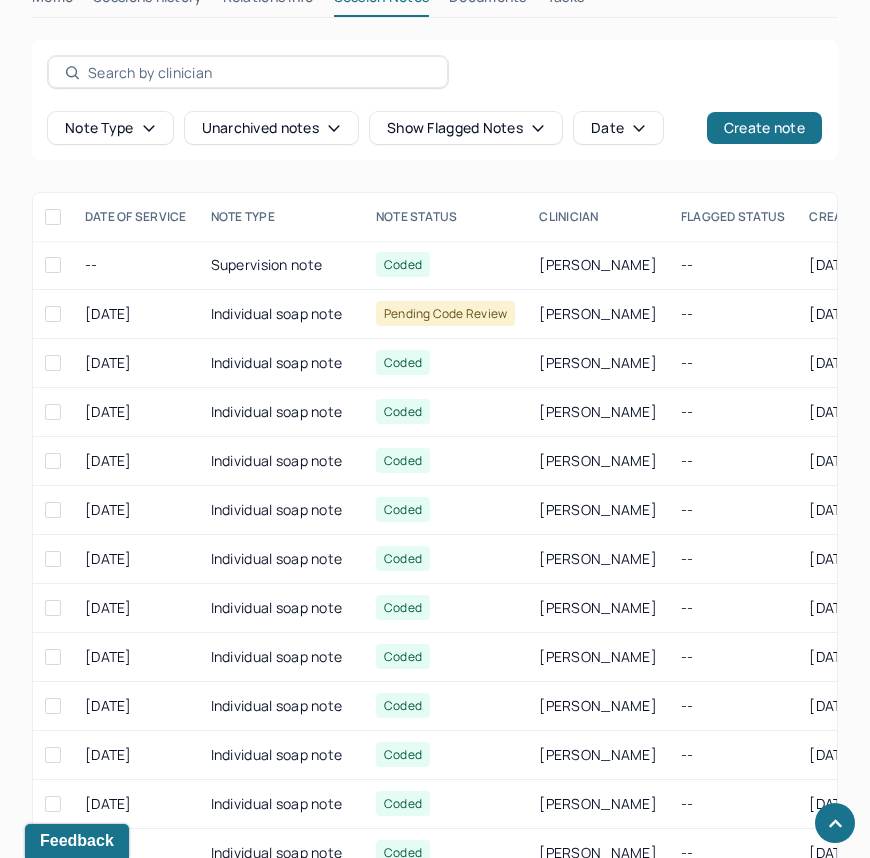 scroll, scrollTop: 798, scrollLeft: 0, axis: vertical 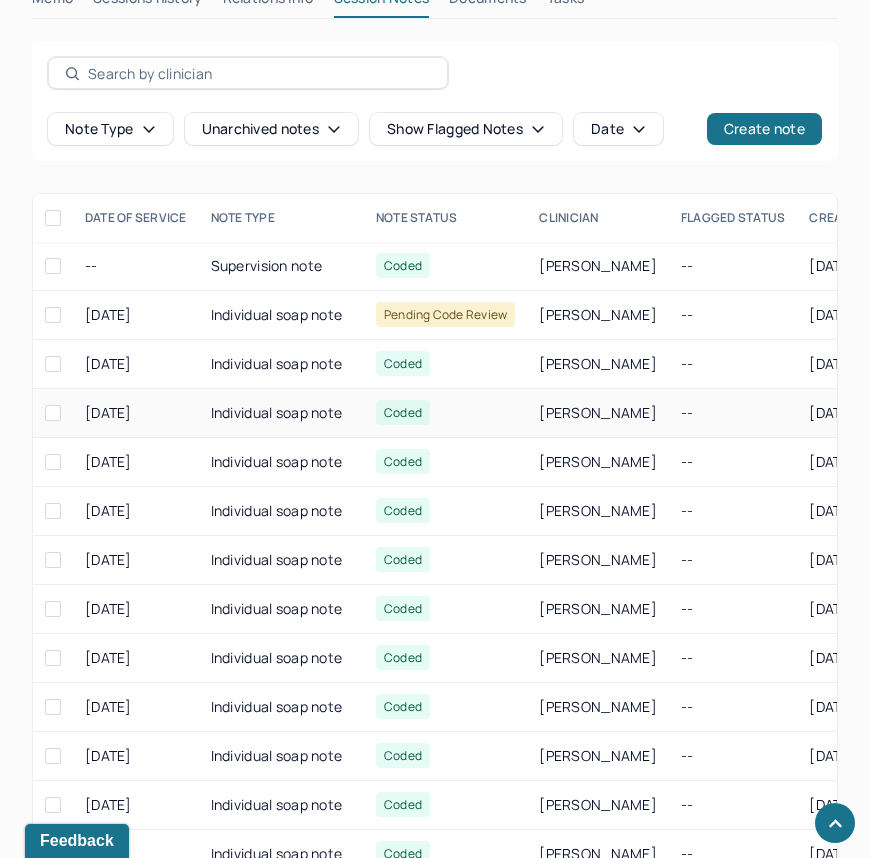 click on "Individual soap note" at bounding box center [281, 413] 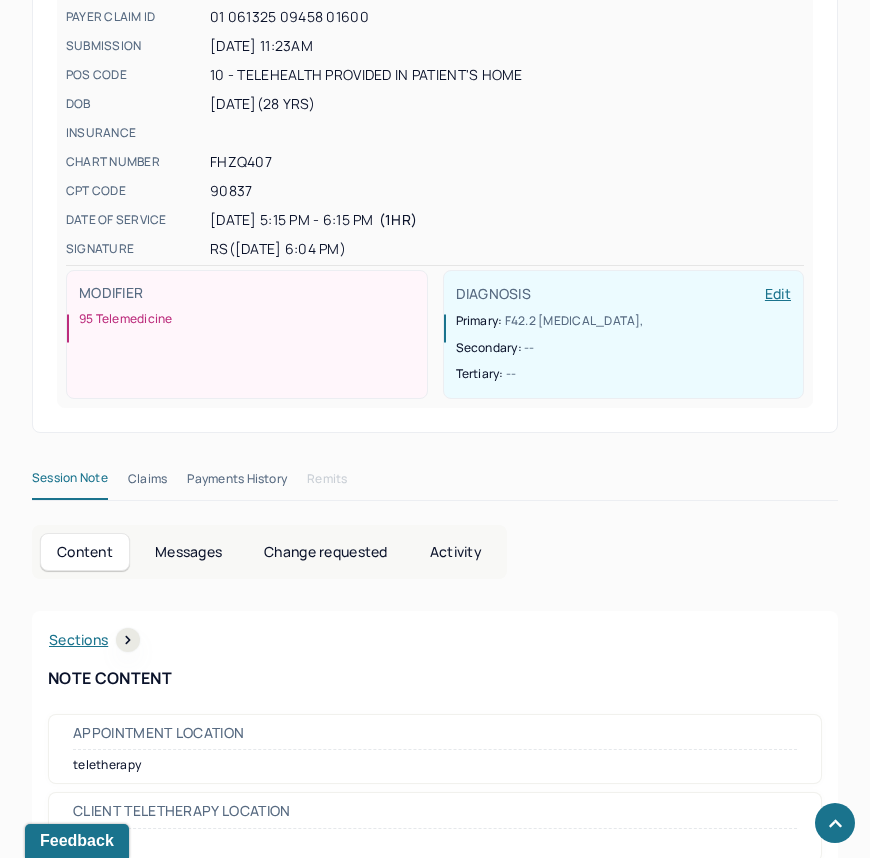 scroll, scrollTop: 798, scrollLeft: 0, axis: vertical 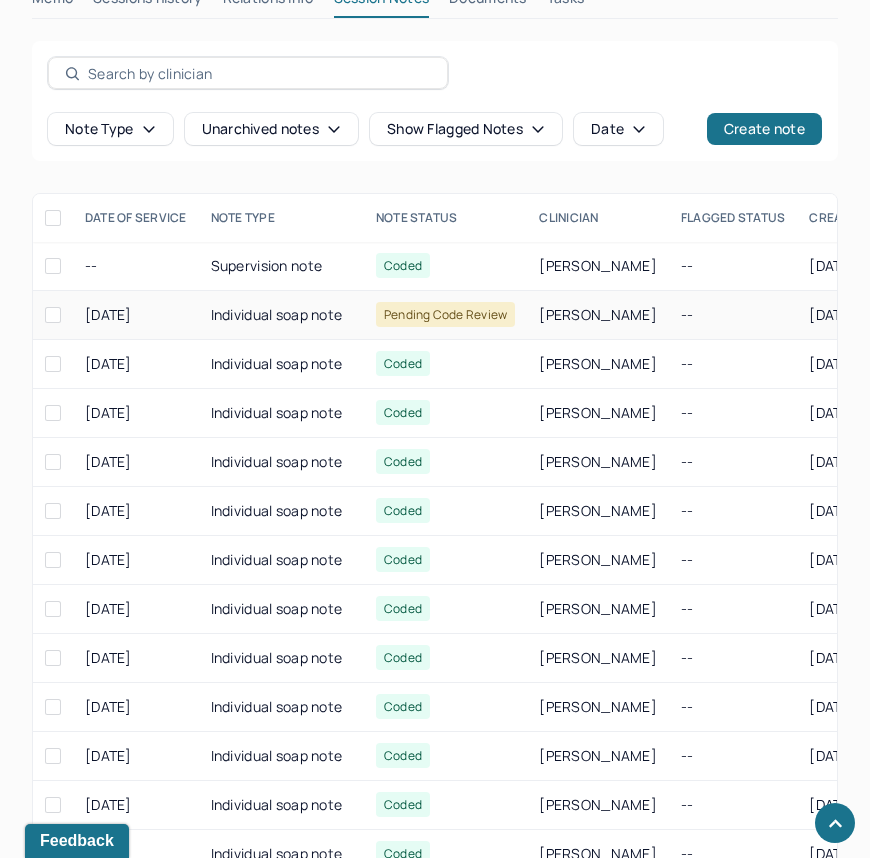 click on "06/30/2025" at bounding box center (136, 315) 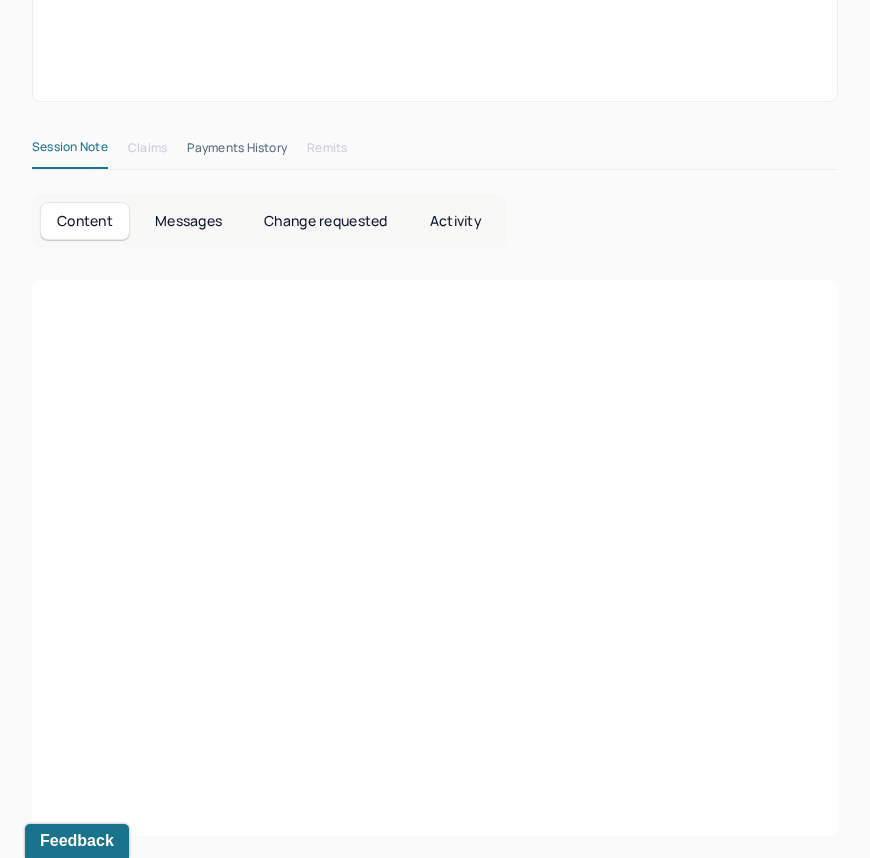 scroll, scrollTop: 0, scrollLeft: 0, axis: both 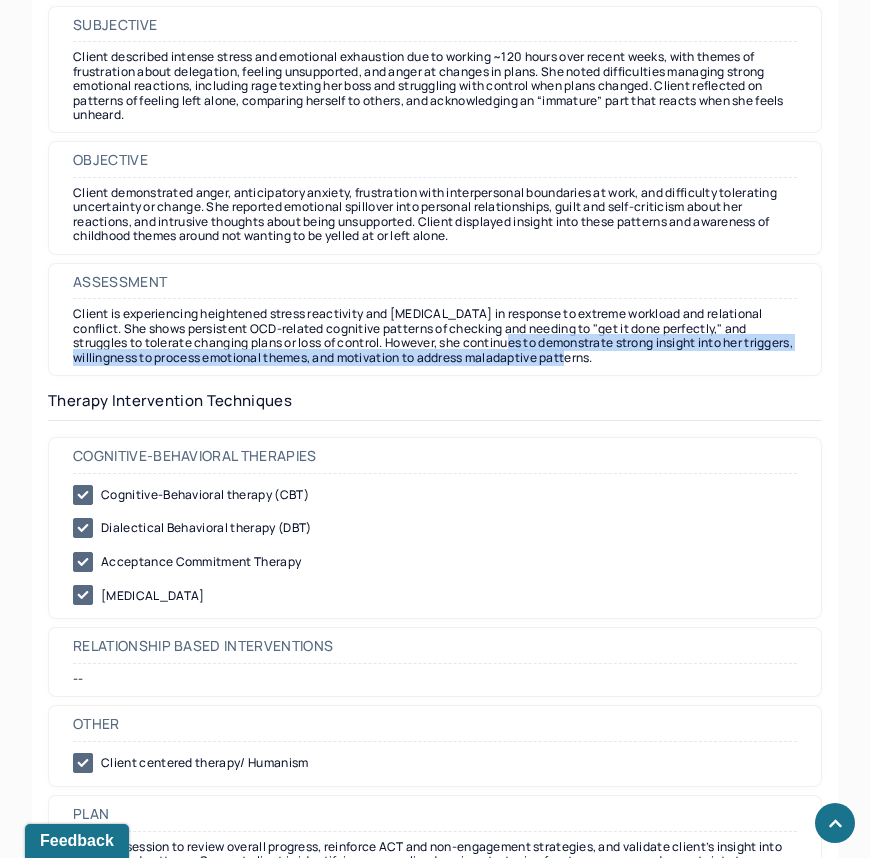 drag, startPoint x: 484, startPoint y: 342, endPoint x: 574, endPoint y: 363, distance: 92.417534 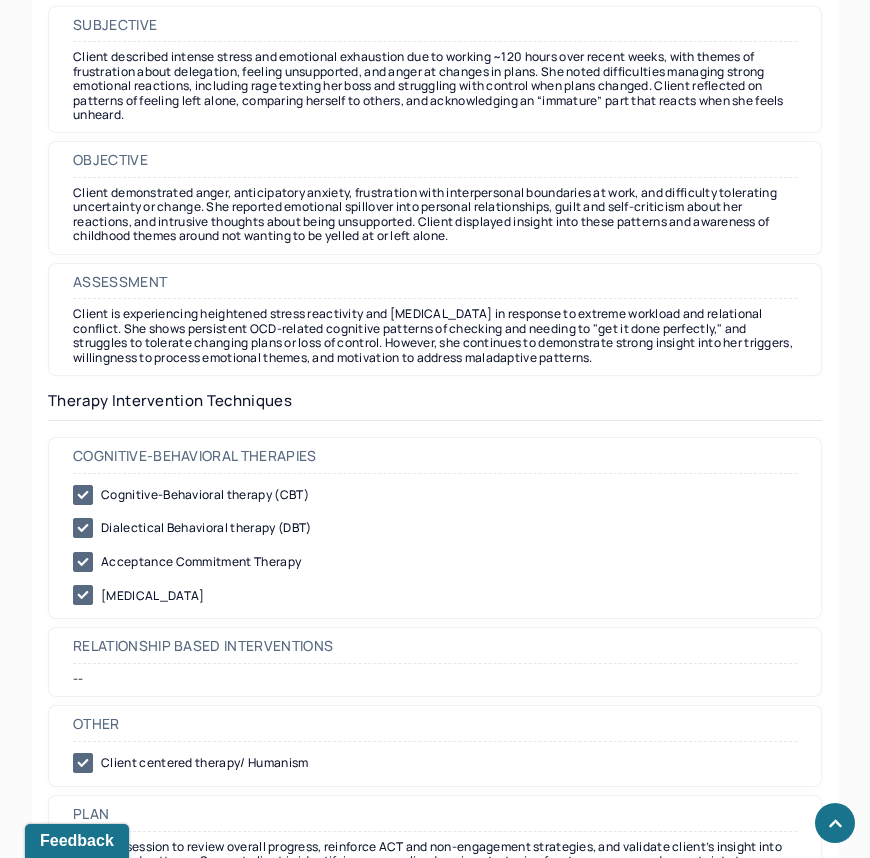 click on "Appointment location teletherapy Client Teletherapy Location Home Provider Teletherapy Location Office Consent was received for the teletherapy session Consent was received for the teletherapy session The teletherapy session was conducted via video The teletherapy session was conducted via video Primary diagnosis F42.2 MIXED OBSESSIONAL THOUGHTS AND ACTS Secondary diagnosis -- Tertiary diagnosis -- Emotional / Behavioural symptoms demonstrated
Client exhibited heightened stress reactivity, anger, and frustration linked to extreme workload, difficulty delegating, and changes in plans. She described compulsive need for control and perfection, emotional exhaustion, and feelings of being unsupported or left alone. Client also noted self-critical thoughts, guilt about reactions, and insight into longstanding patterns connected to early experiences.
Causing Maladaptive Functioning Intention for Session Facilitate coping mechanisms Session Note Subjective Objective Assessment Therapy Intervention Techniques --" at bounding box center [435, 547] 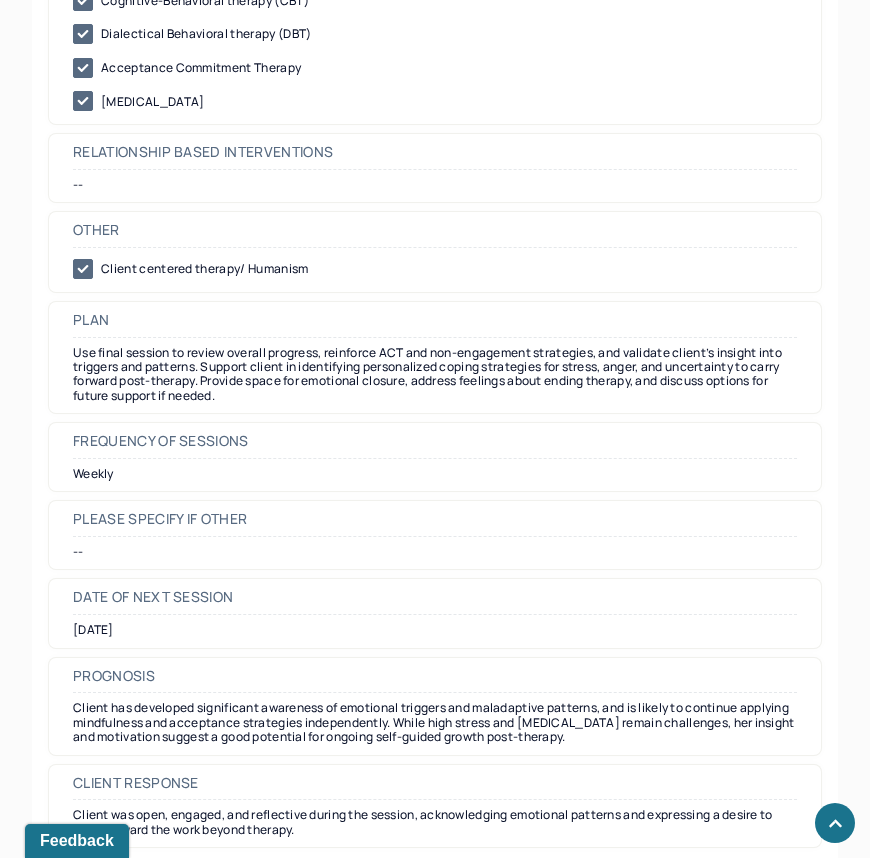 scroll, scrollTop: 2495, scrollLeft: 0, axis: vertical 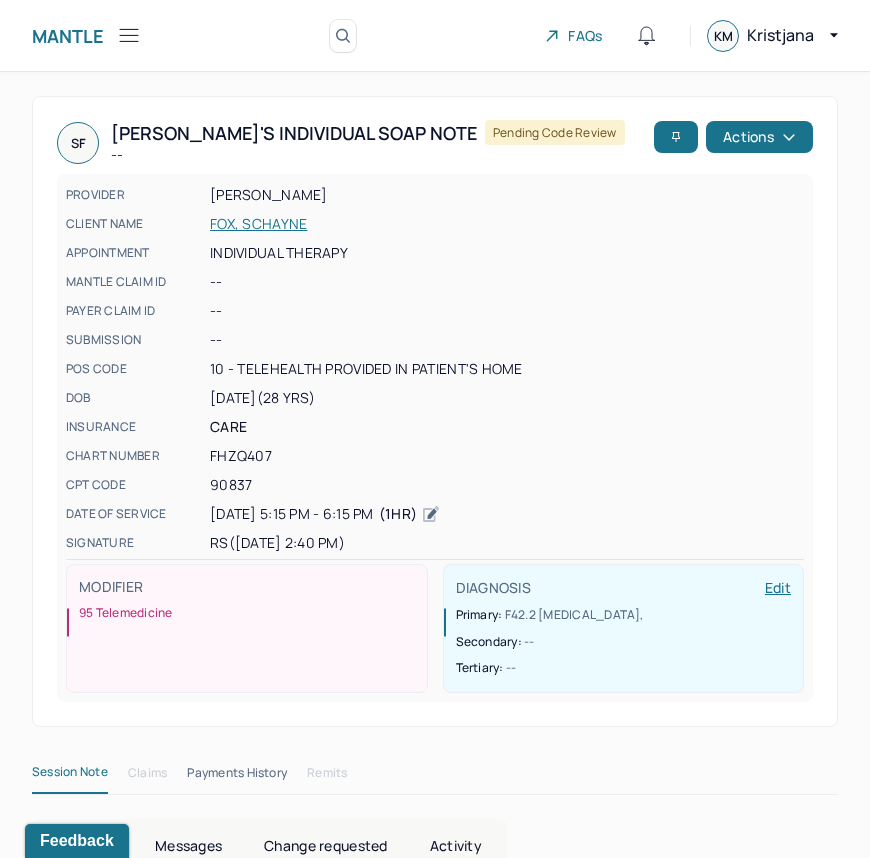 click 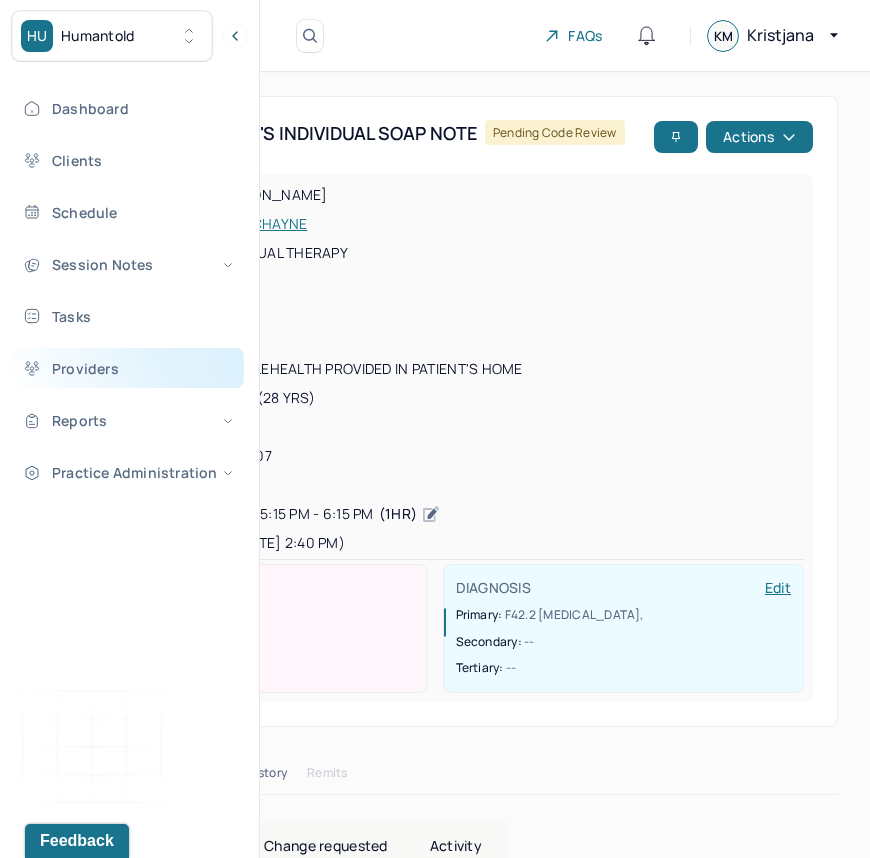 click on "Providers" at bounding box center [128, 368] 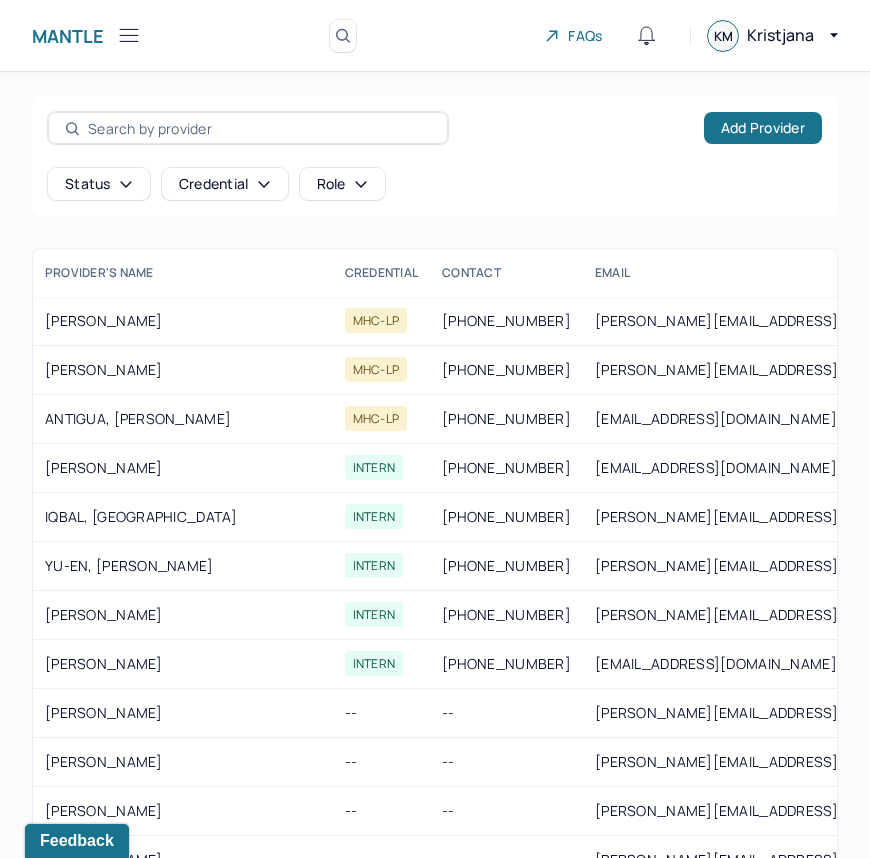 click at bounding box center [259, 128] 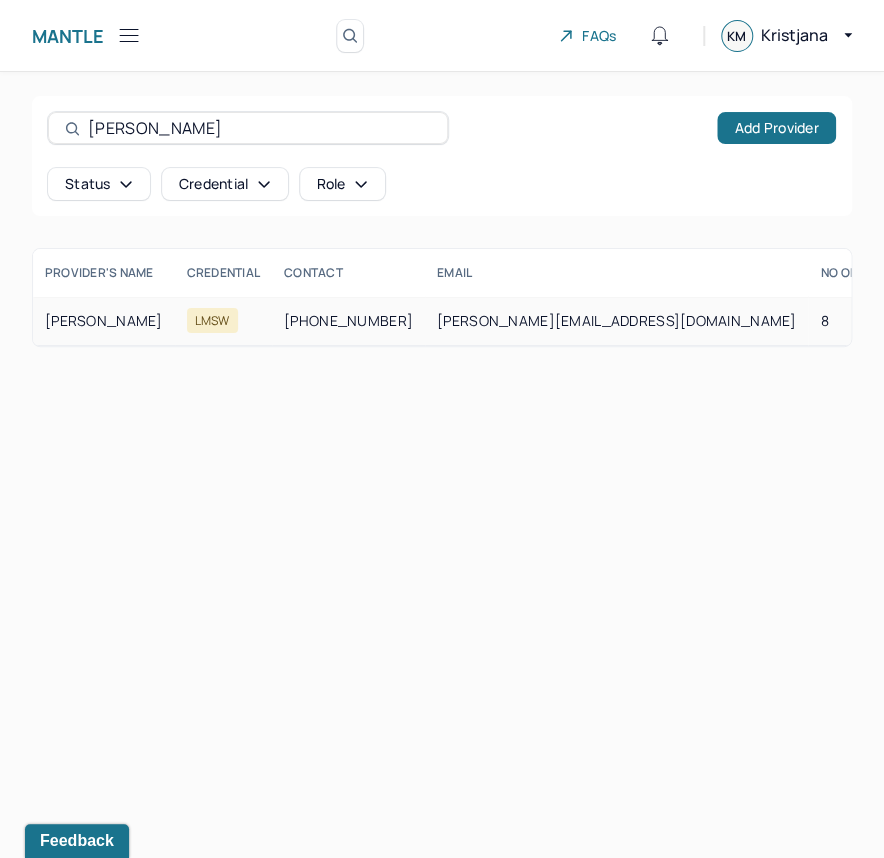 type on "shiff" 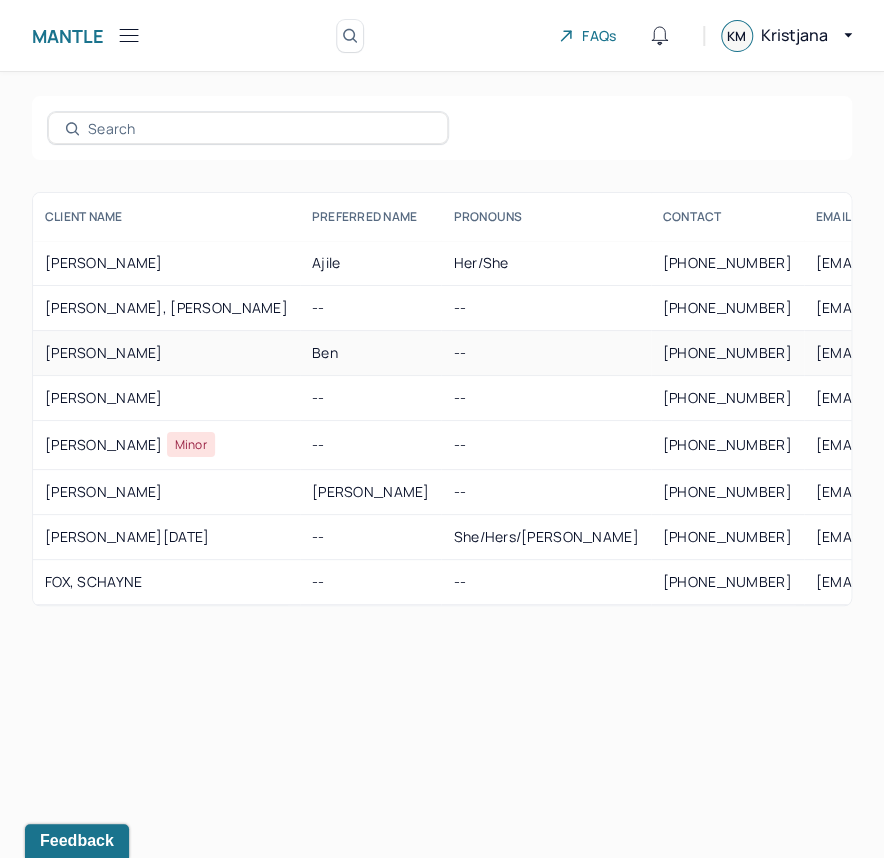click on "[PERSON_NAME]" at bounding box center (166, 353) 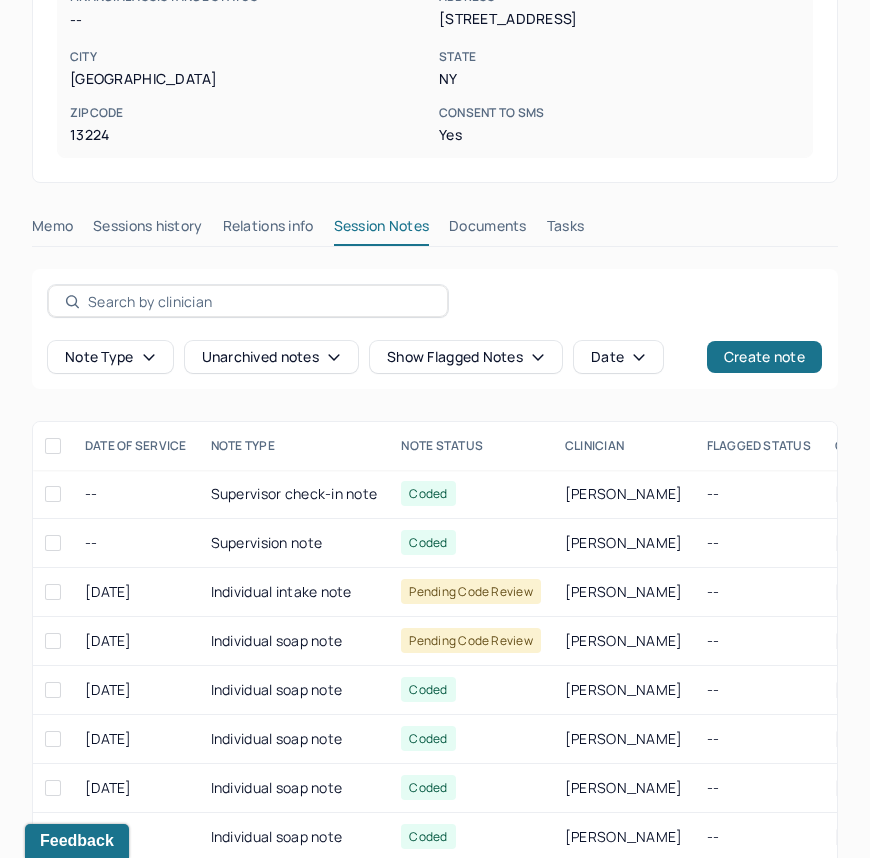 scroll, scrollTop: 614, scrollLeft: 0, axis: vertical 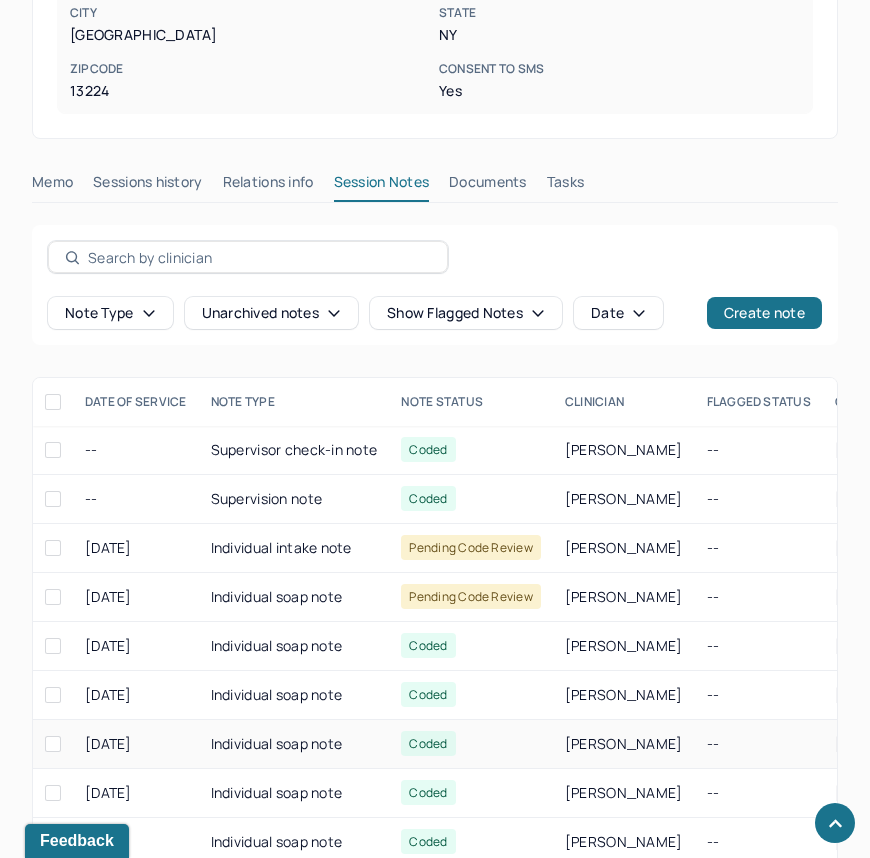 click on "Individual soap note" at bounding box center (294, 744) 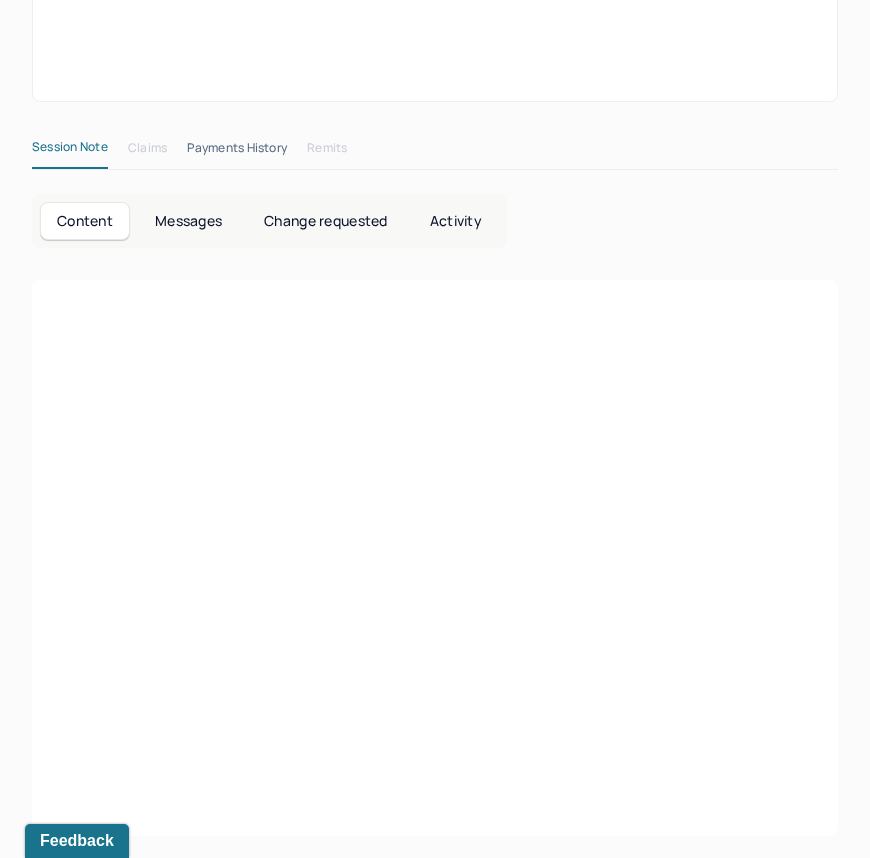 scroll, scrollTop: 614, scrollLeft: 0, axis: vertical 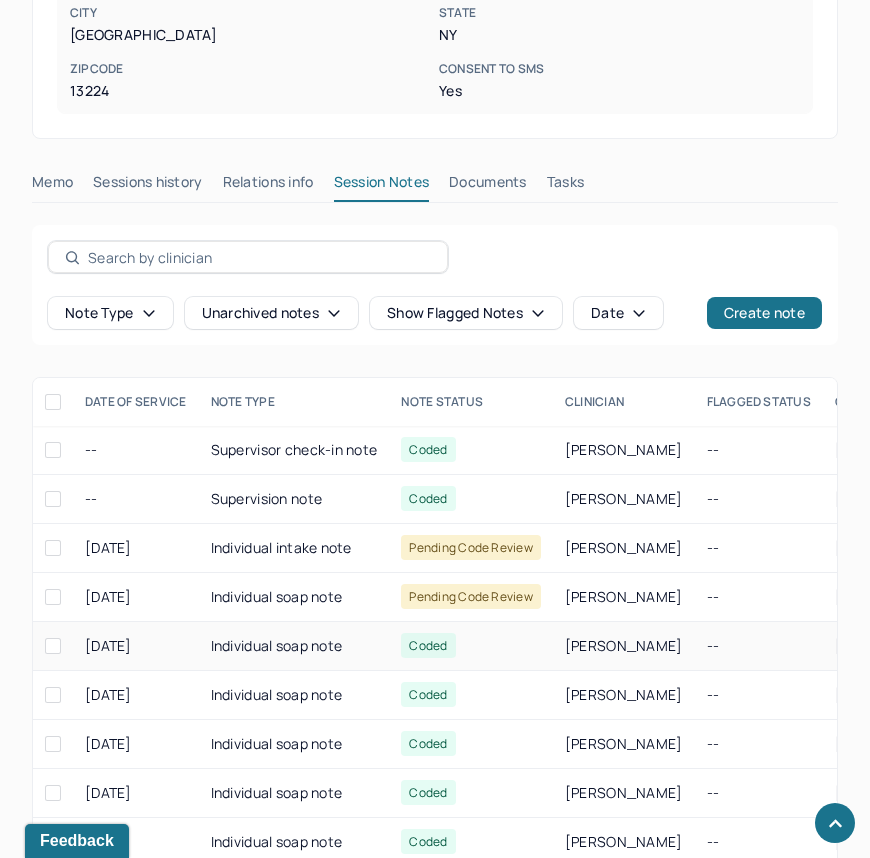 click on "Individual soap note" at bounding box center (294, 646) 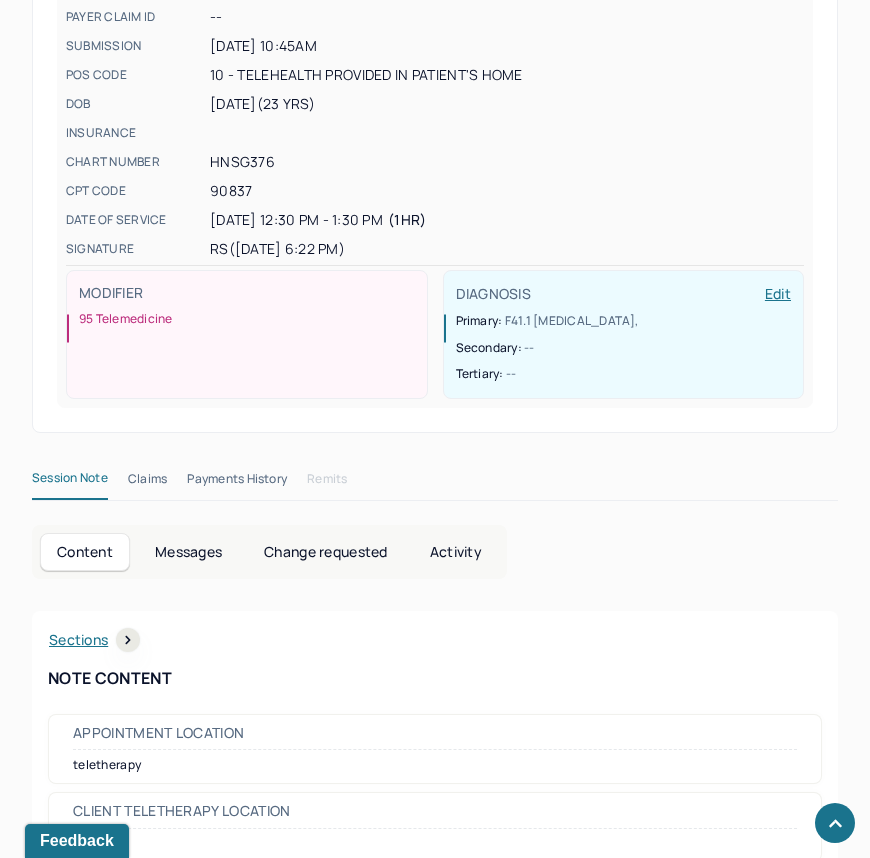 scroll, scrollTop: 614, scrollLeft: 0, axis: vertical 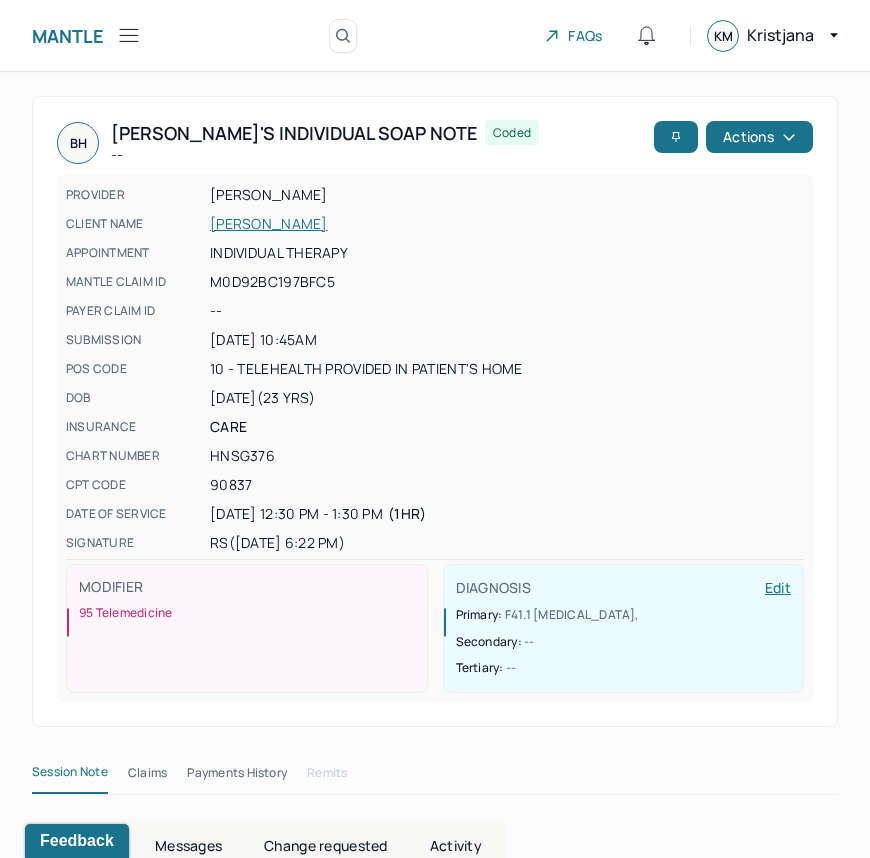 click 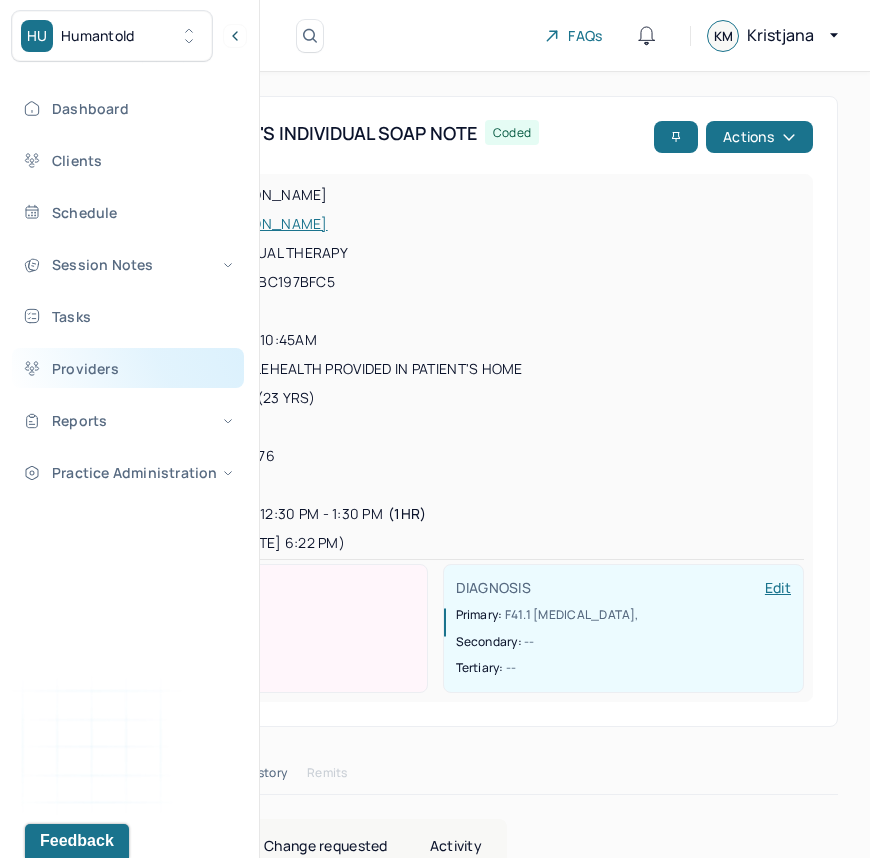 click on "Providers" at bounding box center [128, 368] 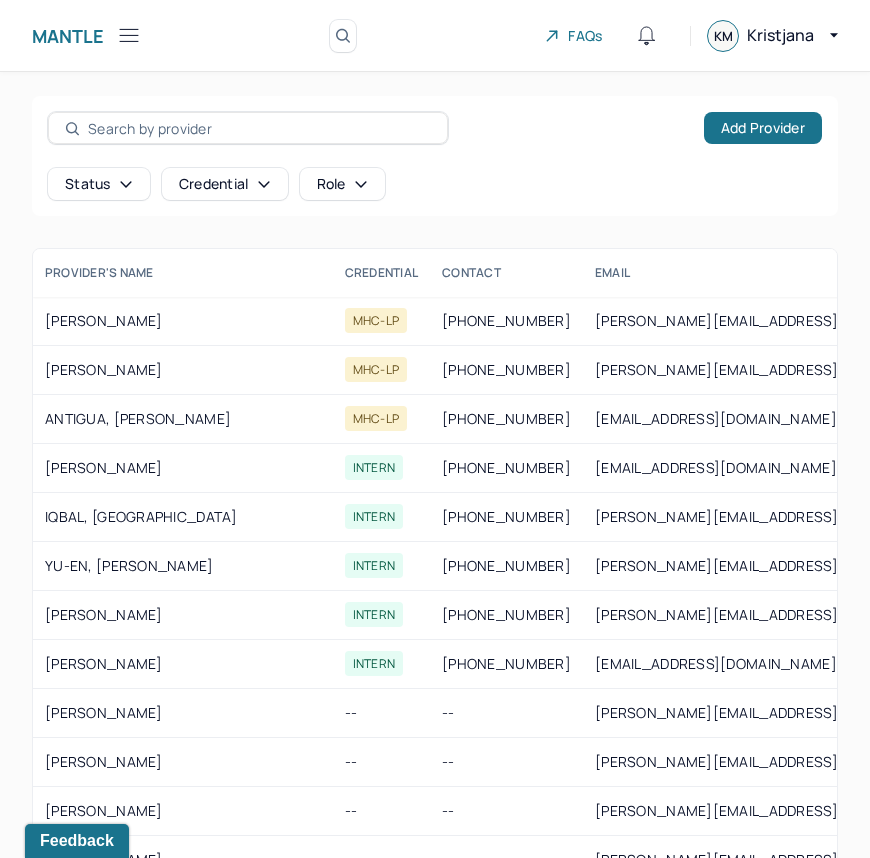 click at bounding box center (259, 128) 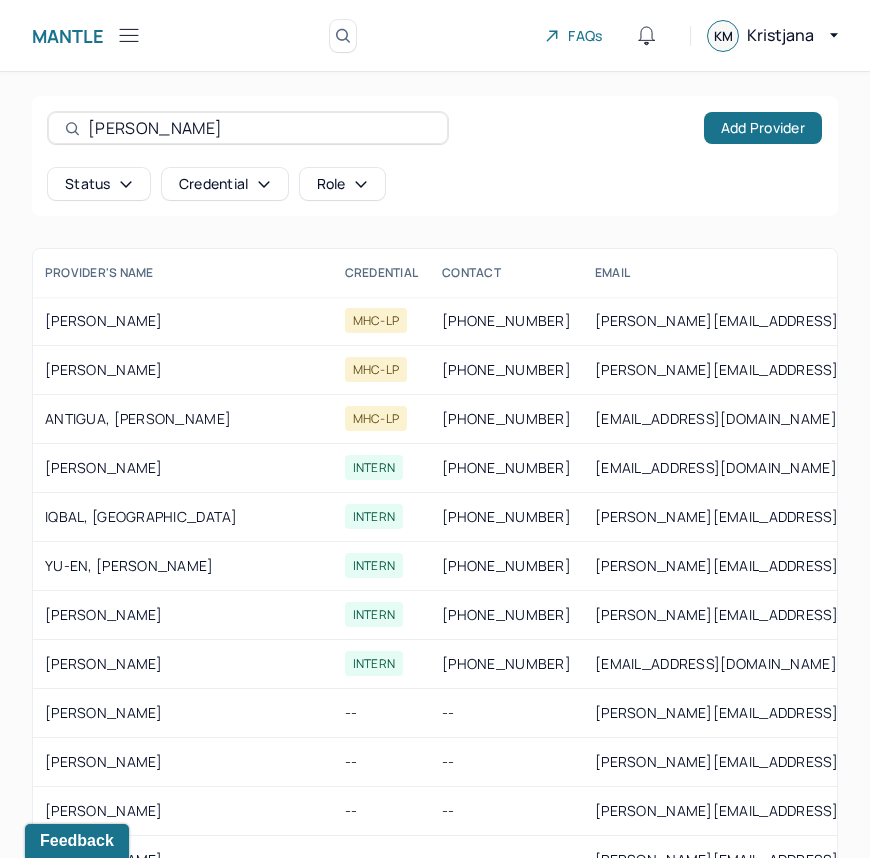 type on "rachel shiff" 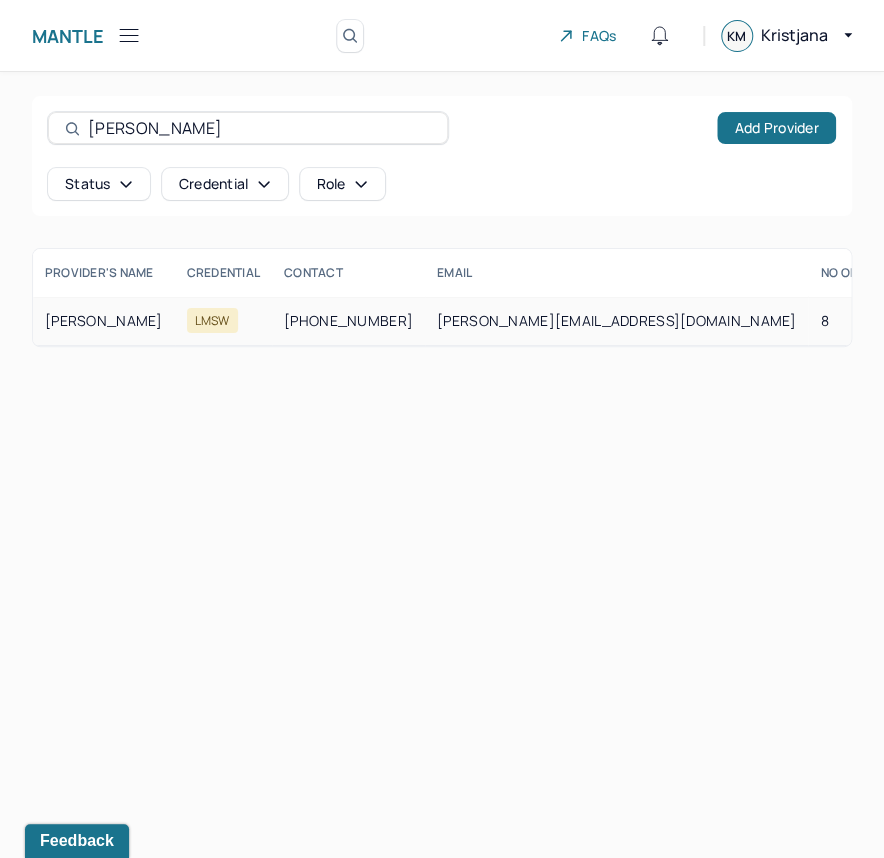 click on "[PERSON_NAME]" at bounding box center [104, 321] 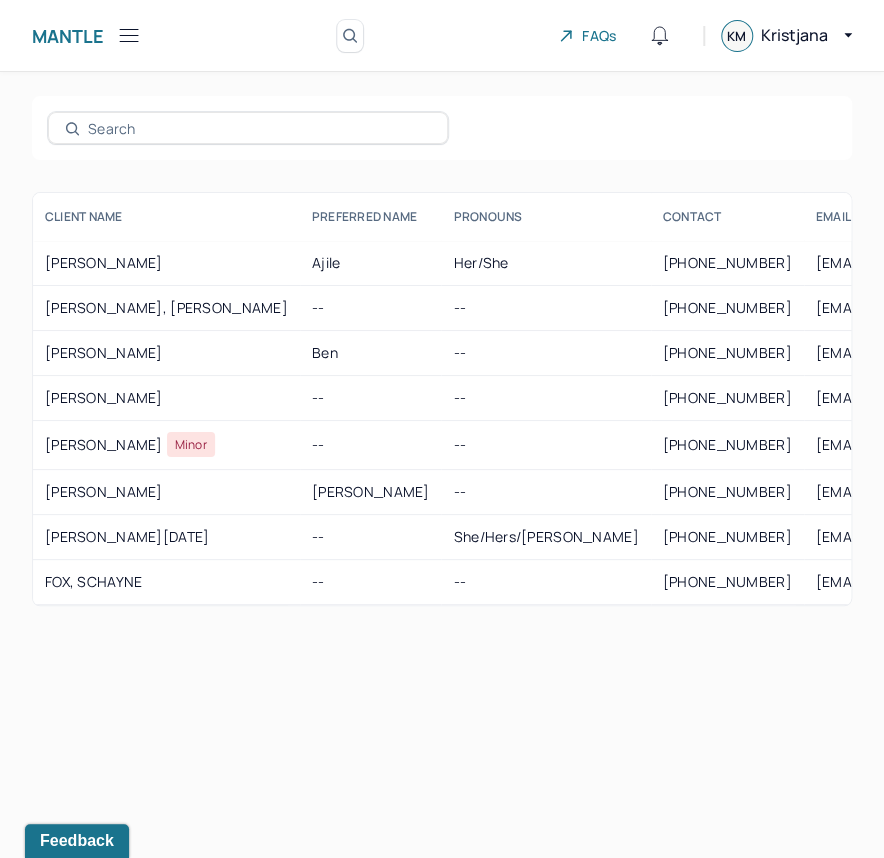 click 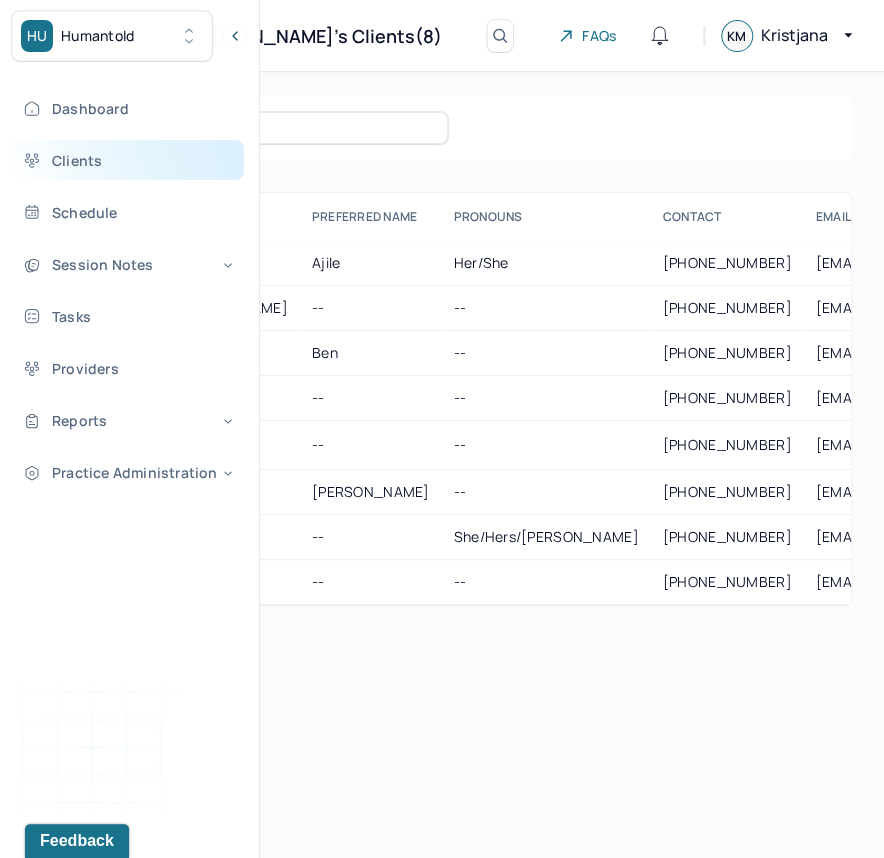 click on "Clients" at bounding box center [128, 160] 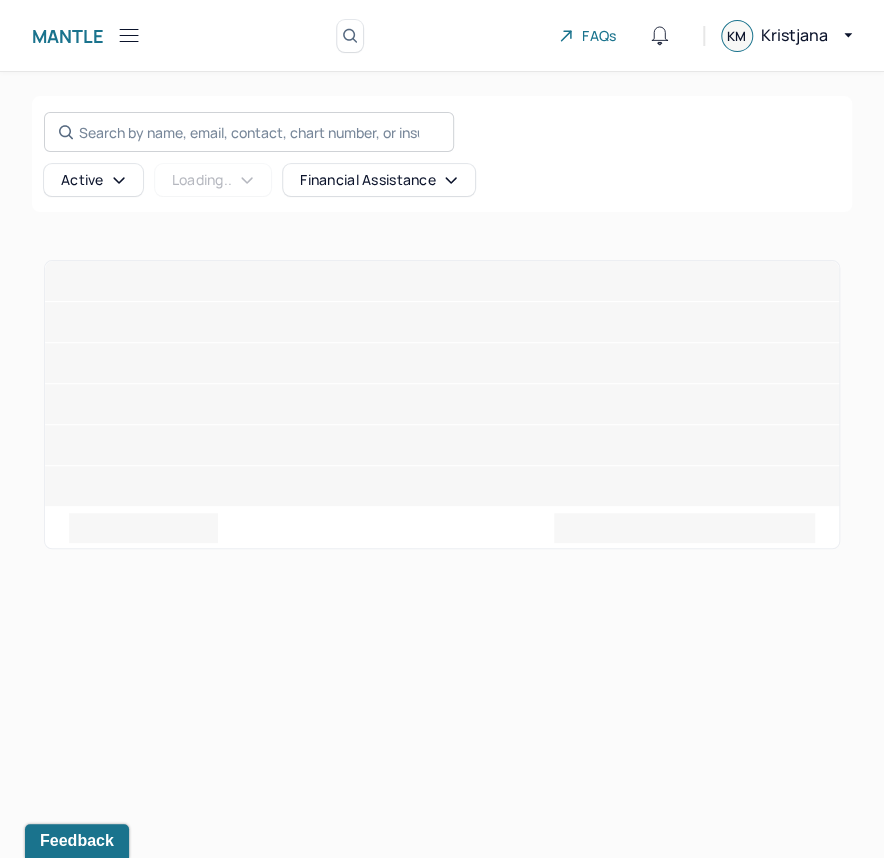 click on "Search by name, email, contact, chart number, or insurance id..." at bounding box center (249, 132) 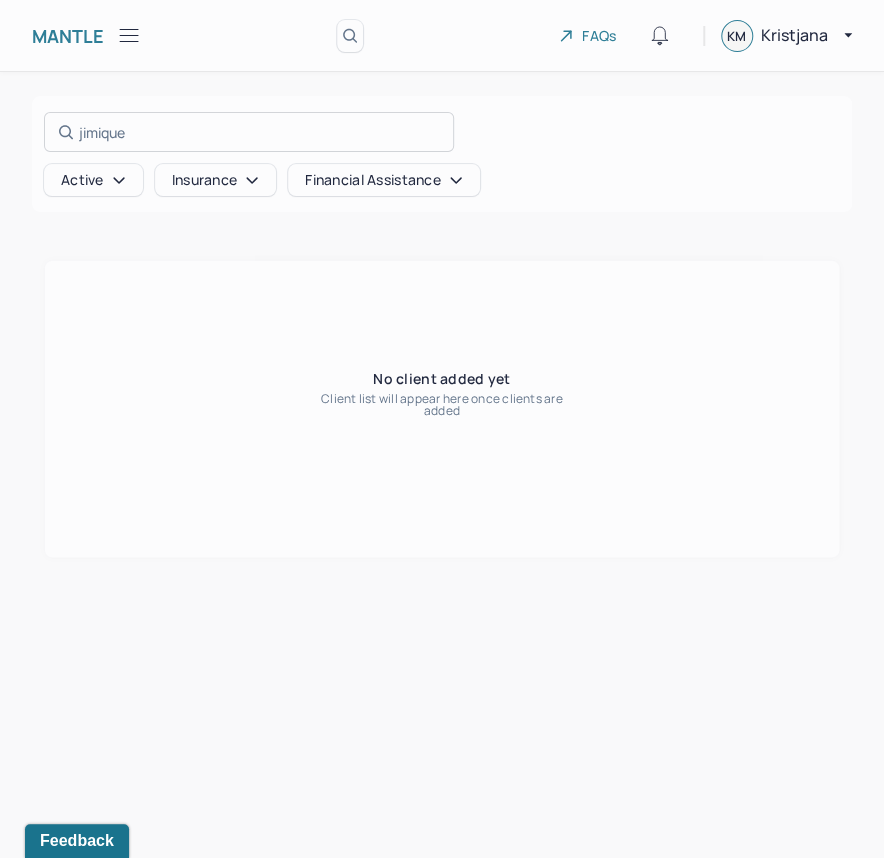 click at bounding box center [442, 429] 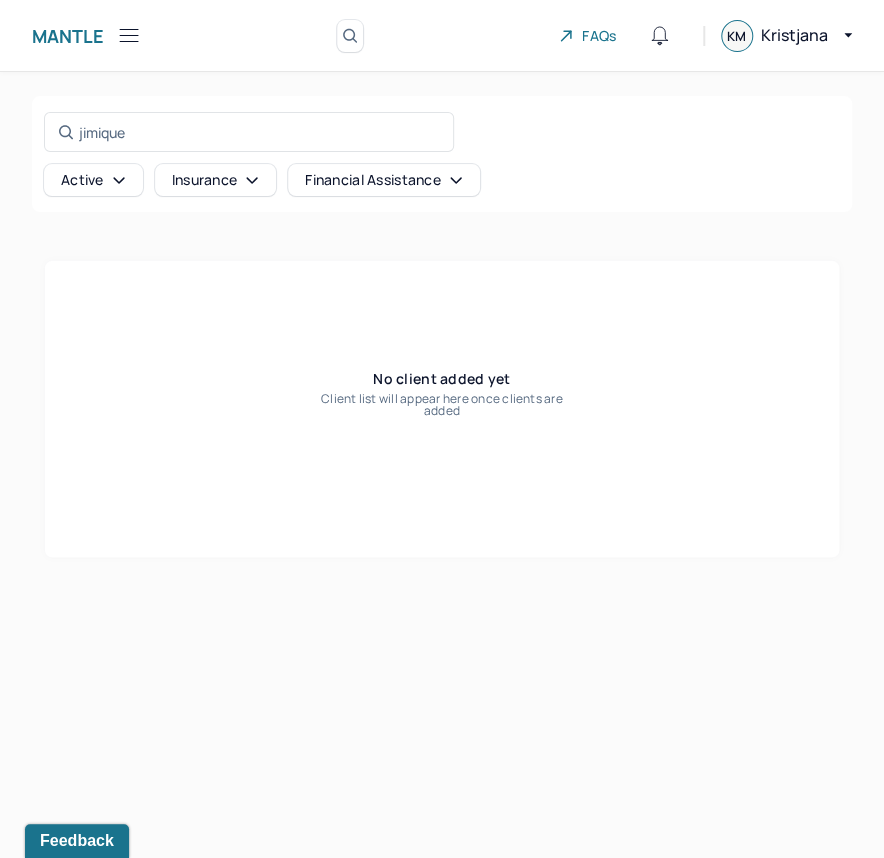 click on "Active" at bounding box center (93, 180) 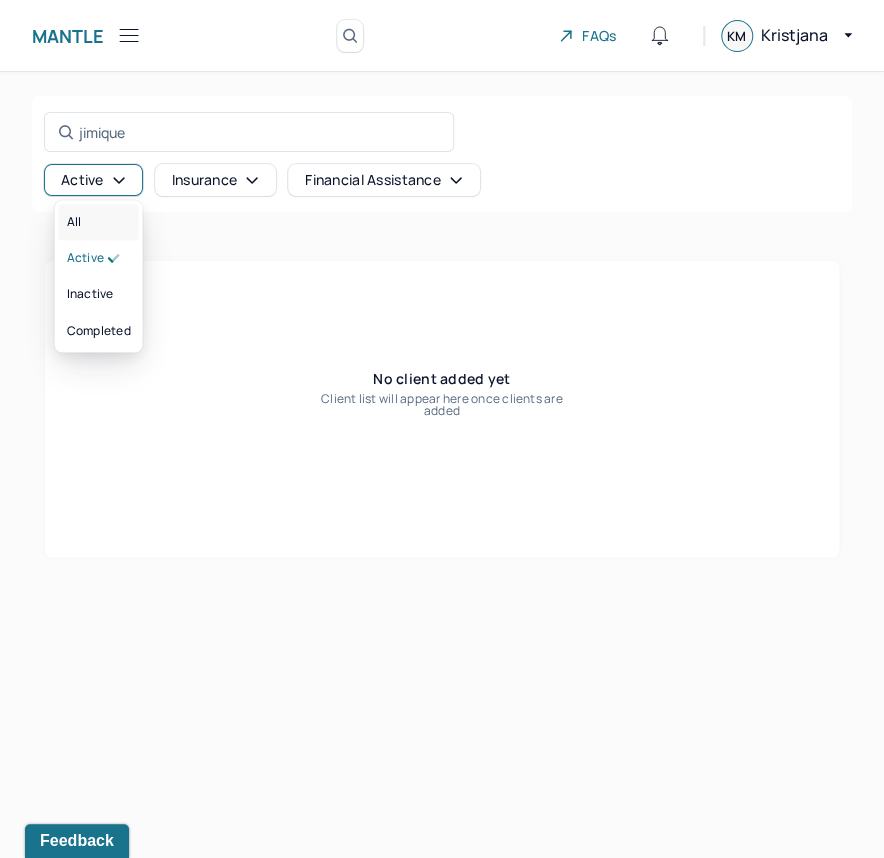 click on "All" at bounding box center [99, 222] 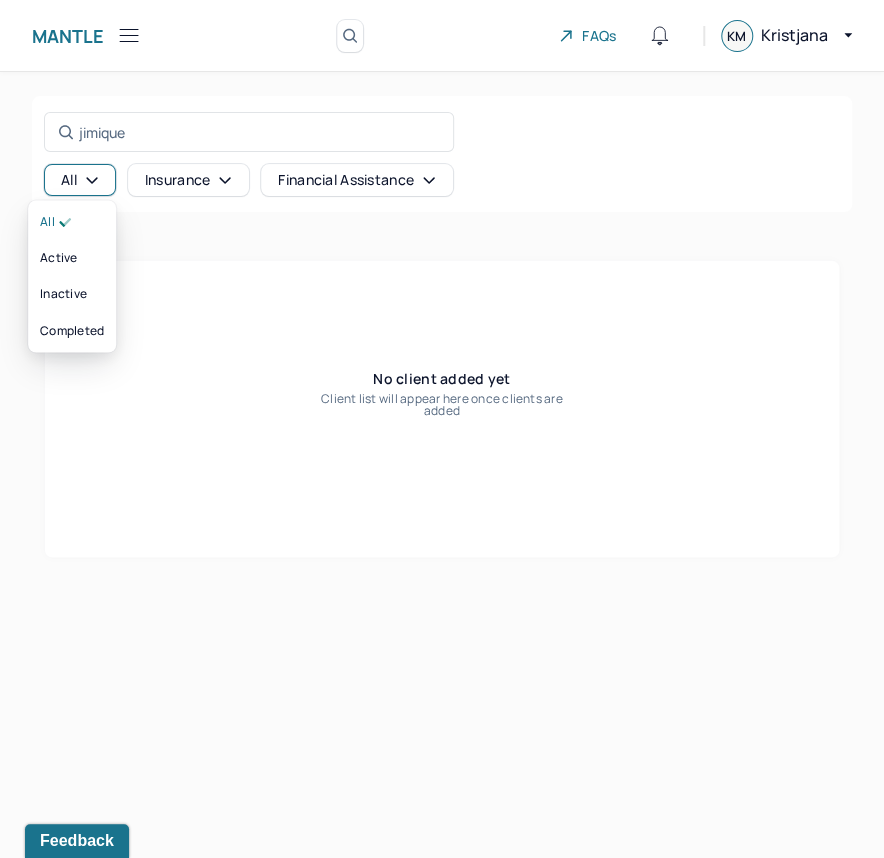 click 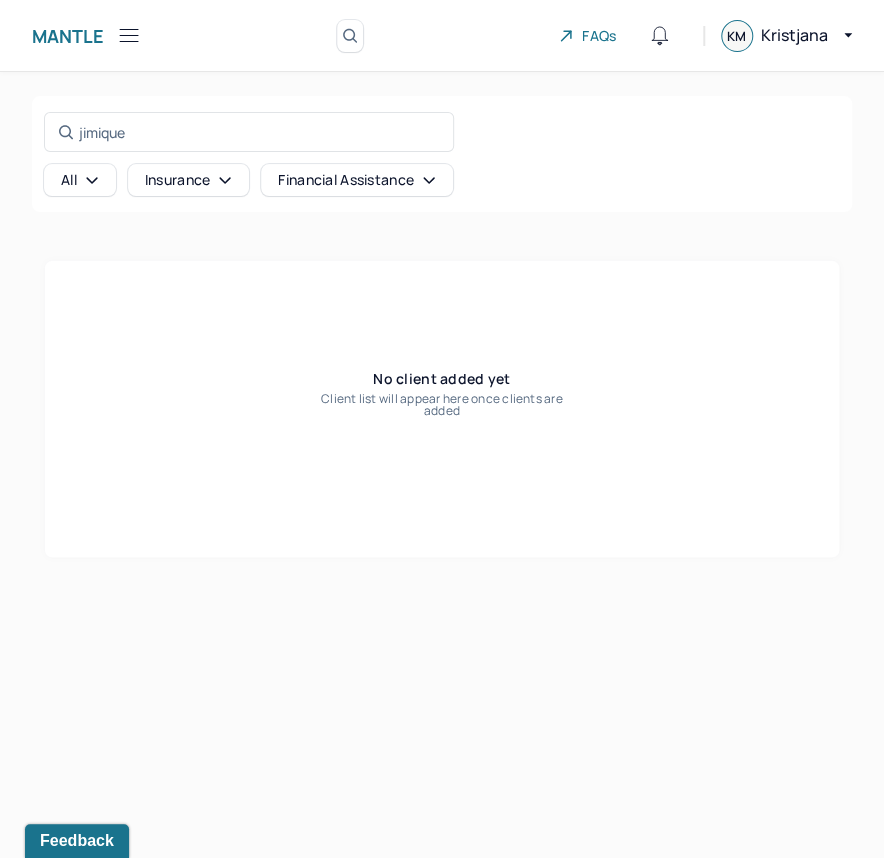click on "jimique Search by name, email, contact, chart number, or insurance id...   All     Insurance     Financial assistance" at bounding box center (249, 154) 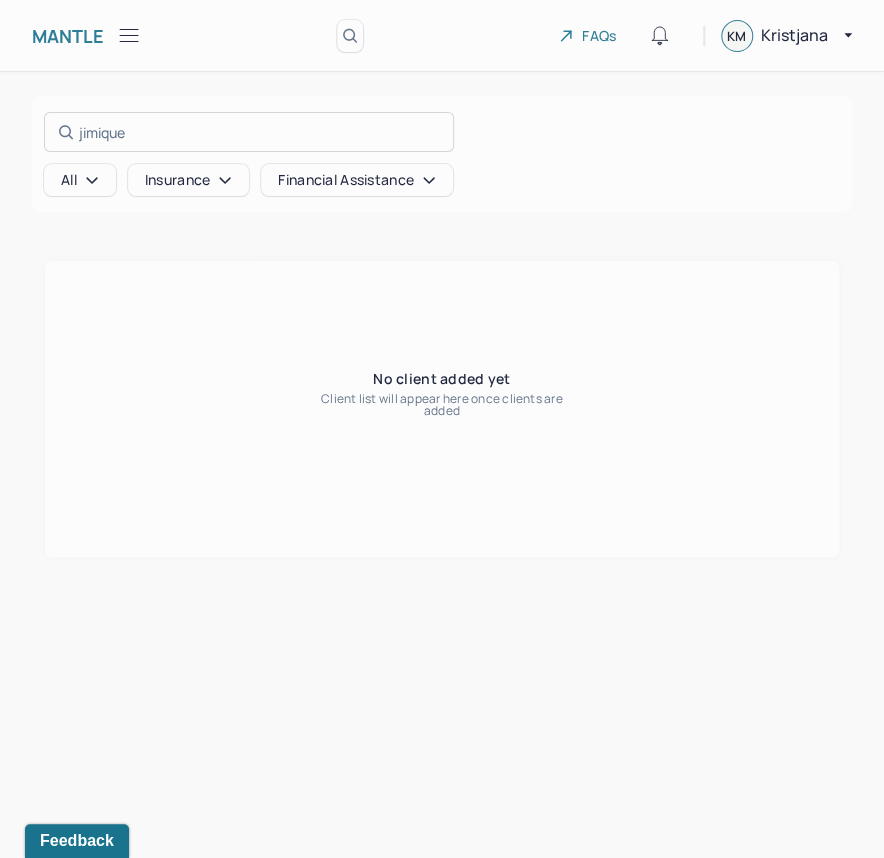 drag, startPoint x: 172, startPoint y: 126, endPoint x: -49, endPoint y: 126, distance: 221 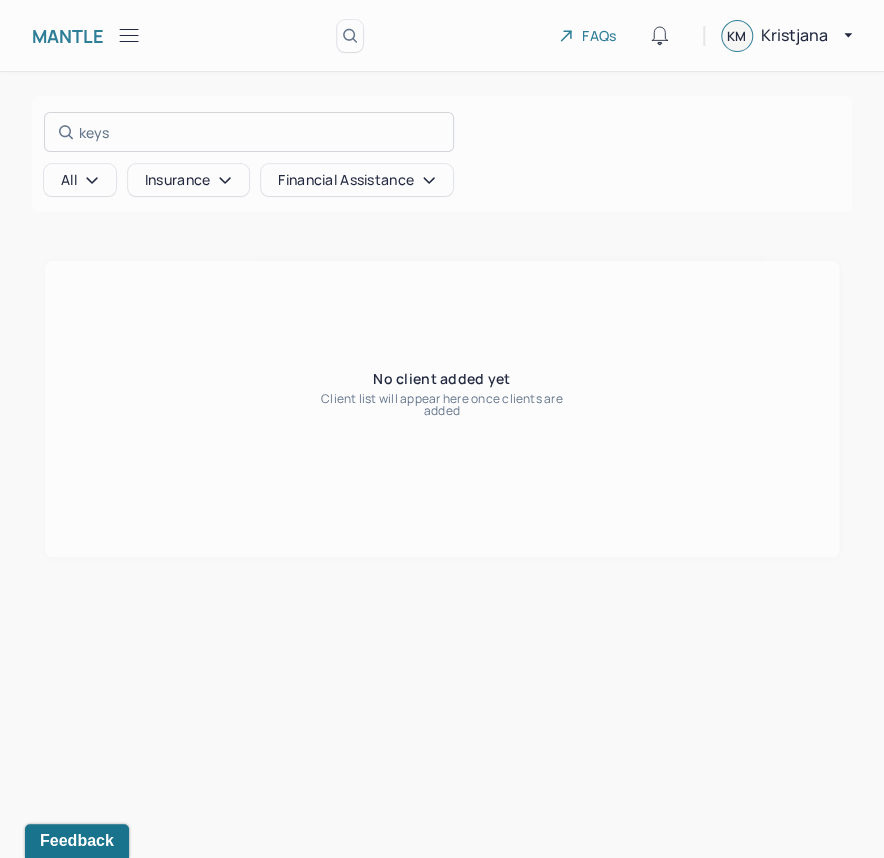 type on "keys" 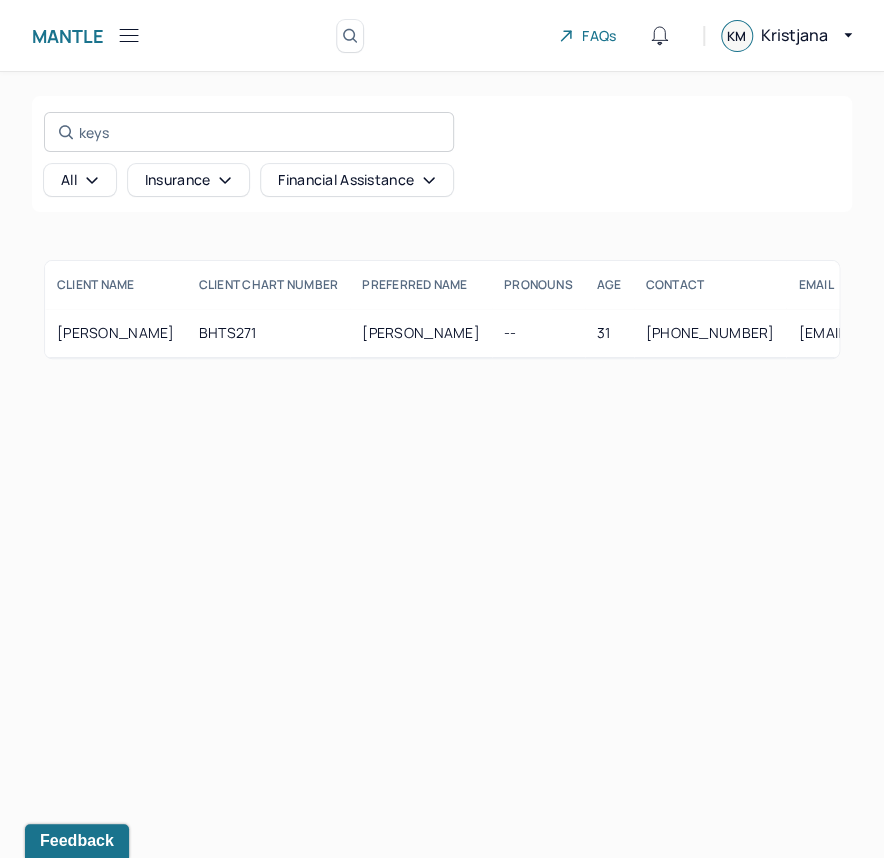 click on "keys Search by name, email, contact, chart number, or insurance id..." at bounding box center [249, 132] 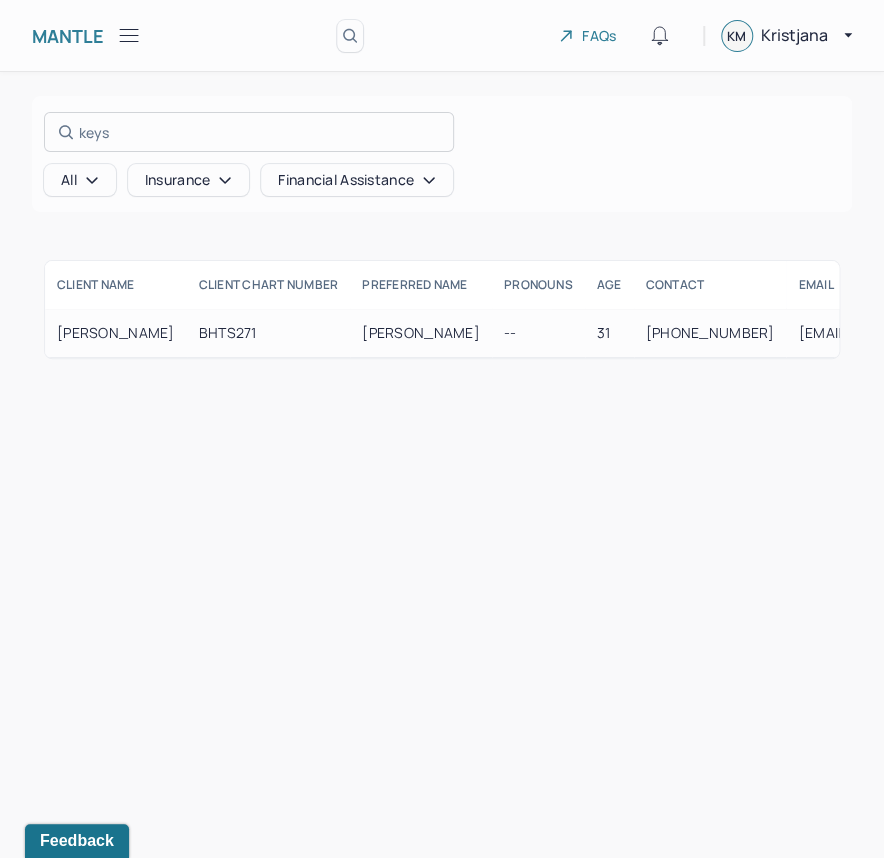 click at bounding box center (442, 429) 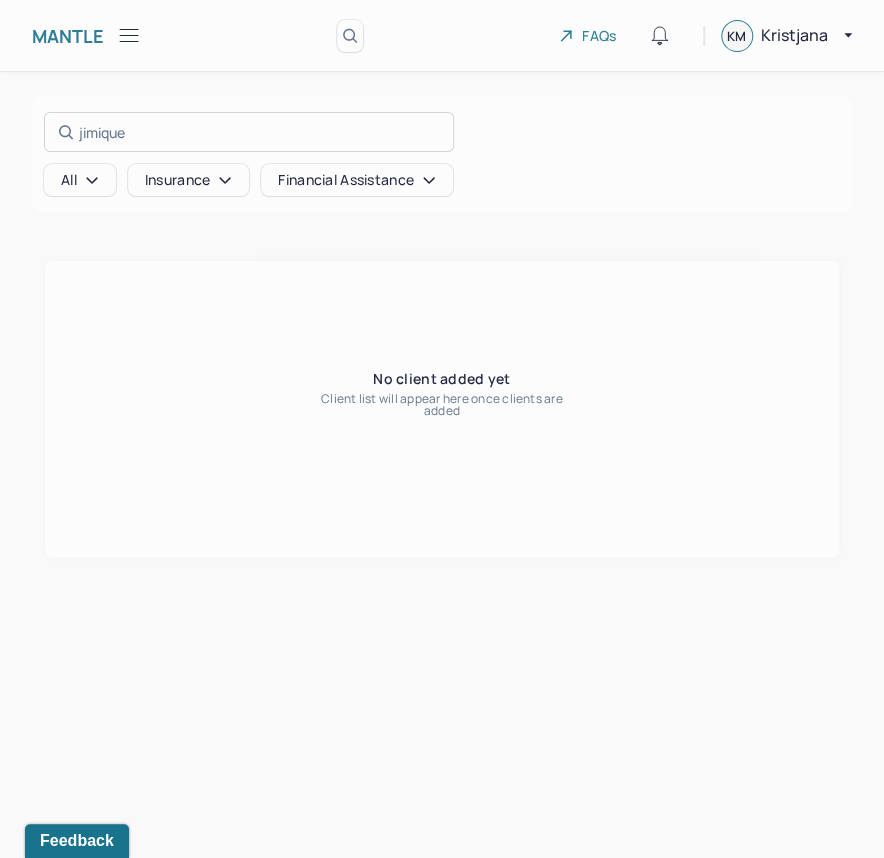 type on "jimique" 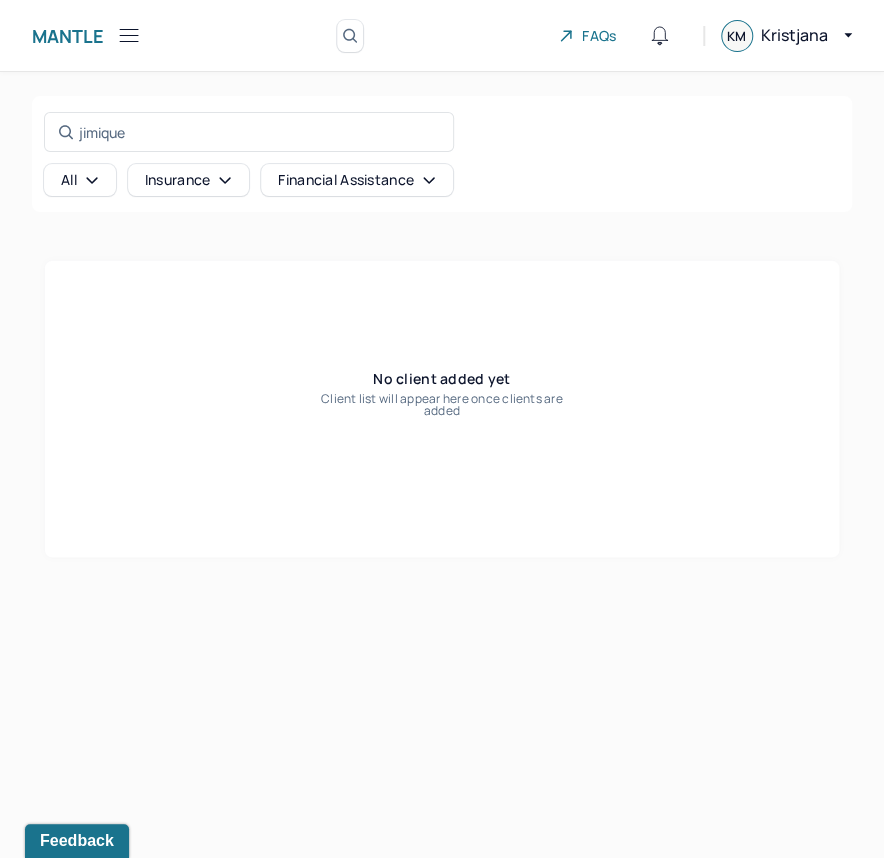 click 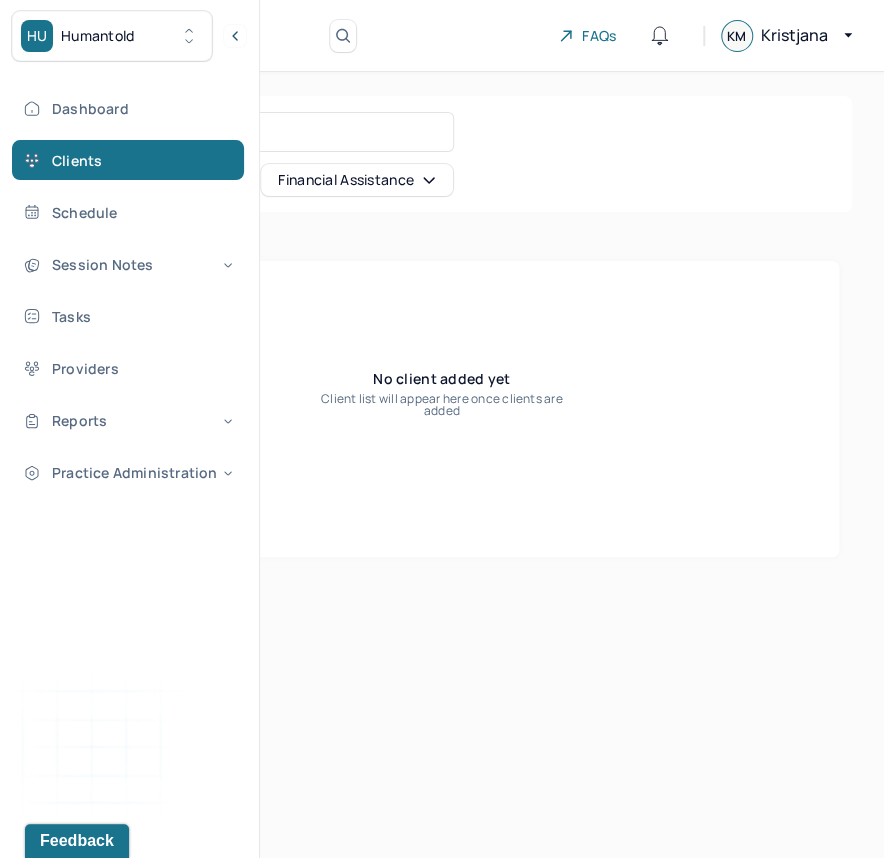 click on "Humantold" at bounding box center (98, 36) 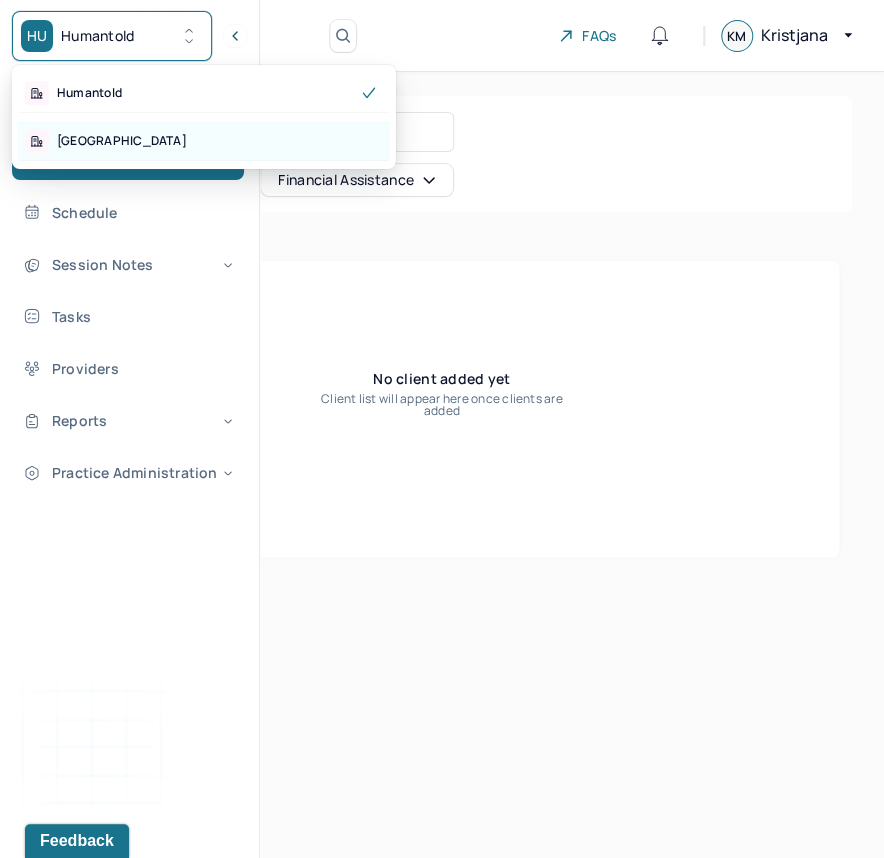 click on "[GEOGRAPHIC_DATA]" at bounding box center [204, 141] 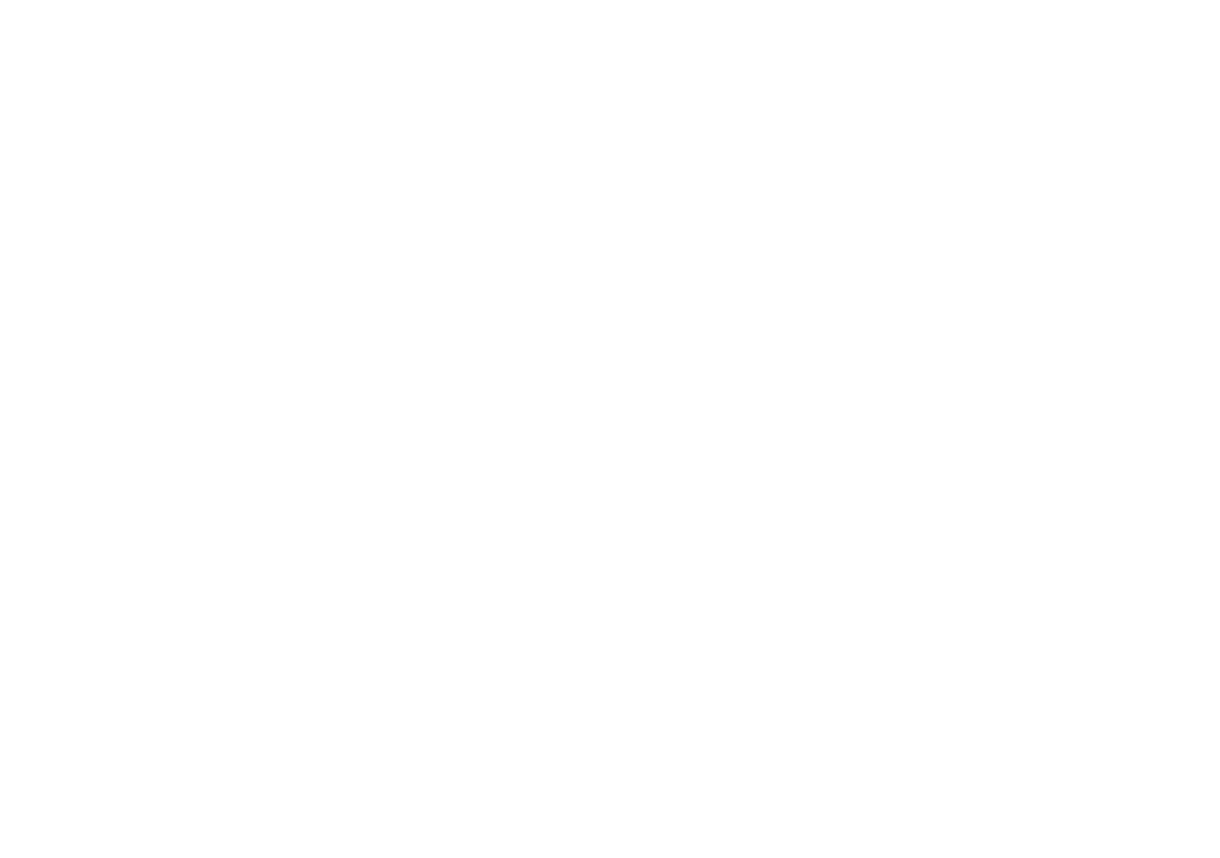 scroll, scrollTop: 0, scrollLeft: 0, axis: both 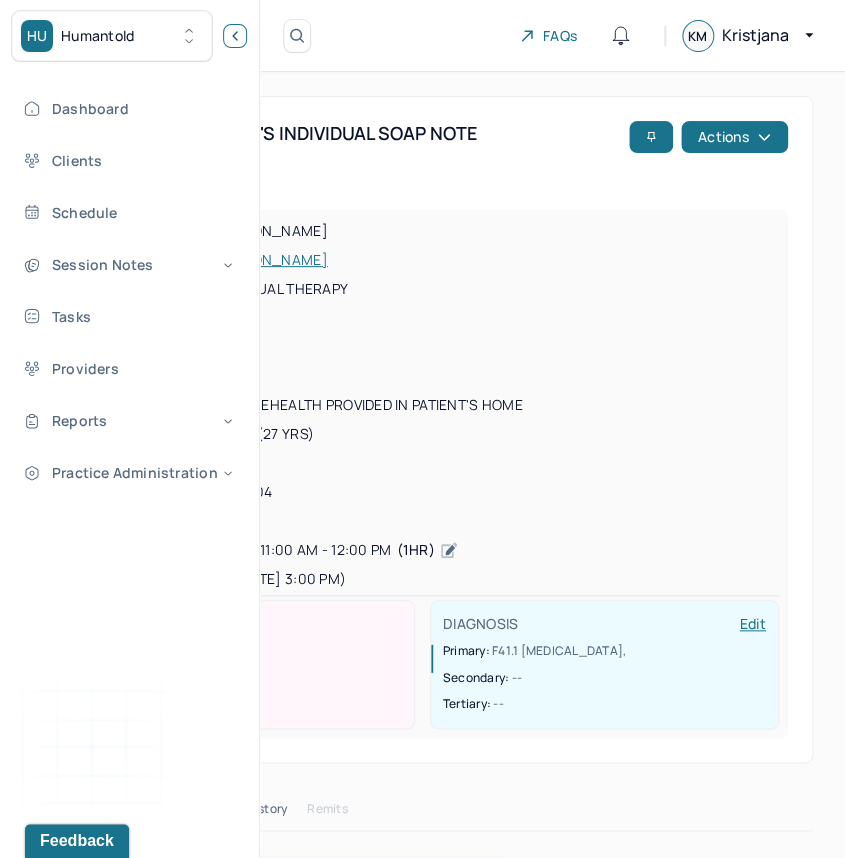 click 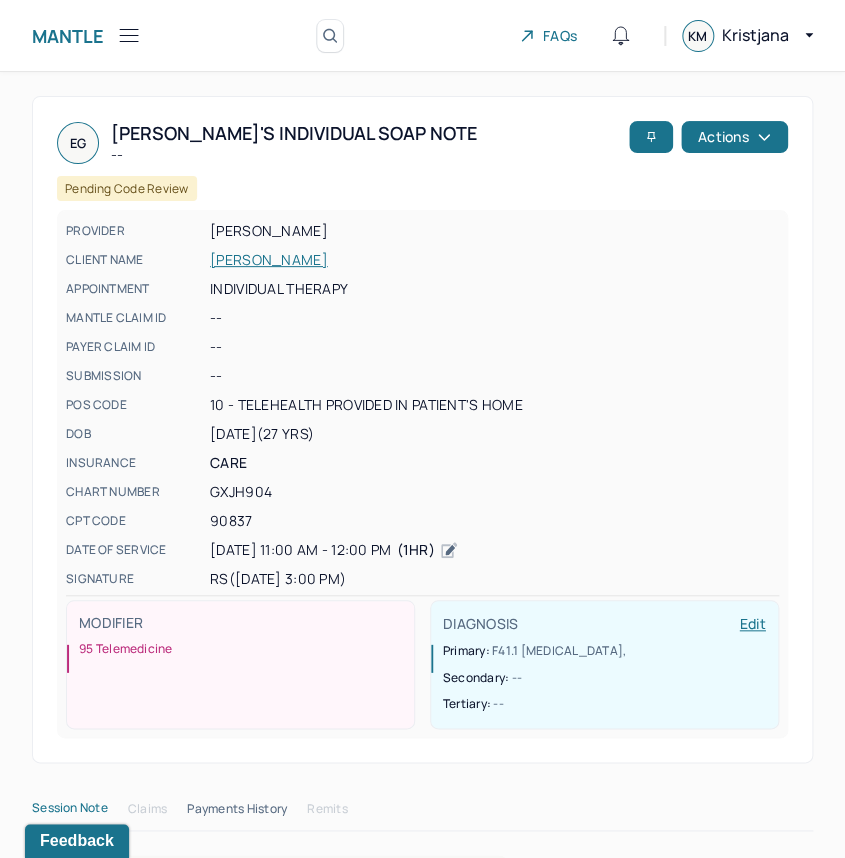 click on "GOLINKOFF, ERIN" at bounding box center (494, 260) 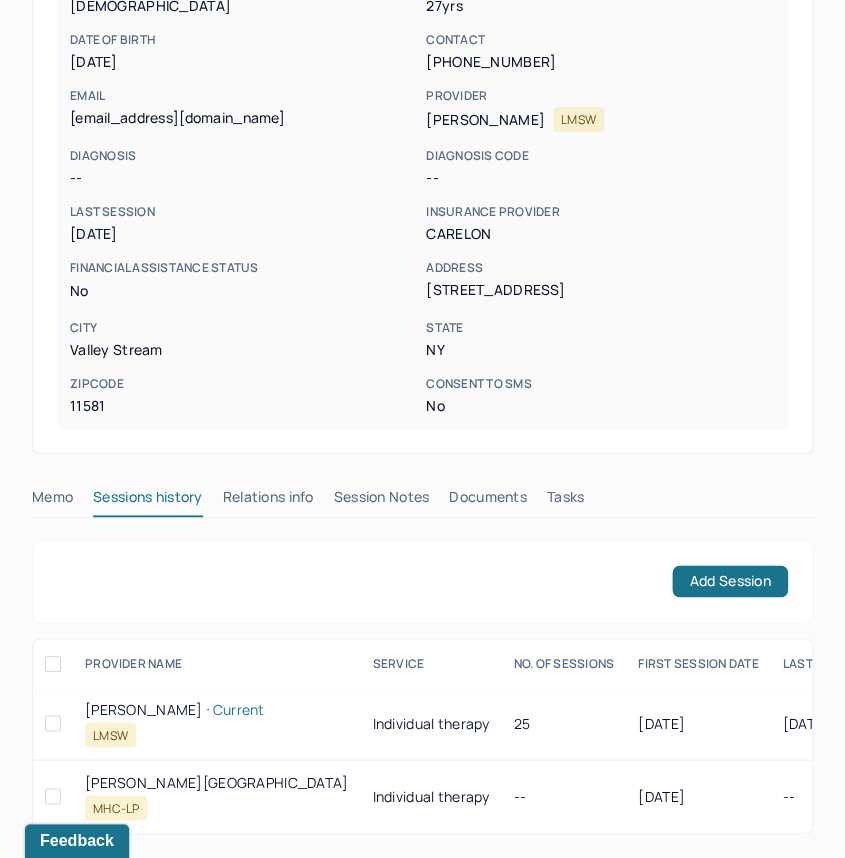 scroll, scrollTop: 310, scrollLeft: 0, axis: vertical 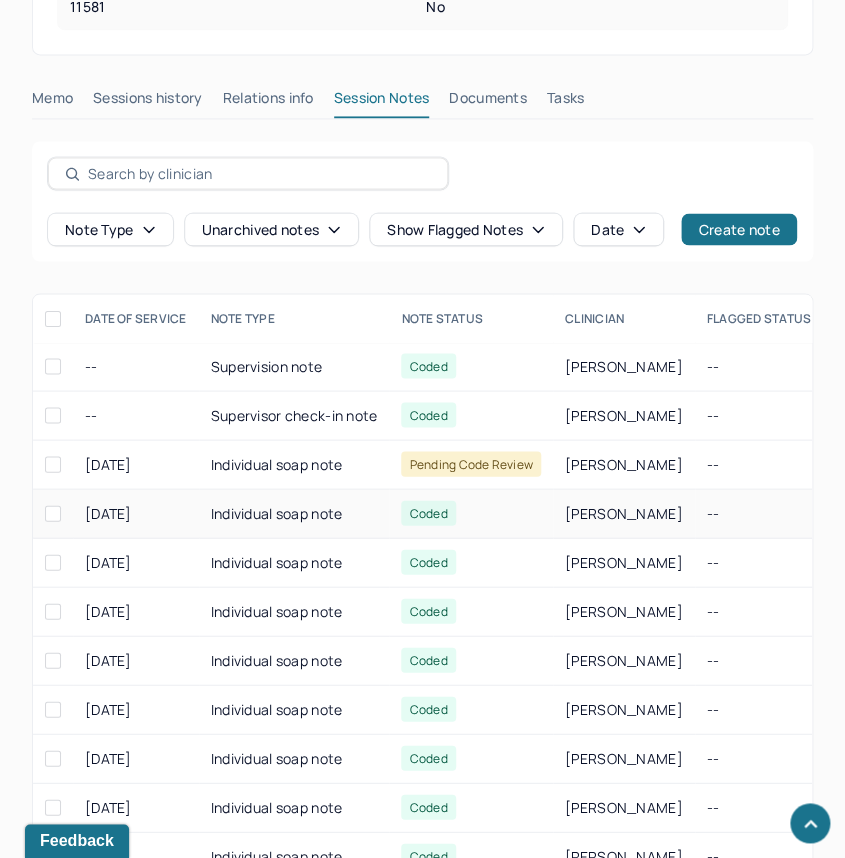 click on "Individual soap note" at bounding box center (294, 513) 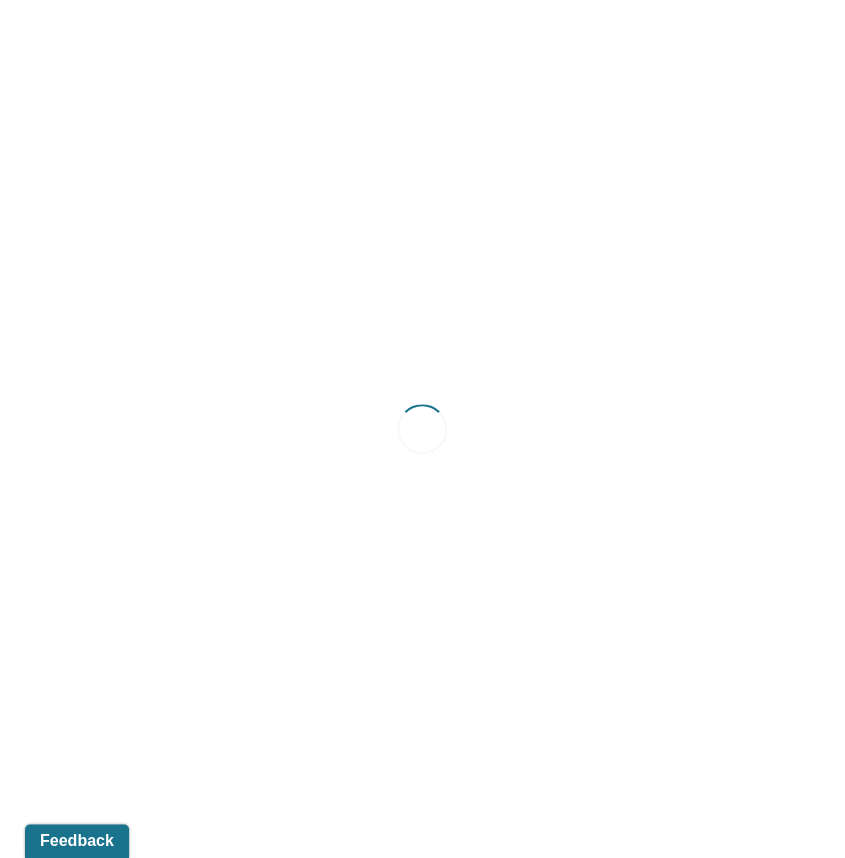 scroll, scrollTop: 0, scrollLeft: 0, axis: both 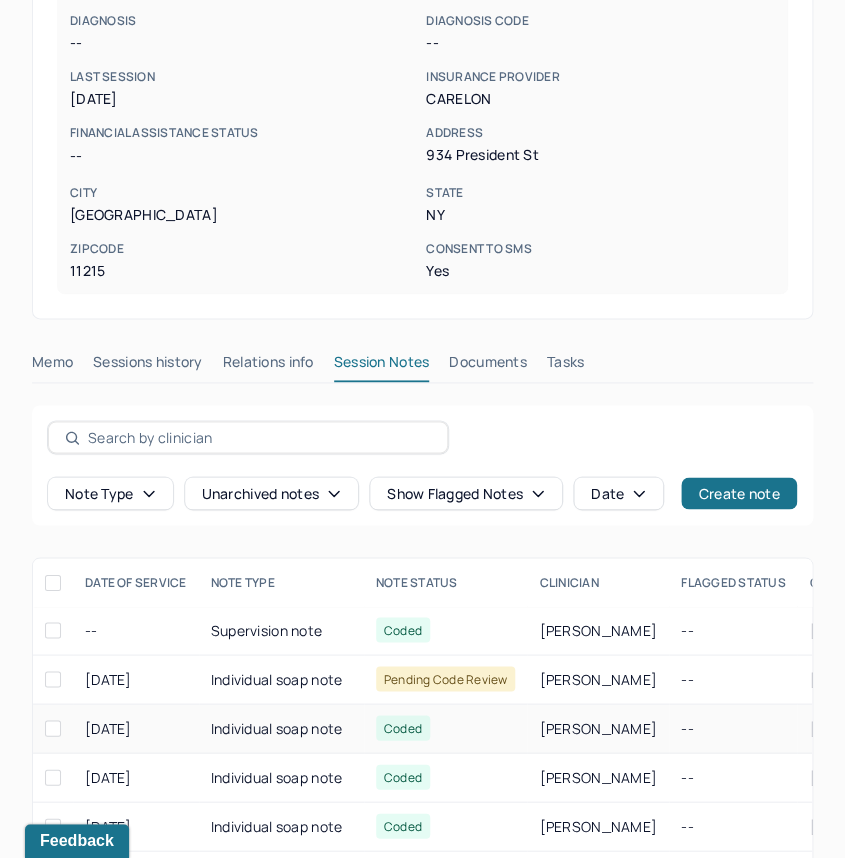 click on "Individual soap note" at bounding box center (281, 728) 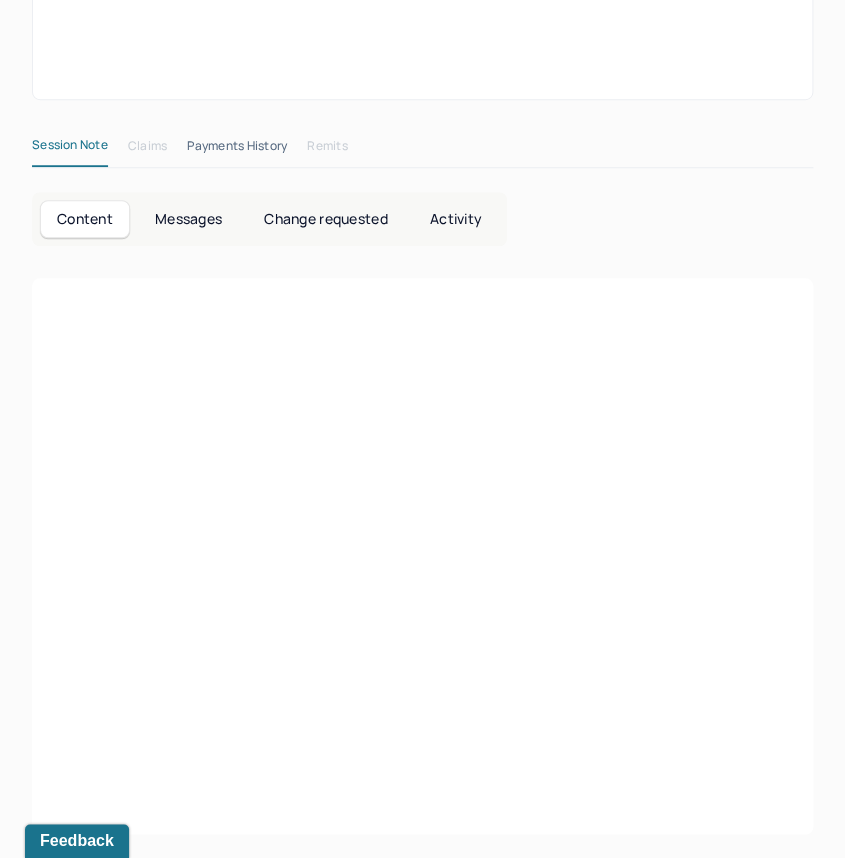 scroll, scrollTop: 0, scrollLeft: 0, axis: both 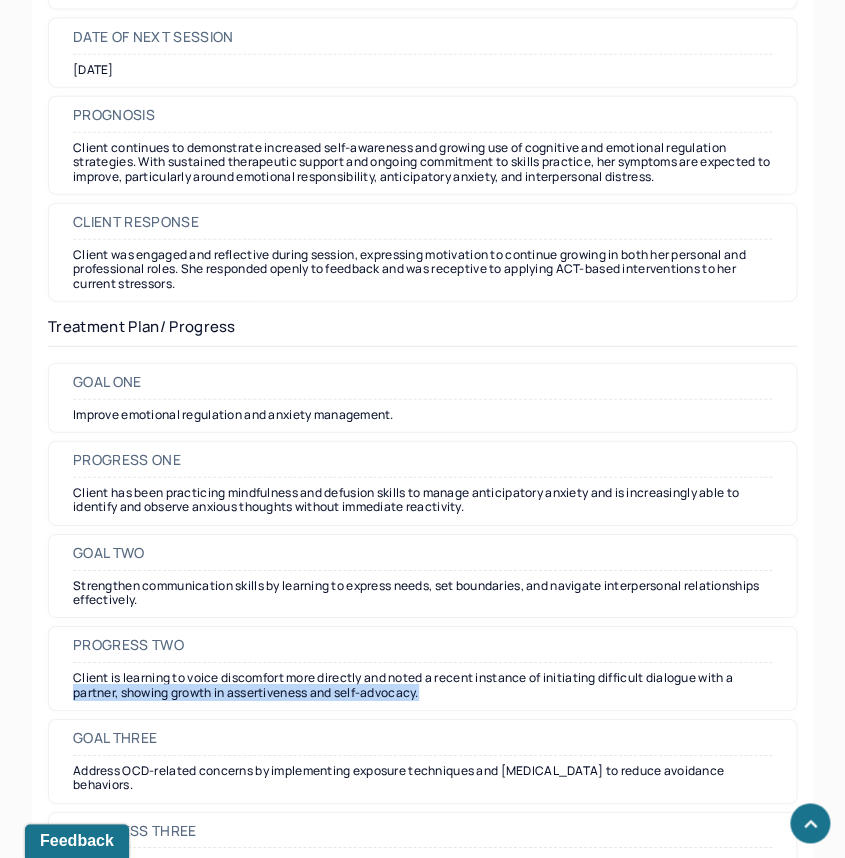 drag, startPoint x: 843, startPoint y: 694, endPoint x: 845, endPoint y: 717, distance: 23.086792 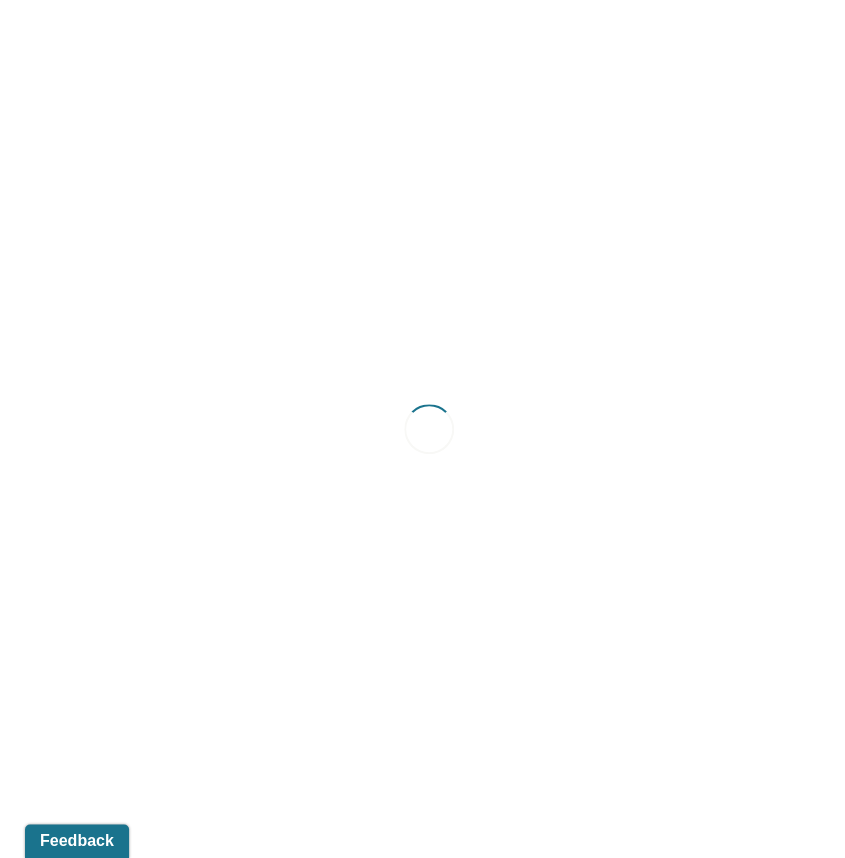 scroll, scrollTop: 0, scrollLeft: 0, axis: both 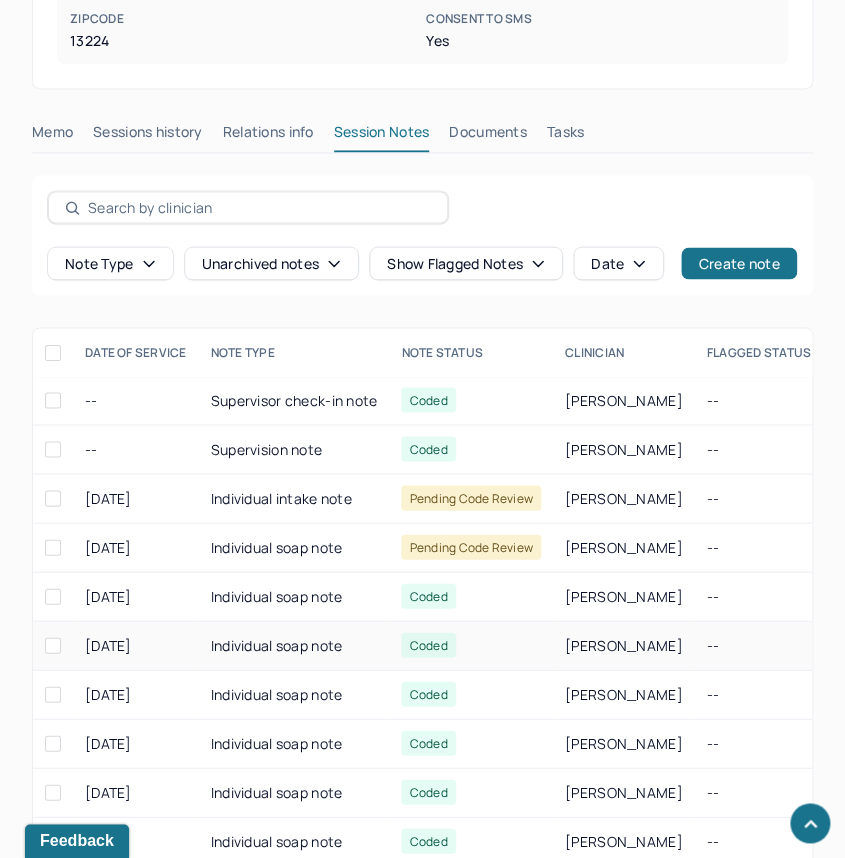 click on "Individual soap note" at bounding box center (294, 645) 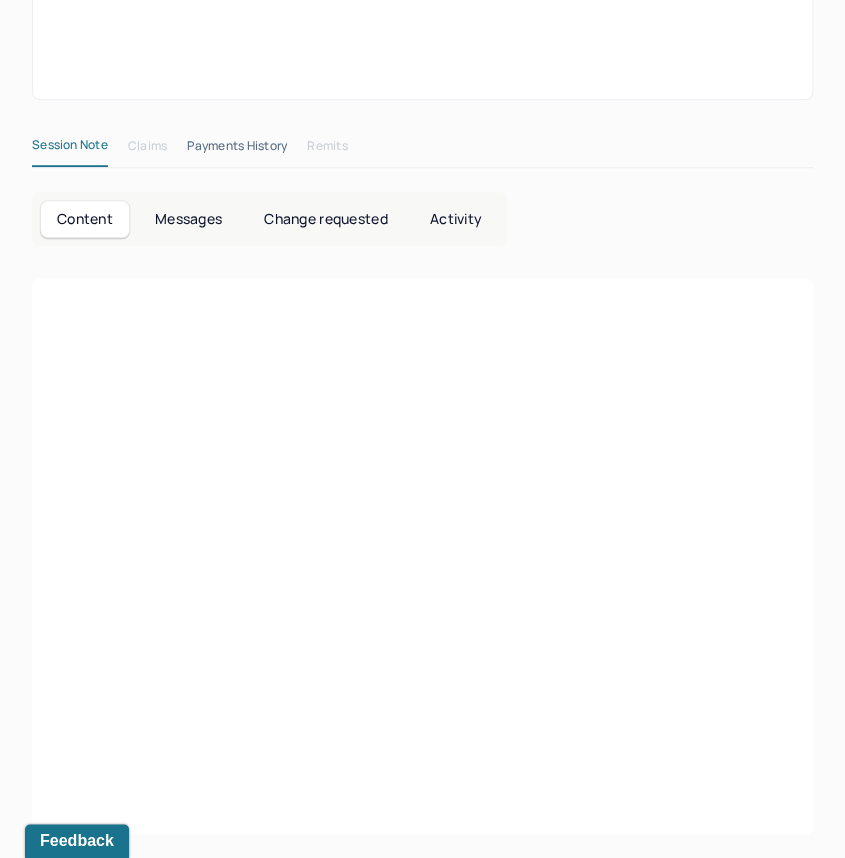 scroll, scrollTop: 0, scrollLeft: 0, axis: both 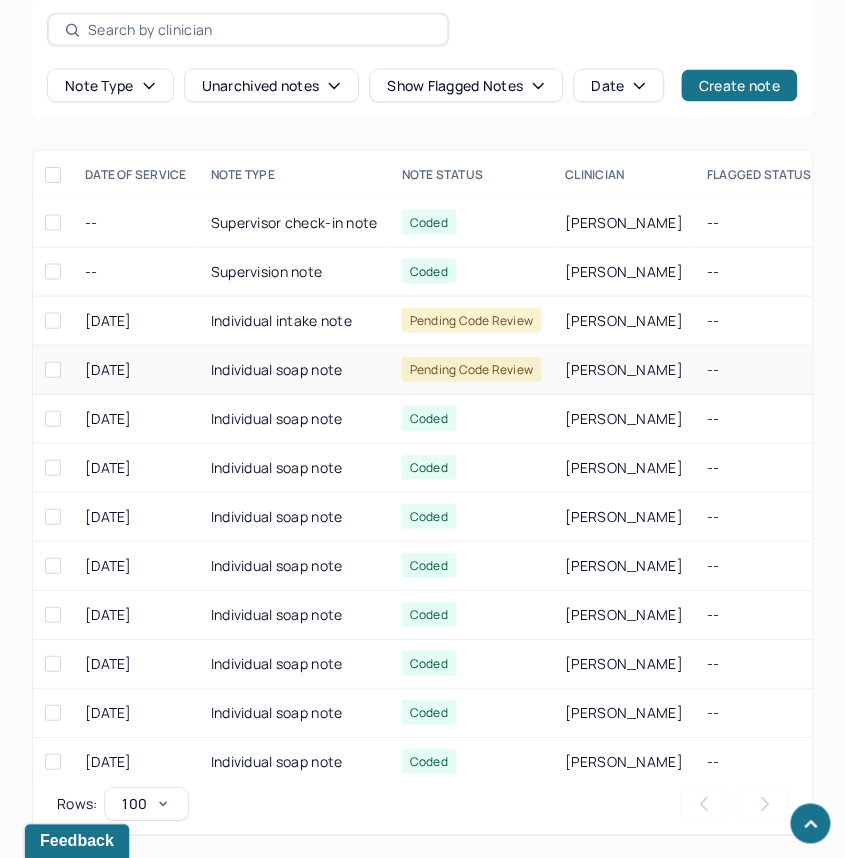 click on "Individual soap note" at bounding box center (294, 369) 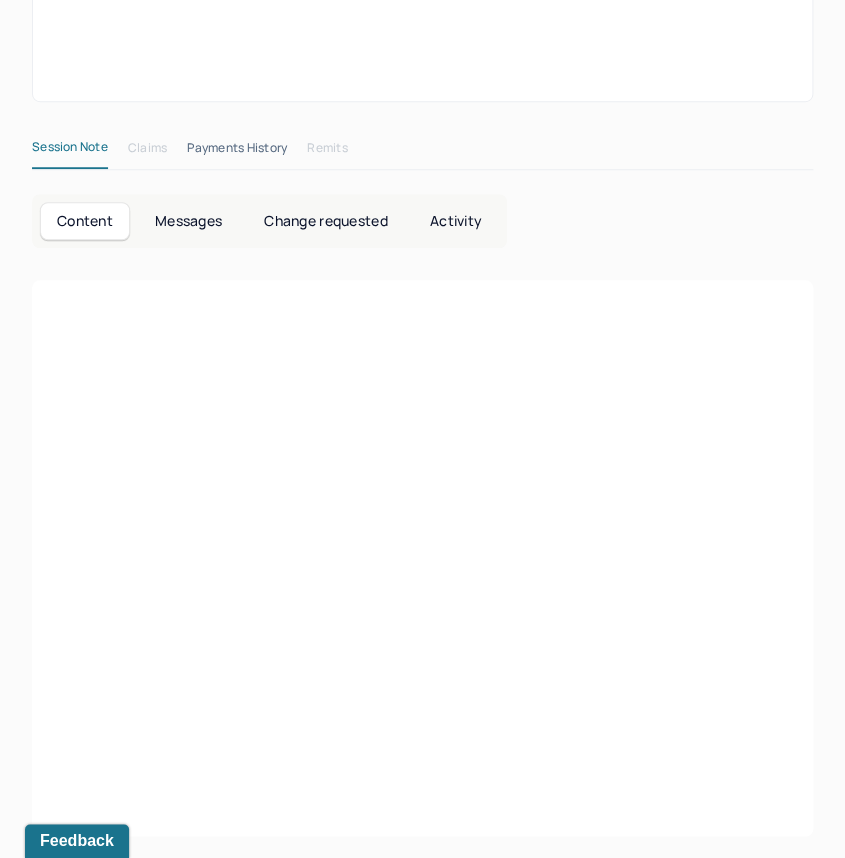 scroll, scrollTop: 3160, scrollLeft: 0, axis: vertical 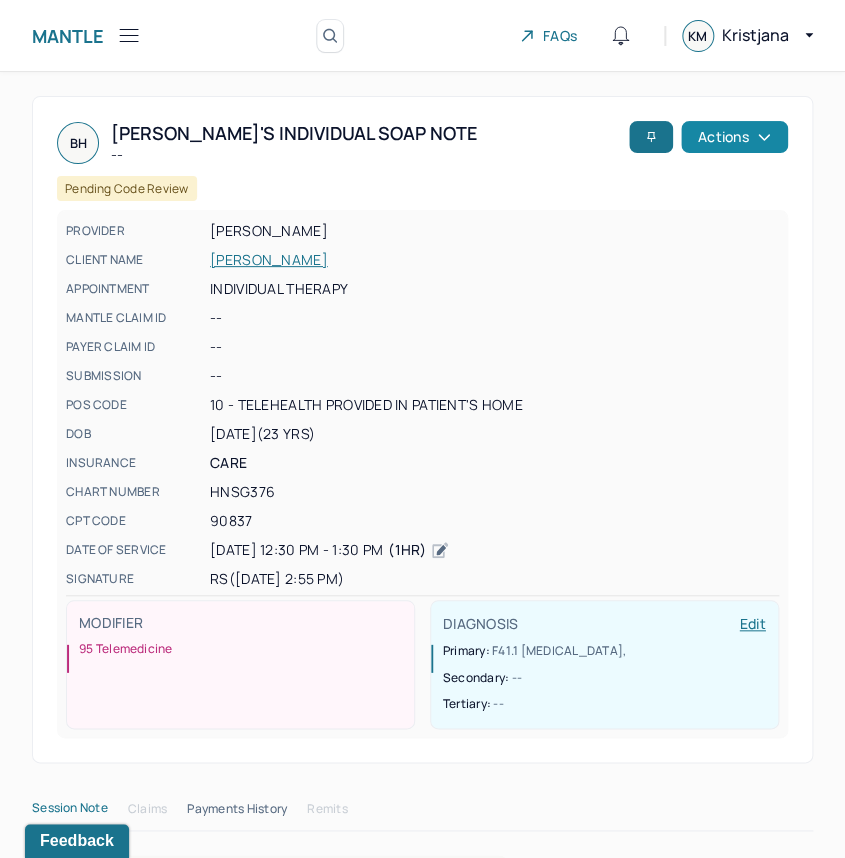 click on "Actions" at bounding box center [734, 137] 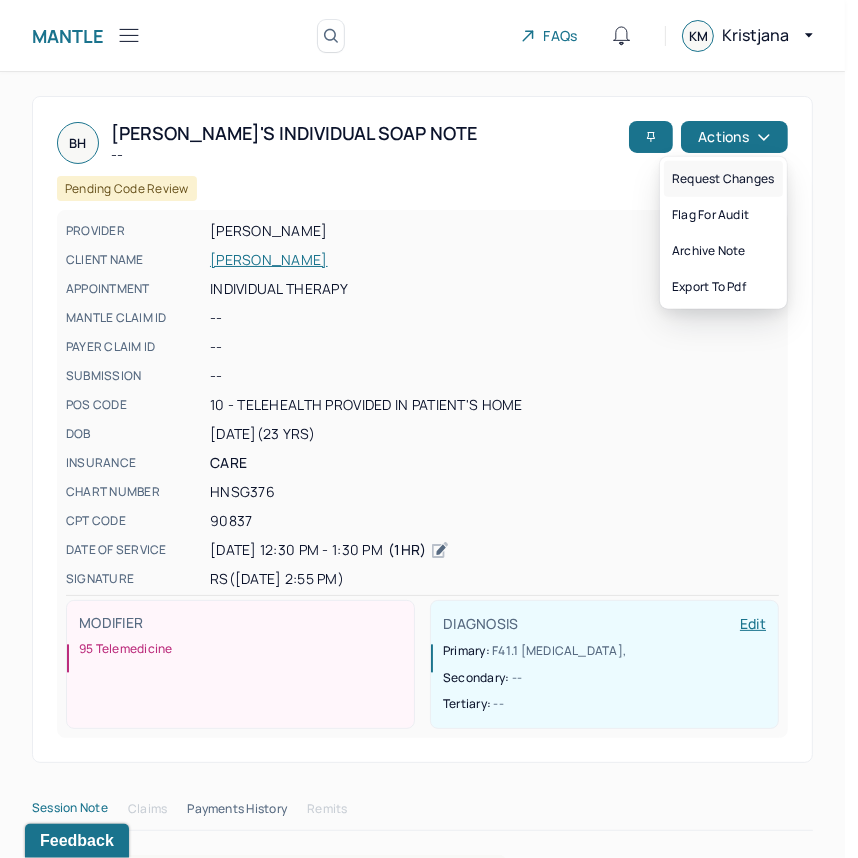 click on "Request changes" at bounding box center (723, 179) 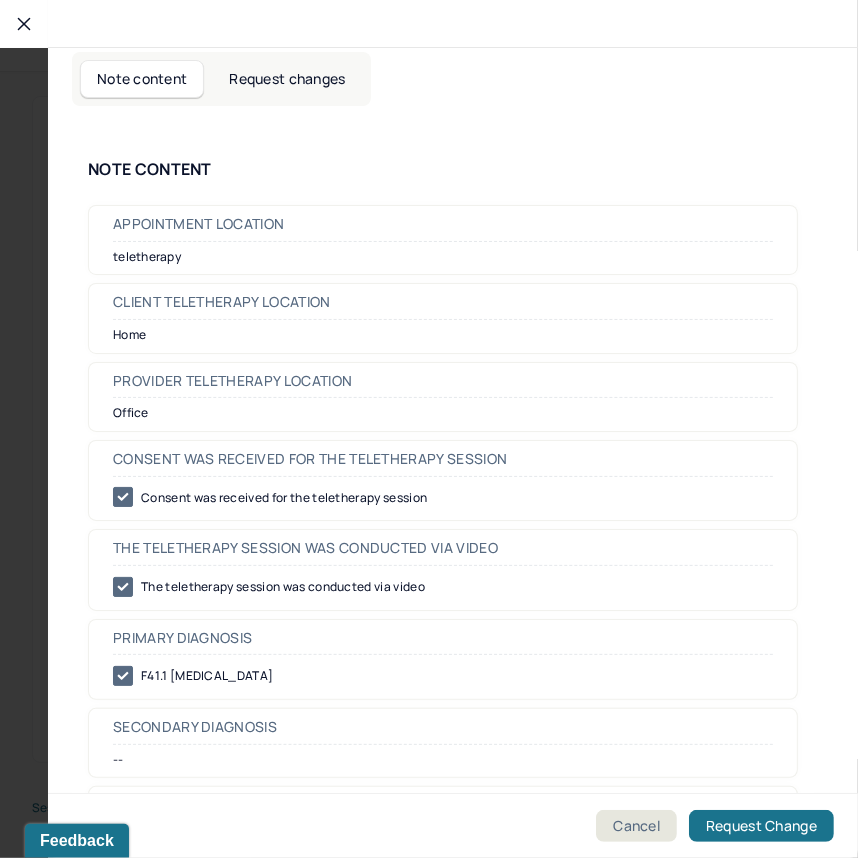 drag, startPoint x: 224, startPoint y: 94, endPoint x: 243, endPoint y: 80, distance: 23.600847 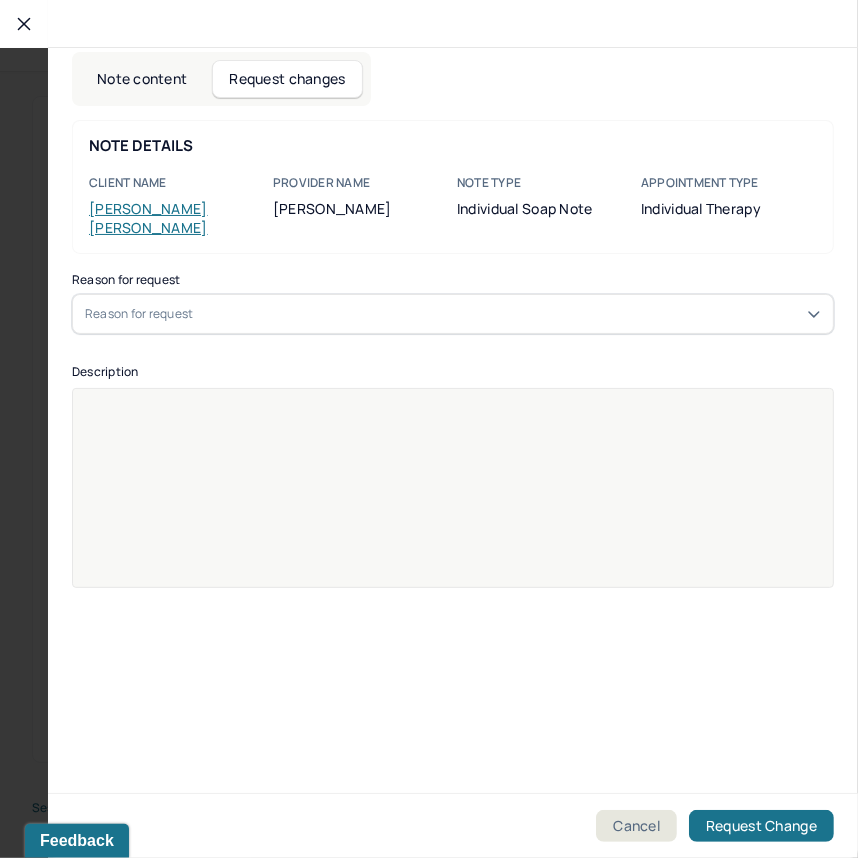 click on "NOTE DETAILS Client name [PERSON_NAME] Provider name [PERSON_NAME] Note type Individual soap note Appointment Type individual therapy Reason for request Reason for request Description" at bounding box center (453, 354) 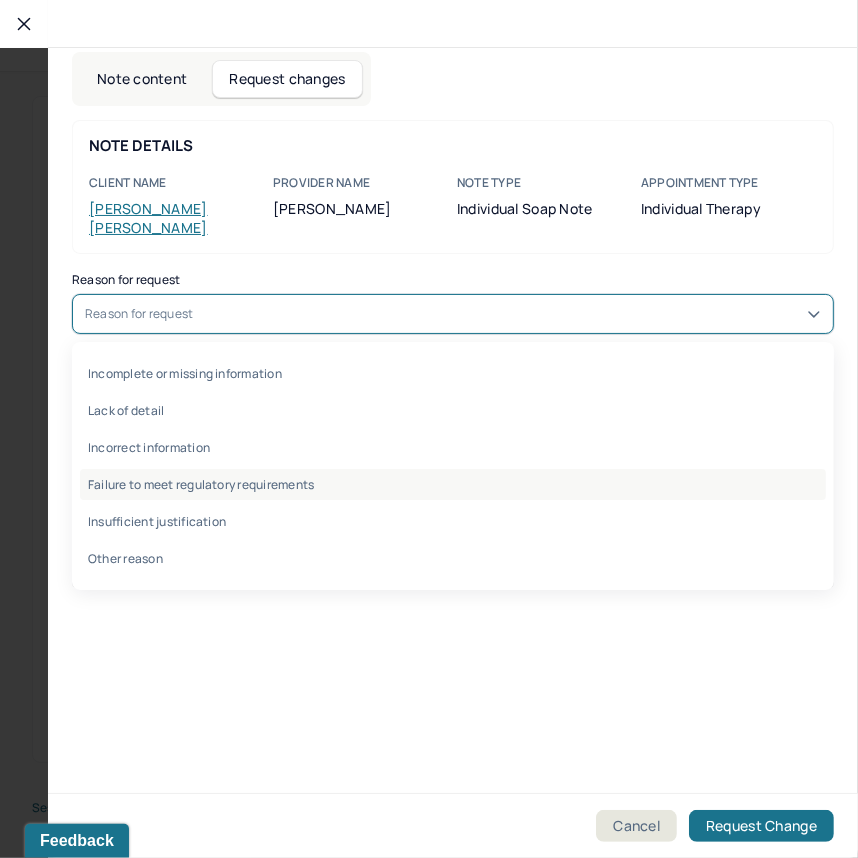 click on "Failure to meet regulatory requirements" at bounding box center [453, 484] 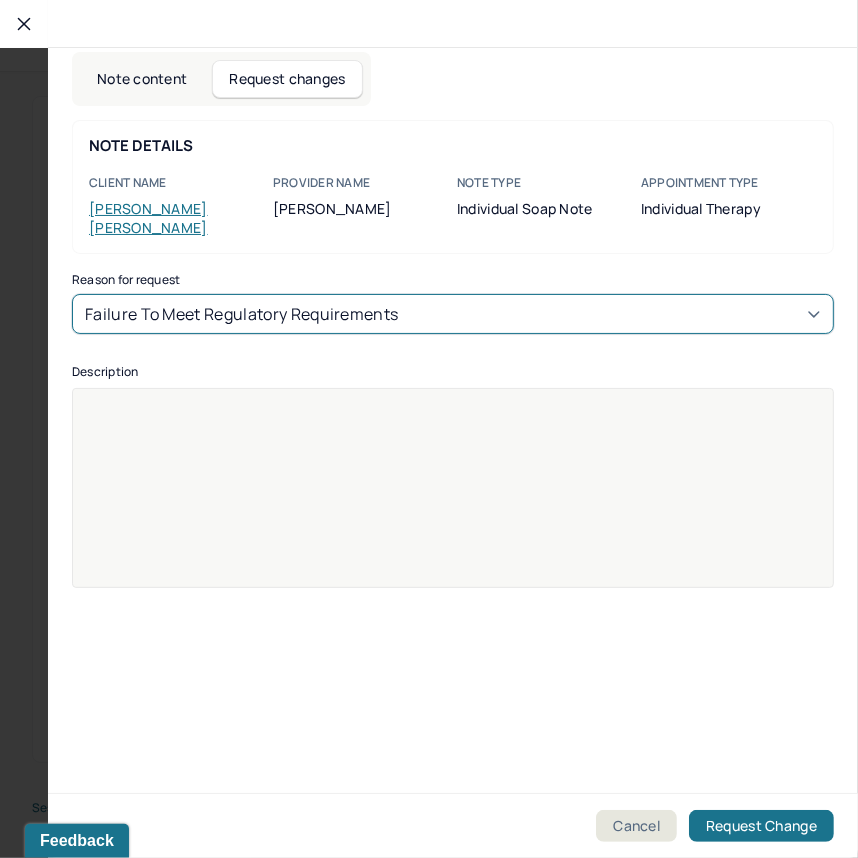 click at bounding box center (453, 501) 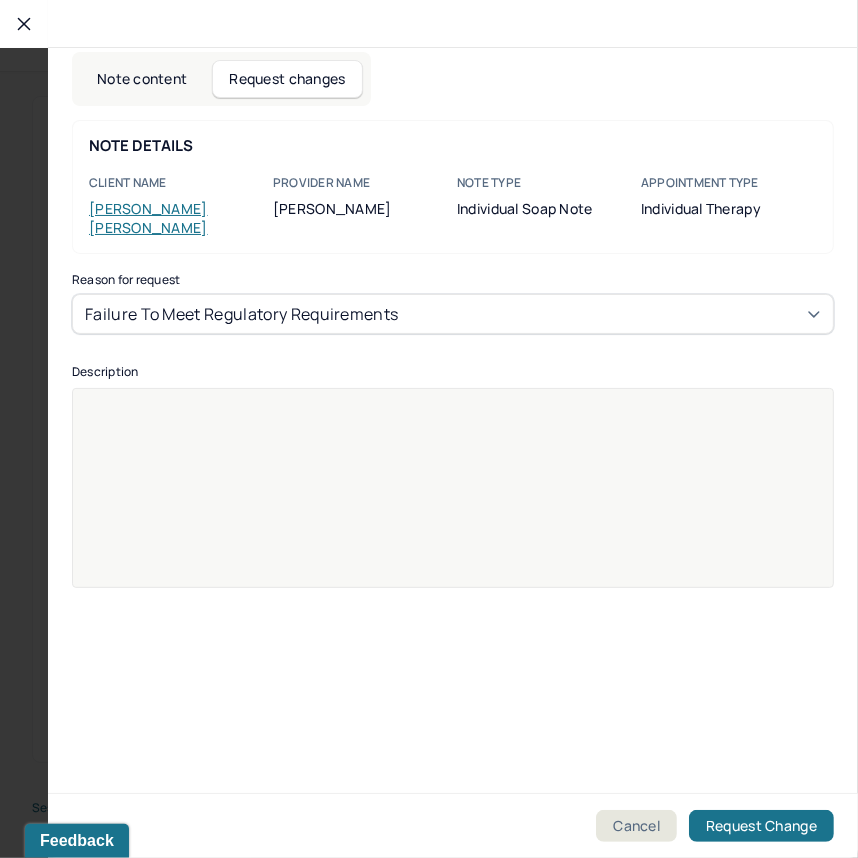 click at bounding box center (453, 501) 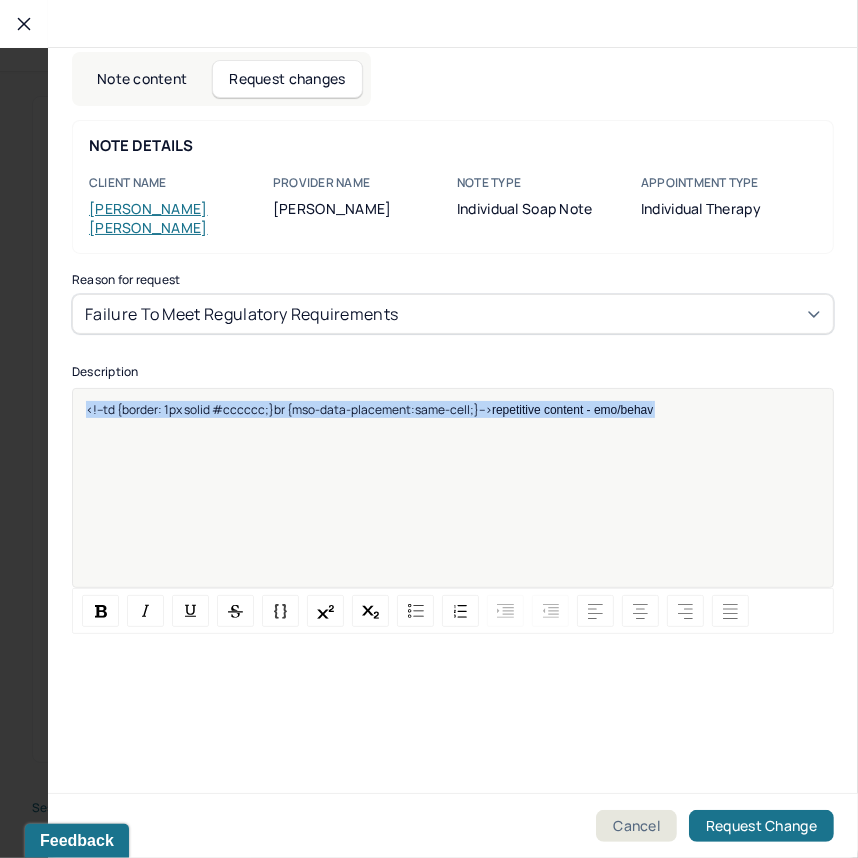 drag, startPoint x: 691, startPoint y: 395, endPoint x: -1, endPoint y: 405, distance: 692.07227 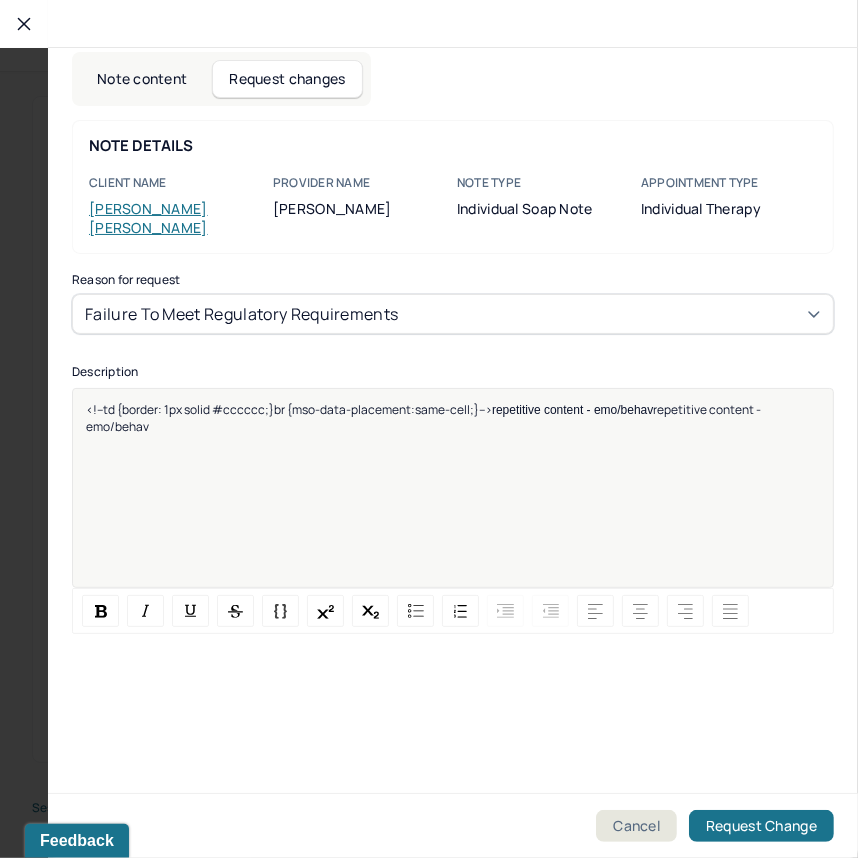 drag, startPoint x: 210, startPoint y: 402, endPoint x: -1, endPoint y: 348, distance: 217.80037 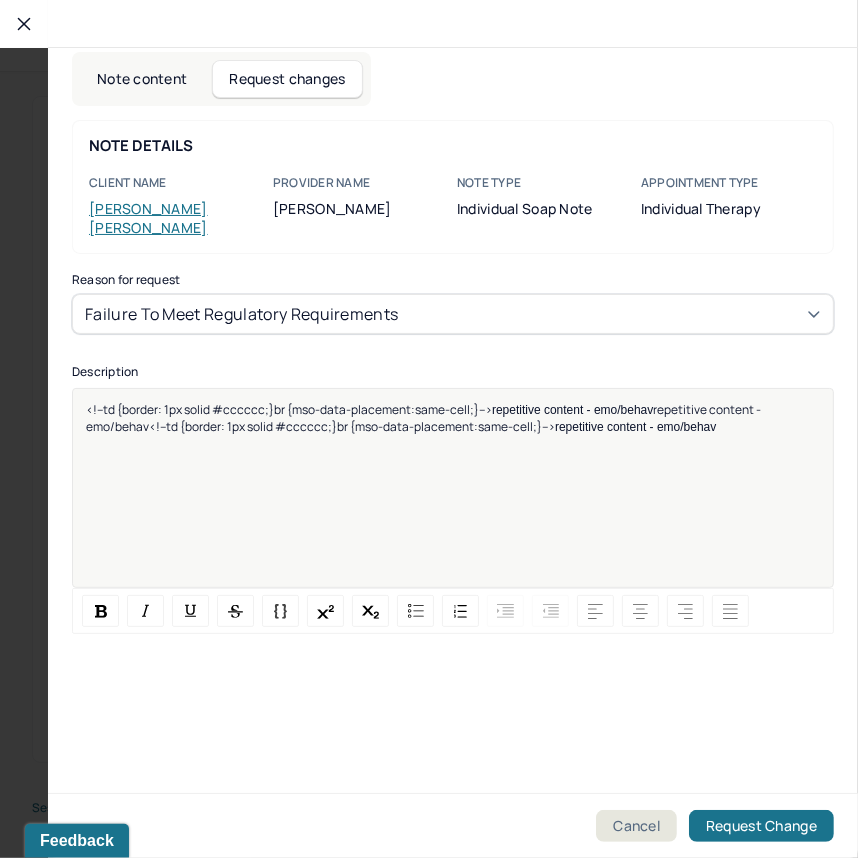 drag, startPoint x: 549, startPoint y: 410, endPoint x: -1, endPoint y: 364, distance: 551.9203 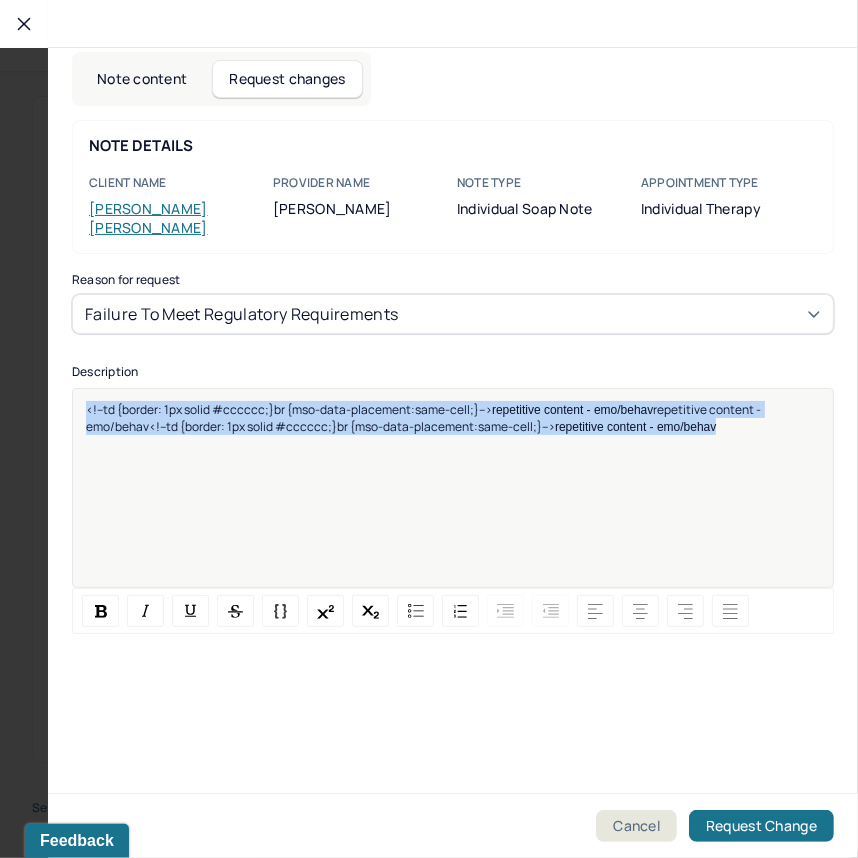 drag, startPoint x: 759, startPoint y: 419, endPoint x: -1, endPoint y: 344, distance: 763.6917 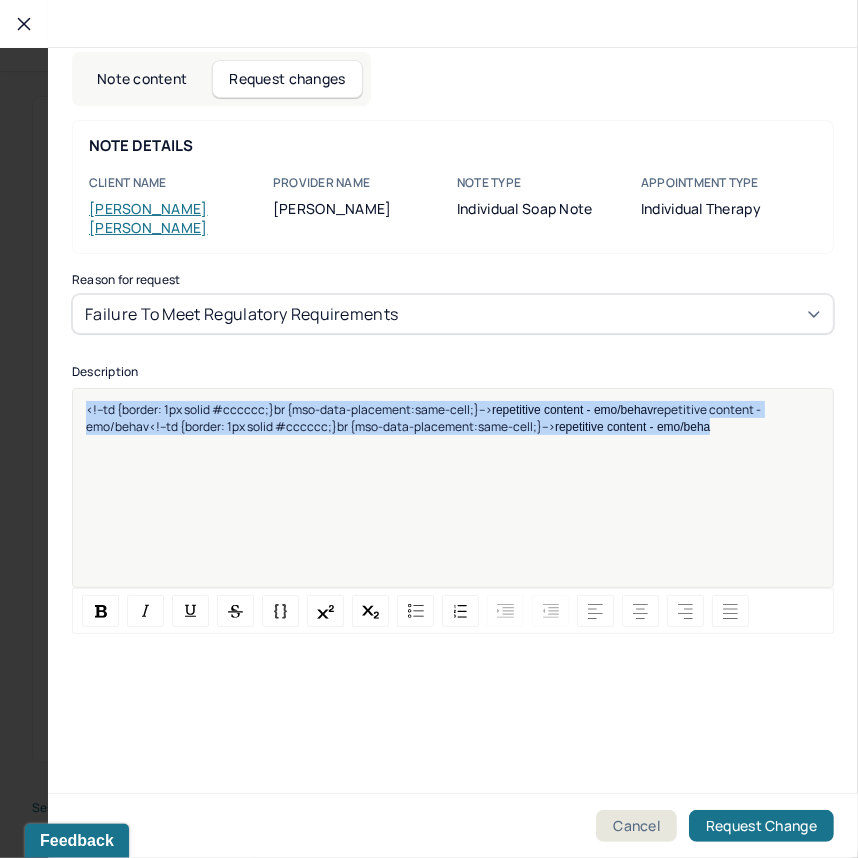 drag, startPoint x: 736, startPoint y: 412, endPoint x: -1, endPoint y: 377, distance: 737.8306 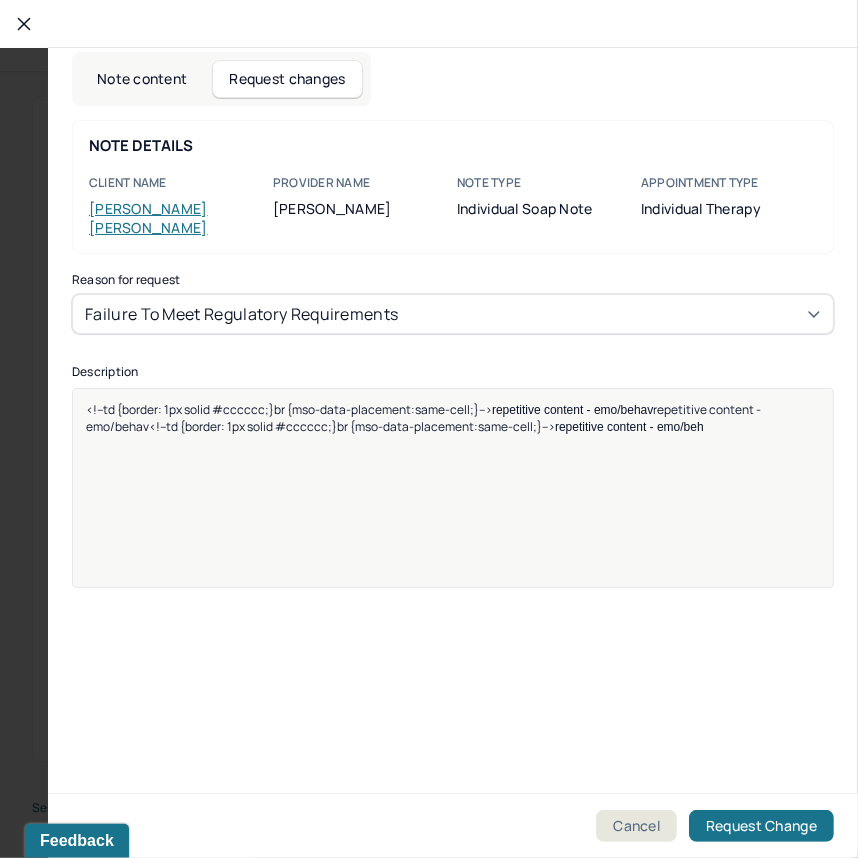 click 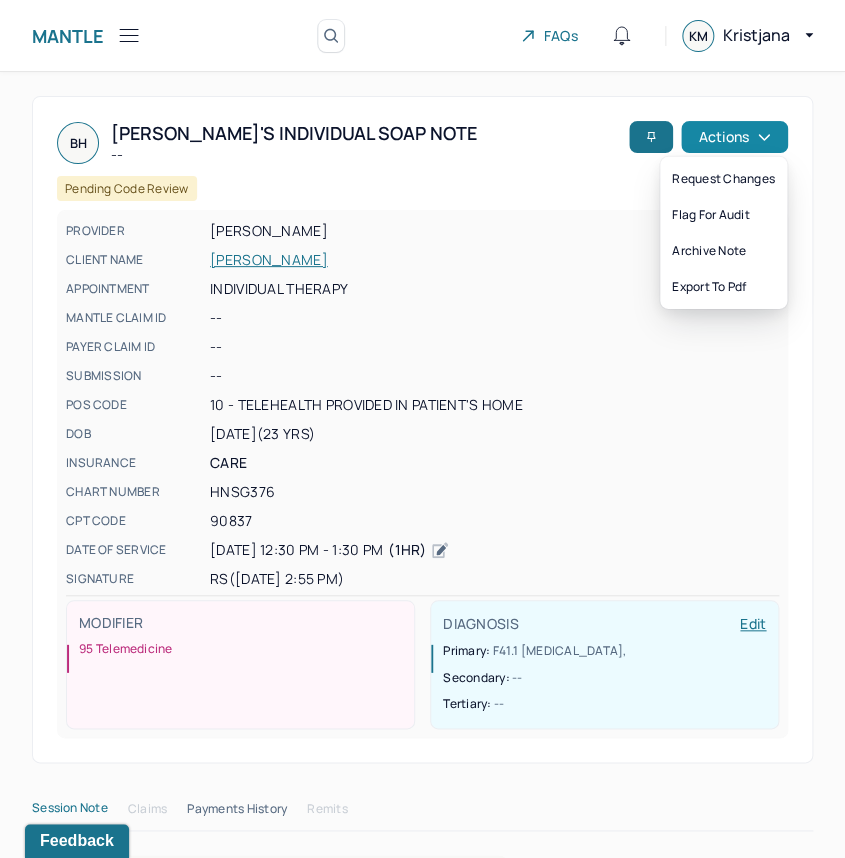 click on "Actions" at bounding box center [734, 137] 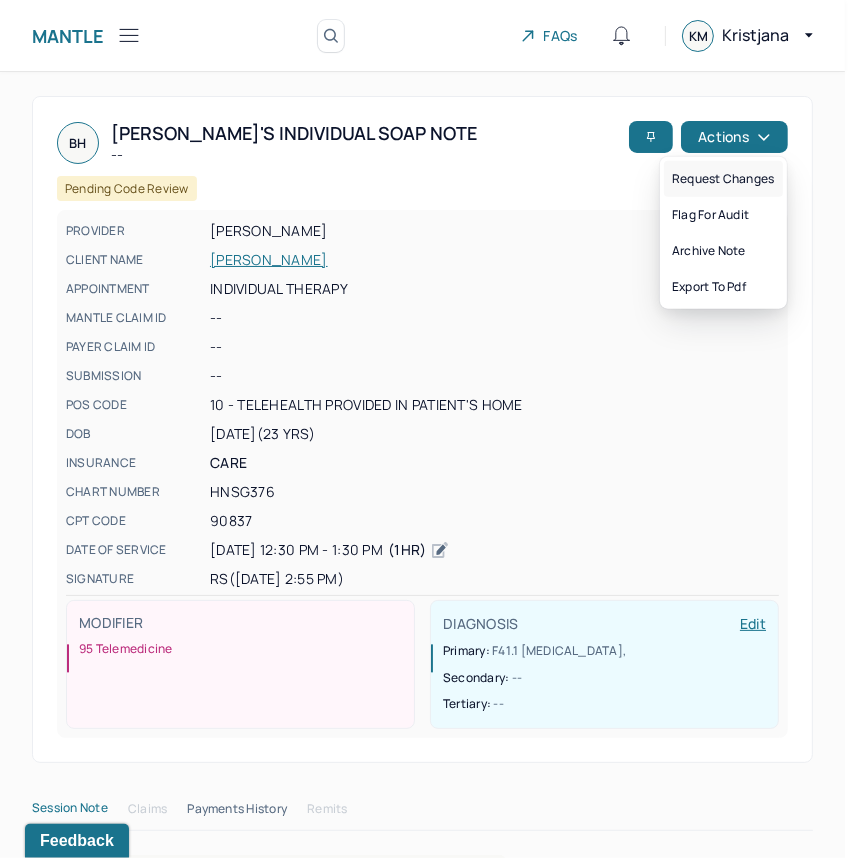 click on "Request changes" at bounding box center (723, 179) 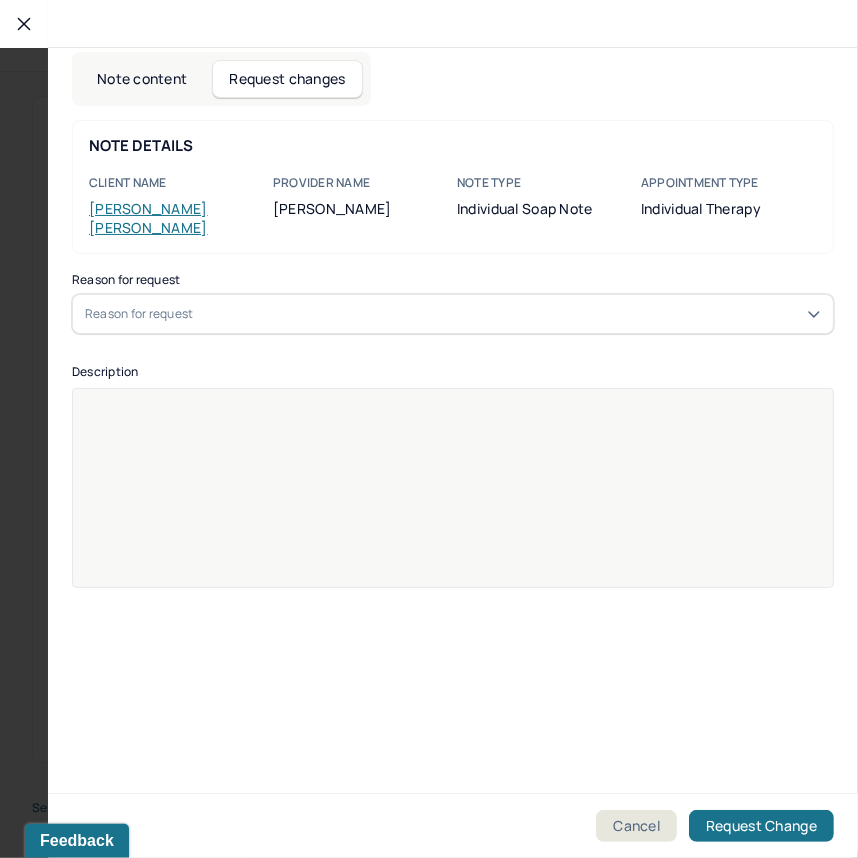click on "Reason for request Reason for request" at bounding box center [453, 304] 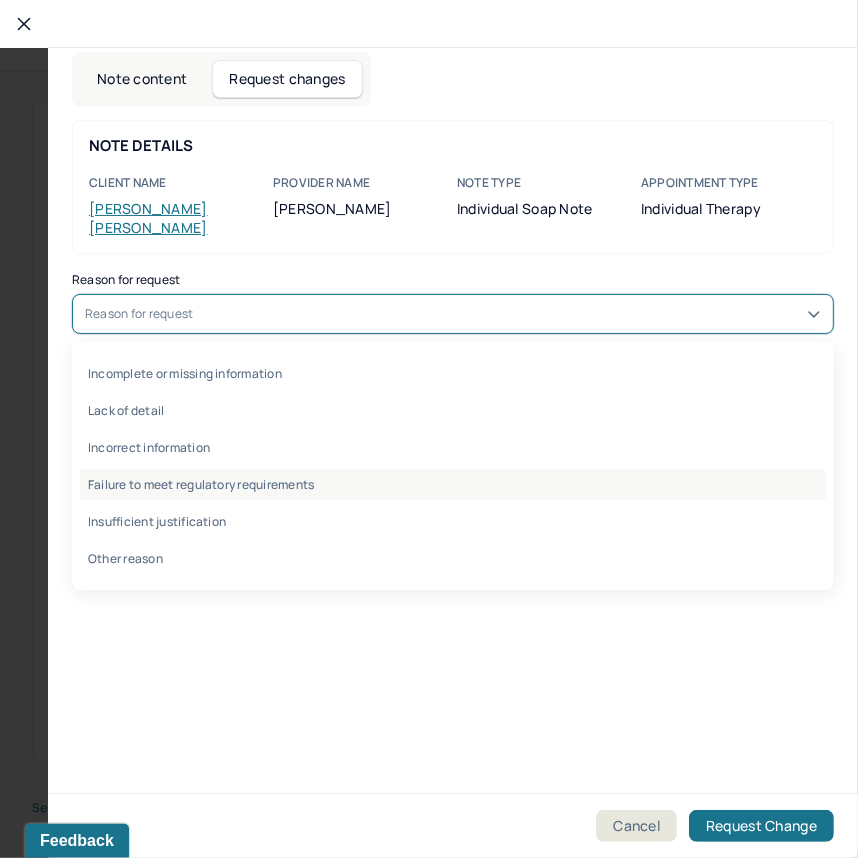 click on "Failure to meet regulatory requirements" at bounding box center (453, 484) 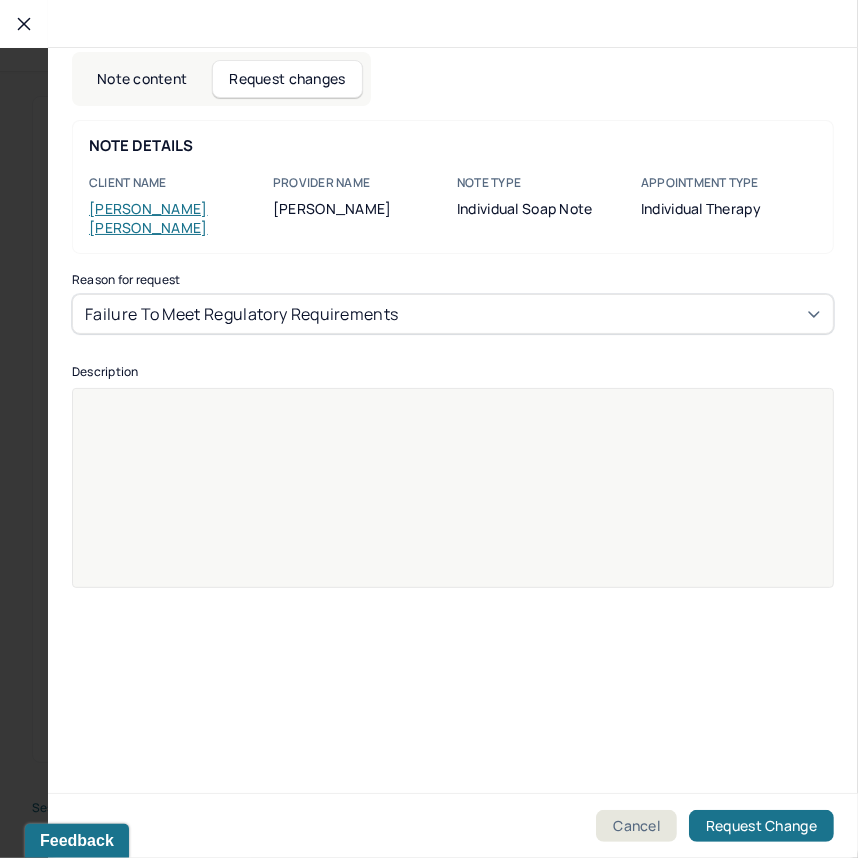 click at bounding box center (453, 501) 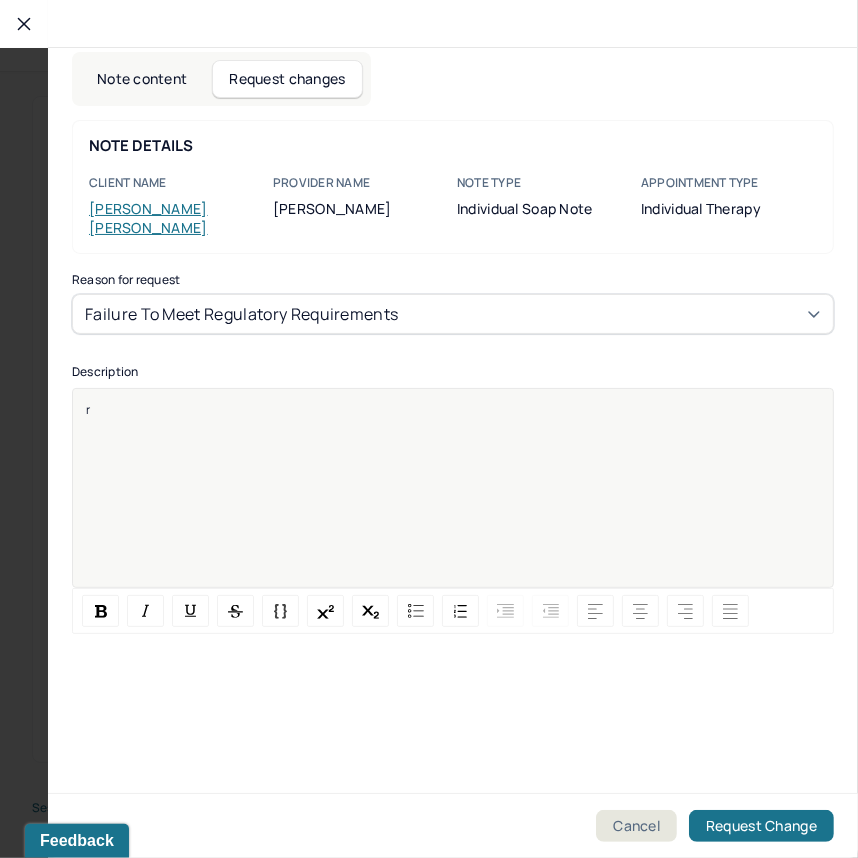 type 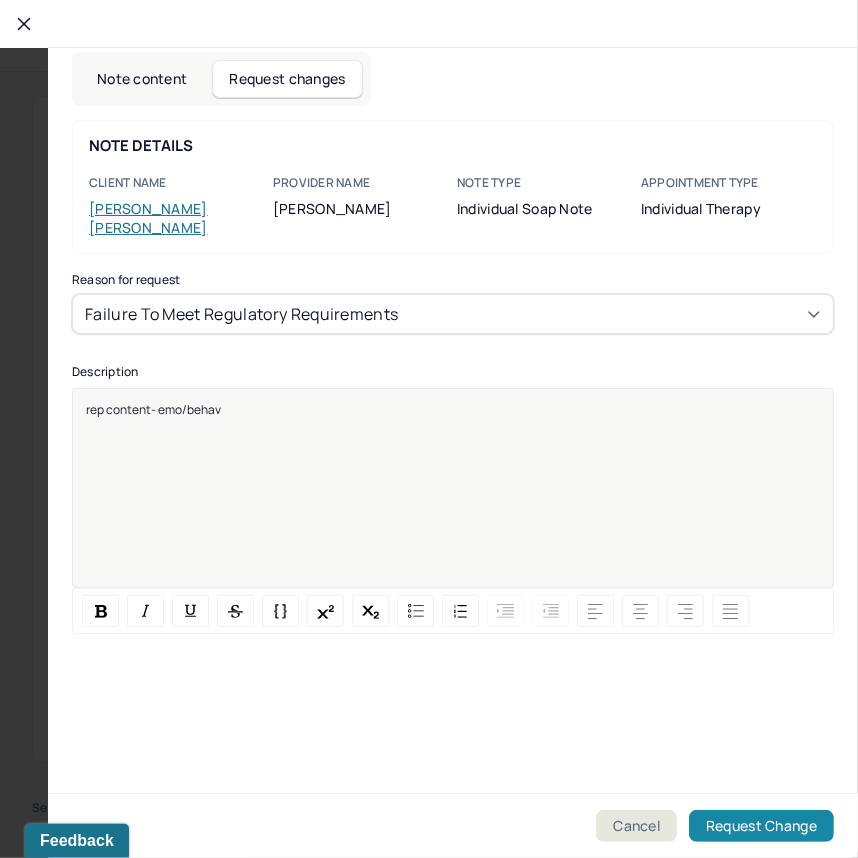 click on "Request Change" at bounding box center [761, 826] 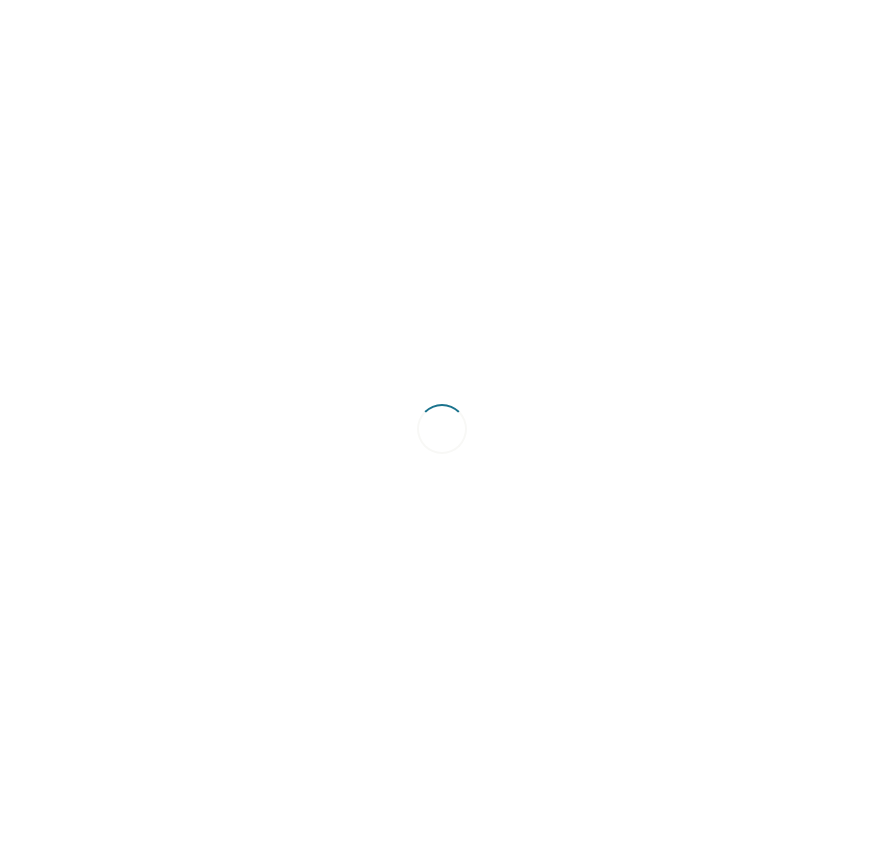 scroll, scrollTop: 0, scrollLeft: 0, axis: both 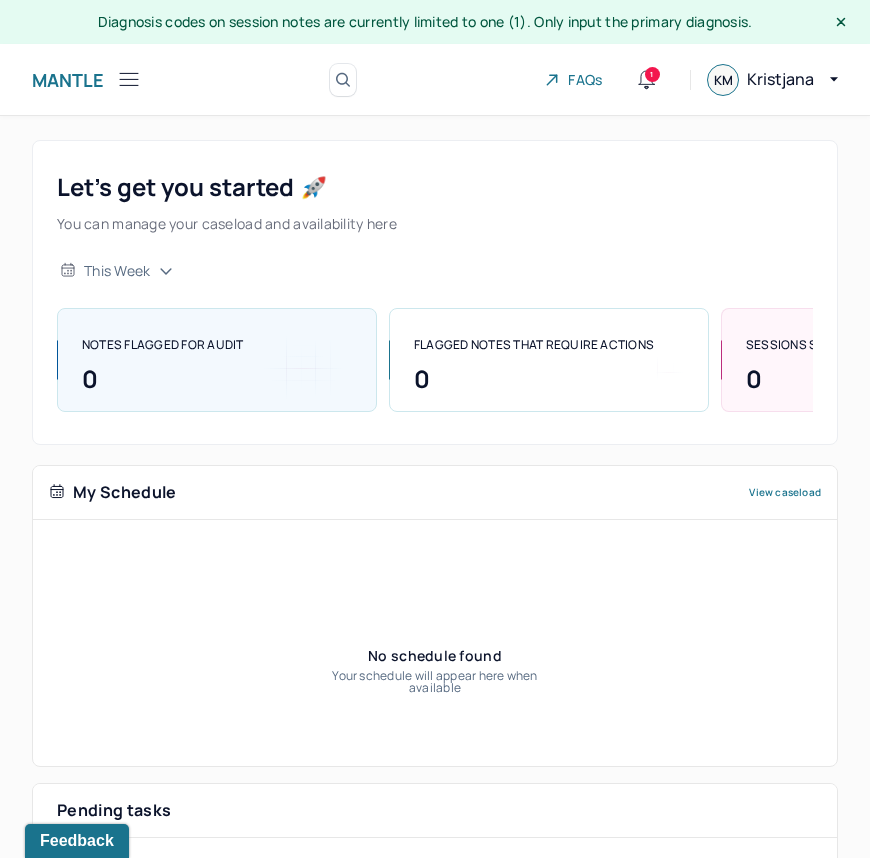 click 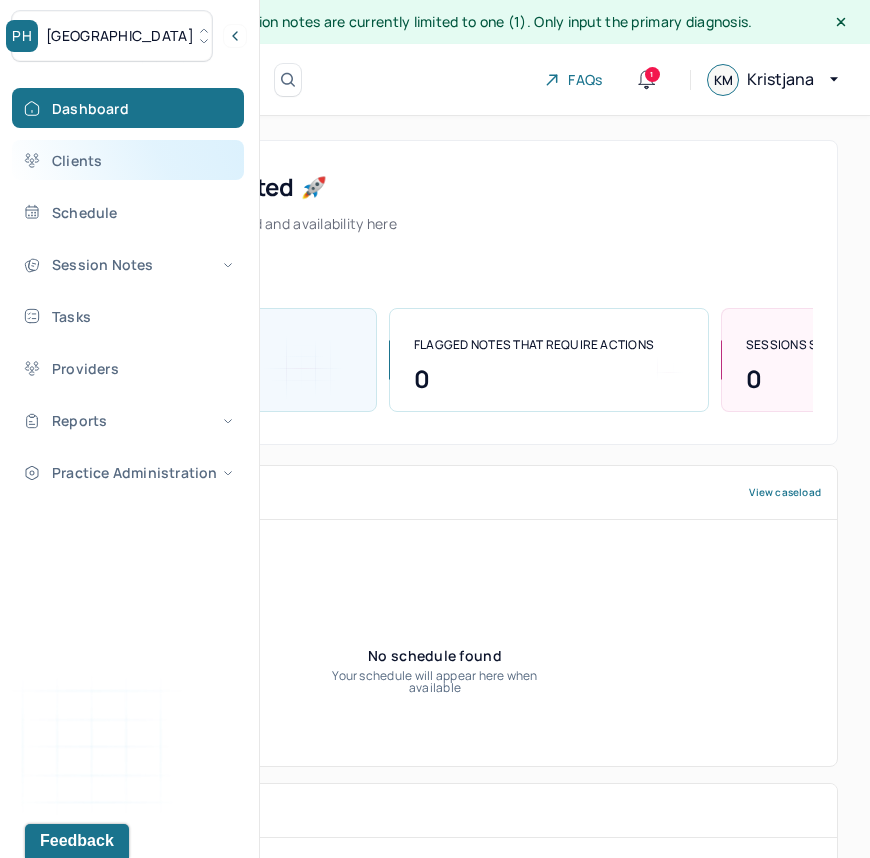 click on "Clients" at bounding box center [128, 160] 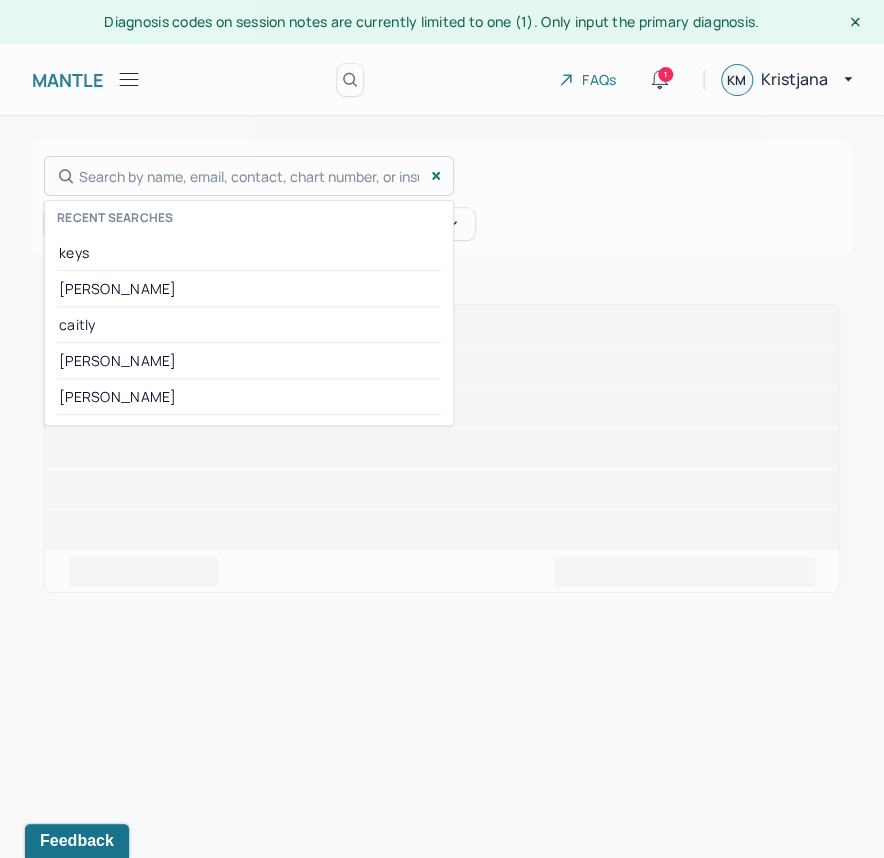 click on "Search by name, email, contact, chart number, or insurance id... Recent searches keys O'loughlin caitly Carter KELLY" at bounding box center [249, 176] 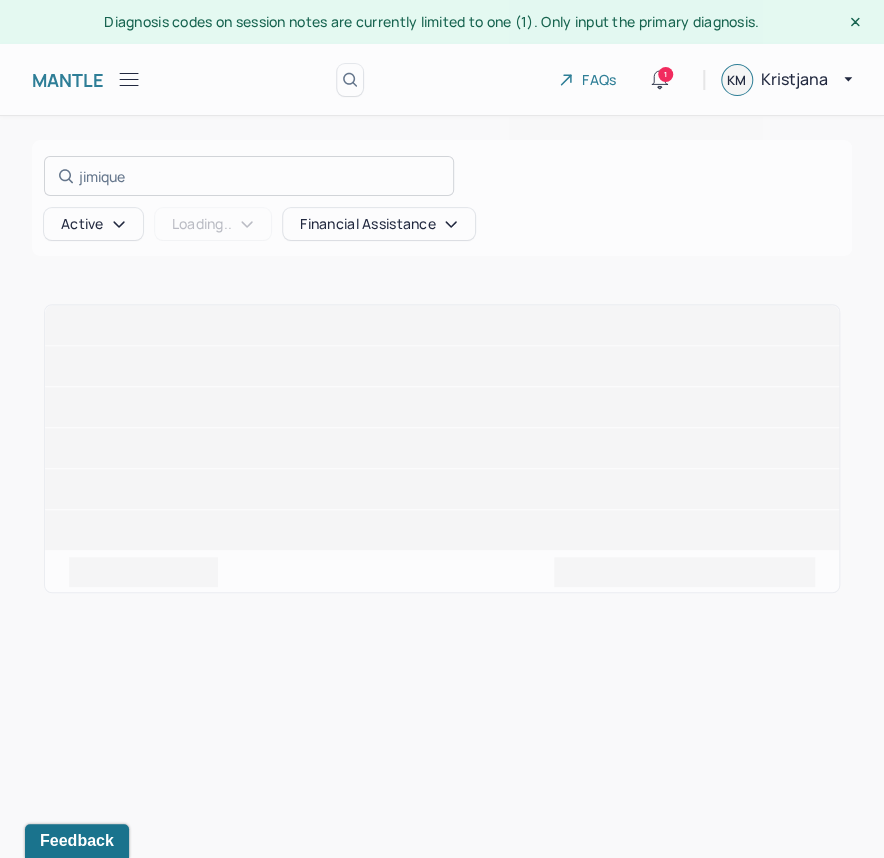 type on "jimique" 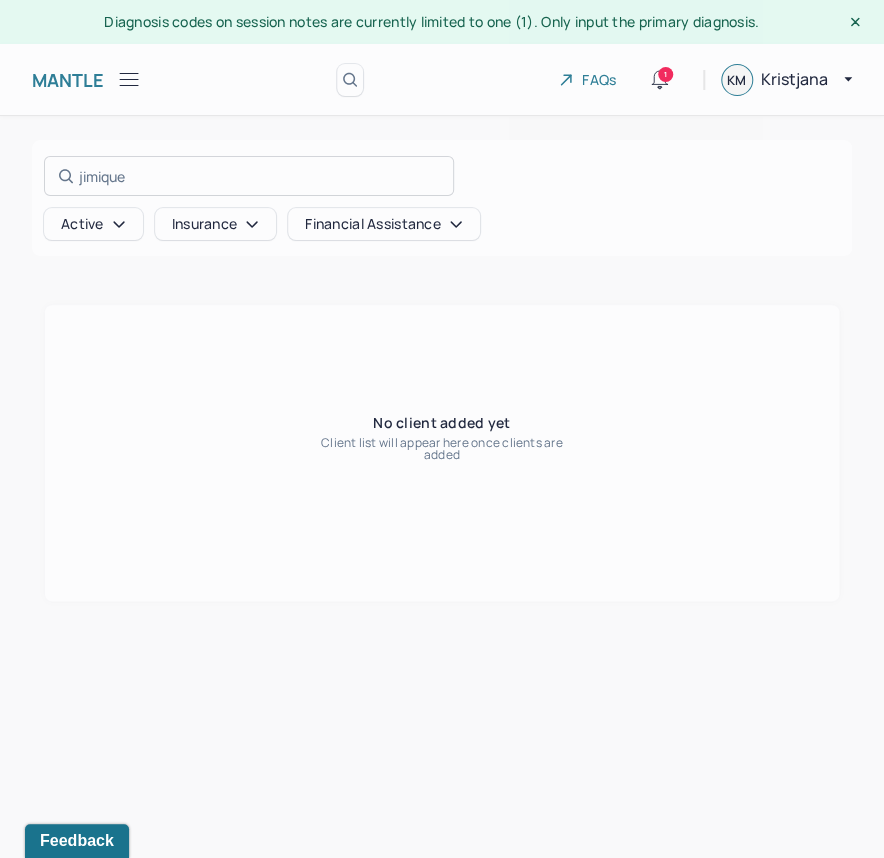 click at bounding box center (442, 429) 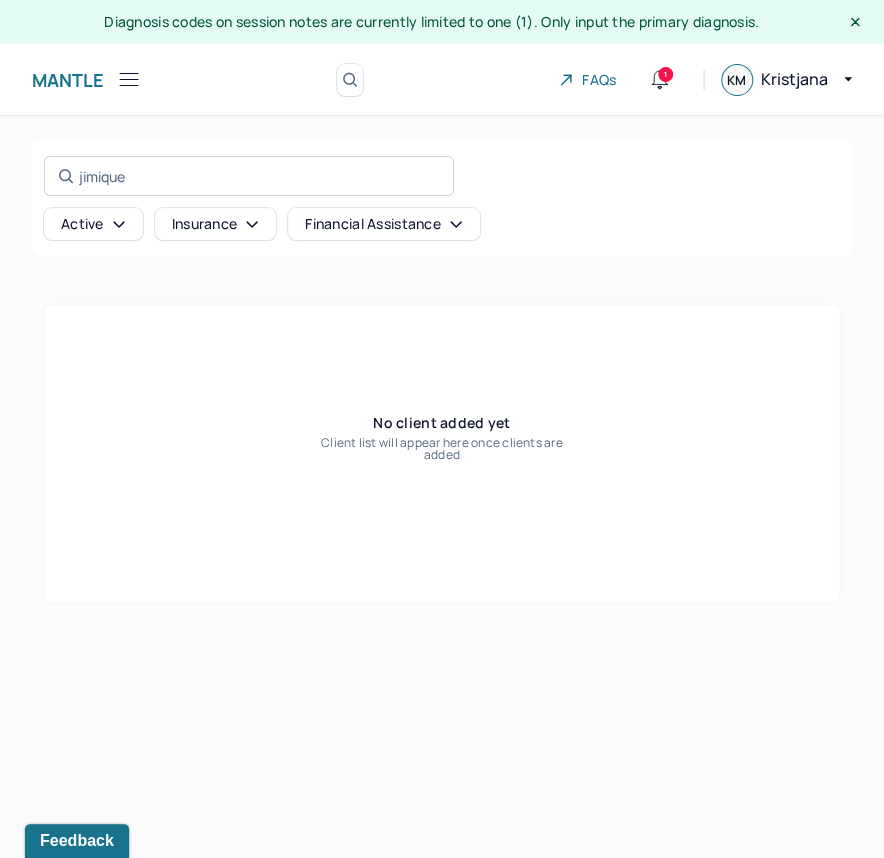 click on "jimique Search by name, email, contact, chart number, or insurance id..." at bounding box center [249, 176] 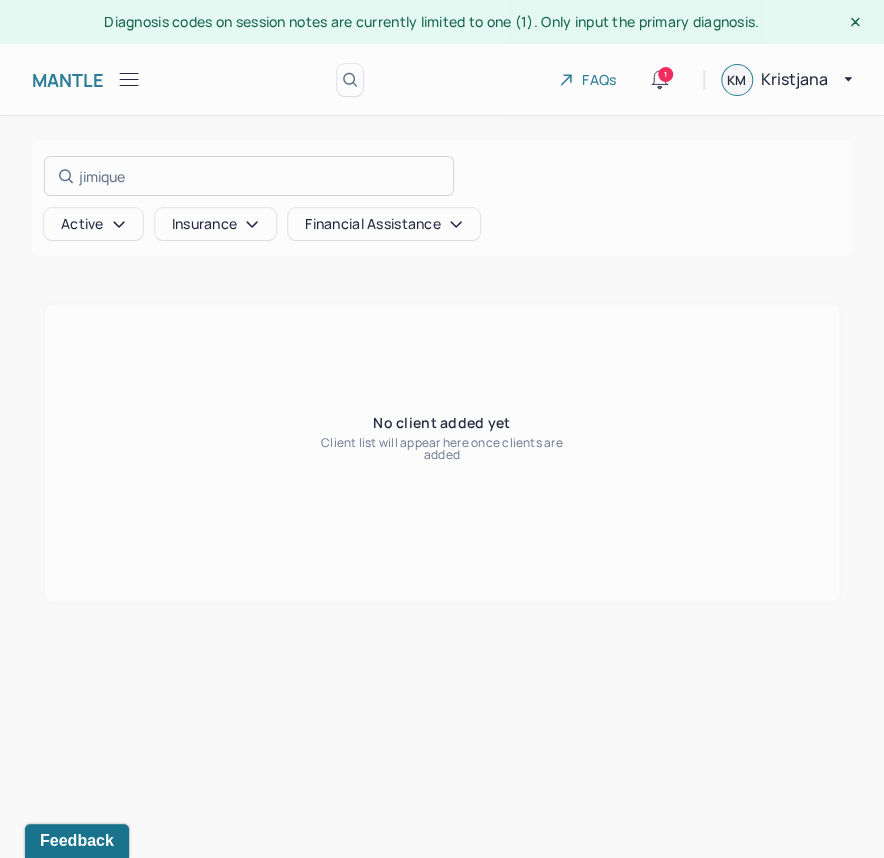 click at bounding box center [442, 429] 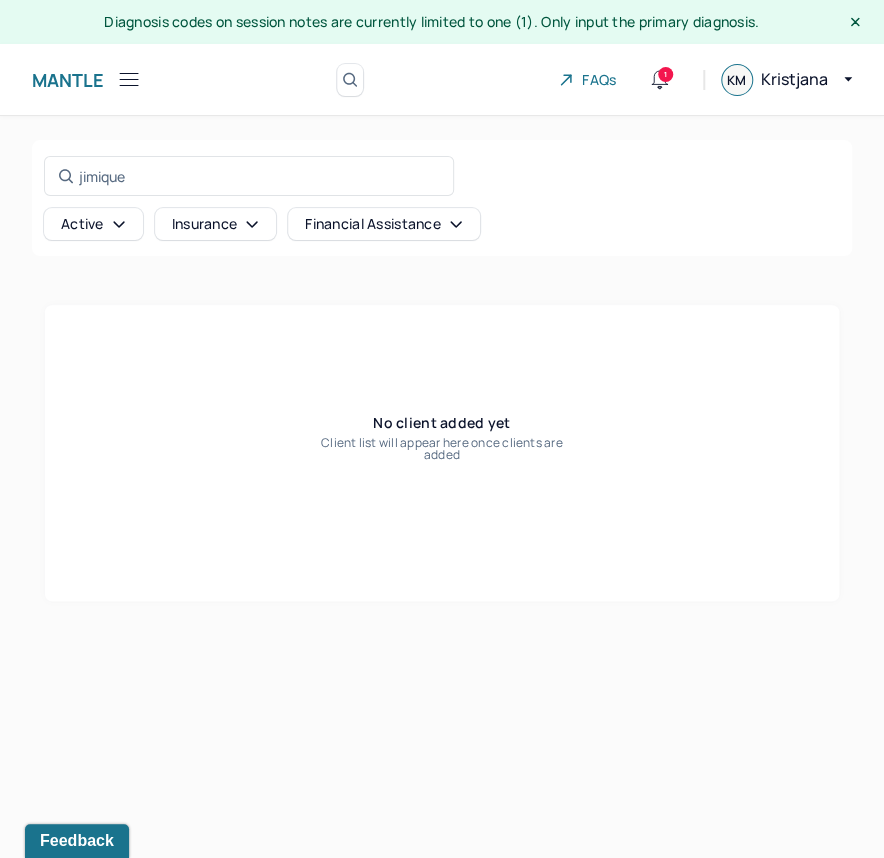 click on "Active" at bounding box center (93, 224) 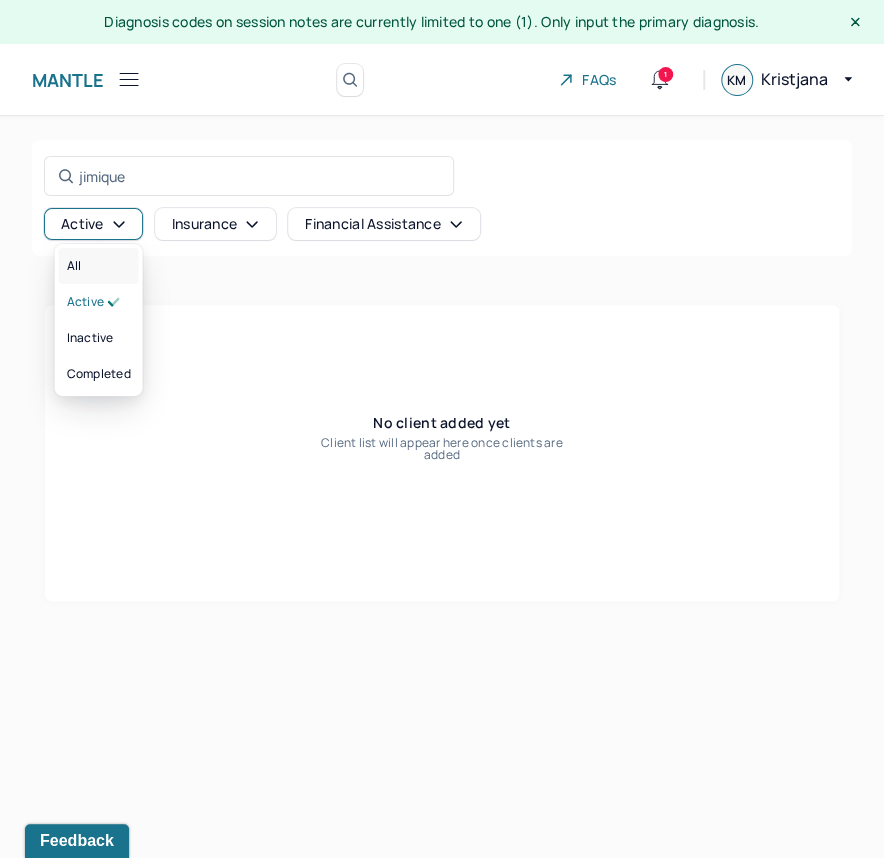 click on "All" at bounding box center (99, 266) 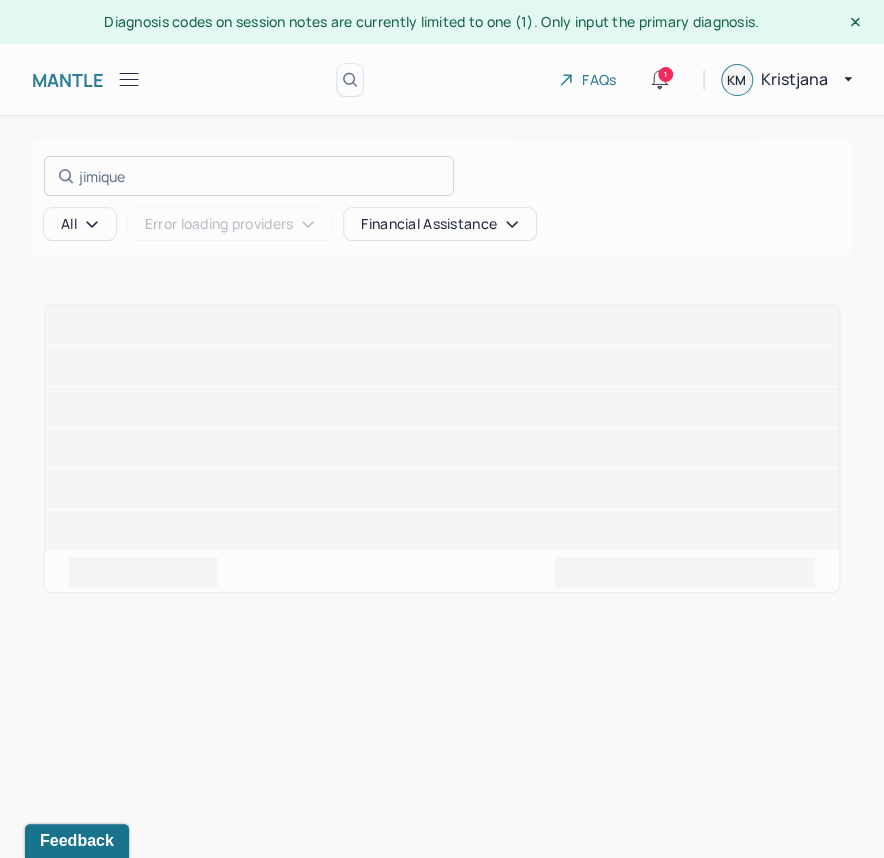 click on "jimique Search by name, email, contact, chart number, or insurance id..." at bounding box center [249, 176] 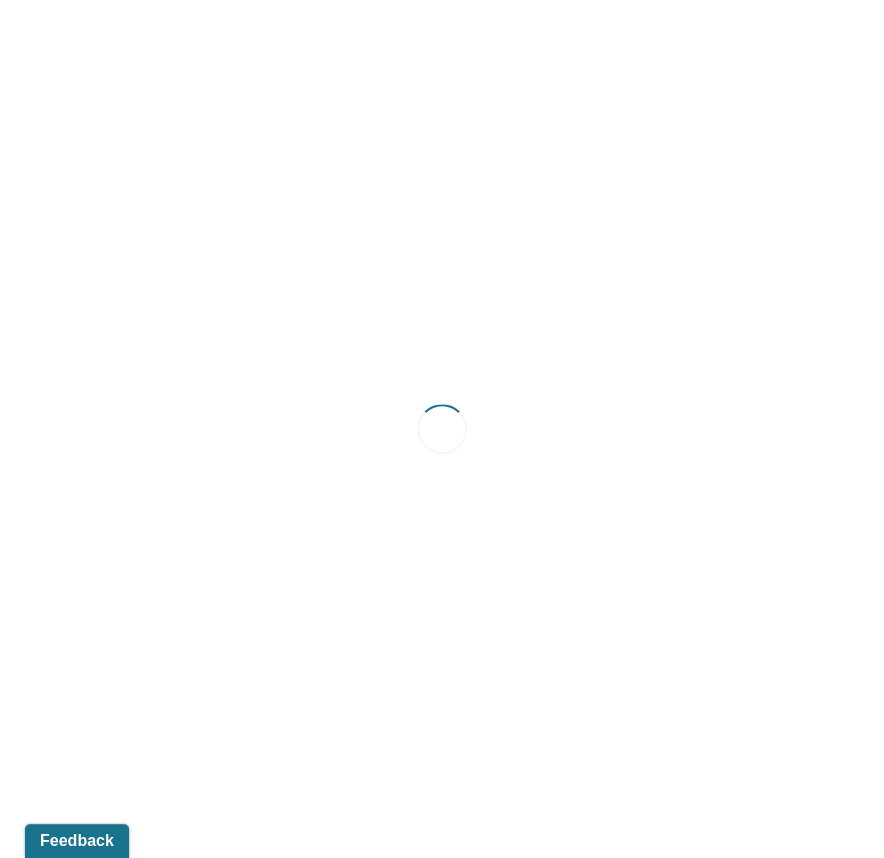 click at bounding box center [442, 429] 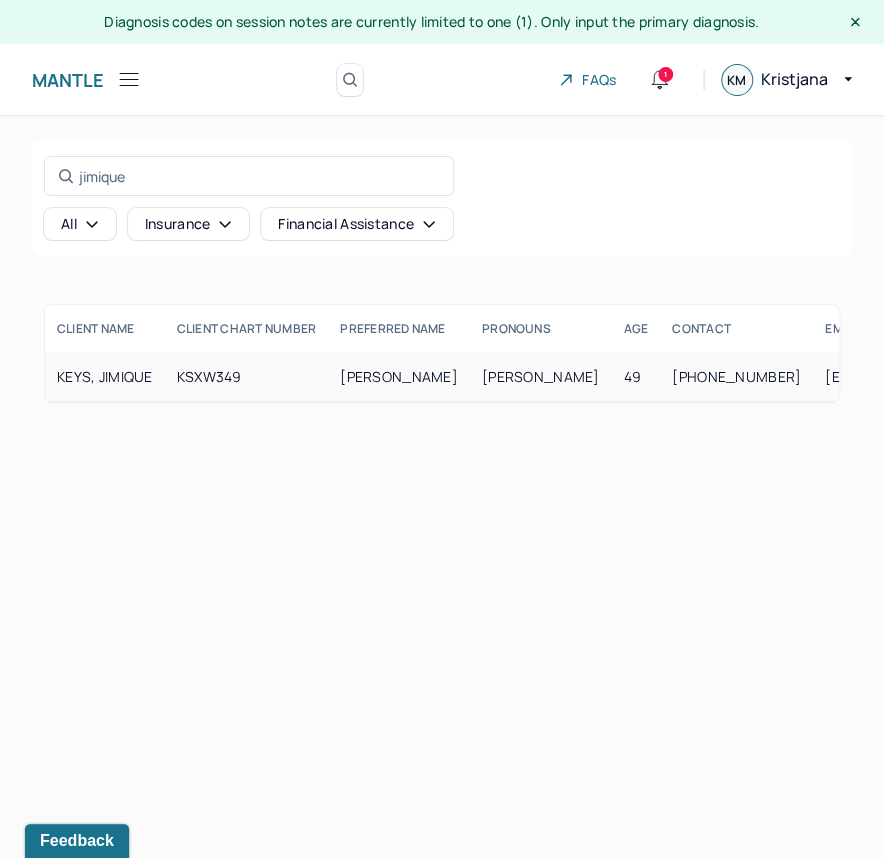 click on "KSXW349" at bounding box center (247, 377) 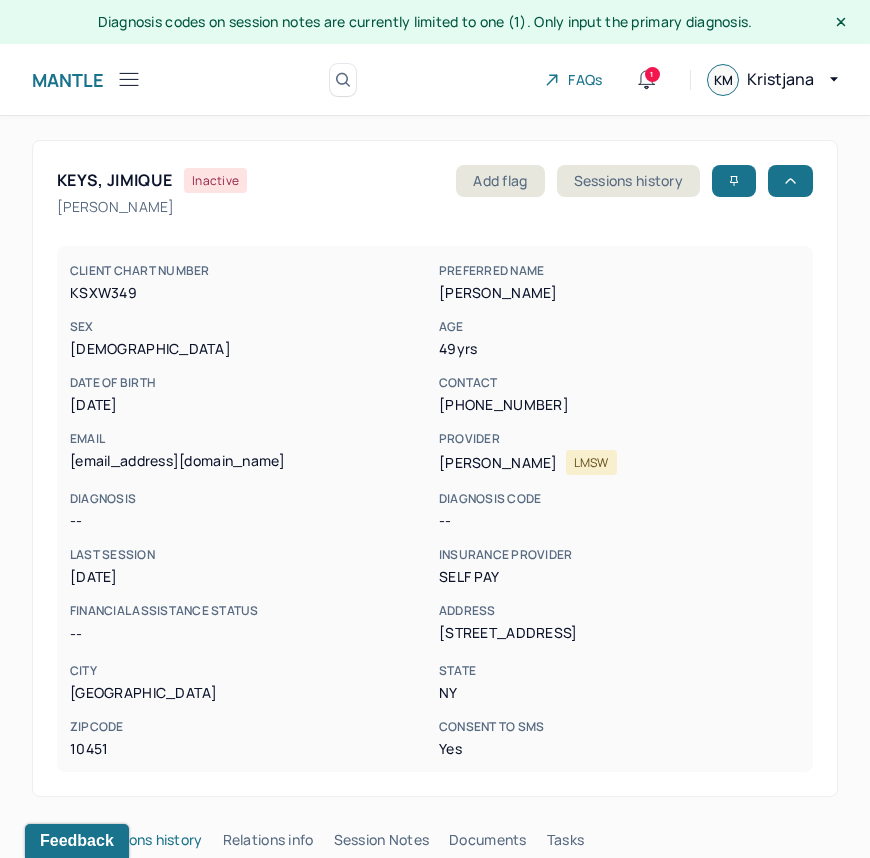 scroll, scrollTop: 281, scrollLeft: 0, axis: vertical 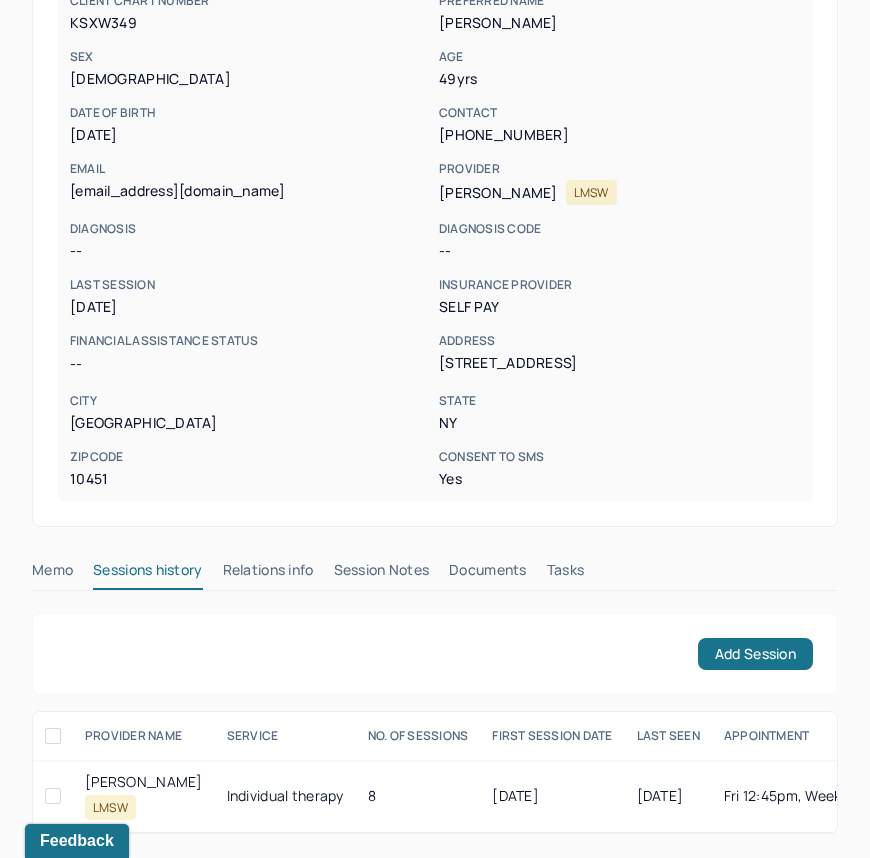 click on "KEYS, JIMIQUE Inactive   Add flag     Sessions history           Mr keys CLIENT CHART NUMBER KSXW349 PREFERRED NAME Mr keys SEX female AGE 49  yrs DATE OF BIRTH 05/08/1976  CONTACT (713) 799-3229 EMAIL jkey1976@yahoo.com PROVIDER SHIFF, RACHEL LMSW DIAGNOSIS -- DIAGNOSIS CODE -- LAST SESSION 09/26/2025 insurance provider Self Pay FINANCIAL ASSISTANCE STATUS -- Address 253 East 142 St, 2F City Bronx State NY Zipcode 10451 Consent to Sms Yes   Memo     Sessions history     Relations info     Session Notes     Documents     Tasks       Add Session   PROVIDER NAME service NO. OF SESSIONS FIRST SESSION DATE LAST SEEN APPOINTMENT SESSION STATUS SHIFF, RACHEL LMSW Individual therapy 8 03/21/2025 06/06/2025 Fri 12:45pm, Weekly Terminated     SHIFF, RACHEL LMSW service Individual therapy No of sessions 8 first session date 03/21/2025 last seen 06/06/2025 appointment Fri 12:45pm, Weekly session status TERMINATED" at bounding box center [435, 352] 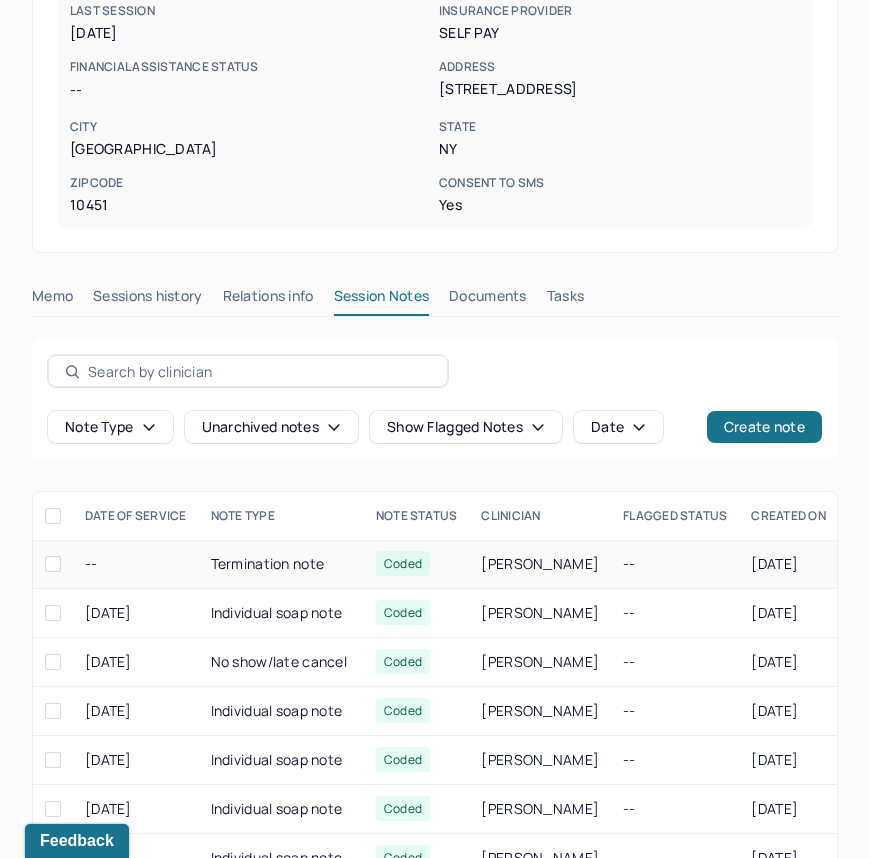 scroll, scrollTop: 545, scrollLeft: 0, axis: vertical 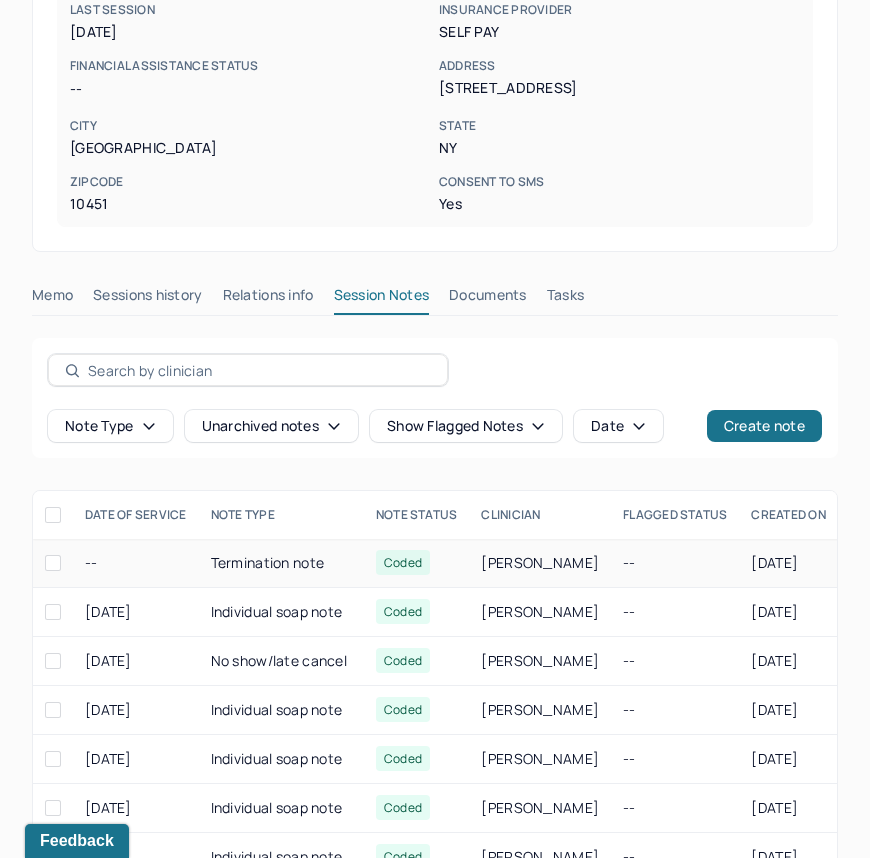 click on "Termination note" at bounding box center [281, 563] 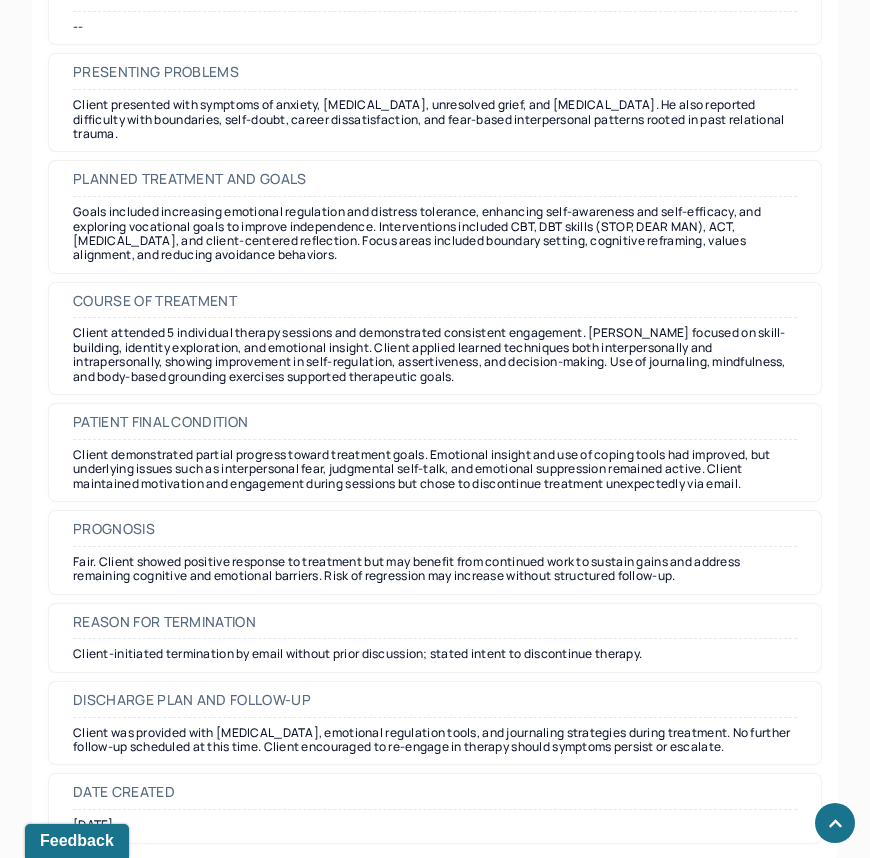 scroll, scrollTop: 1853, scrollLeft: 0, axis: vertical 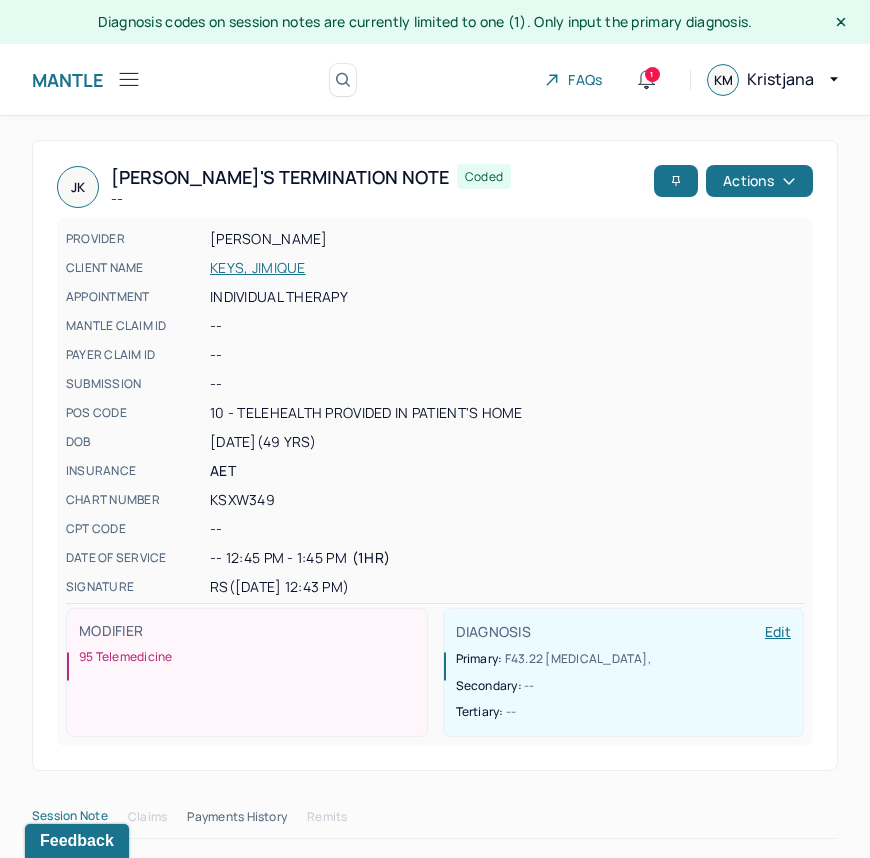 click 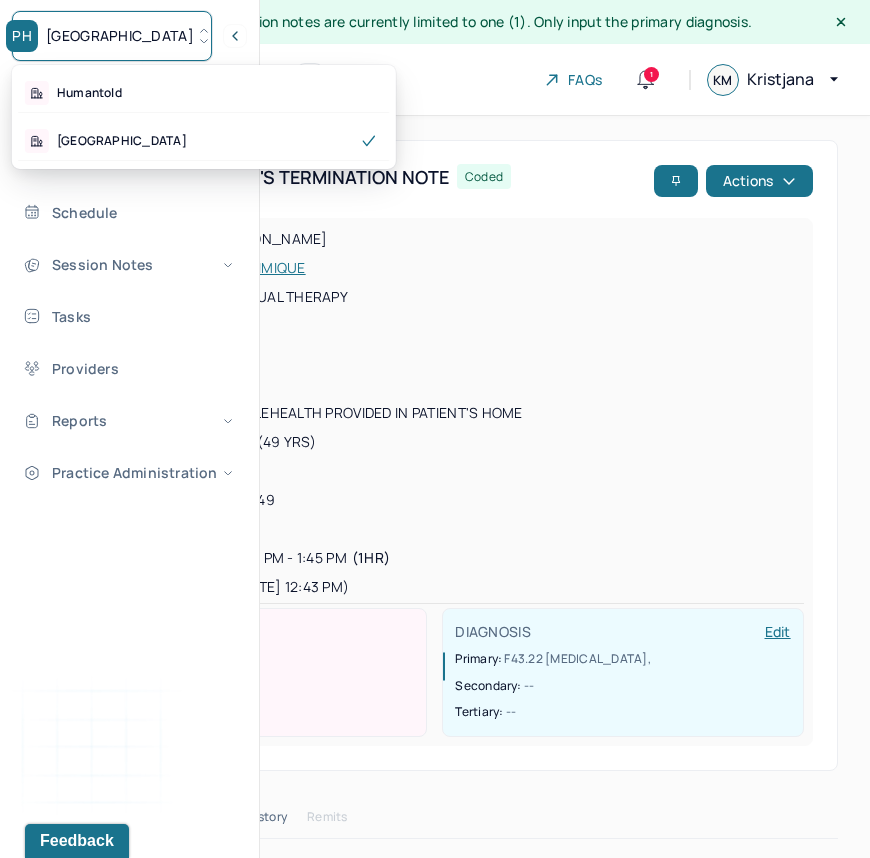 click on "PH Park Hill" at bounding box center [112, 36] 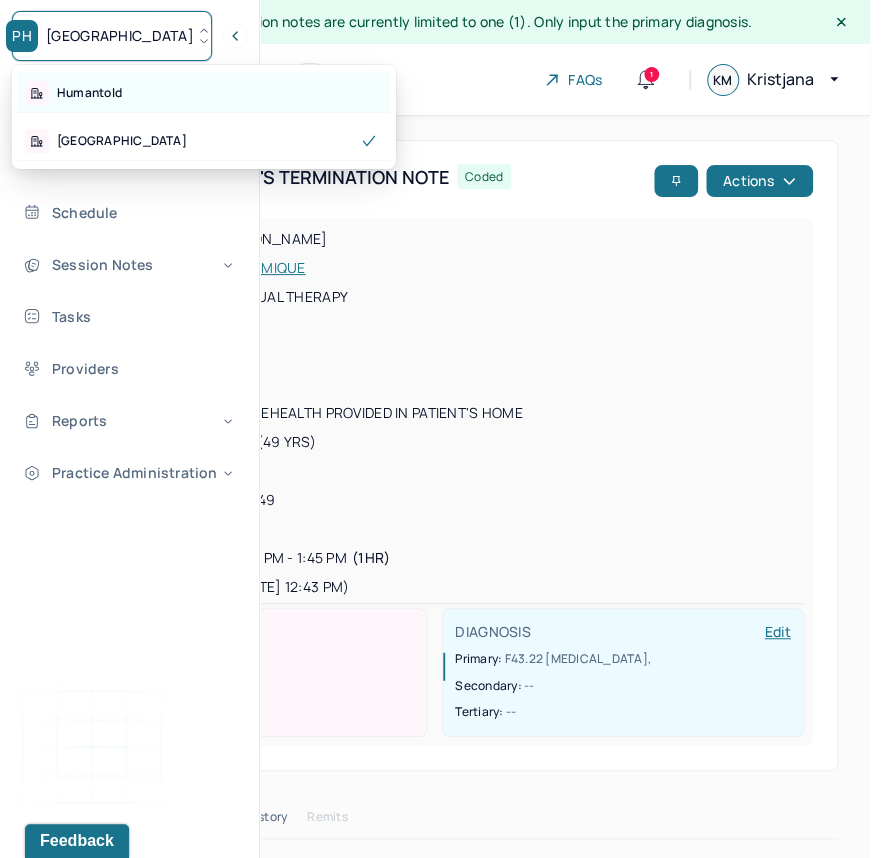 click on "Humantold" at bounding box center [89, 93] 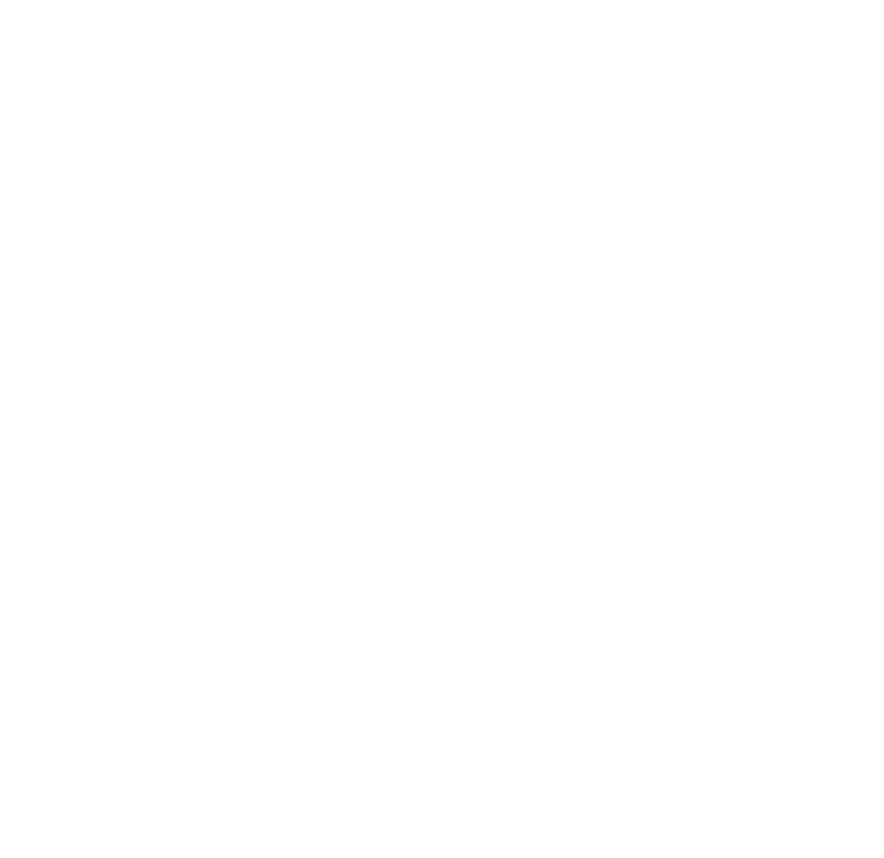 scroll, scrollTop: 0, scrollLeft: 0, axis: both 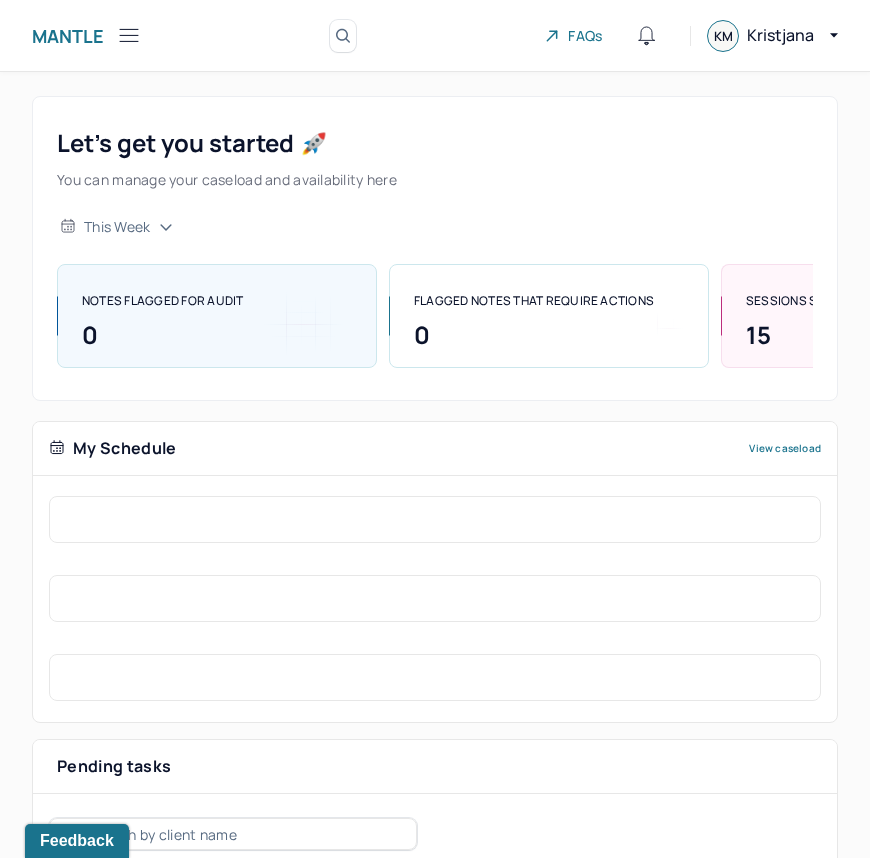 click on "Mantle       Search by client name, chart number     FAQs     KM Kristjana" at bounding box center (435, 36) 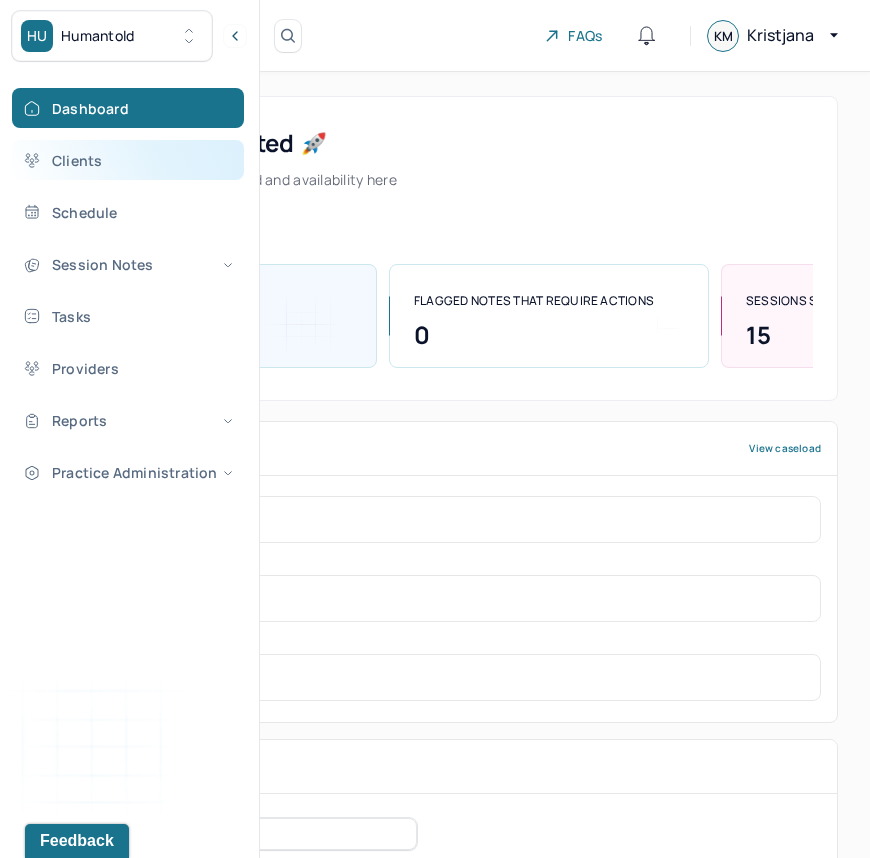 click on "Clients" at bounding box center (128, 160) 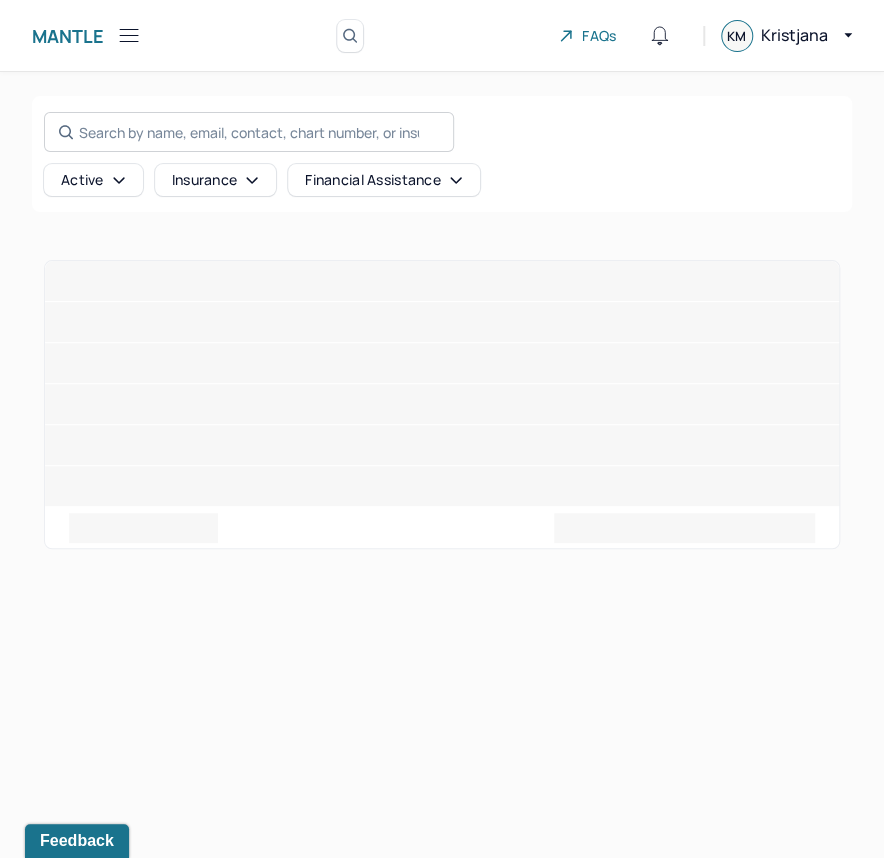 click on "Search by name, email, contact, chart number, or insurance id..." at bounding box center (249, 132) 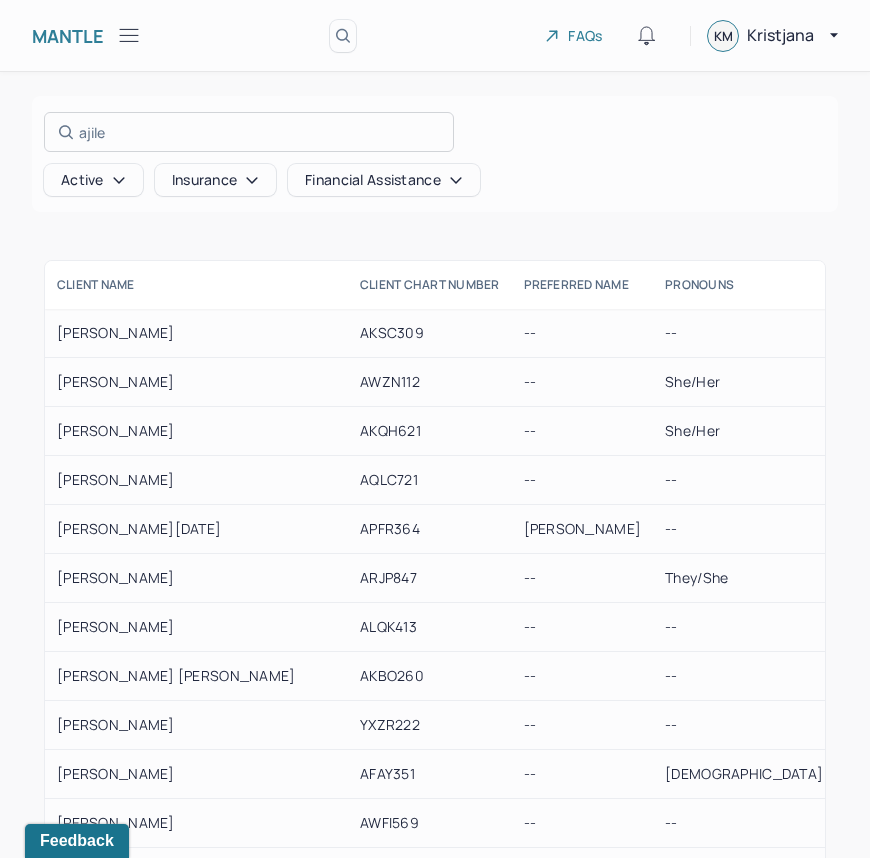 type on "ajile" 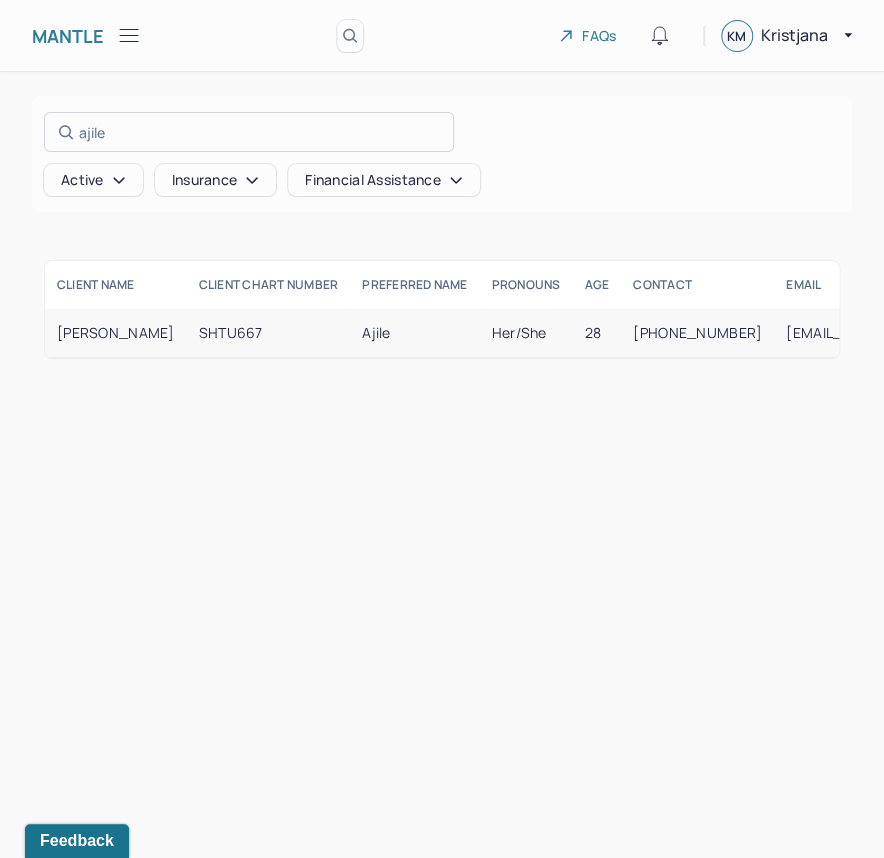 drag, startPoint x: 120, startPoint y: 335, endPoint x: 250, endPoint y: 340, distance: 130.09612 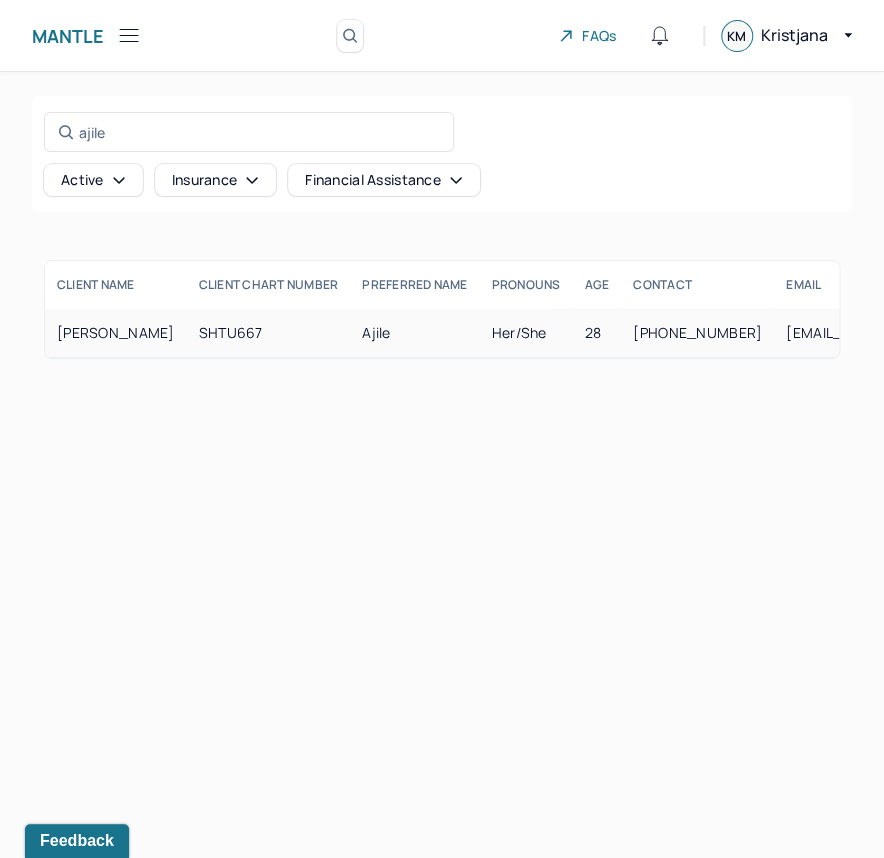 click on "SHTU667" at bounding box center [269, 333] 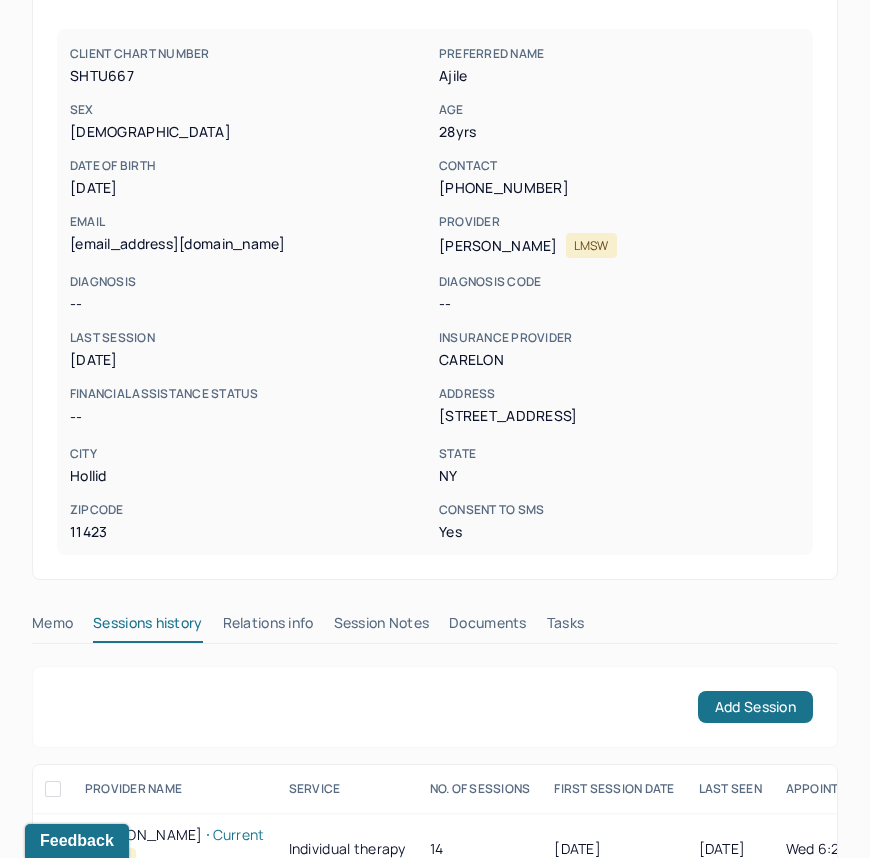 scroll, scrollTop: 288, scrollLeft: 0, axis: vertical 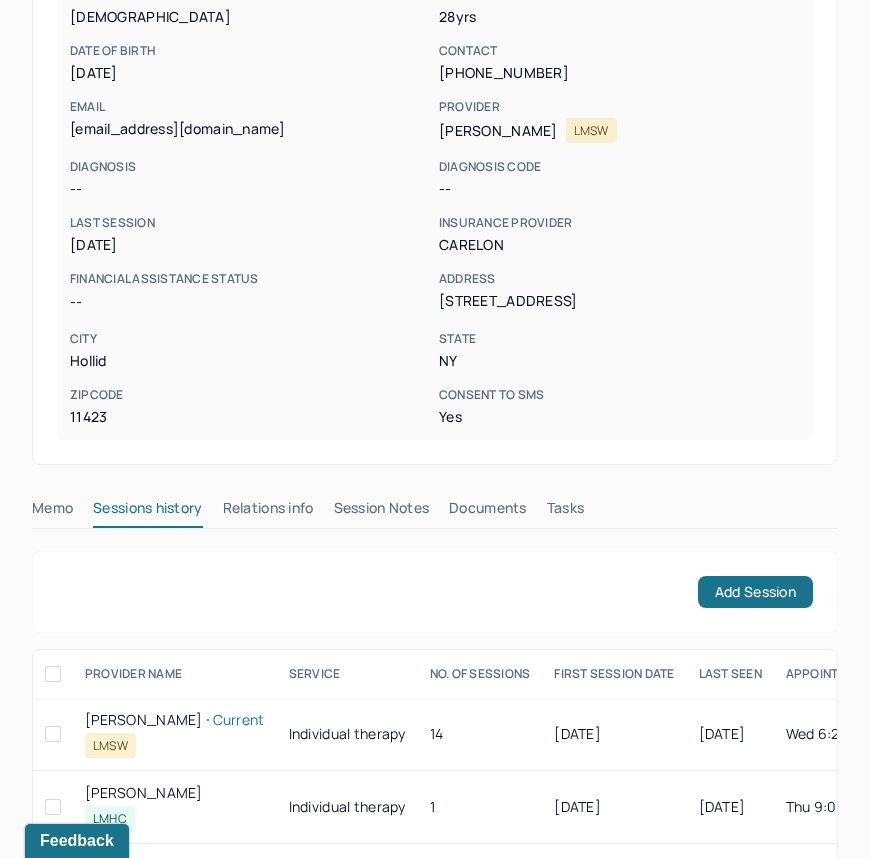 click on "Session Notes" at bounding box center (382, 512) 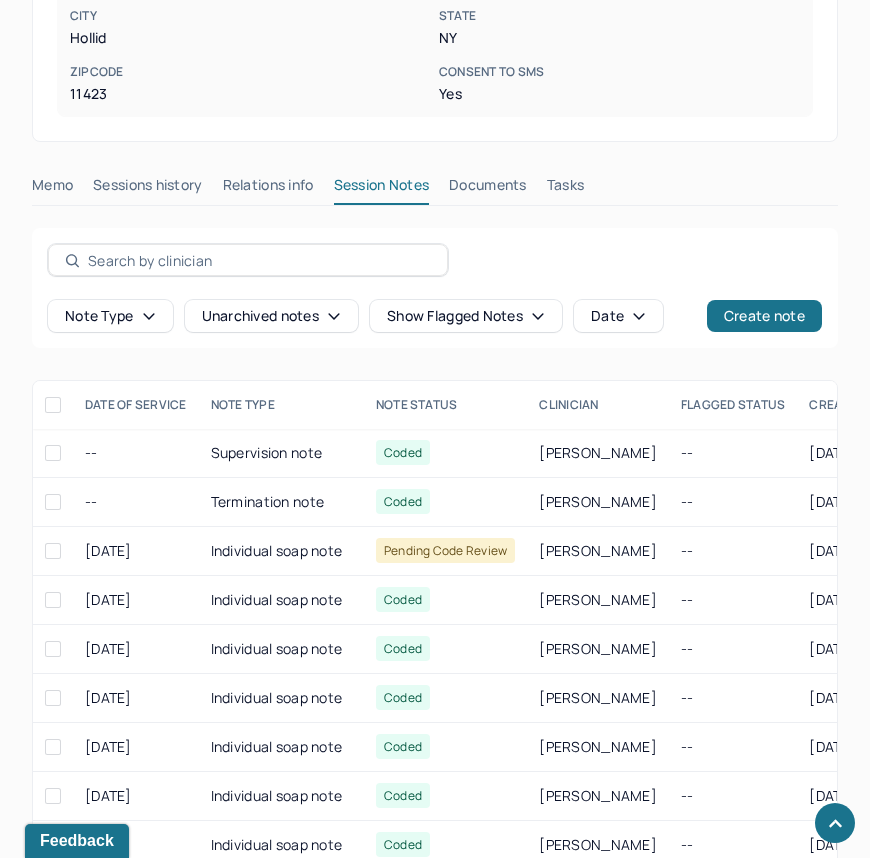 scroll, scrollTop: 625, scrollLeft: 0, axis: vertical 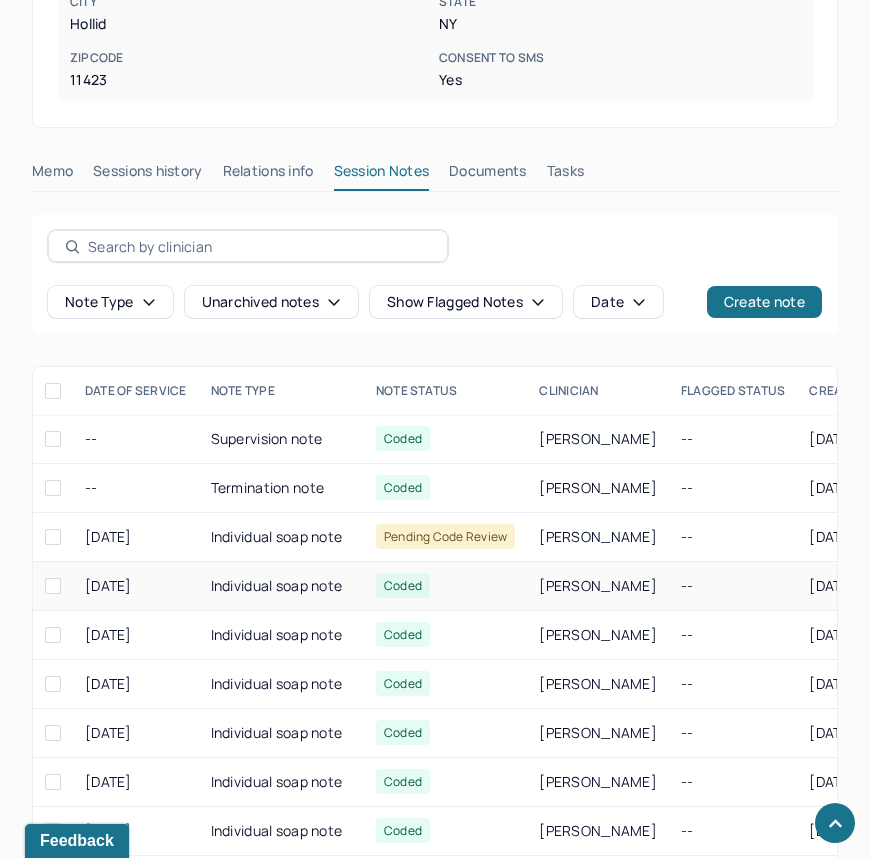 click on "[DATE]" at bounding box center [136, 586] 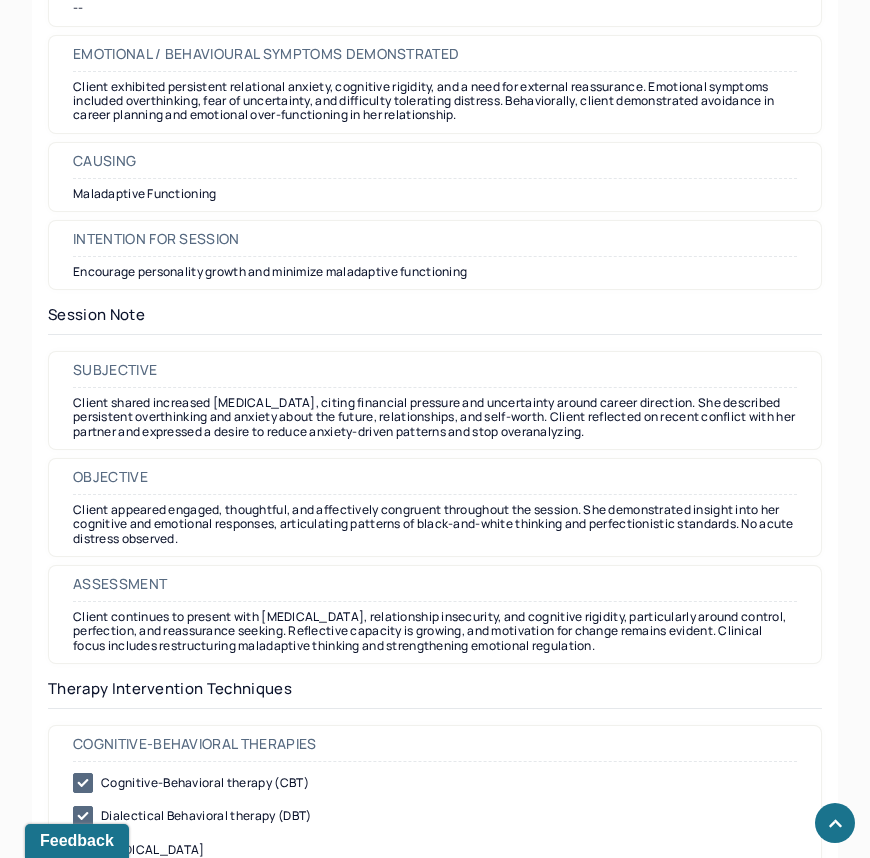 scroll, scrollTop: 1641, scrollLeft: 0, axis: vertical 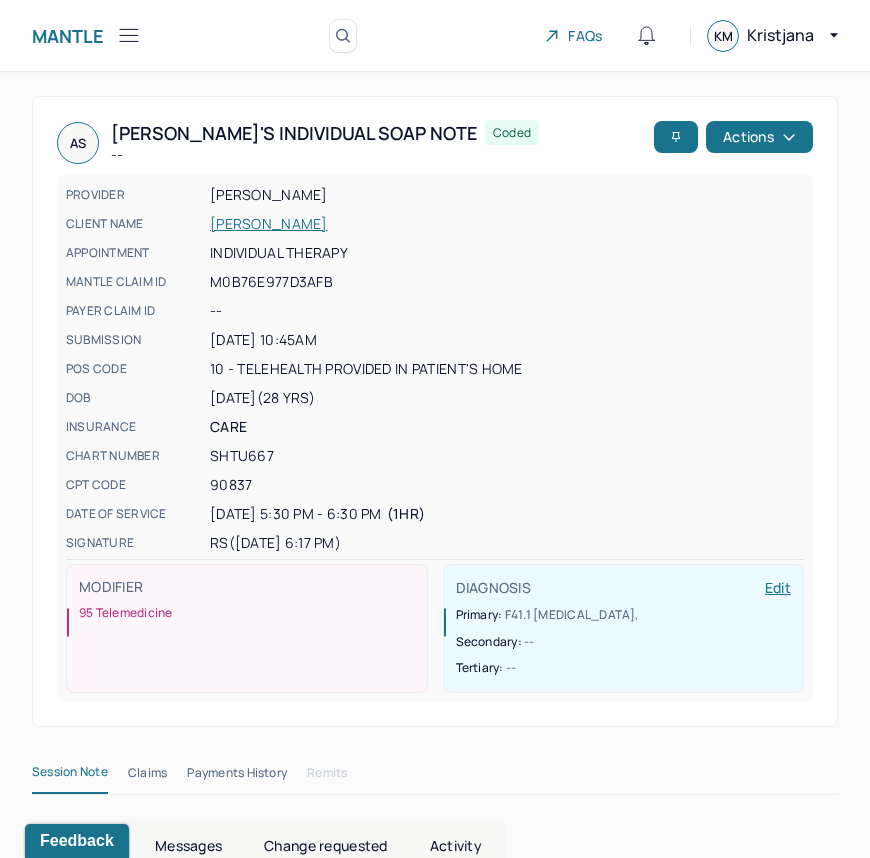 click 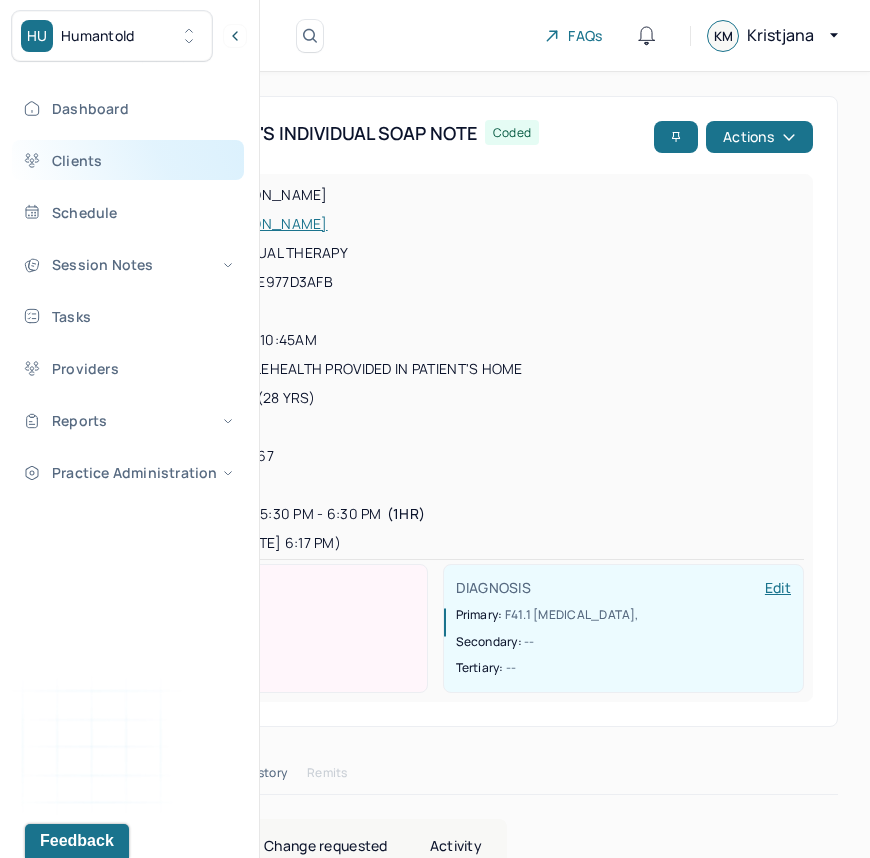 click on "Clients" at bounding box center [128, 160] 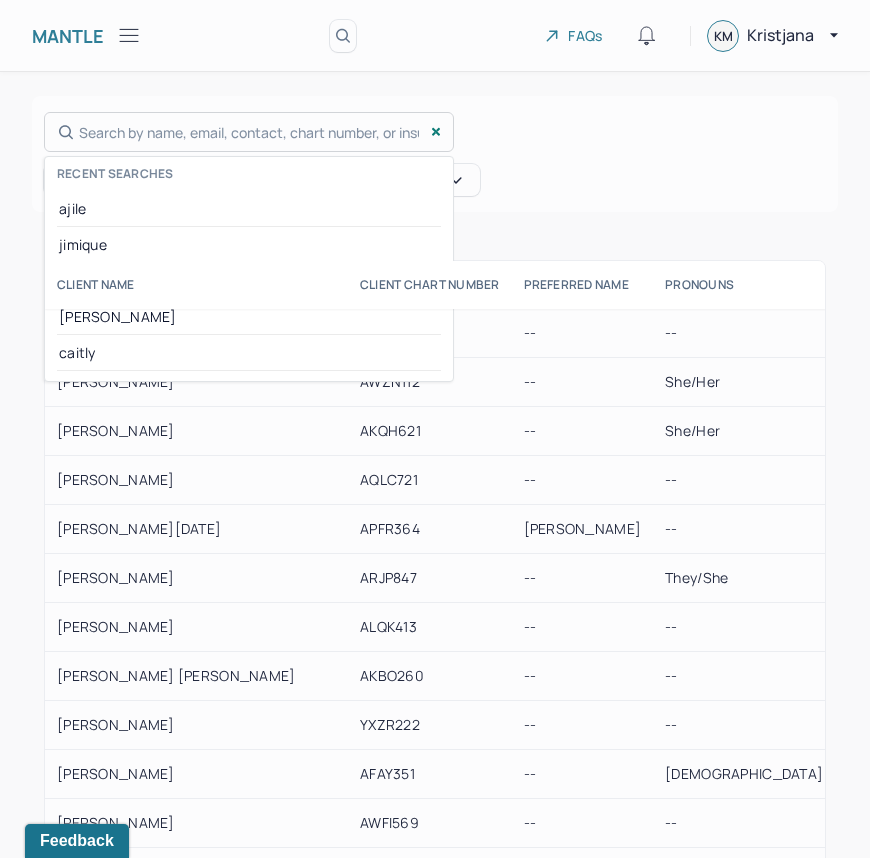 click on "Search by name, email, contact, chart number, or insurance id... Recent searches ajile jimique keys O'loughlin caitly" at bounding box center (249, 132) 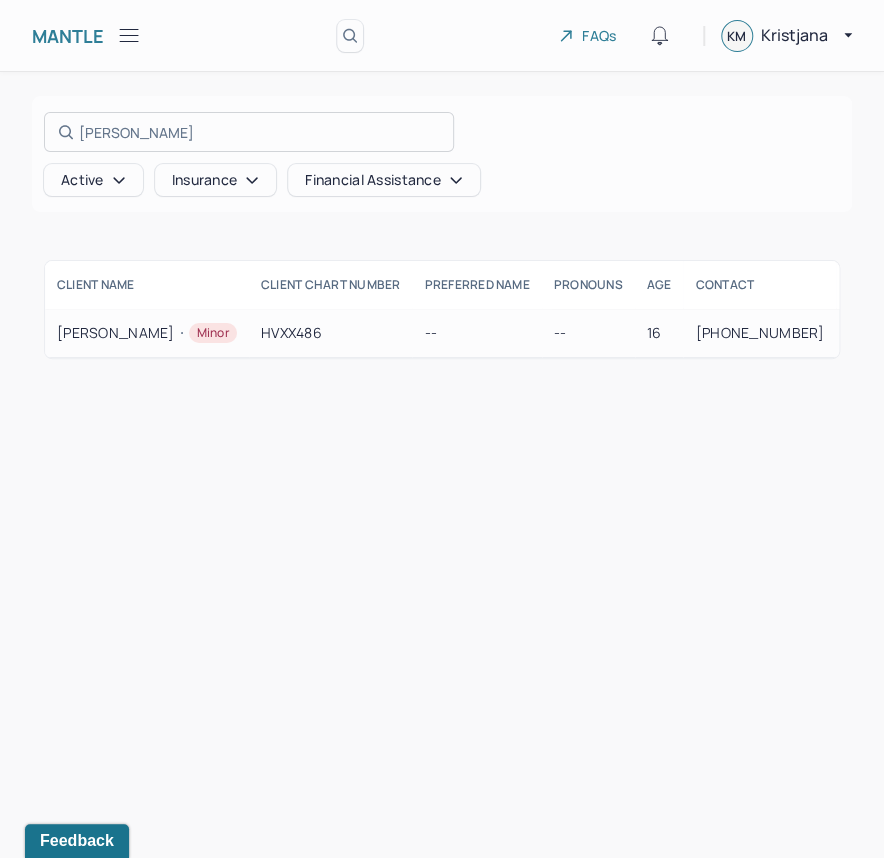 type on "Healy" 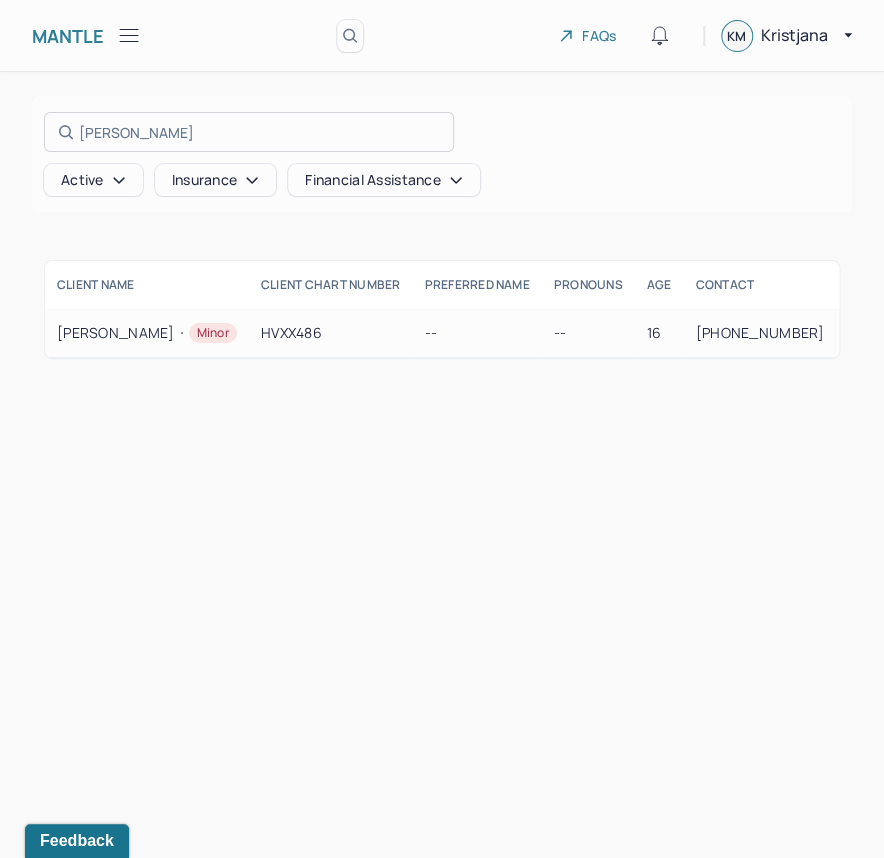 click at bounding box center (442, 429) 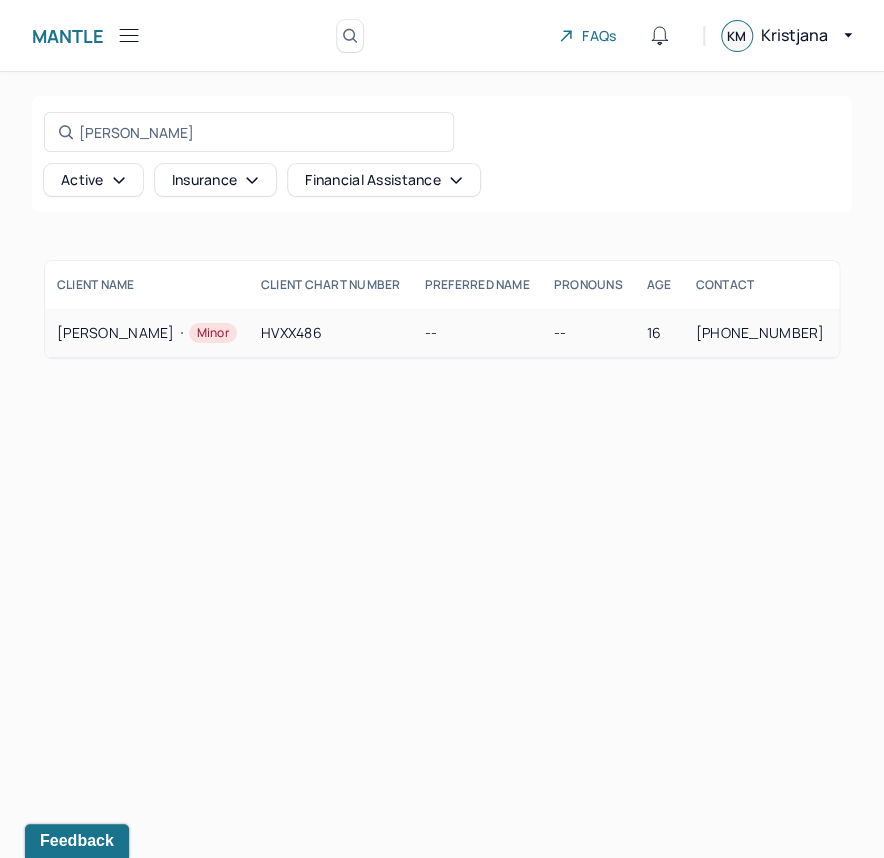 click on "Minor" at bounding box center (206, 333) 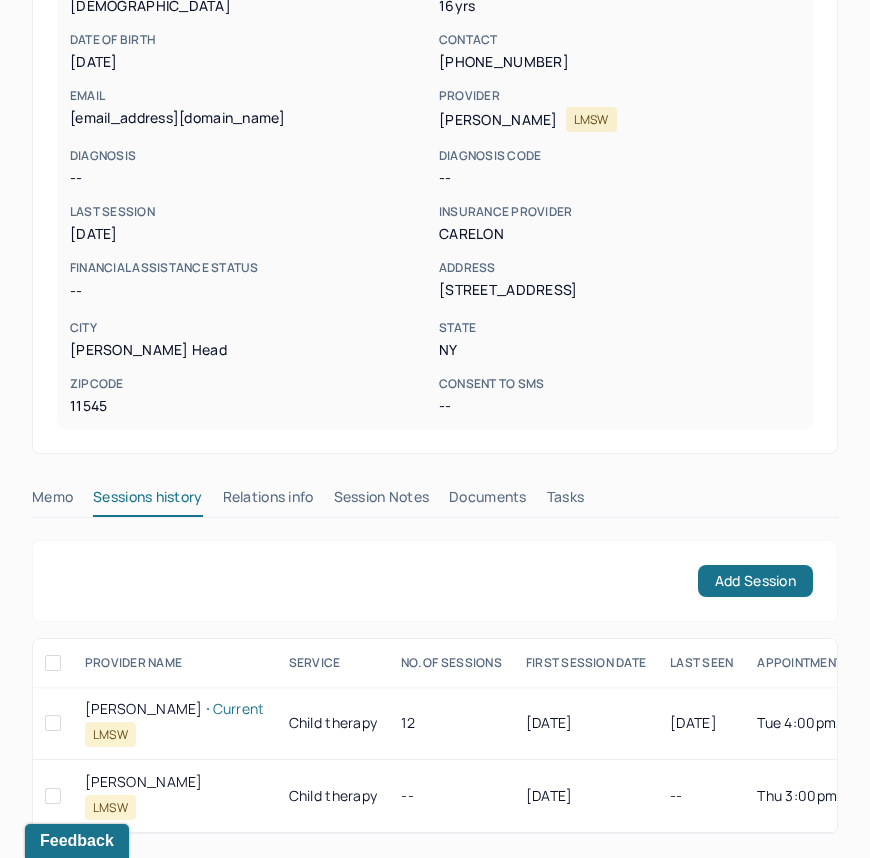 click on "Session Notes" at bounding box center (382, 501) 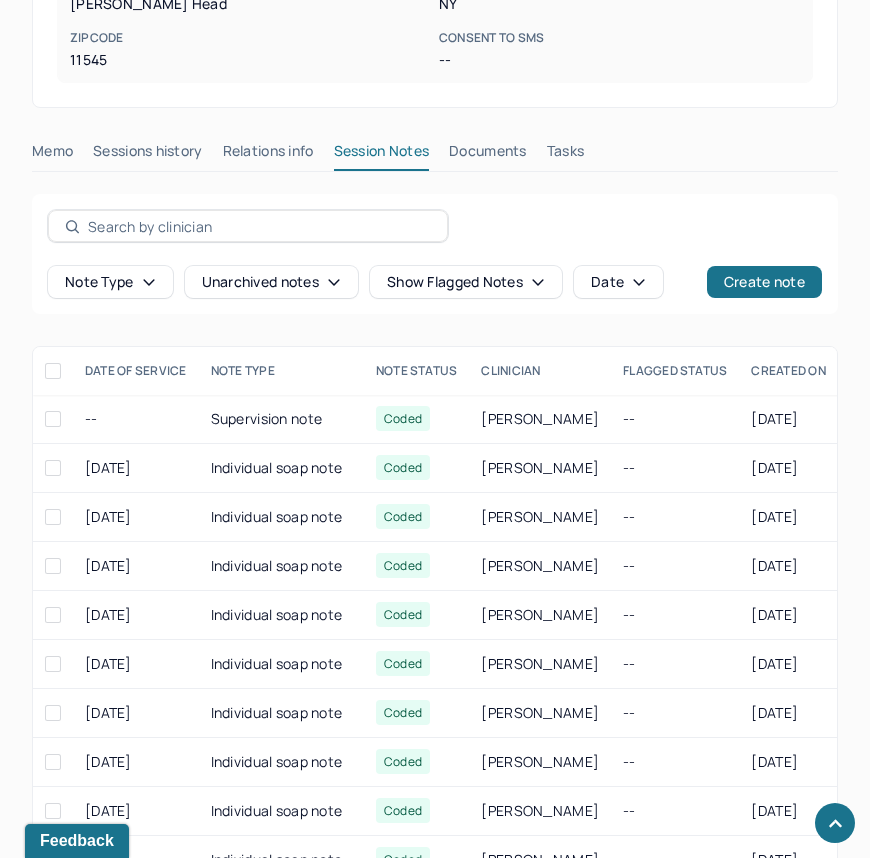 scroll, scrollTop: 650, scrollLeft: 0, axis: vertical 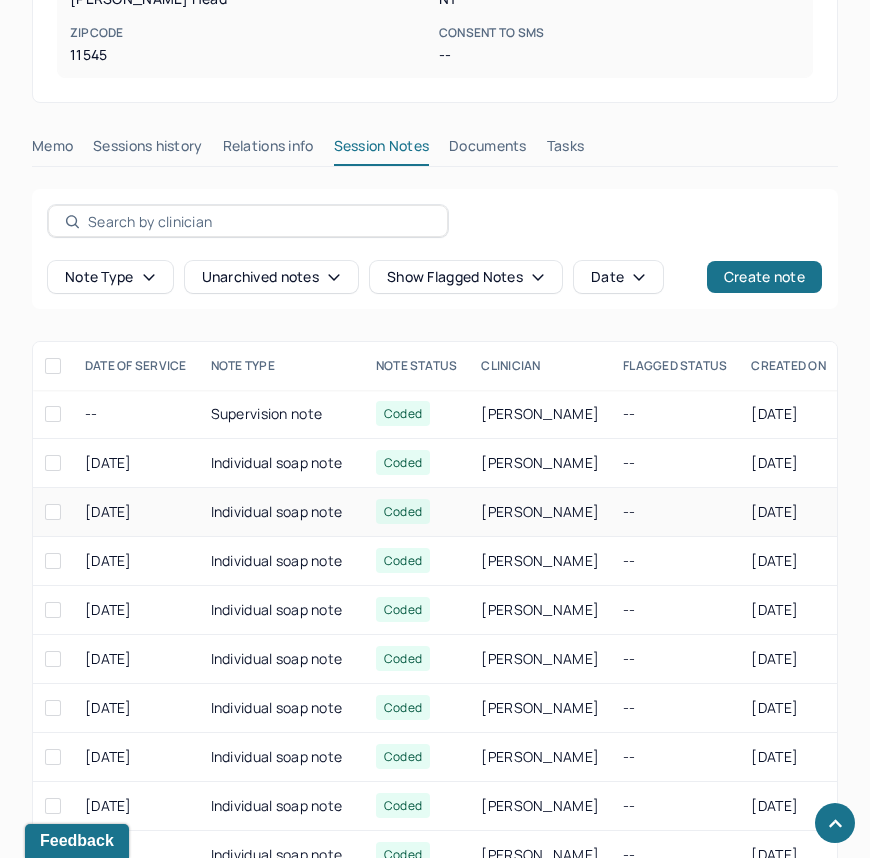 click on "[DATE]" at bounding box center [136, 512] 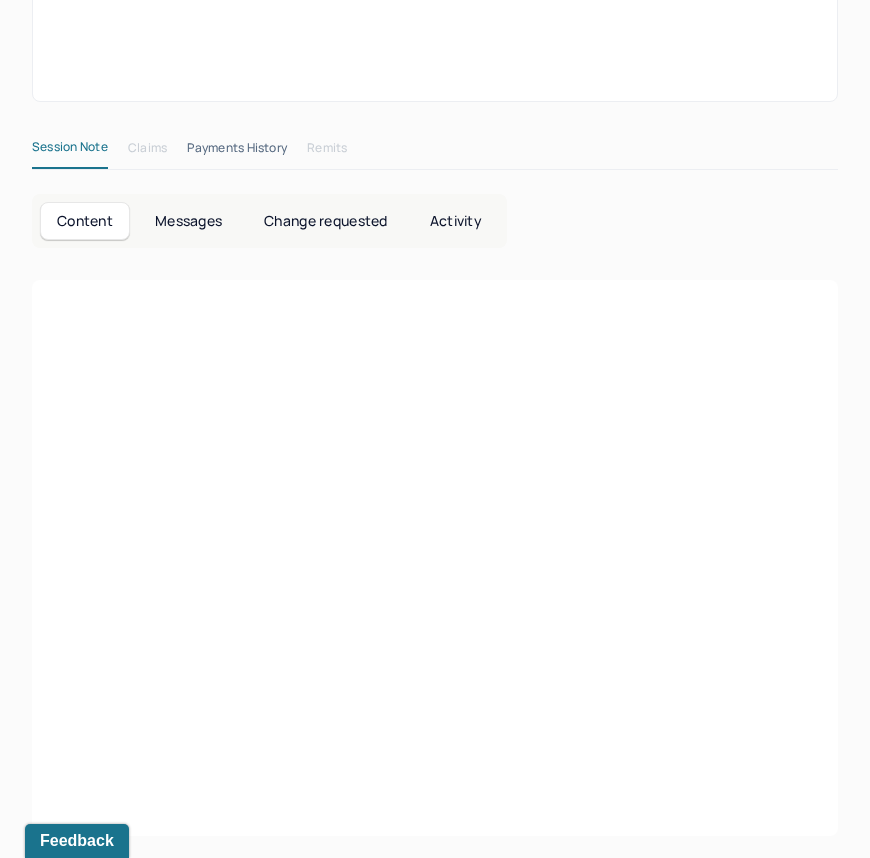 scroll, scrollTop: 650, scrollLeft: 0, axis: vertical 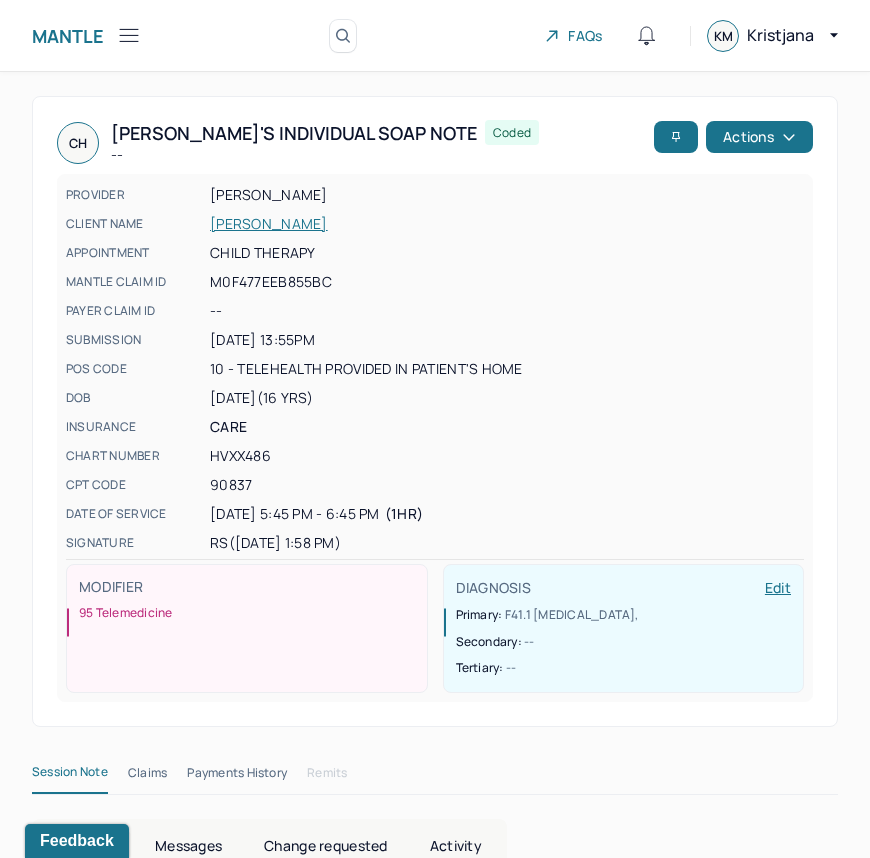 click 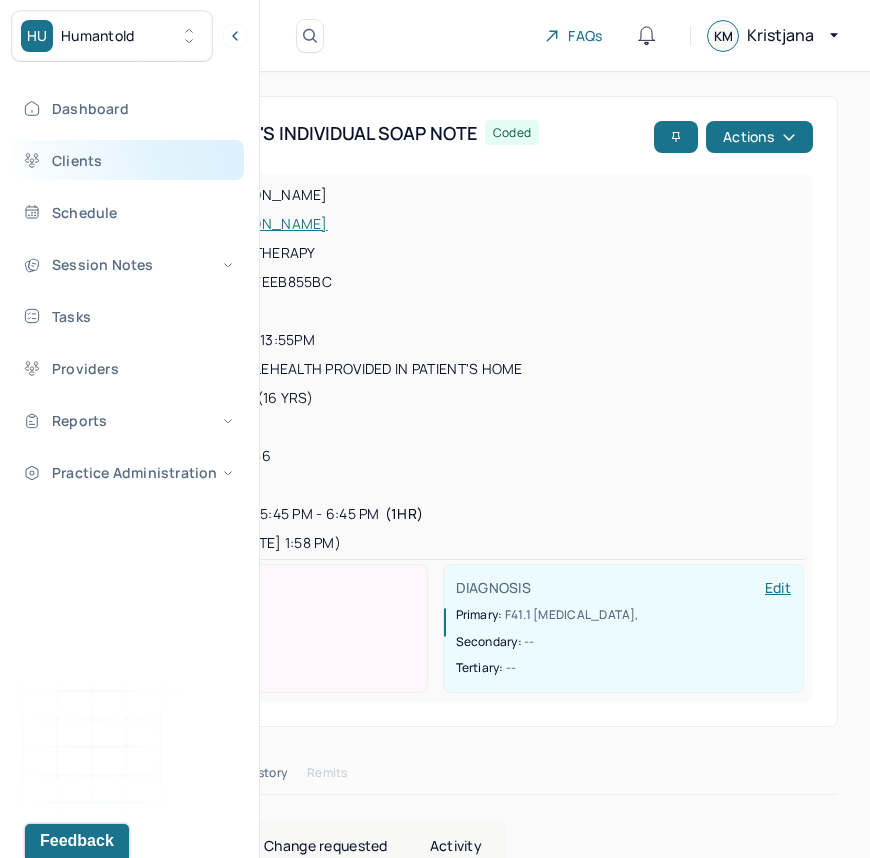 click on "Clients" at bounding box center [128, 160] 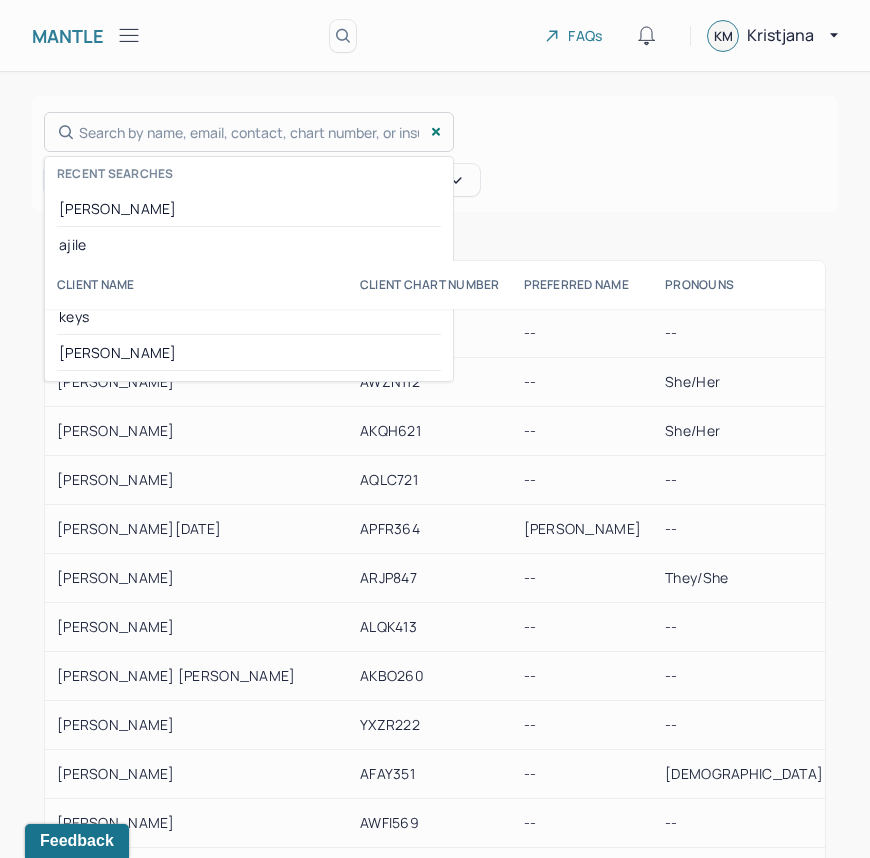click on "Search by name, email, contact, chart number, or insurance id... Recent searches Healy ajile jimique keys O'loughlin" at bounding box center (249, 132) 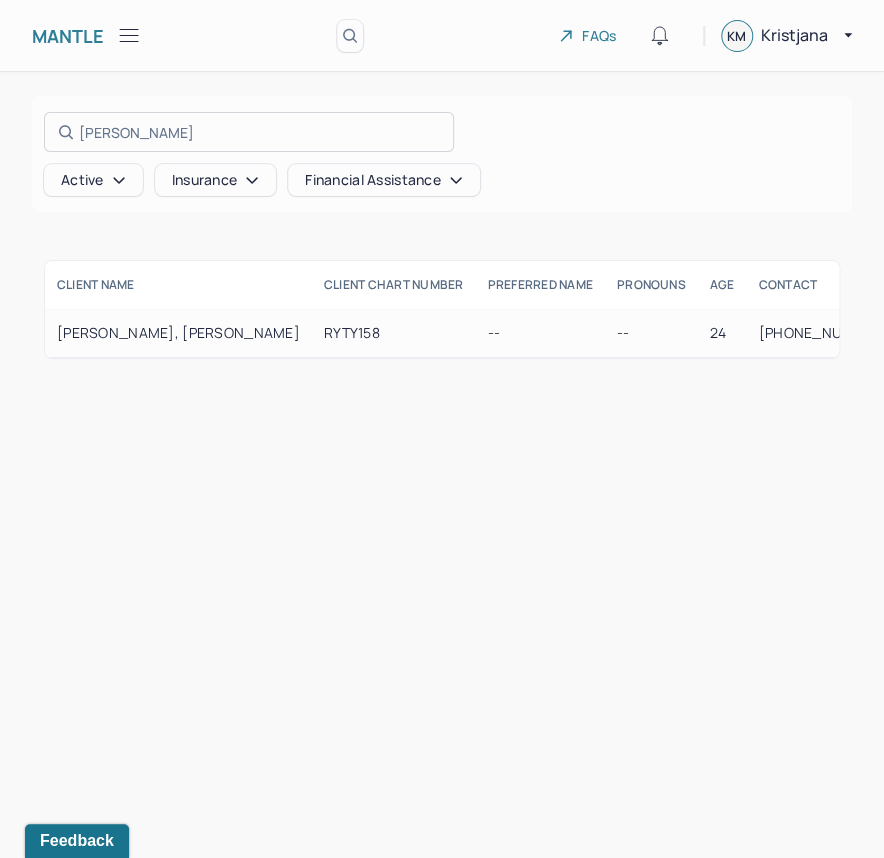 type on "[PERSON_NAME]" 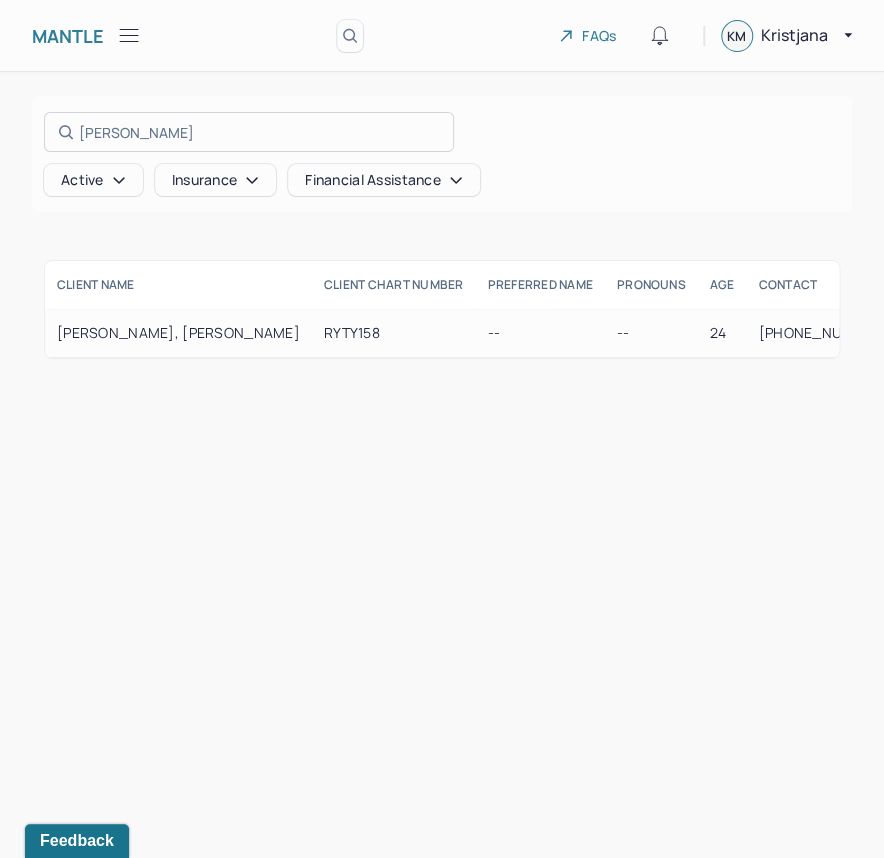 click at bounding box center (442, 429) 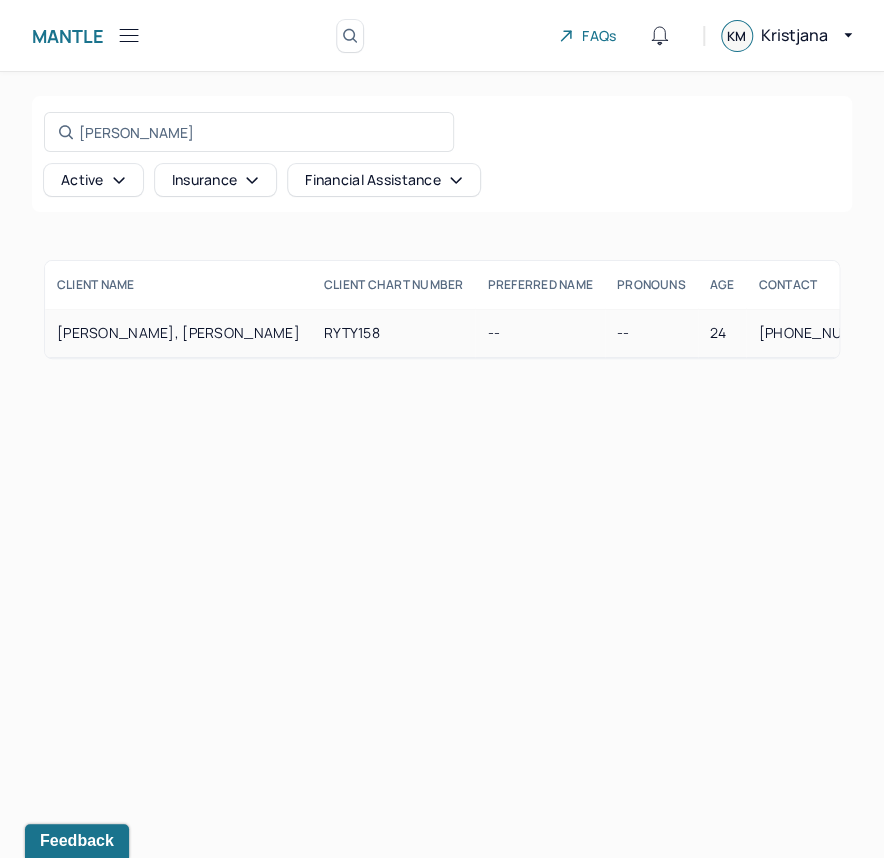 click on "[PERSON_NAME], [PERSON_NAME]" at bounding box center [178, 333] 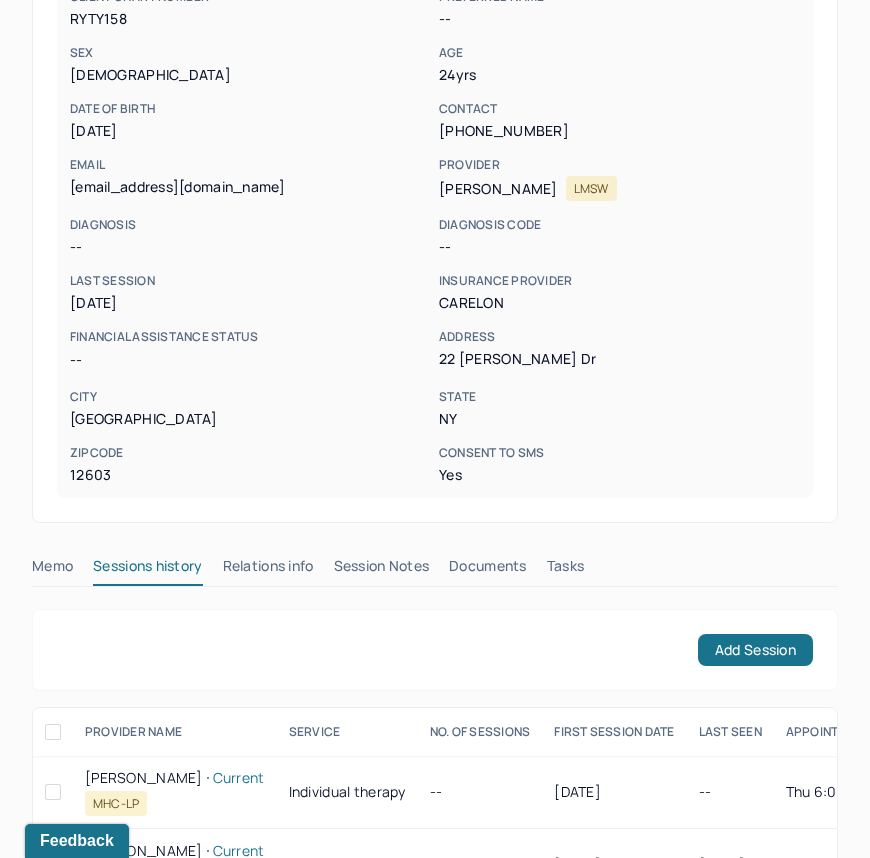 scroll, scrollTop: 231, scrollLeft: 0, axis: vertical 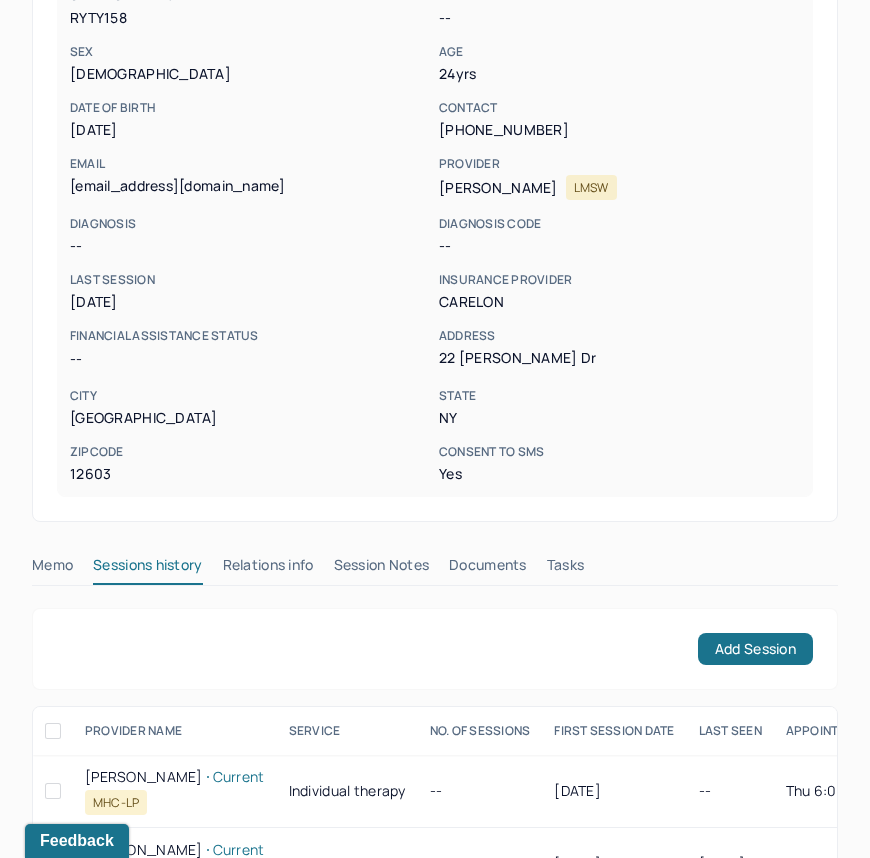 click on "Session Notes" at bounding box center (382, 569) 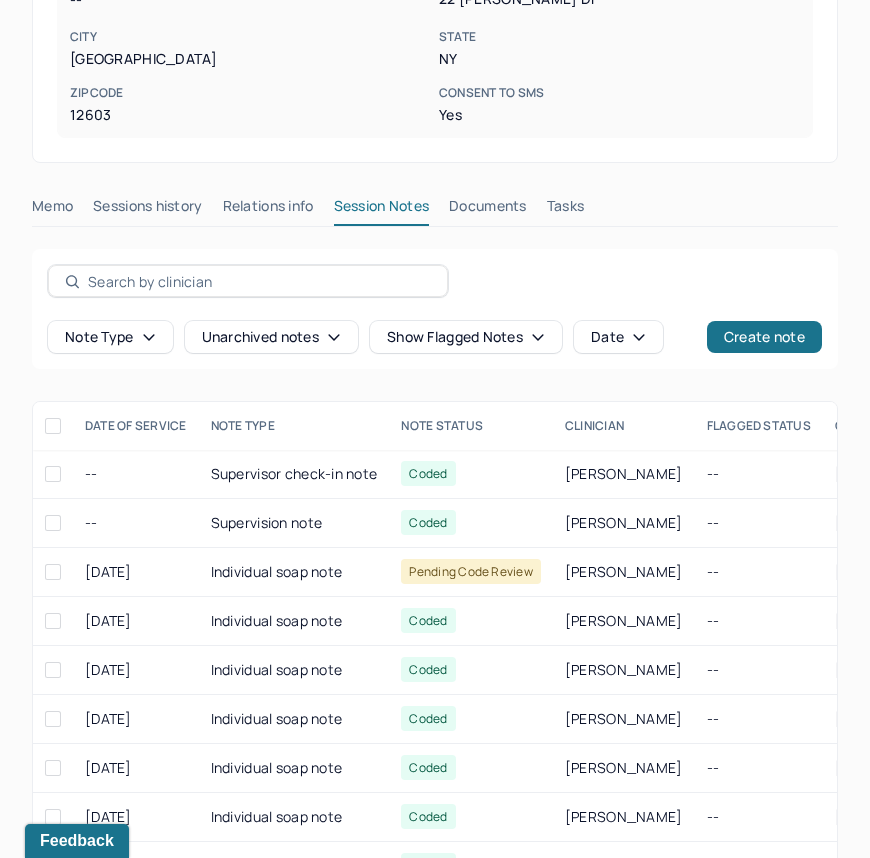 scroll, scrollTop: 600, scrollLeft: 0, axis: vertical 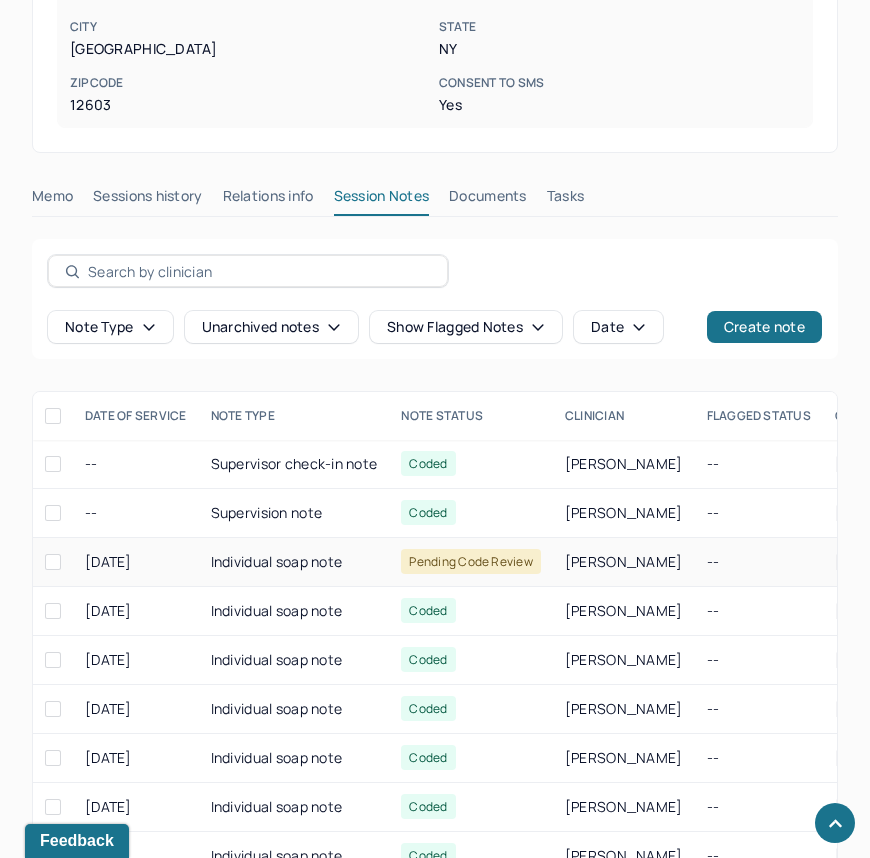 click on "Individual soap note" at bounding box center (294, 562) 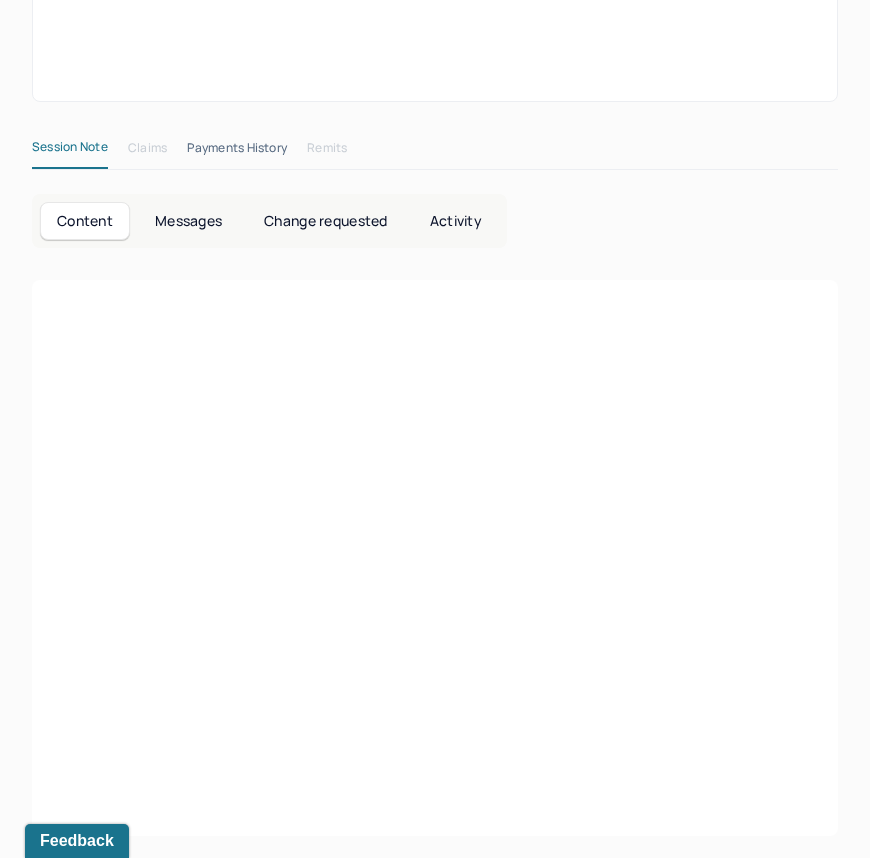 scroll, scrollTop: 600, scrollLeft: 0, axis: vertical 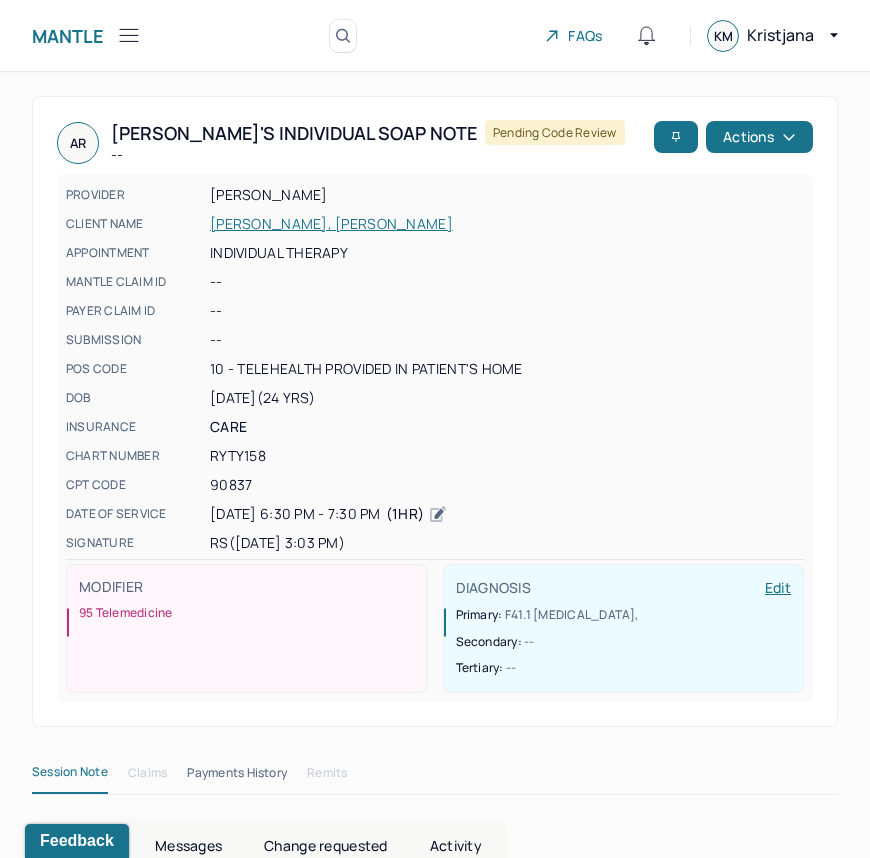 click 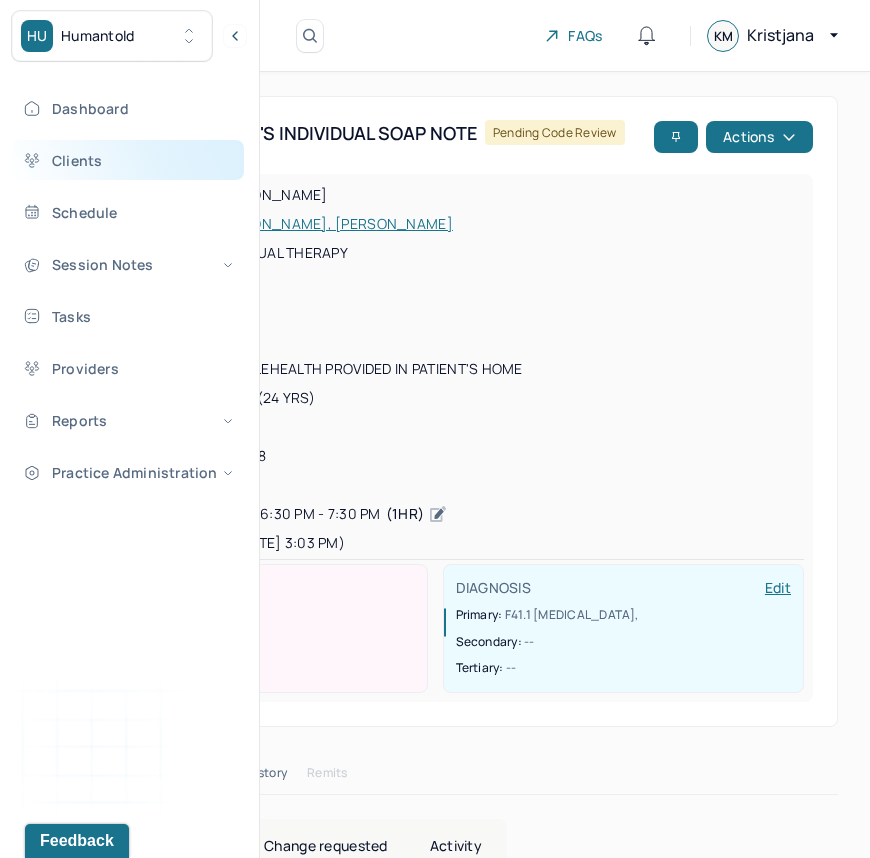 click on "Clients" at bounding box center (128, 160) 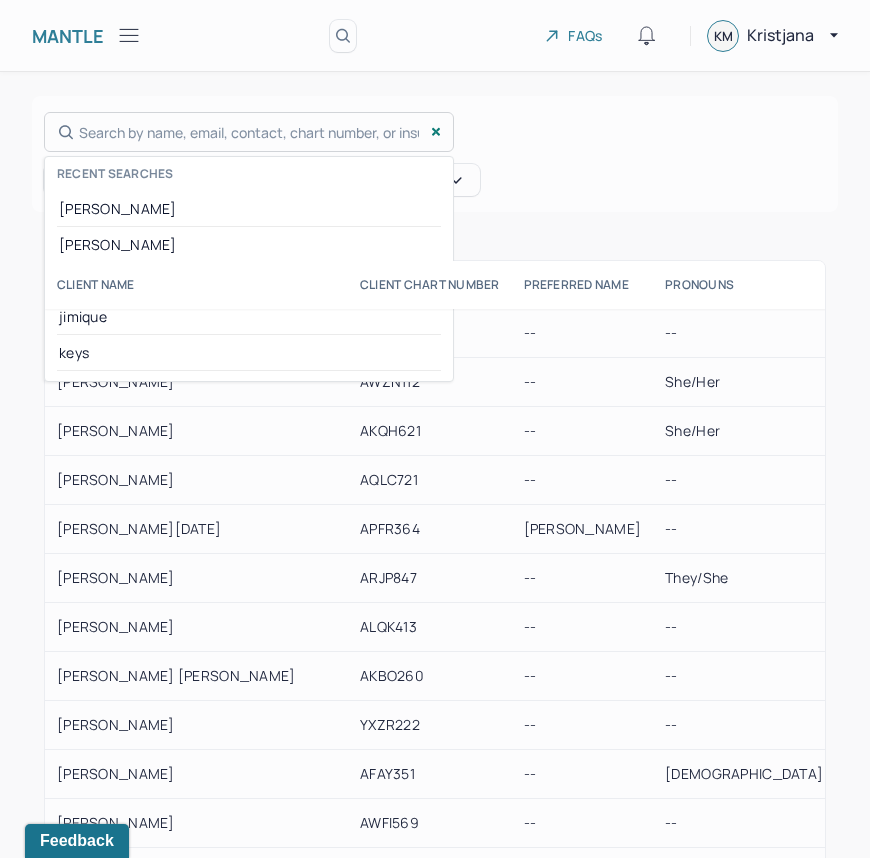 click on "Search by name, email, contact, chart number, or insurance id... Recent searches Reyes-Rodriguez Healy ajile jimique keys" at bounding box center [249, 132] 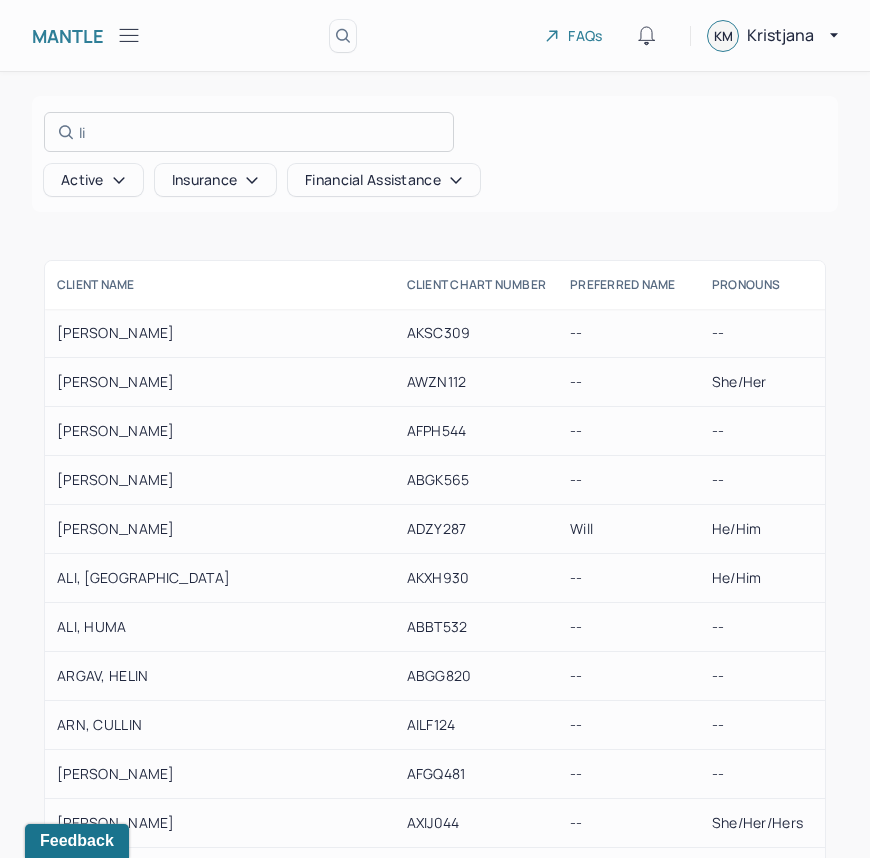 click at bounding box center (435, 429) 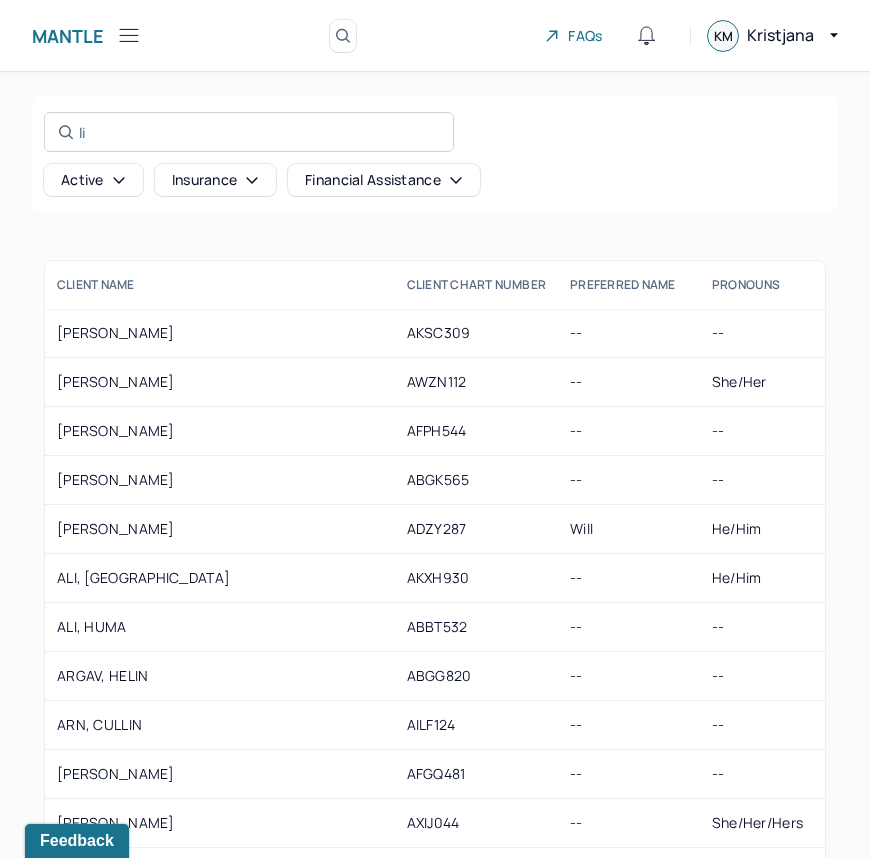 click on "li Search by name, email, contact, chart number, or insurance id..." at bounding box center [249, 132] 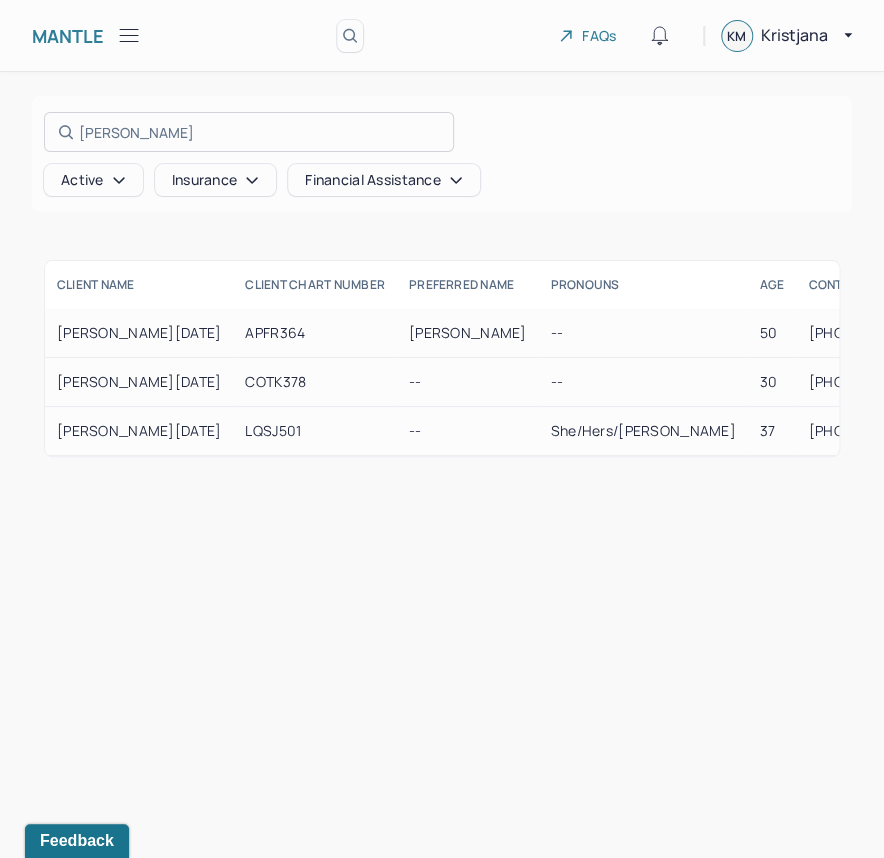 type on "[PERSON_NAME]" 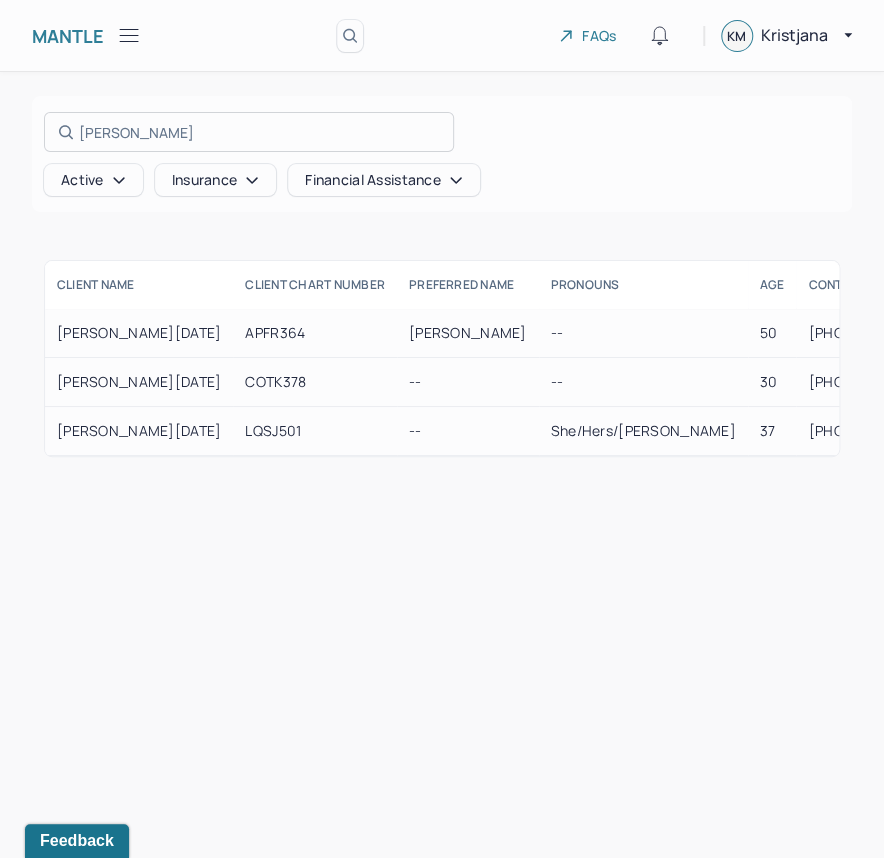 click at bounding box center [442, 429] 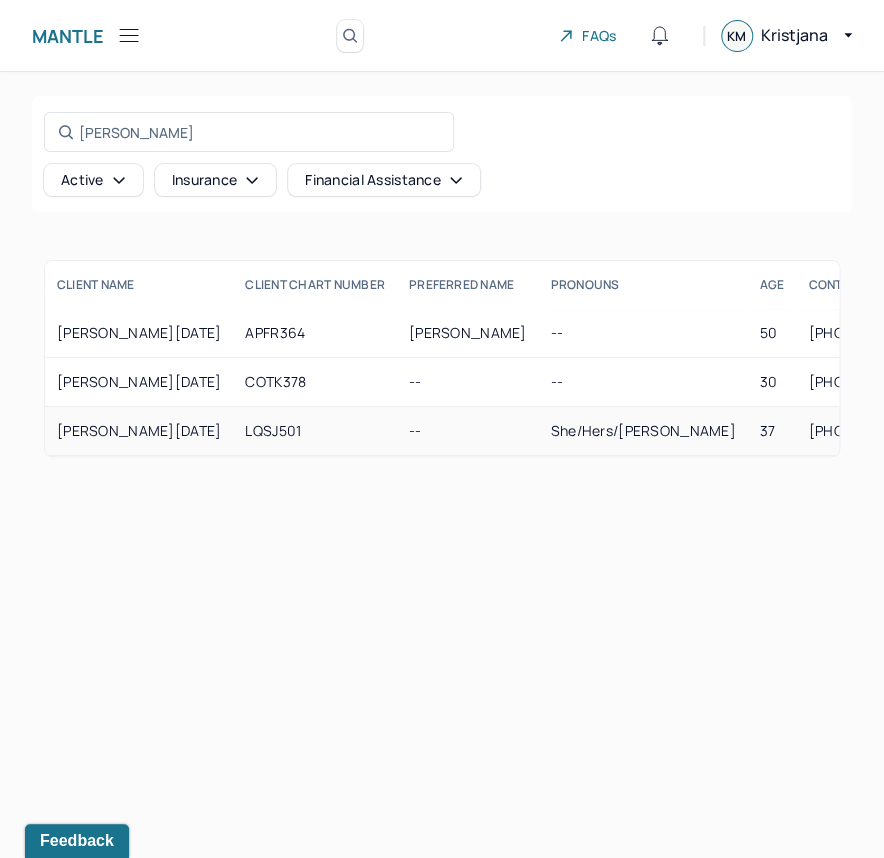 click on "LI, LUCIA" at bounding box center (139, 431) 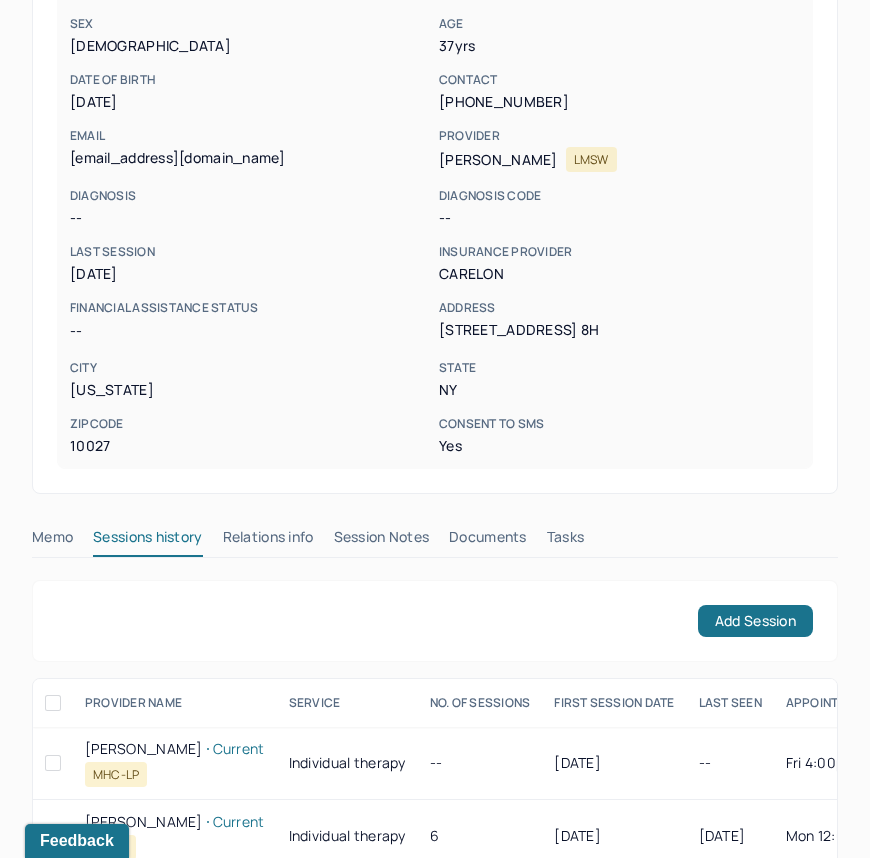 scroll, scrollTop: 310, scrollLeft: 0, axis: vertical 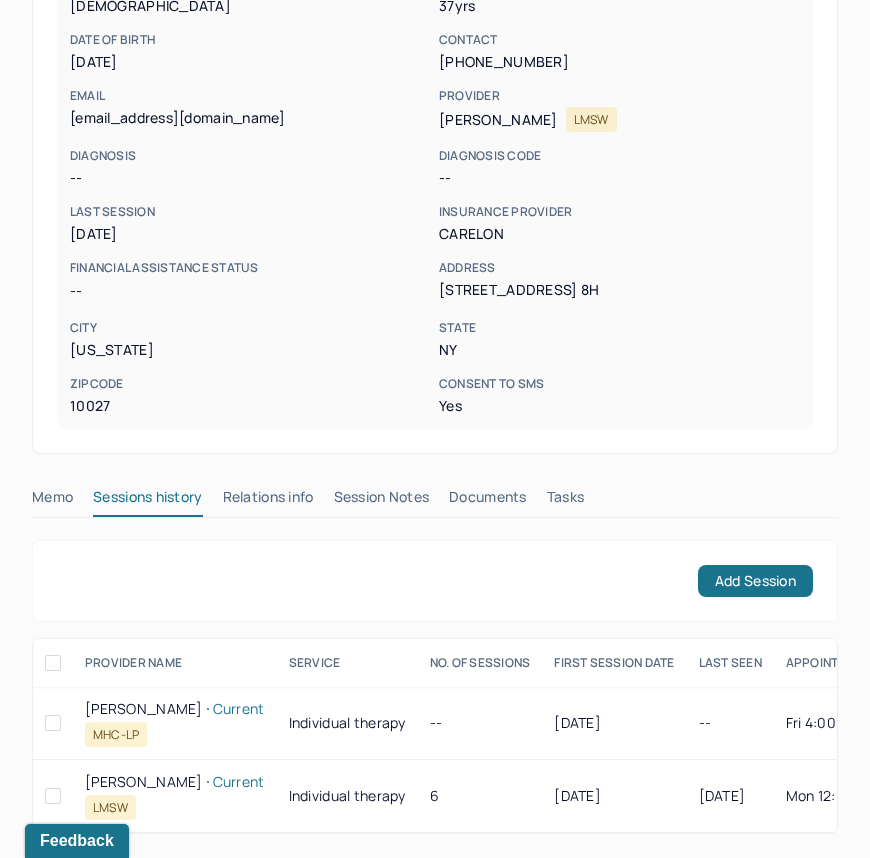 drag, startPoint x: 403, startPoint y: 488, endPoint x: 386, endPoint y: 488, distance: 17 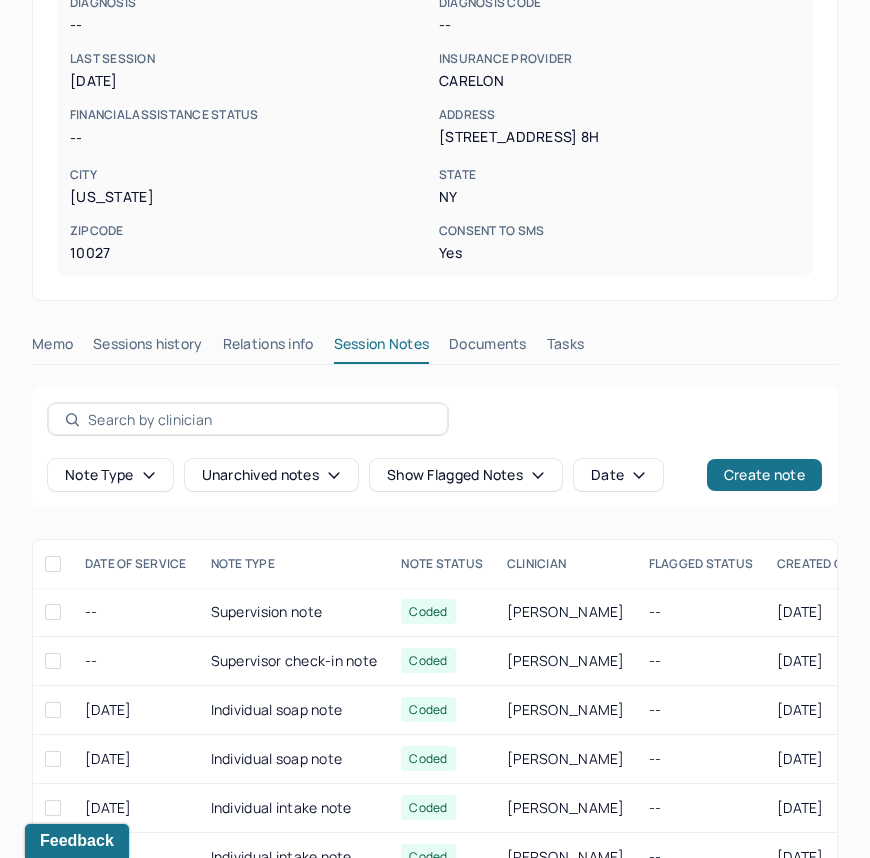 scroll, scrollTop: 512, scrollLeft: 0, axis: vertical 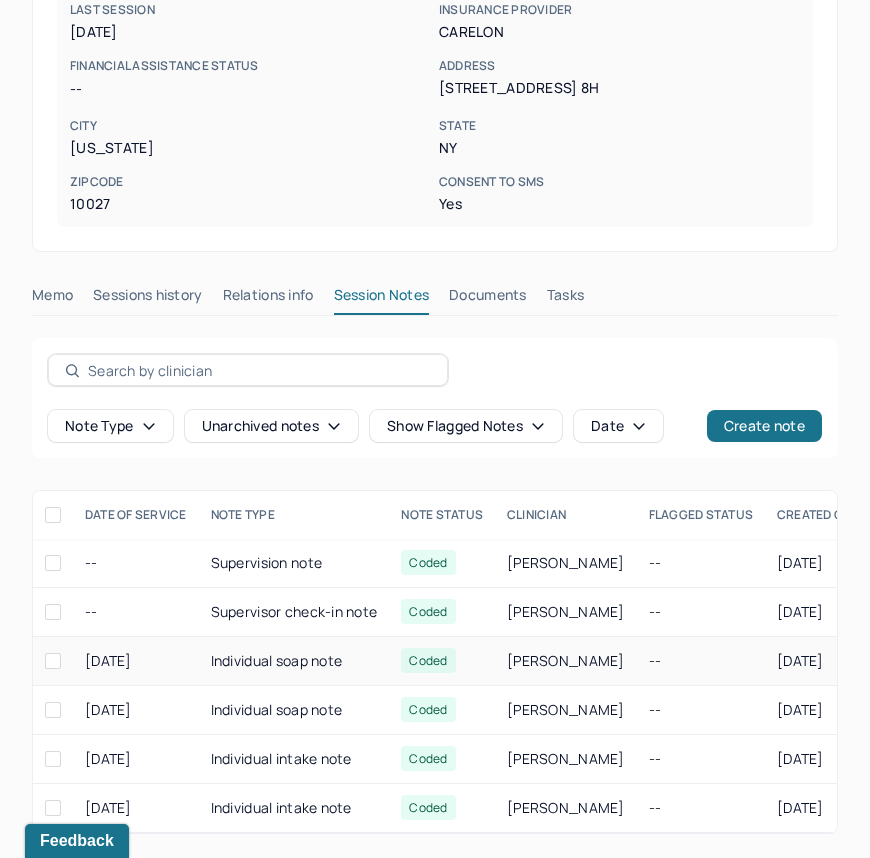 click on "Individual soap note" at bounding box center [294, 661] 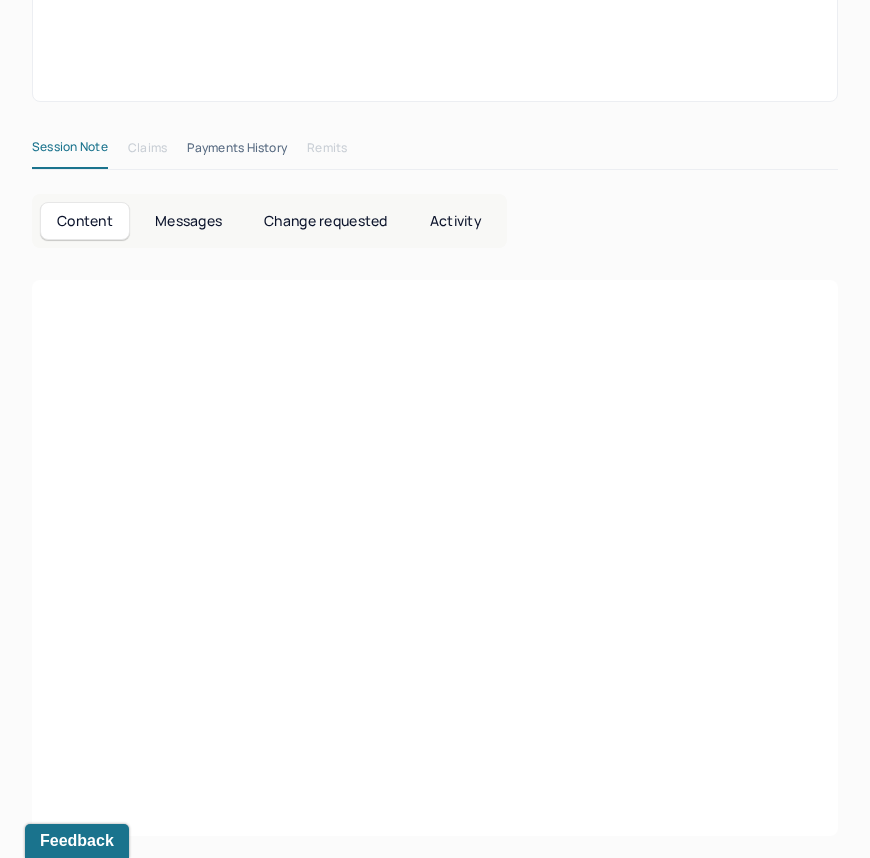scroll, scrollTop: 512, scrollLeft: 0, axis: vertical 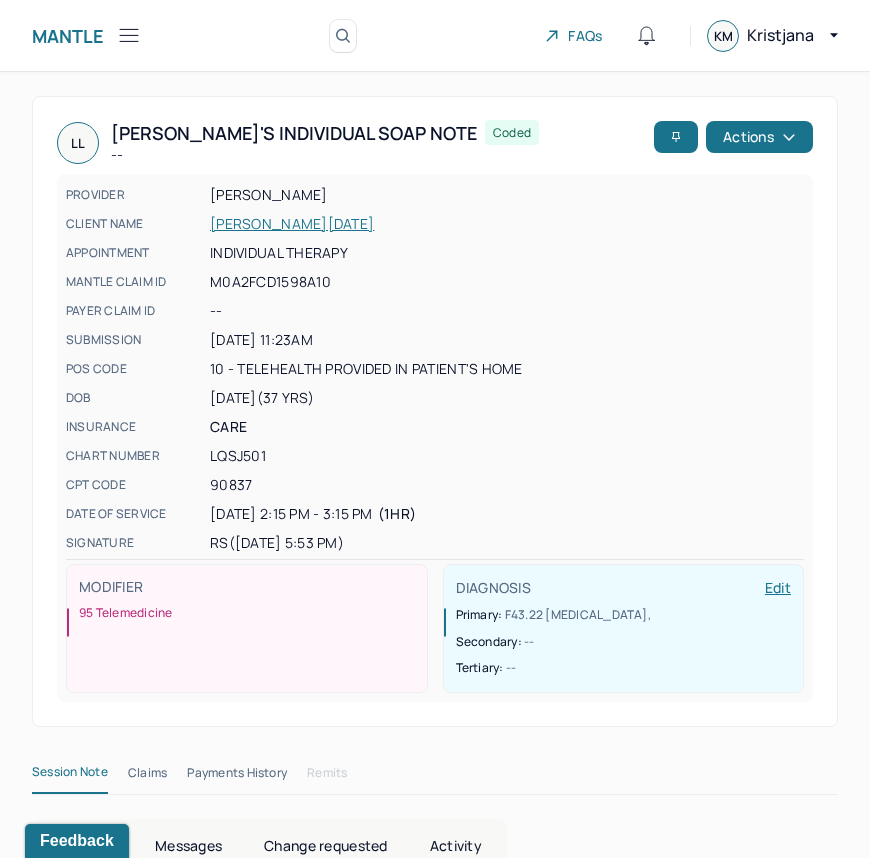 click on "Mantle     Note   Search by client name, chart number     FAQs     KM Kristjana" at bounding box center (435, 36) 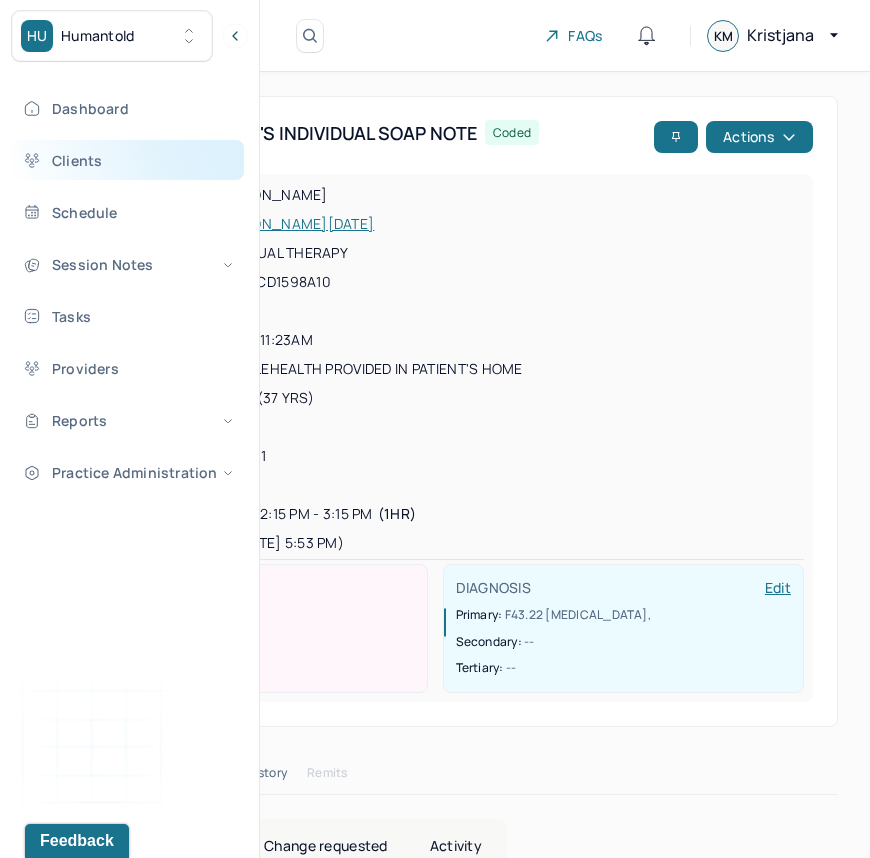 click on "Clients" at bounding box center (128, 160) 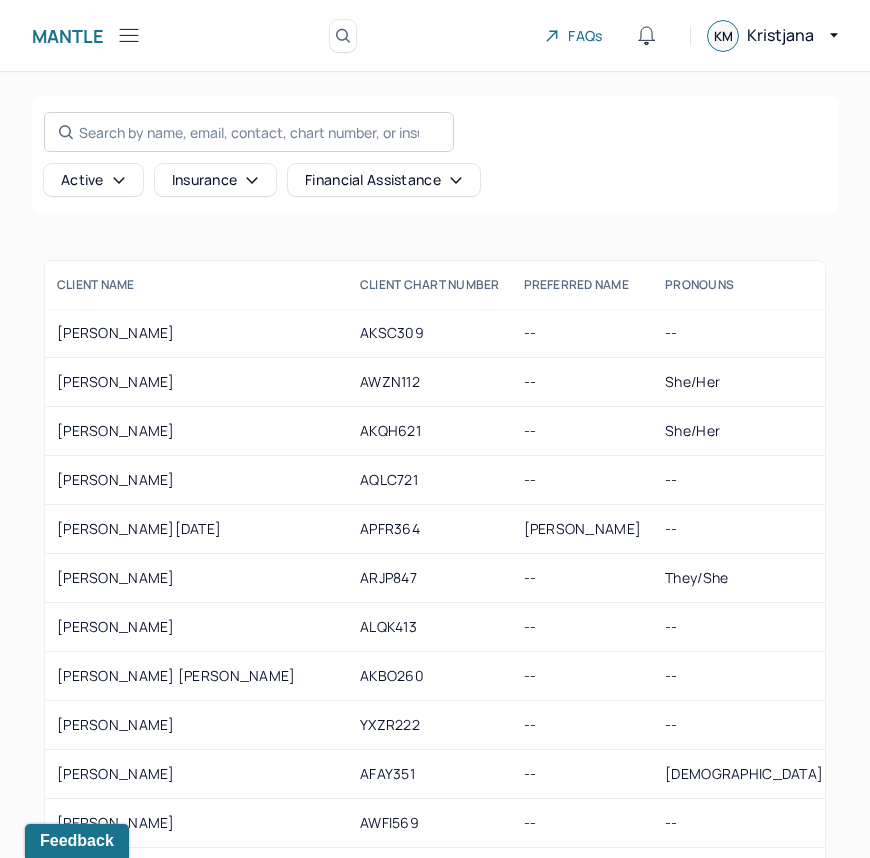 click on "Search by name, email, contact, chart number, or insurance id..." at bounding box center [249, 132] 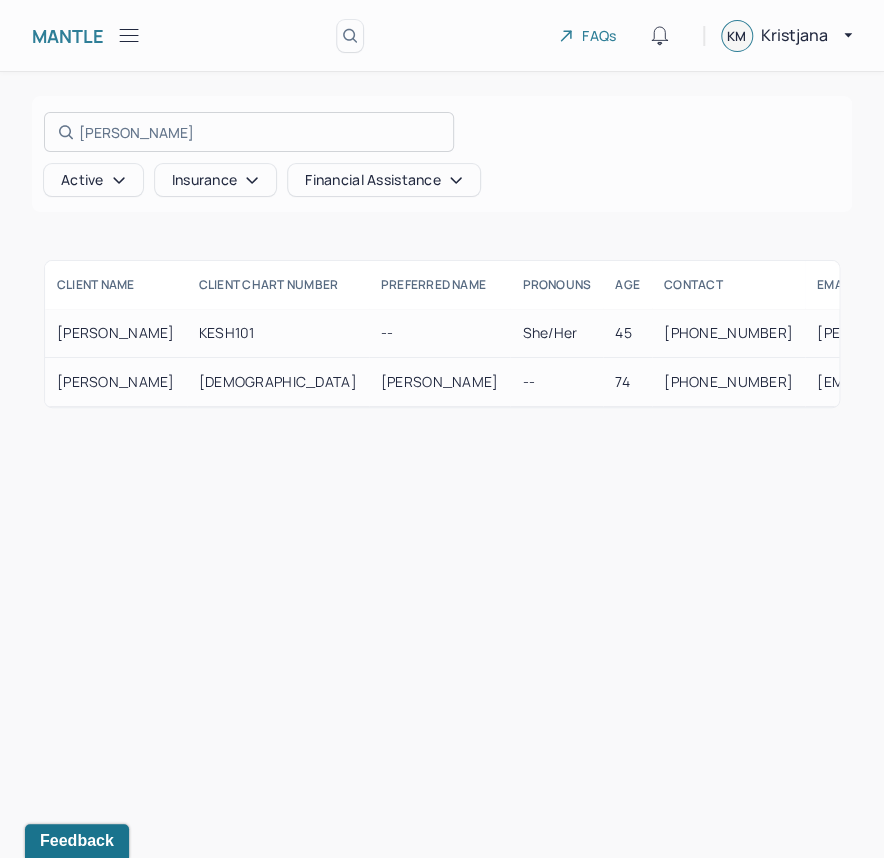 type on "[PERSON_NAME]" 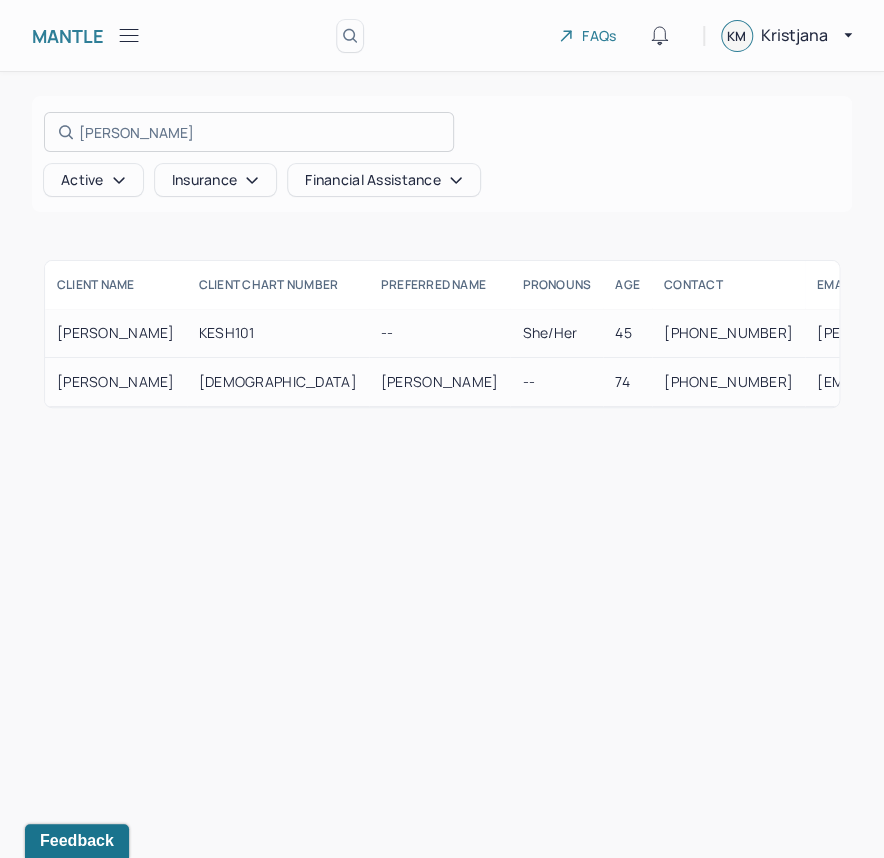 drag, startPoint x: 140, startPoint y: 384, endPoint x: 202, endPoint y: 384, distance: 62 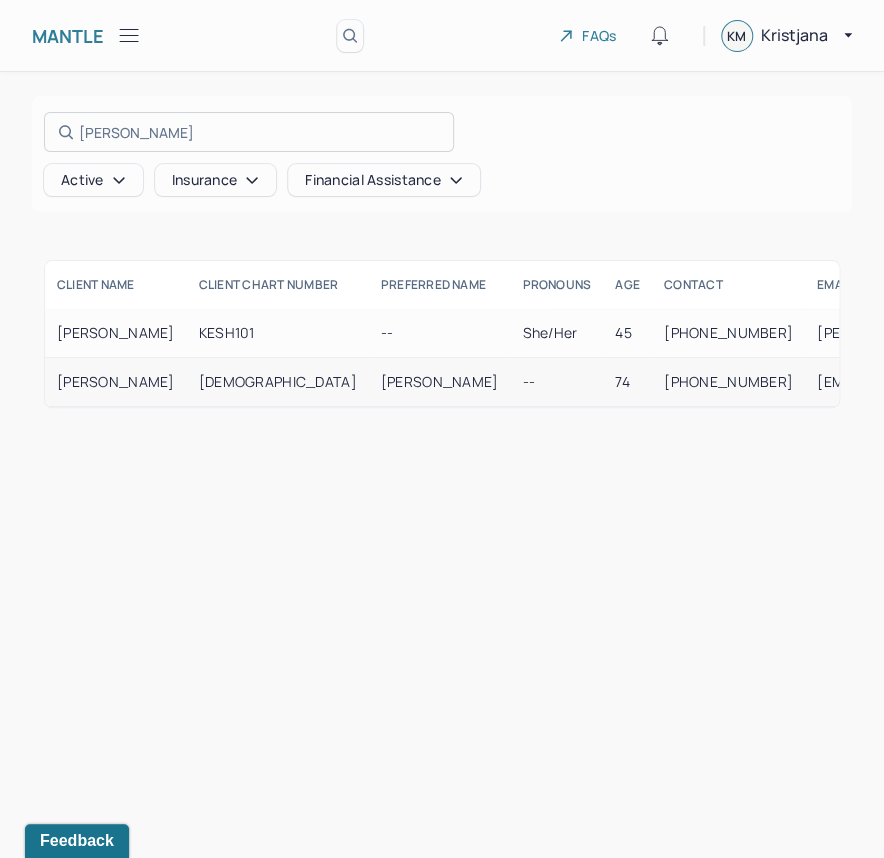click at bounding box center [442, 429] 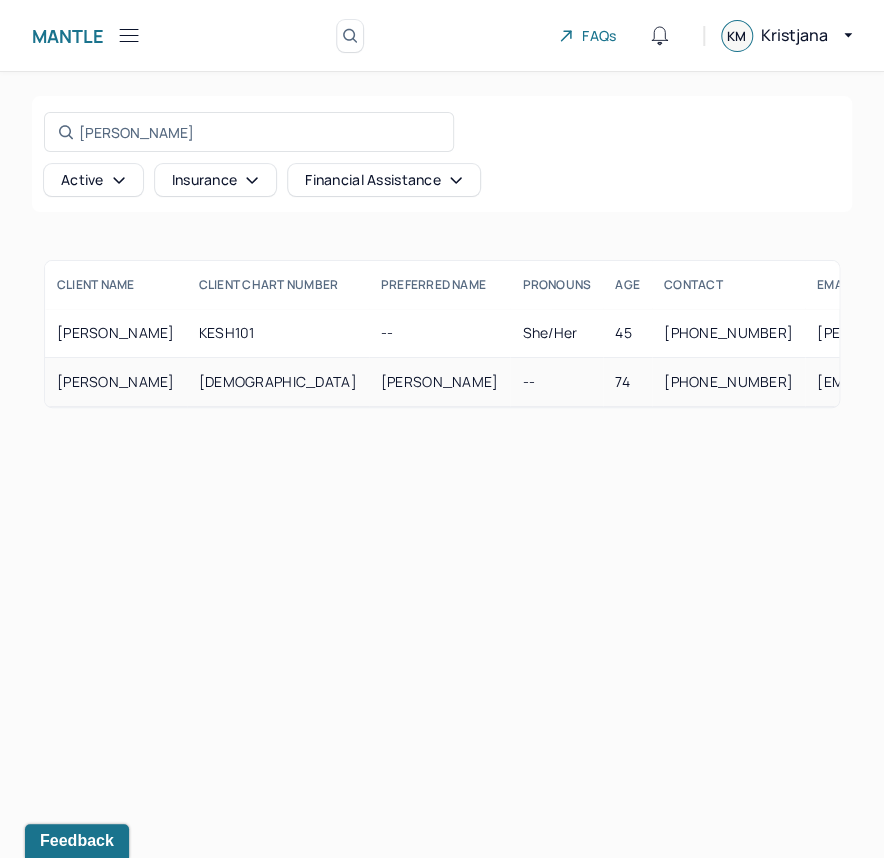 click on "[DEMOGRAPHIC_DATA]" at bounding box center [278, 382] 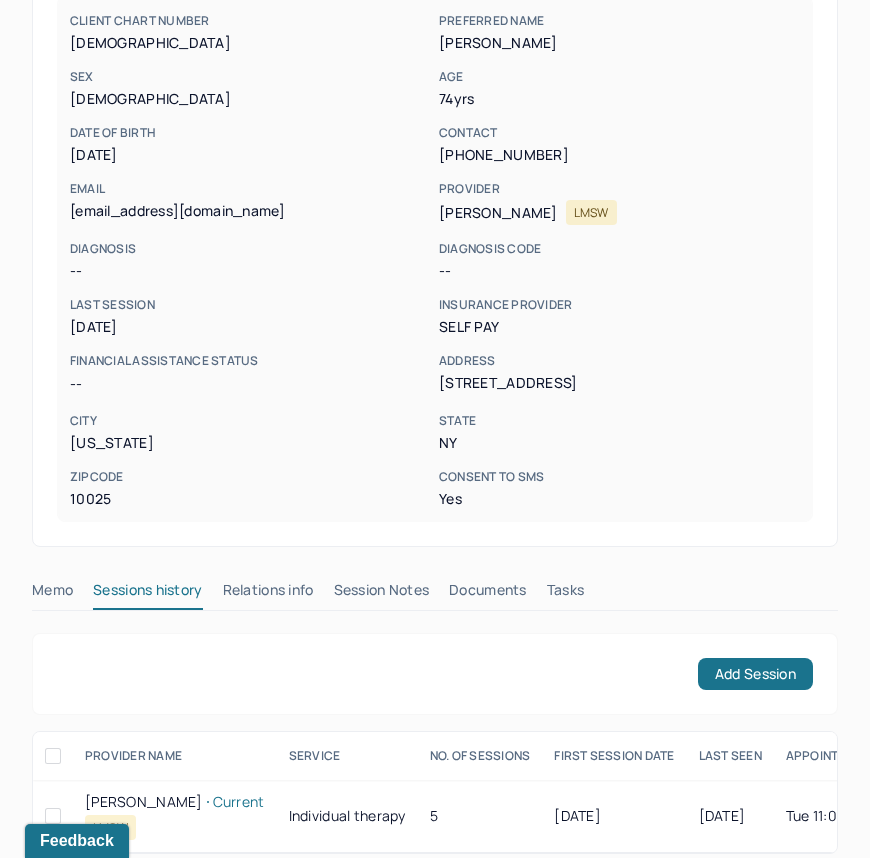 scroll, scrollTop: 238, scrollLeft: 0, axis: vertical 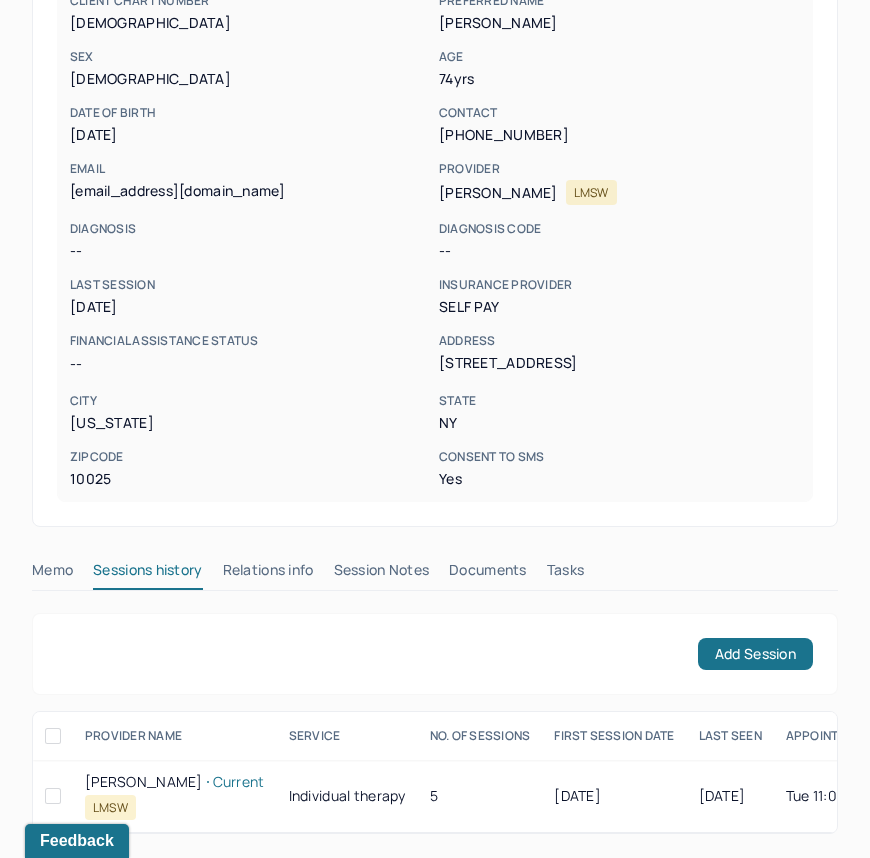 click on "Session Notes" at bounding box center (382, 574) 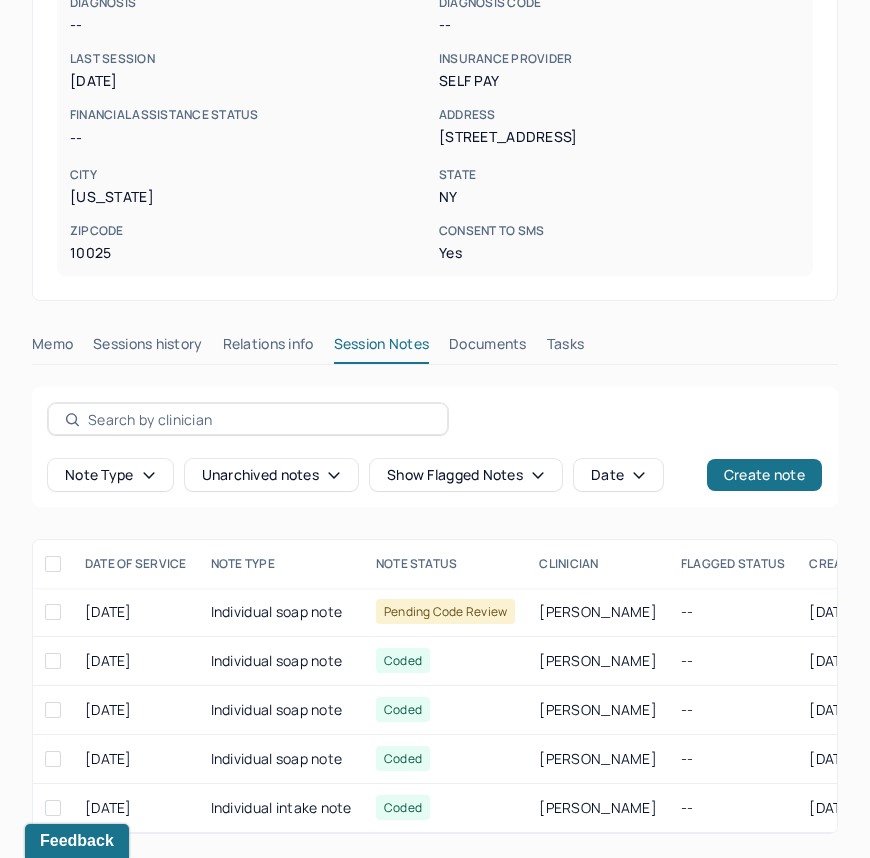 scroll, scrollTop: 457, scrollLeft: 0, axis: vertical 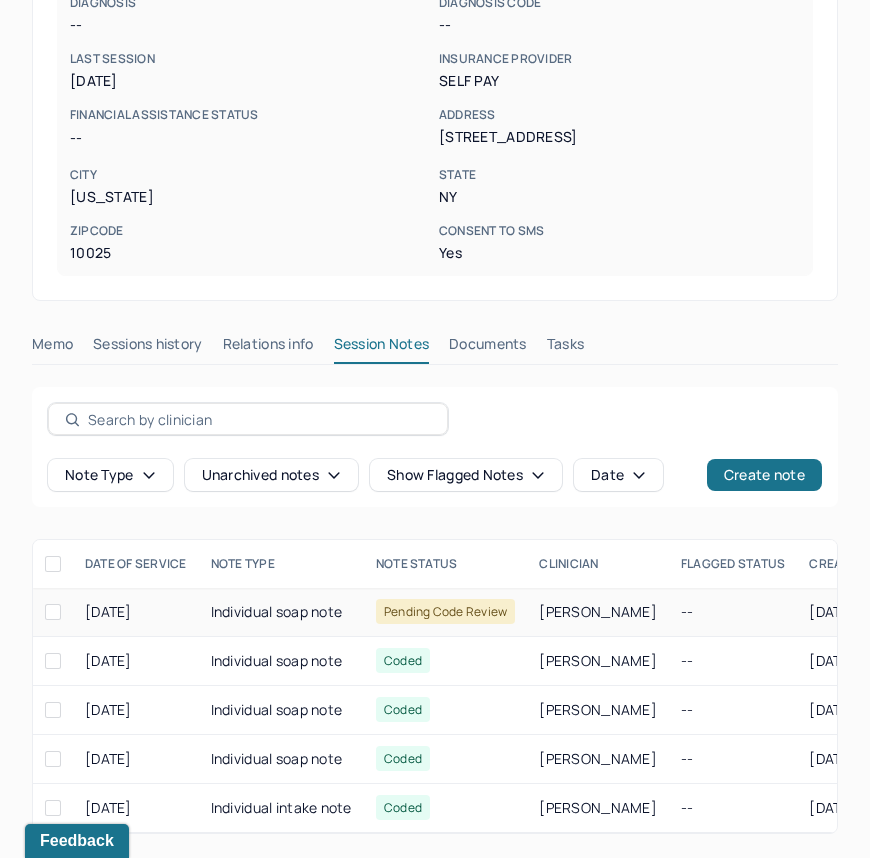 click on "Individual soap note" at bounding box center (281, 612) 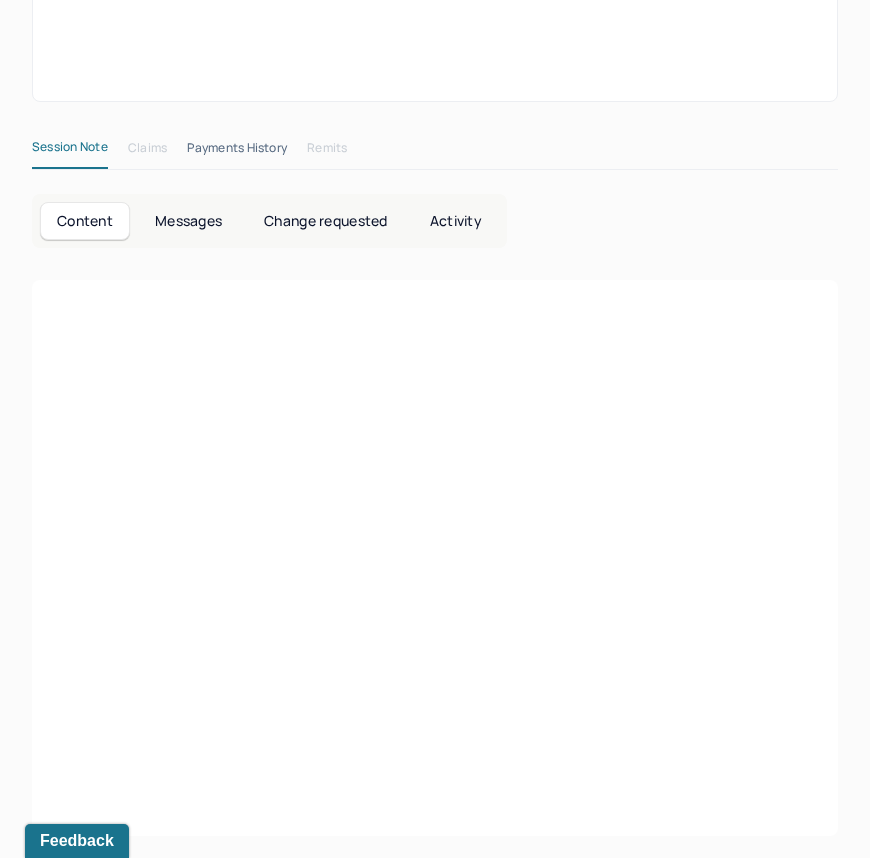 scroll, scrollTop: 457, scrollLeft: 0, axis: vertical 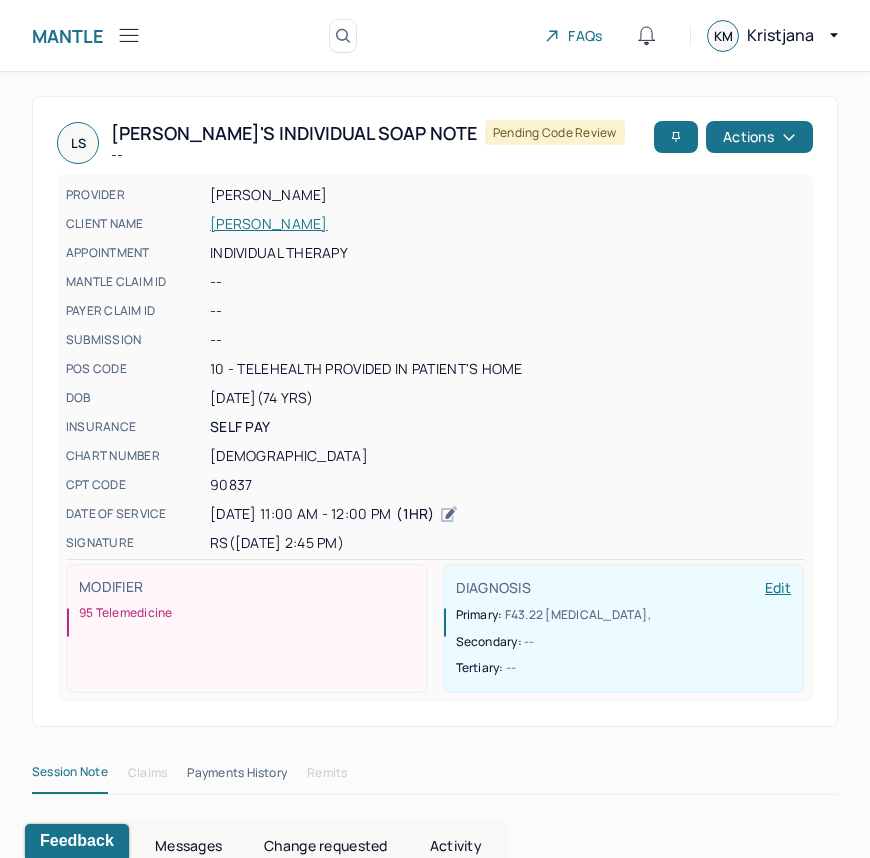 click 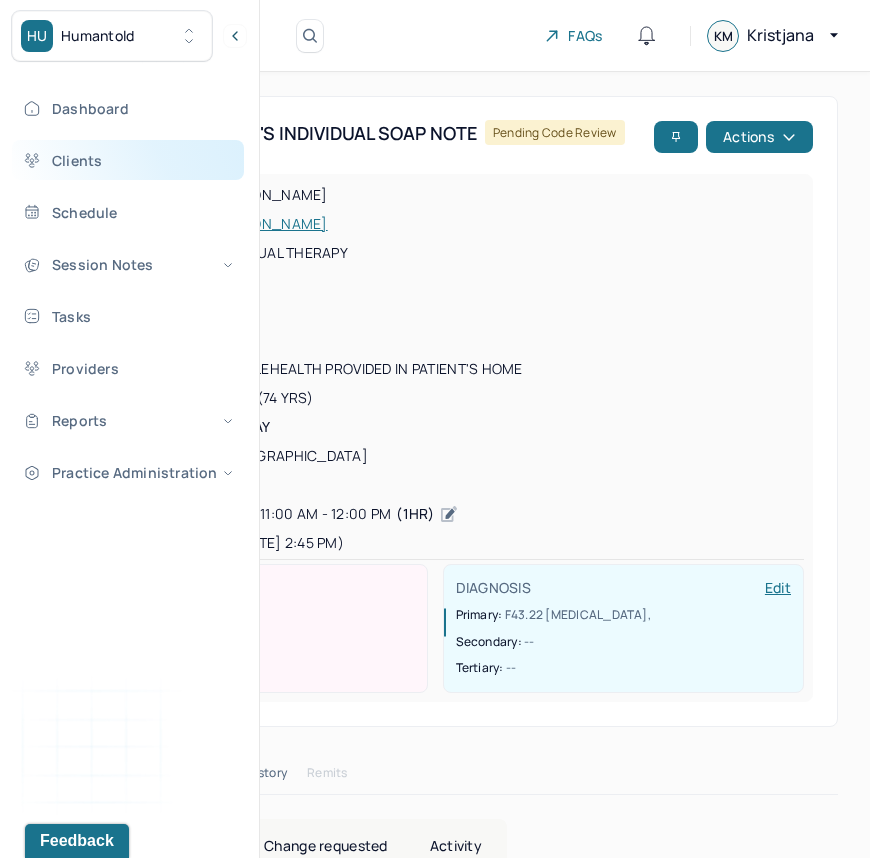 click on "Clients" at bounding box center (128, 160) 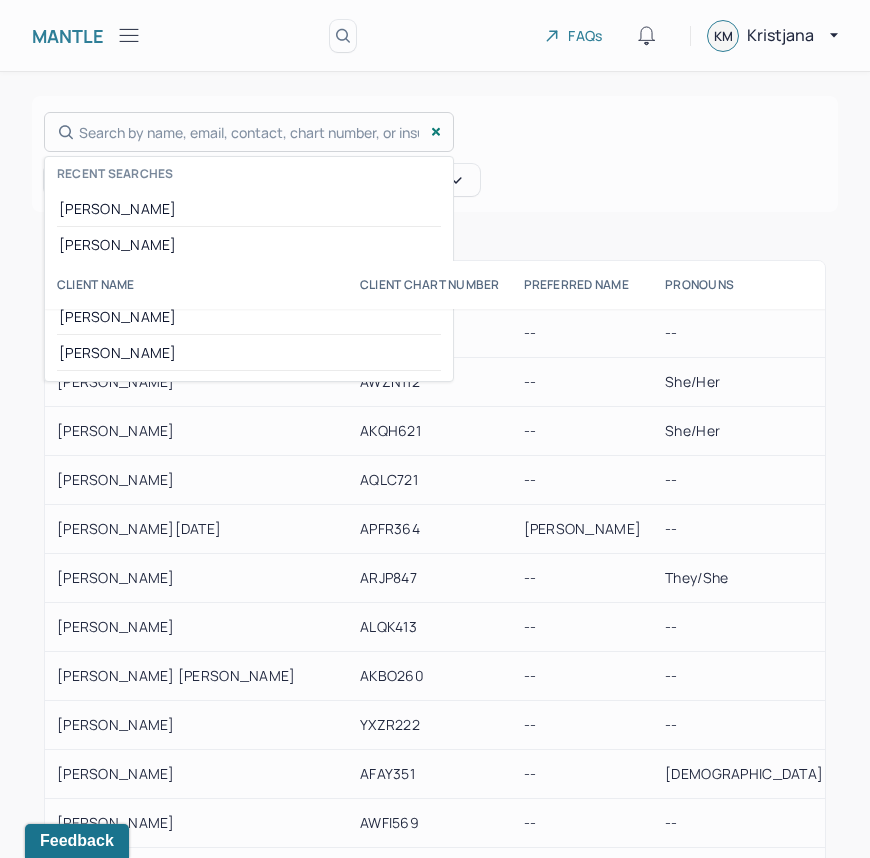 click on "Search by name, email, contact, chart number, or insurance id... Recent searches Sandberg lucia li Reyes-Rodriguez Healy" at bounding box center [249, 132] 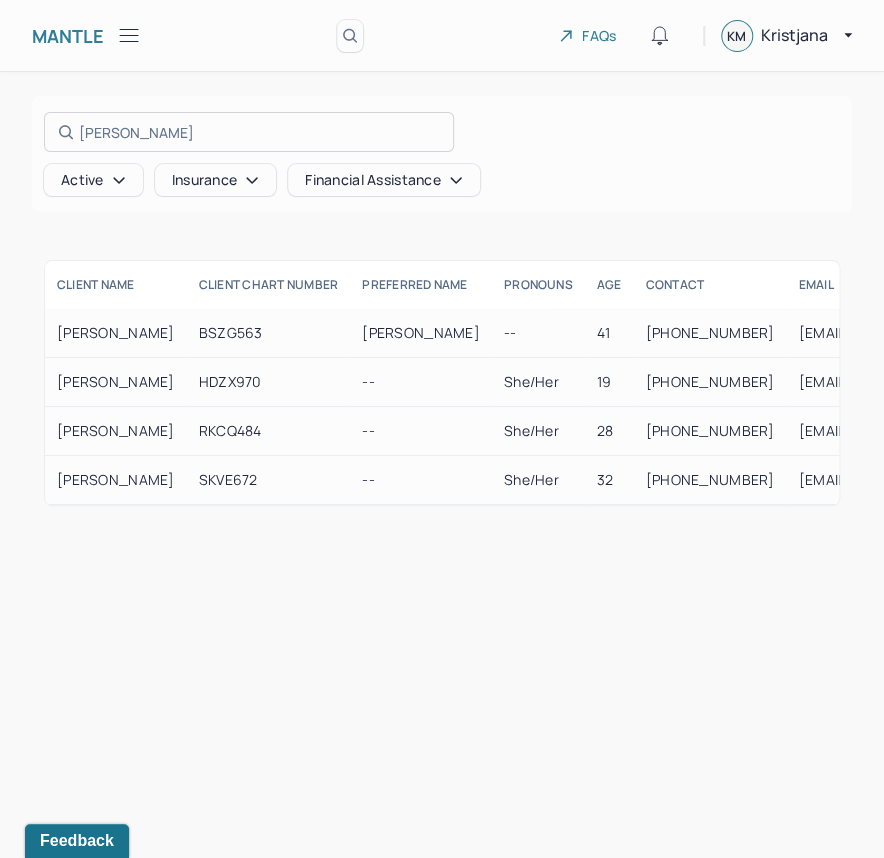 click at bounding box center [442, 429] 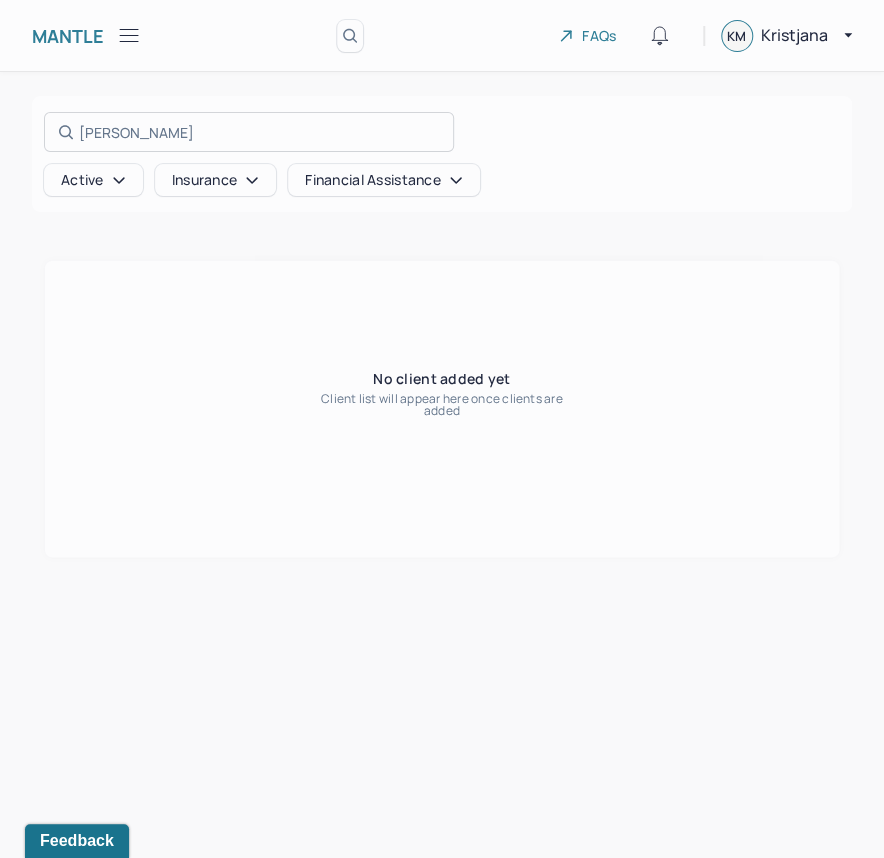 click at bounding box center [442, 429] 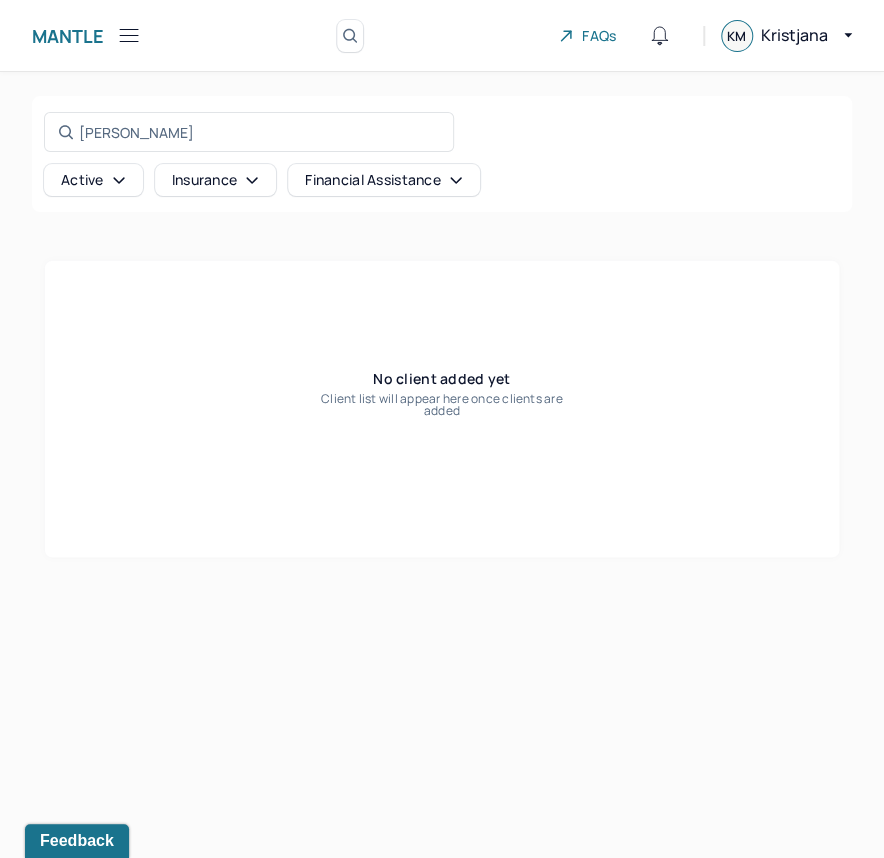 click 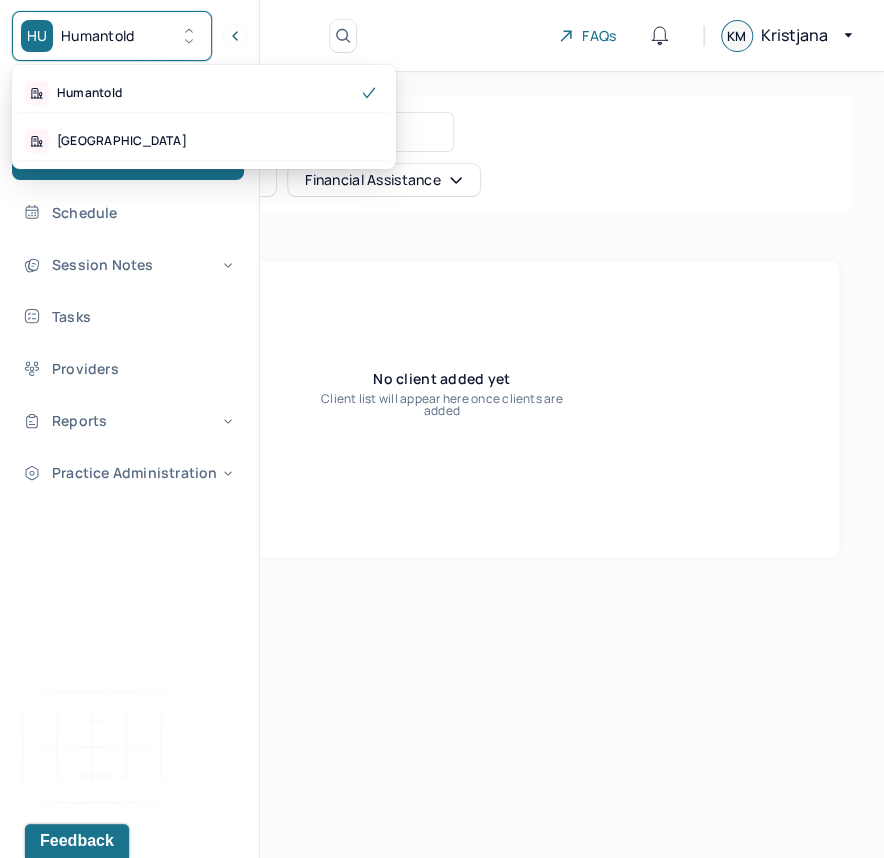 click on "Humantold" at bounding box center (98, 36) 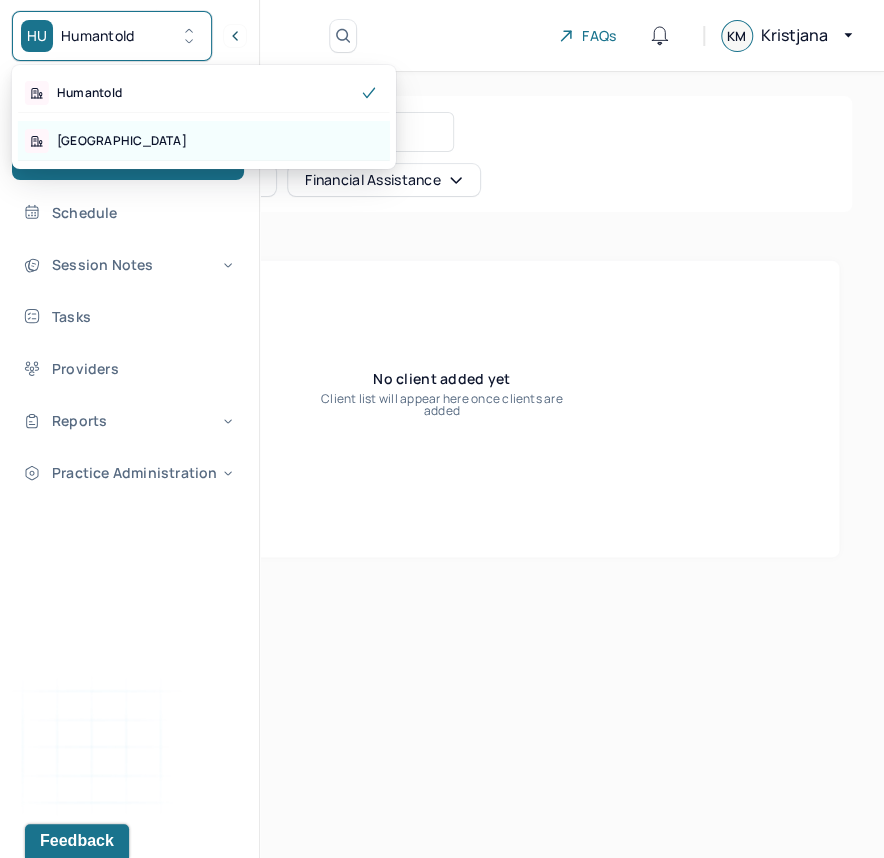 click on "Park Hill" at bounding box center [122, 141] 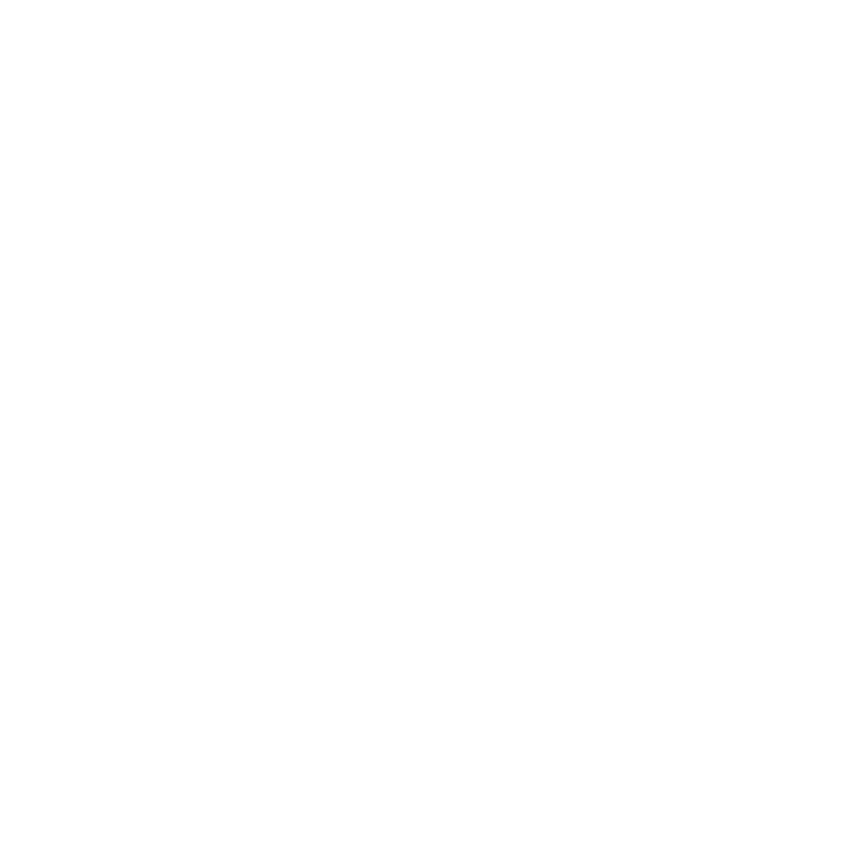 scroll, scrollTop: 0, scrollLeft: 0, axis: both 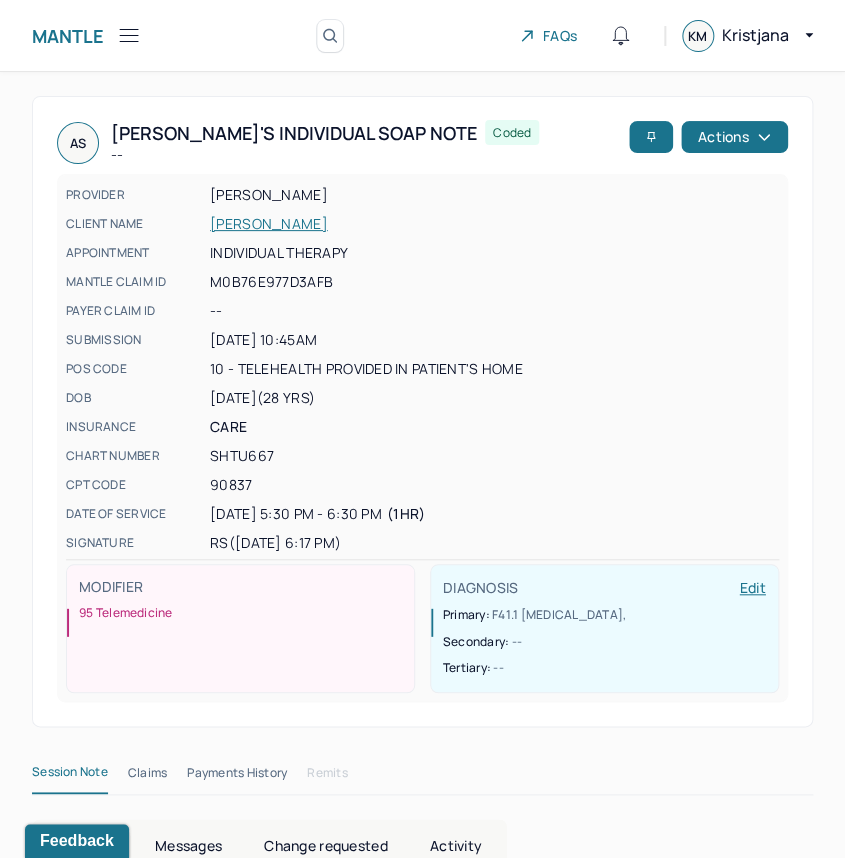 click on "CLIENT NAME [PERSON_NAME]" at bounding box center (422, 224) 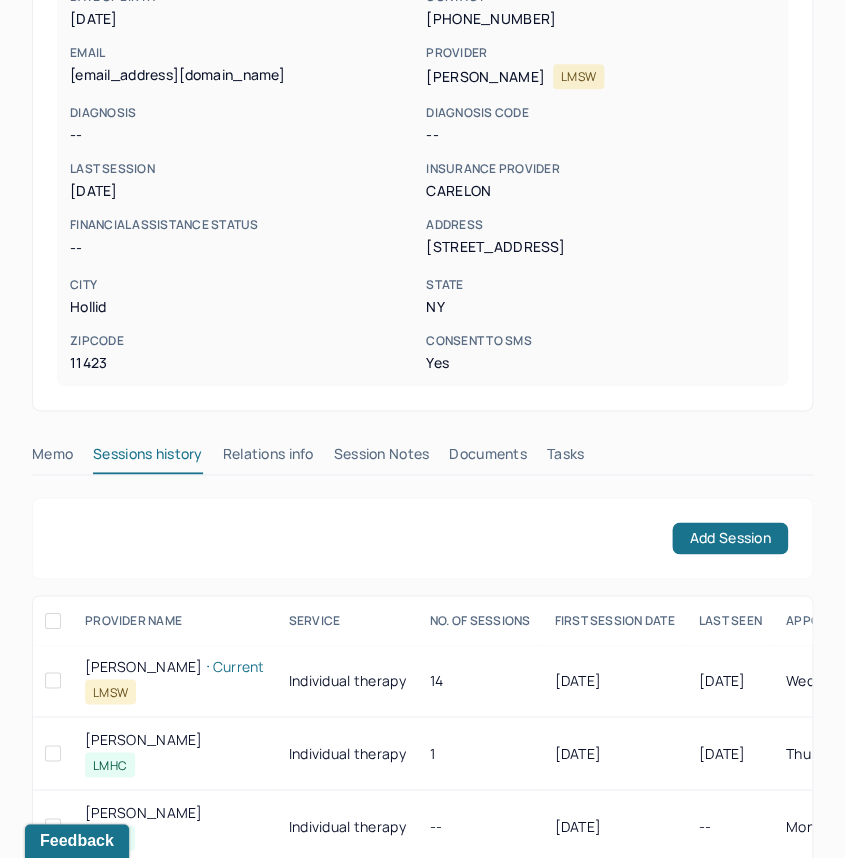 scroll, scrollTop: 383, scrollLeft: 0, axis: vertical 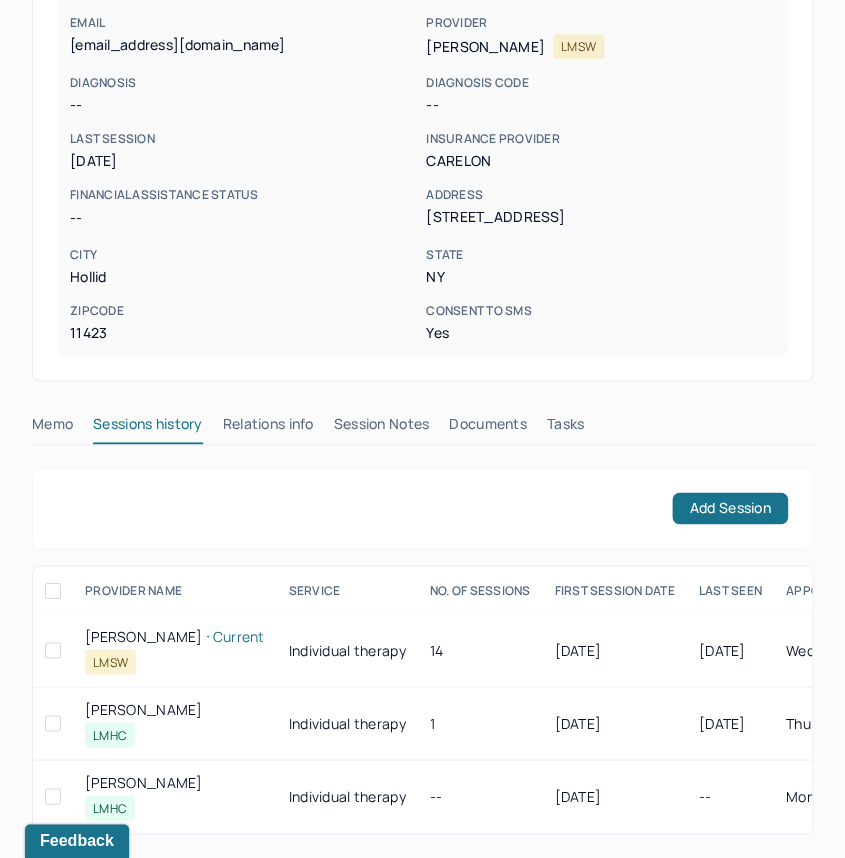 click on "Session Notes" at bounding box center [382, 428] 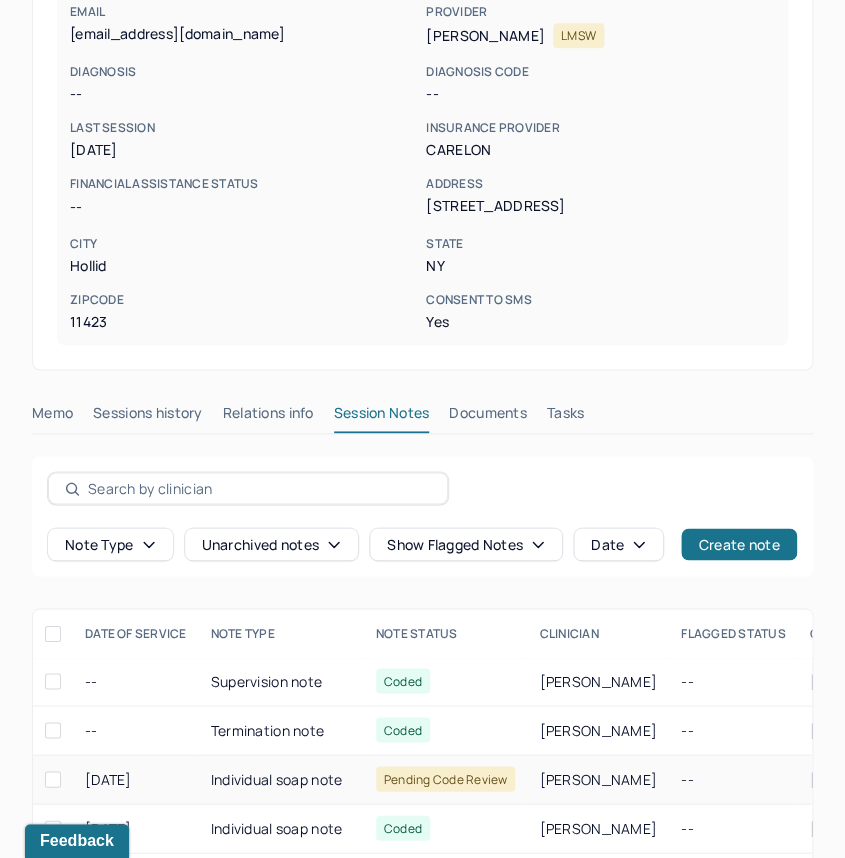 click on "Individual soap note" at bounding box center (281, 779) 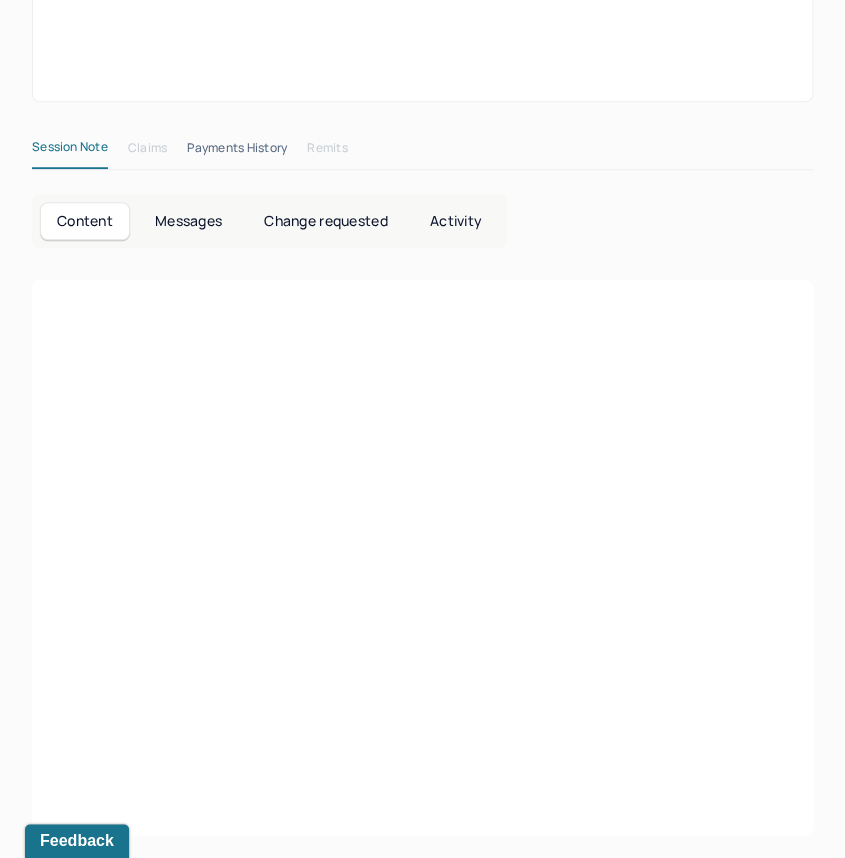 scroll, scrollTop: 383, scrollLeft: 0, axis: vertical 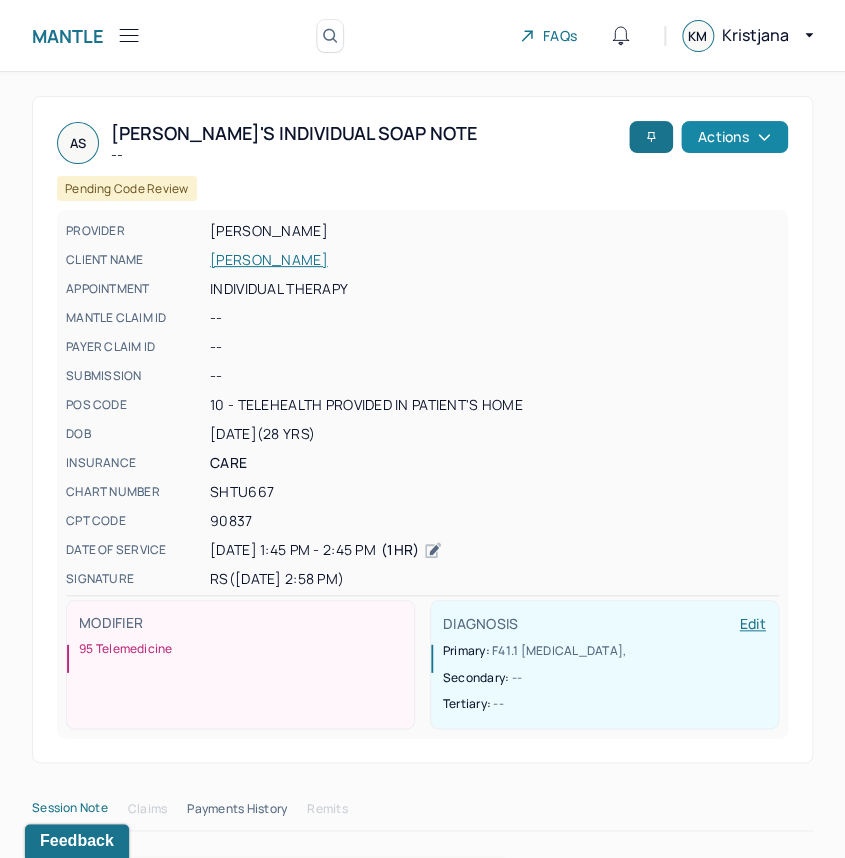 click on "Actions" at bounding box center [734, 137] 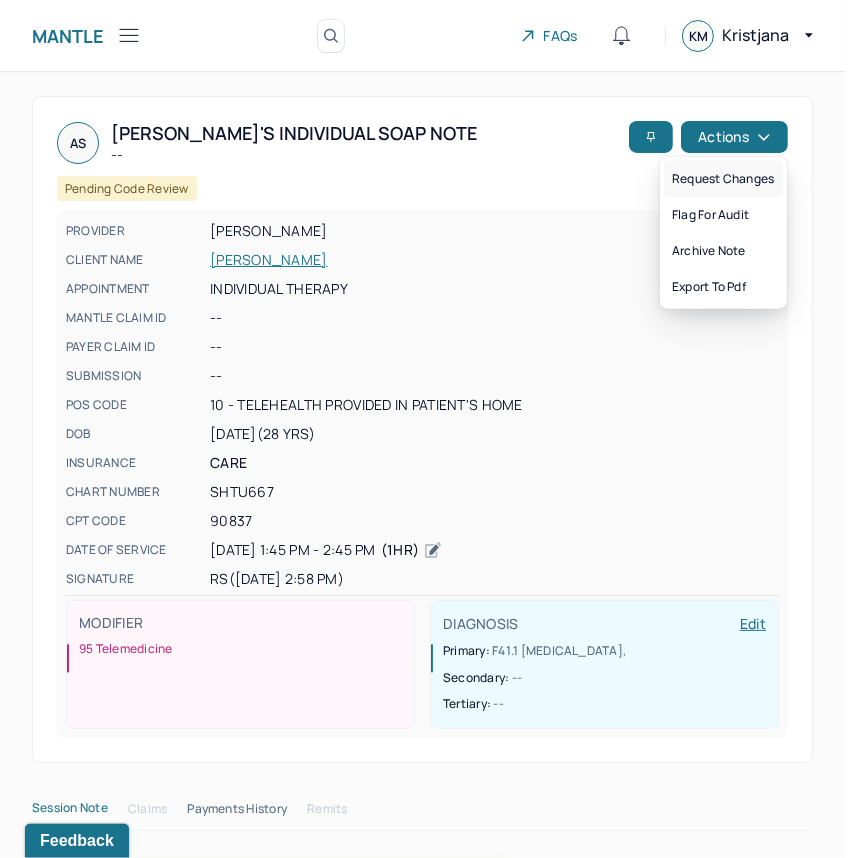 click on "Request changes" at bounding box center (723, 179) 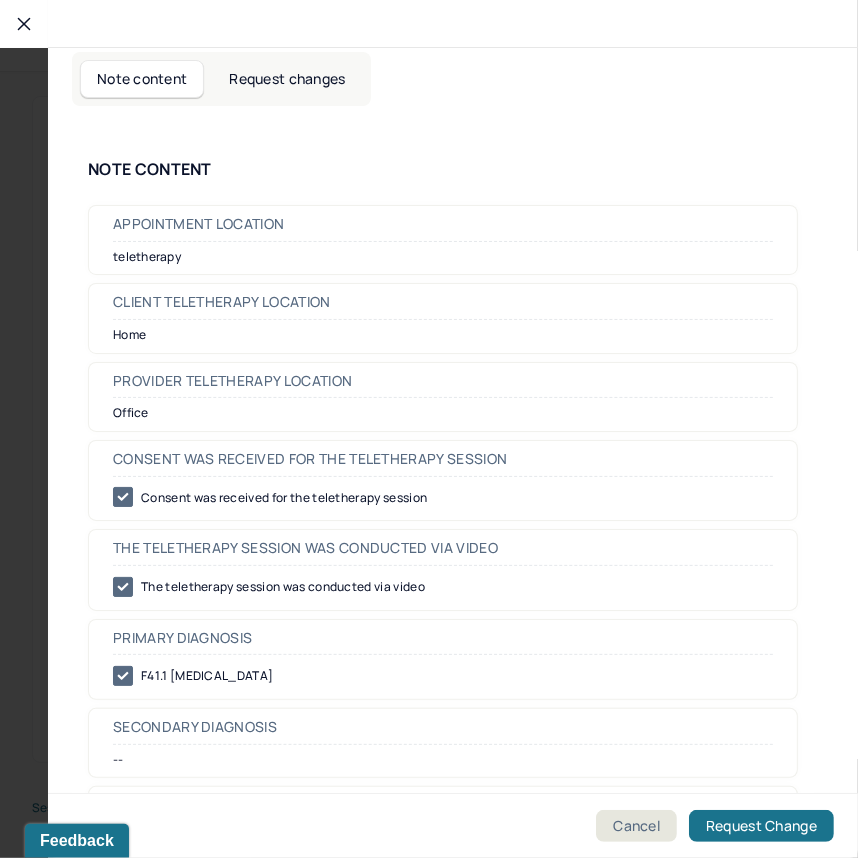 click on "Request changes" at bounding box center (287, 79) 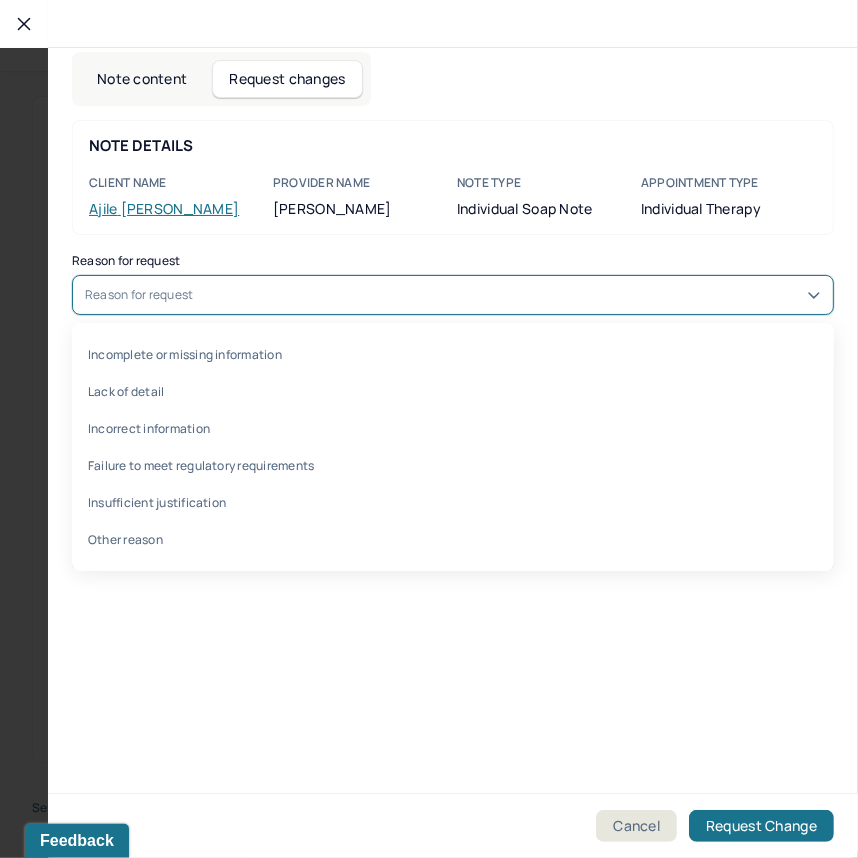 click on "Reason for request" at bounding box center [453, 295] 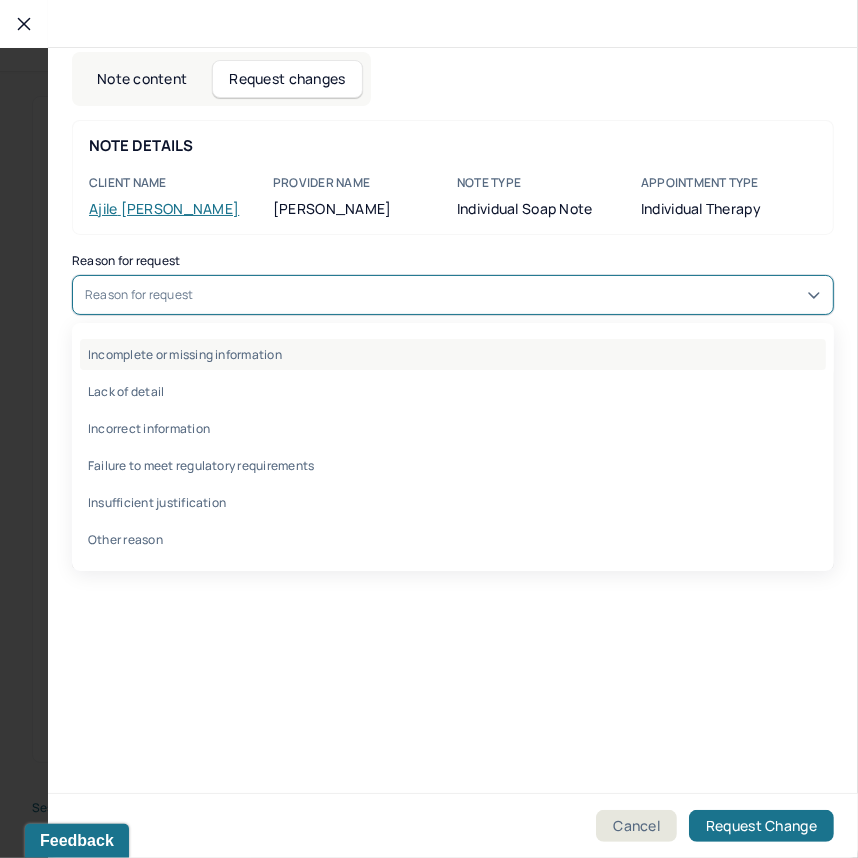 click on "Incomplete or missing information" at bounding box center (453, 354) 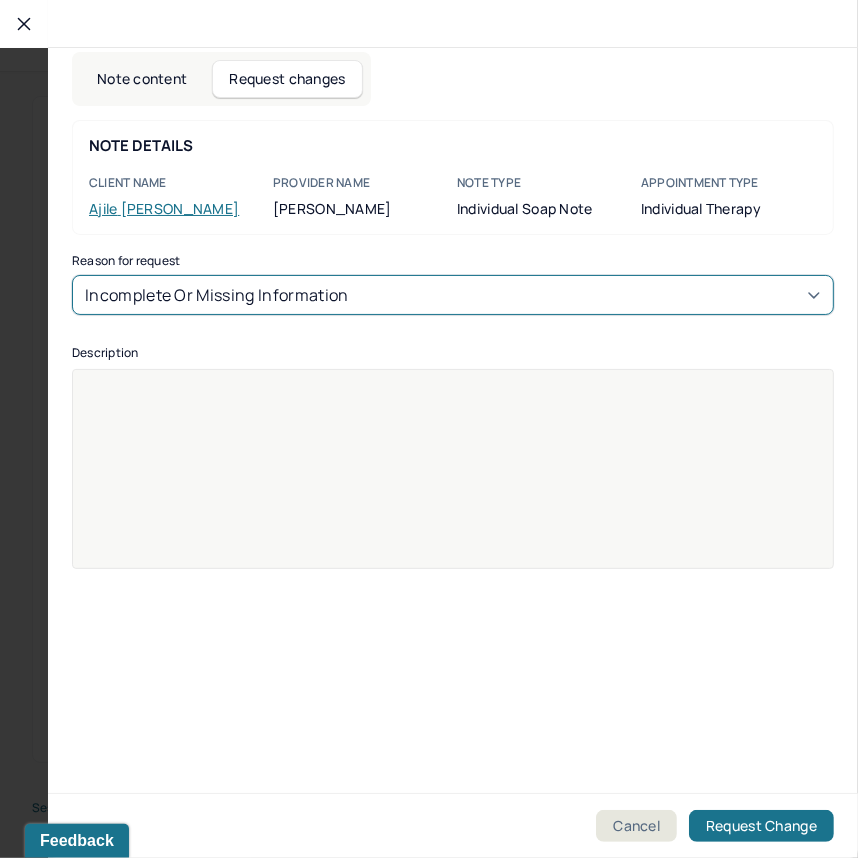 click at bounding box center [453, 482] 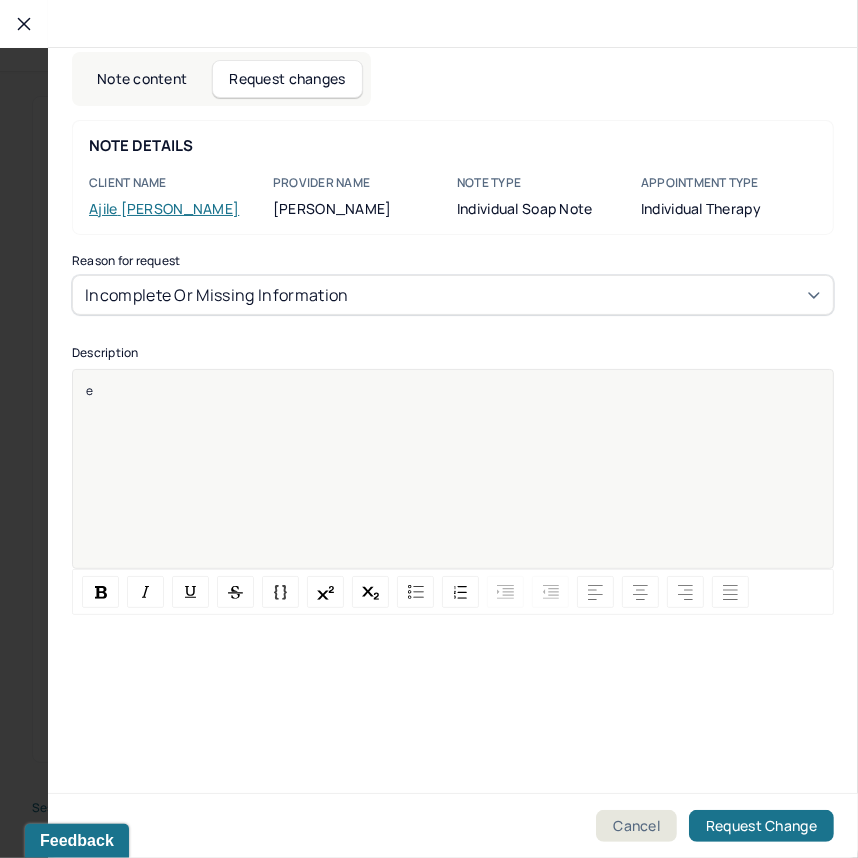 type 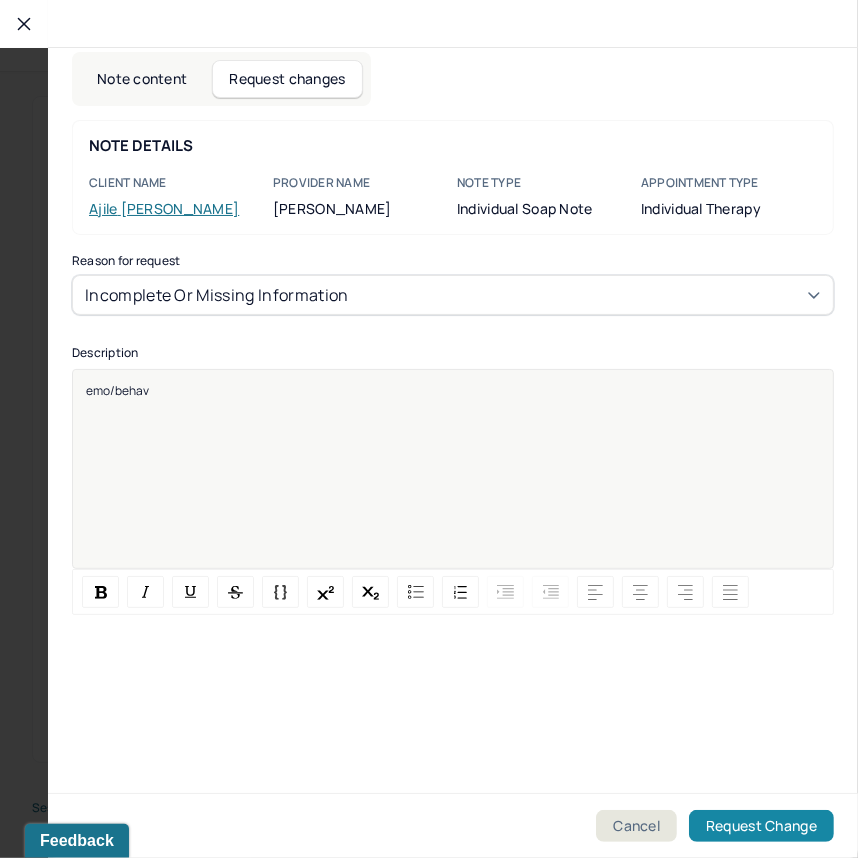click on "Request Change" at bounding box center (761, 826) 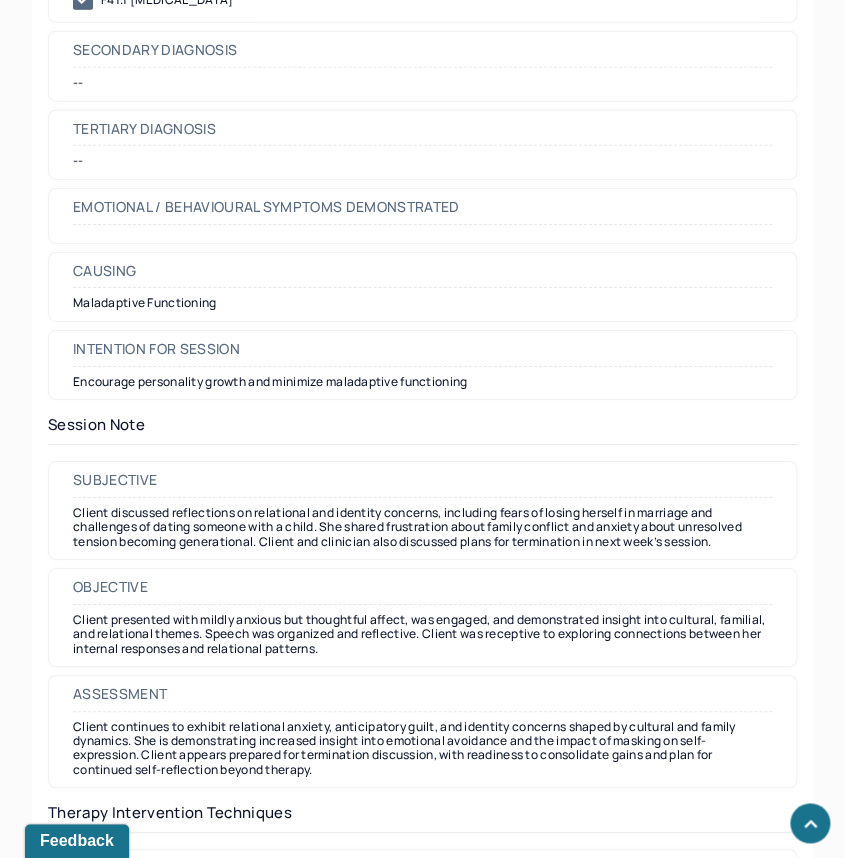 scroll, scrollTop: 1531, scrollLeft: 0, axis: vertical 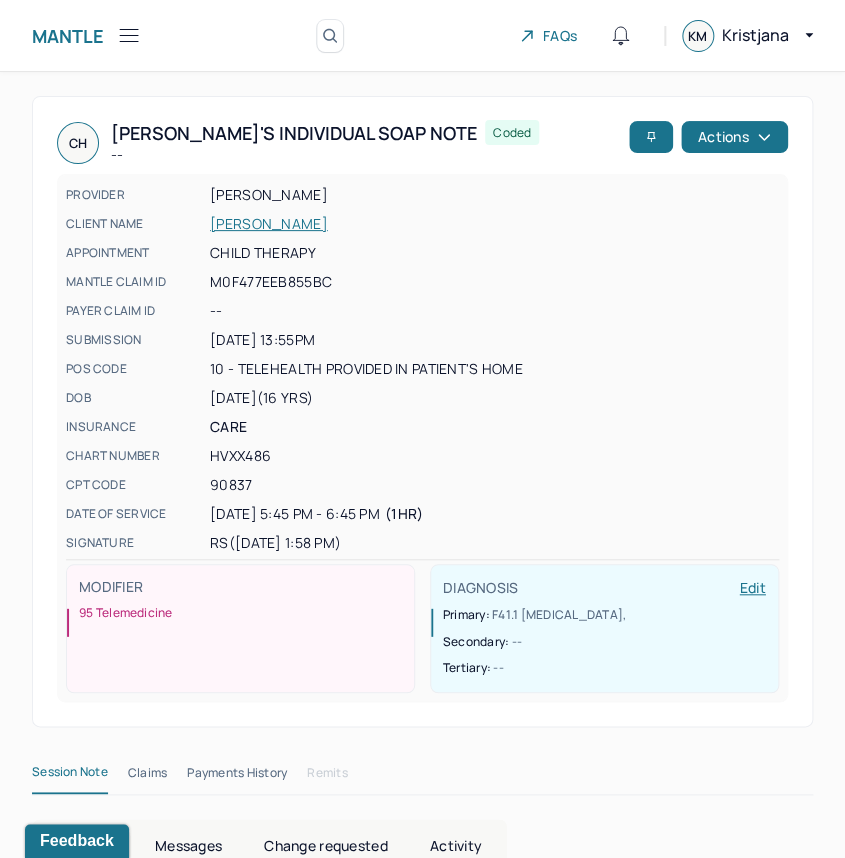 click on "[PERSON_NAME]" at bounding box center (494, 224) 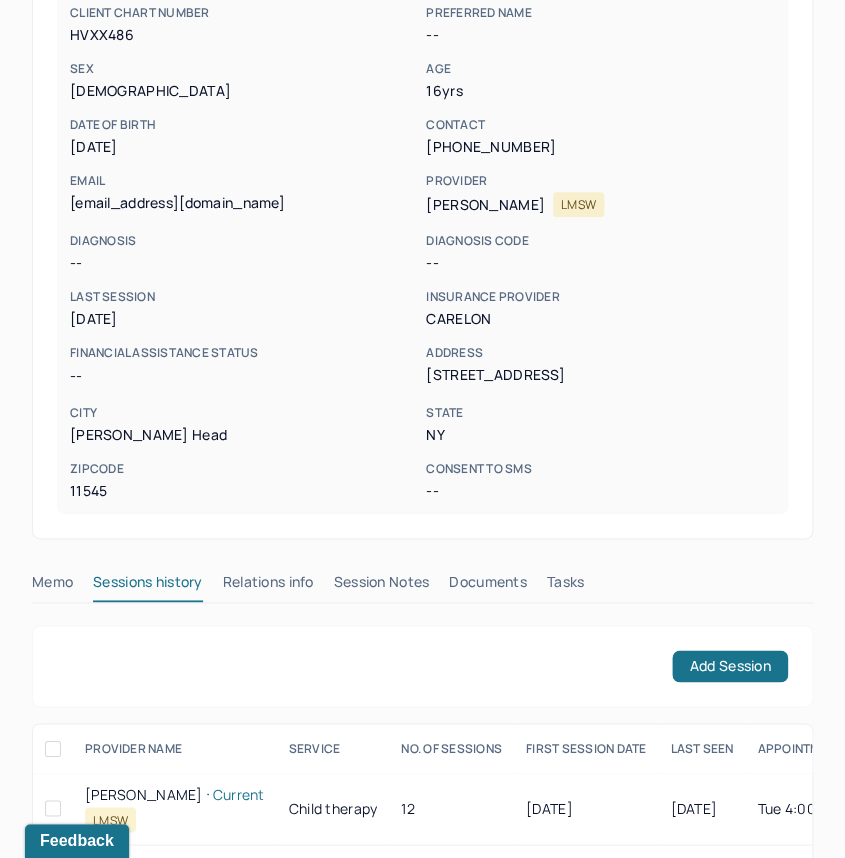 scroll, scrollTop: 219, scrollLeft: 0, axis: vertical 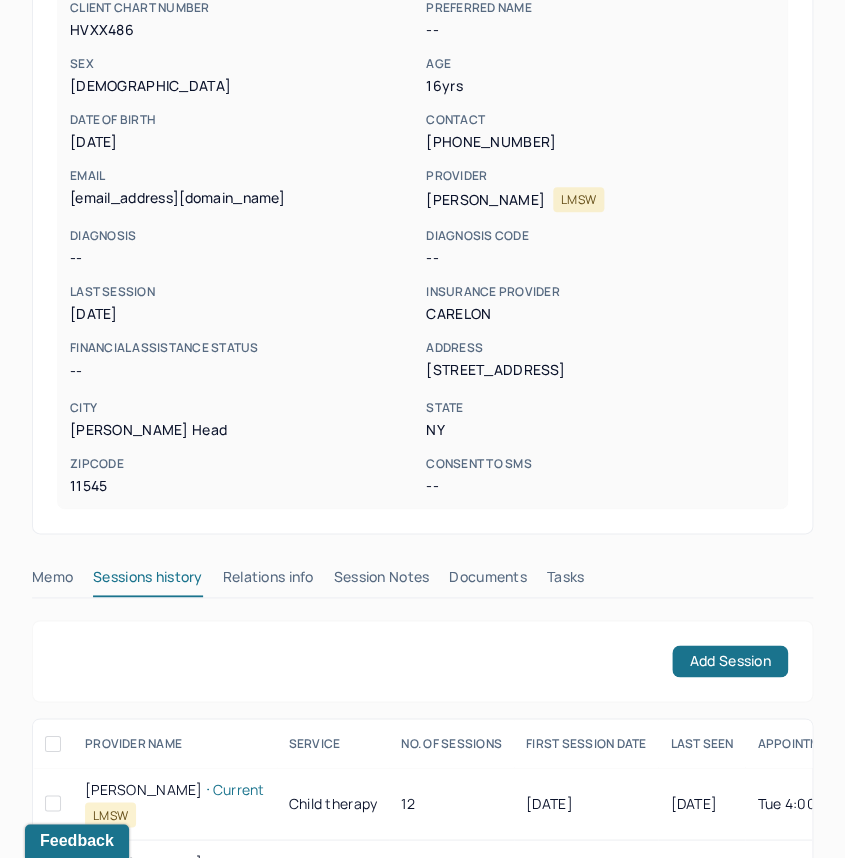 click on "Session Notes" at bounding box center [382, 581] 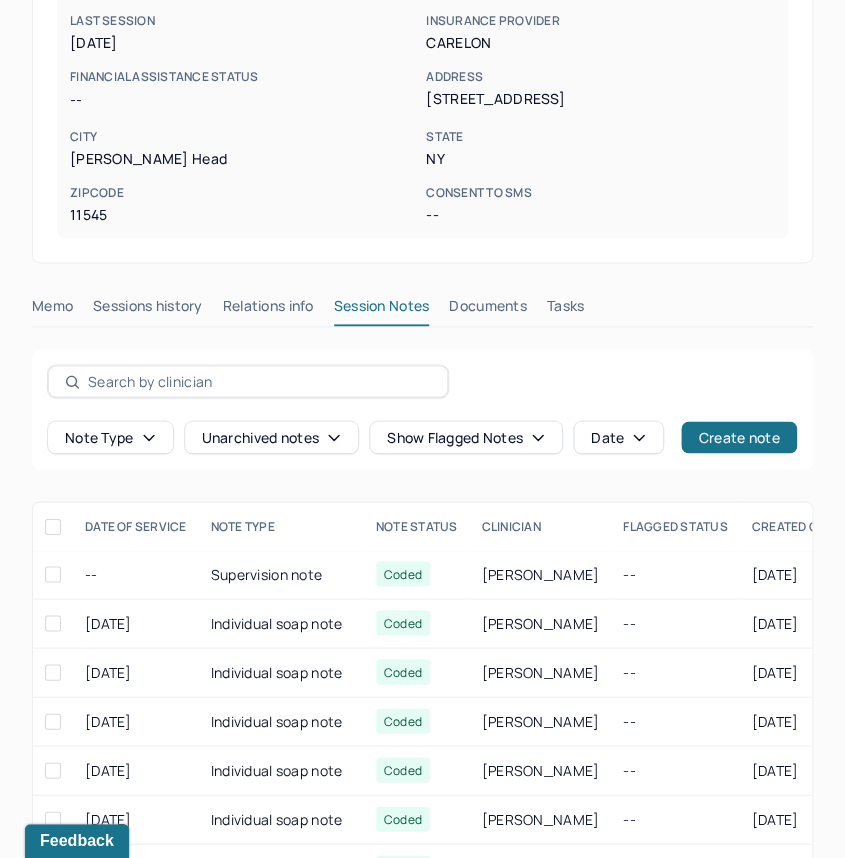 scroll, scrollTop: 503, scrollLeft: 0, axis: vertical 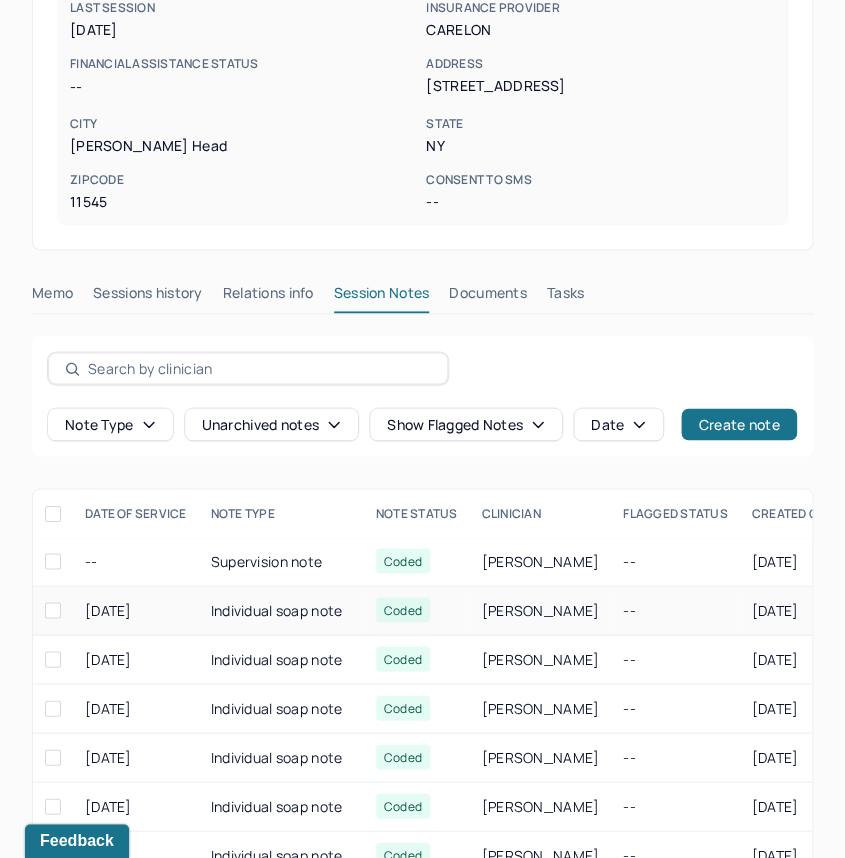 click on "Individual soap note" at bounding box center (281, 610) 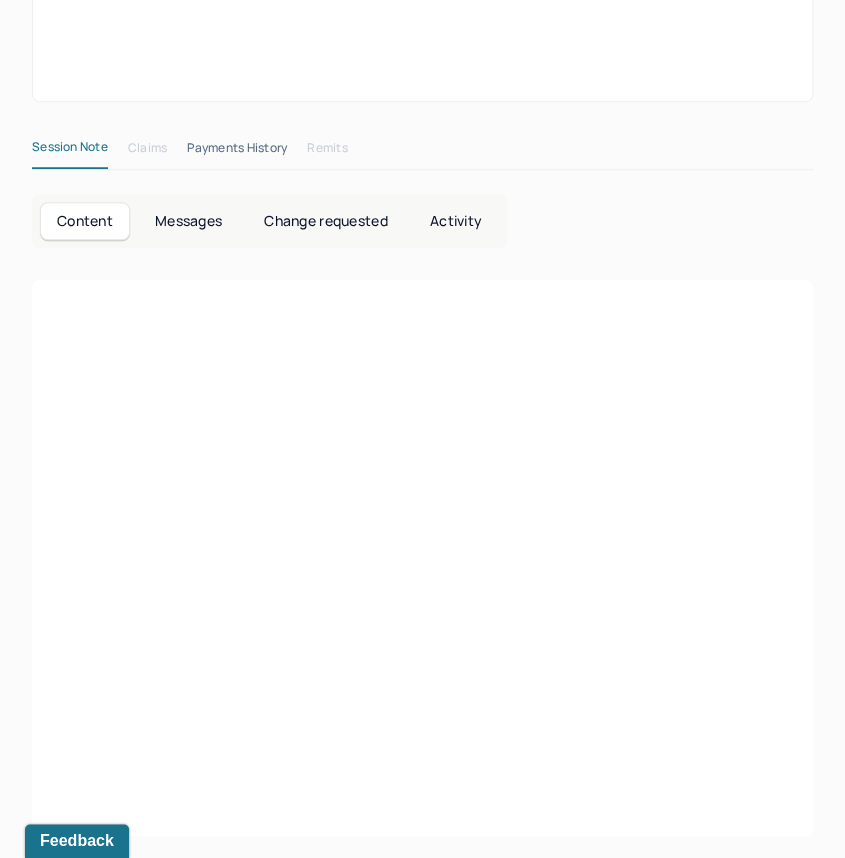 scroll, scrollTop: 503, scrollLeft: 0, axis: vertical 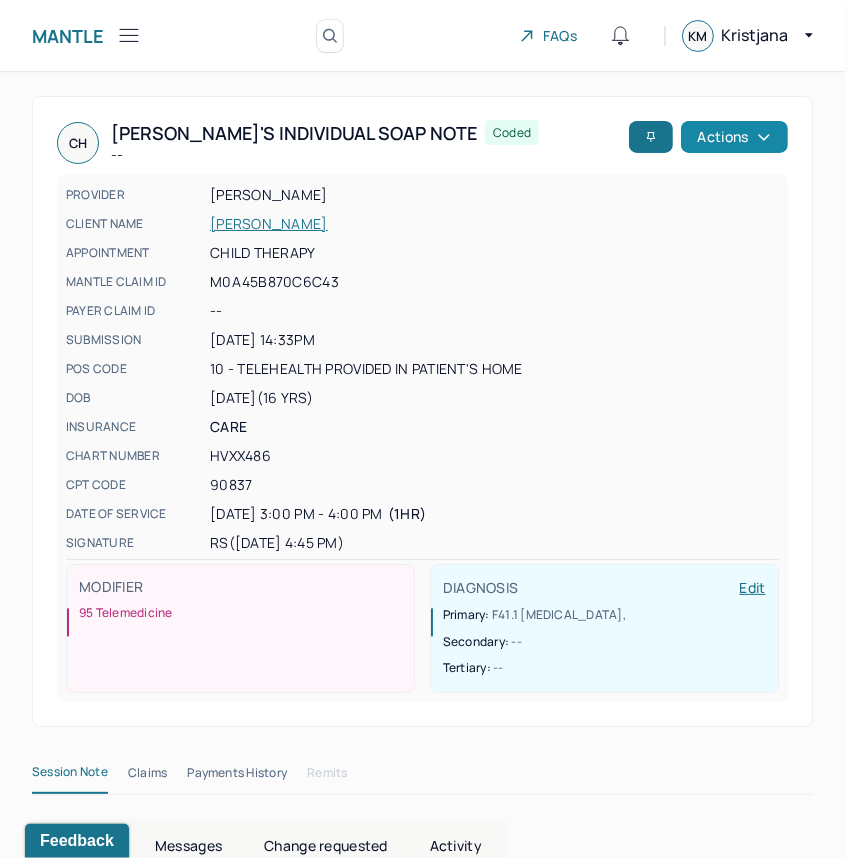 click on "Actions" at bounding box center [734, 137] 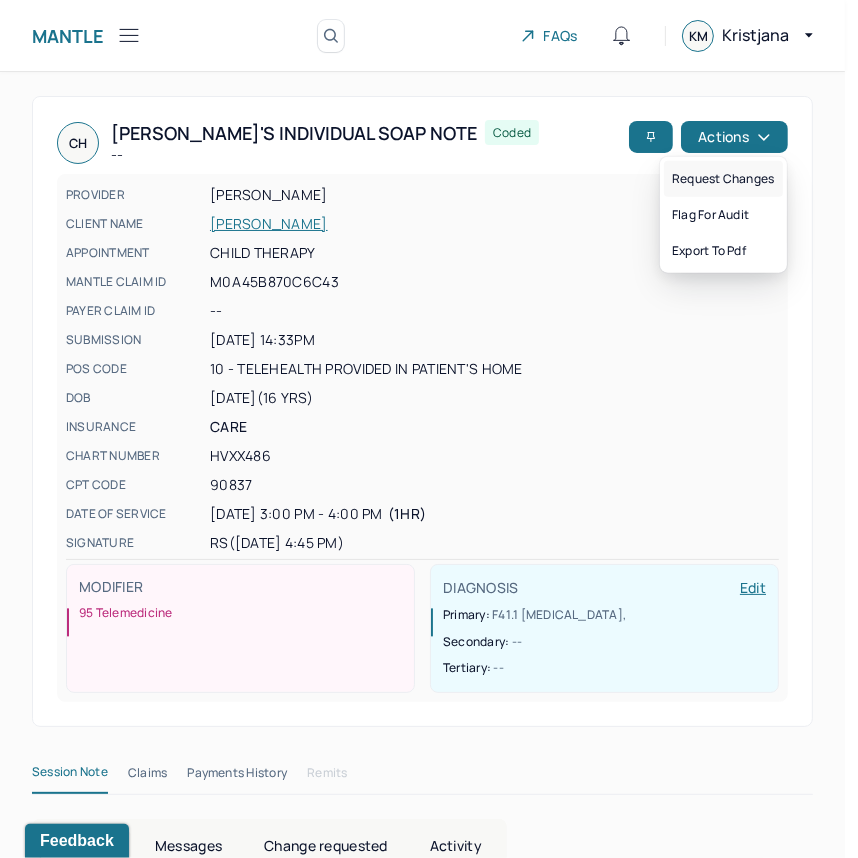 click on "Request changes" at bounding box center [723, 179] 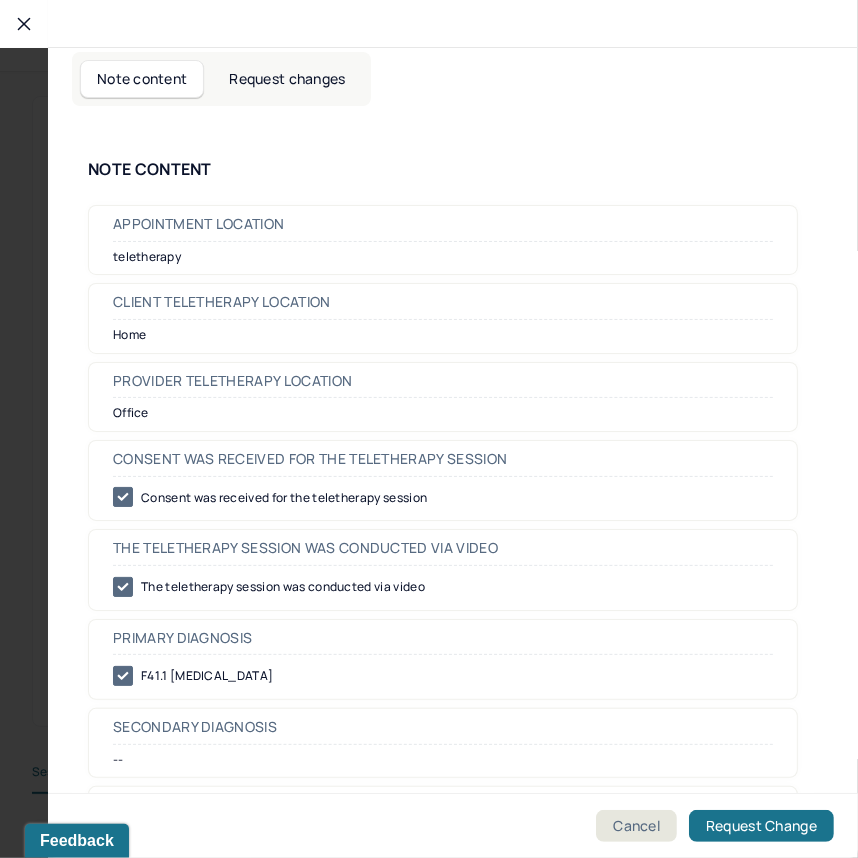 click on "Request changes" at bounding box center [287, 79] 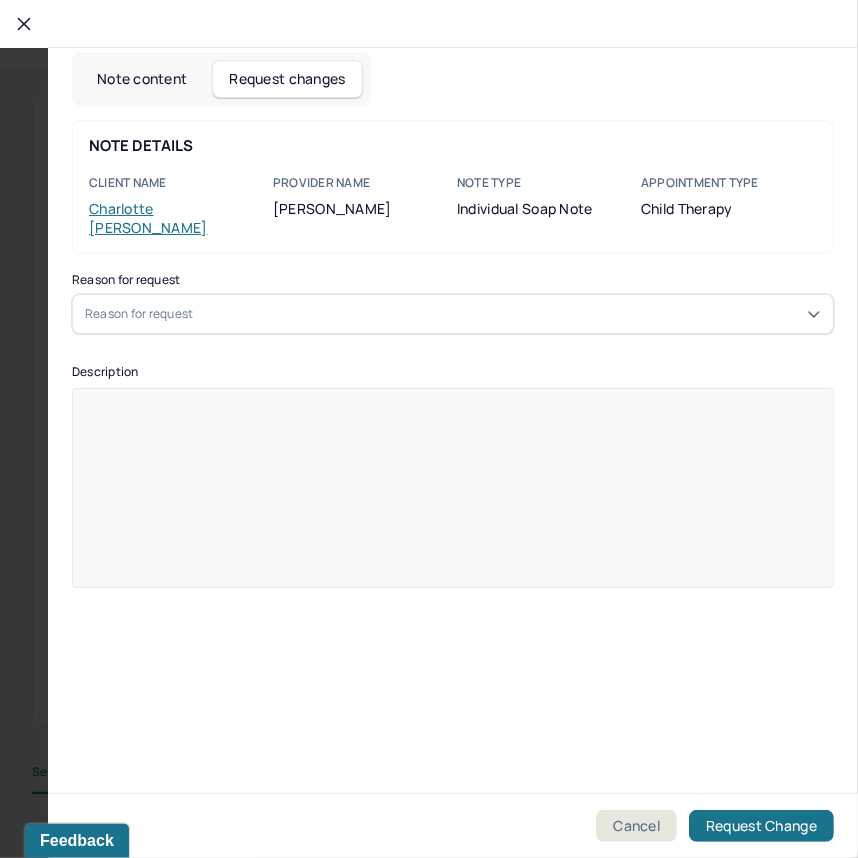 click on "Reason for request" at bounding box center [453, 314] 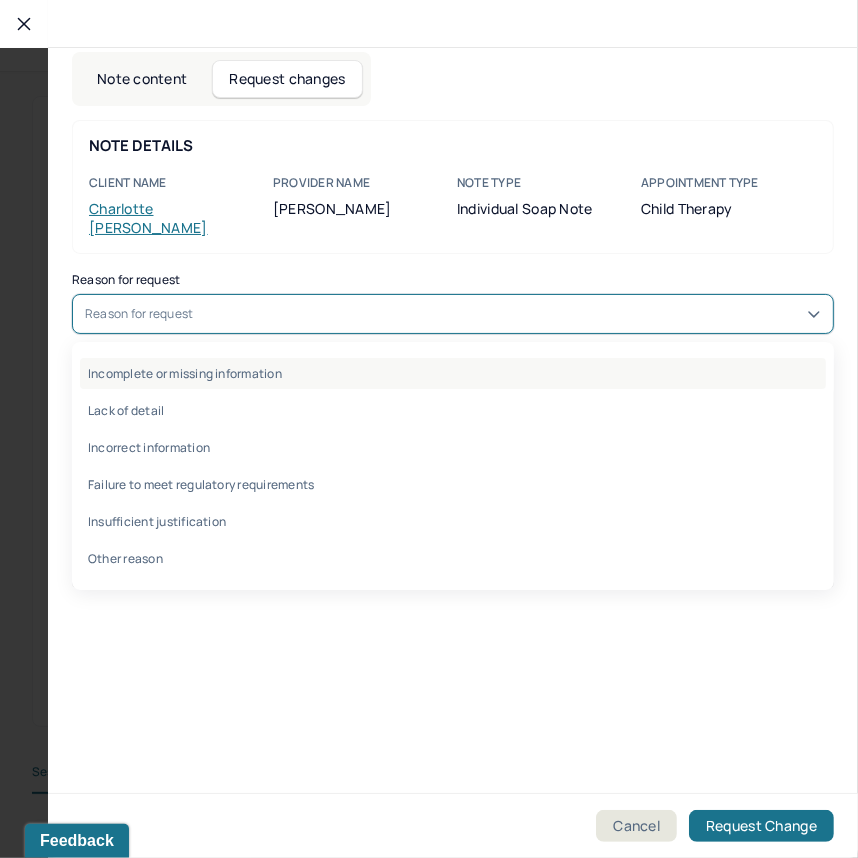 click on "Incomplete or missing information" at bounding box center [453, 373] 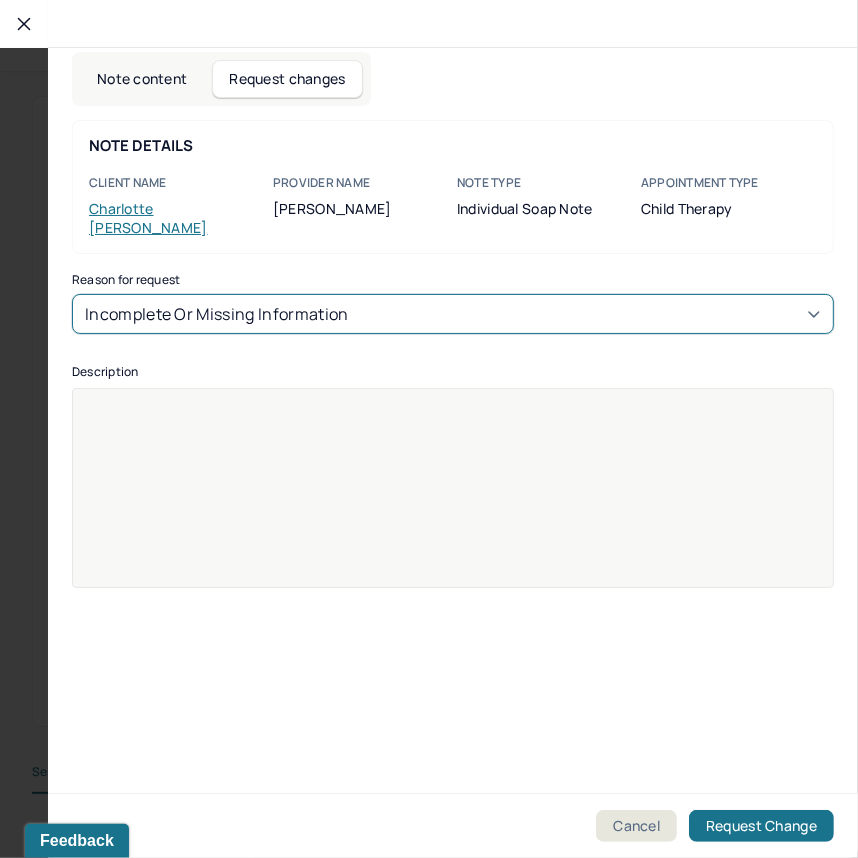 click at bounding box center (453, 501) 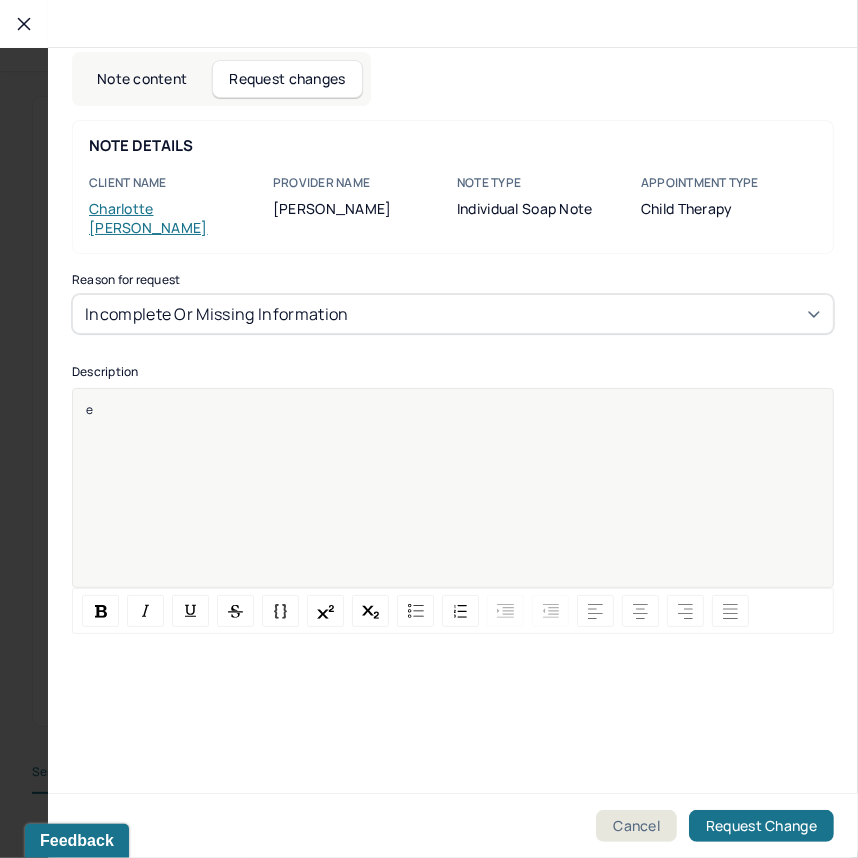 type 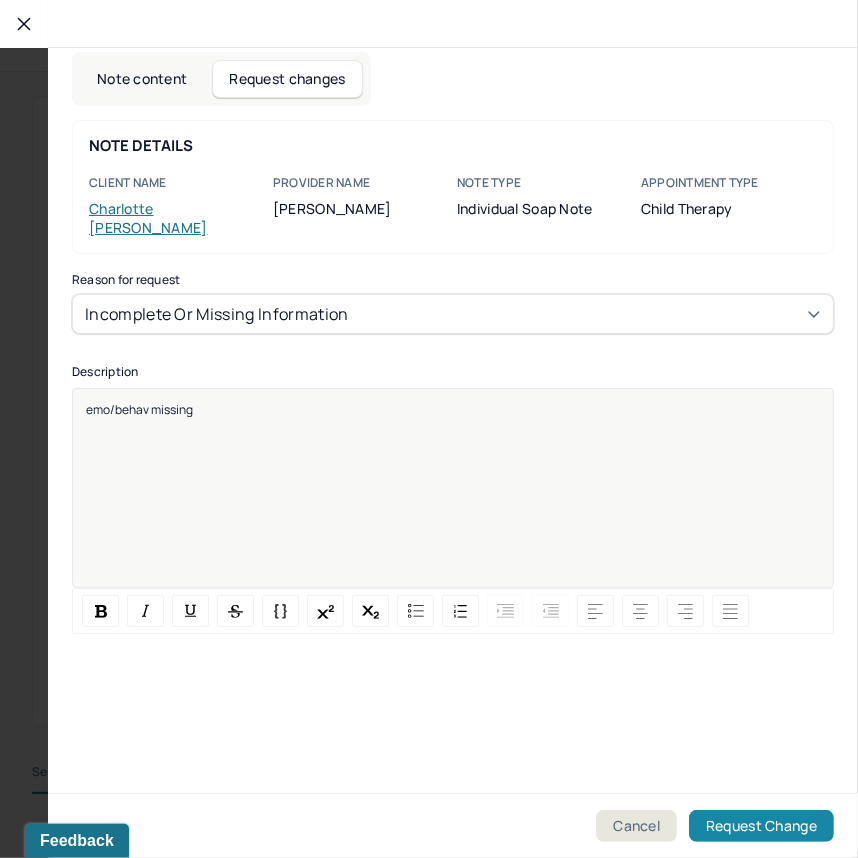 click on "Request Change" at bounding box center [761, 826] 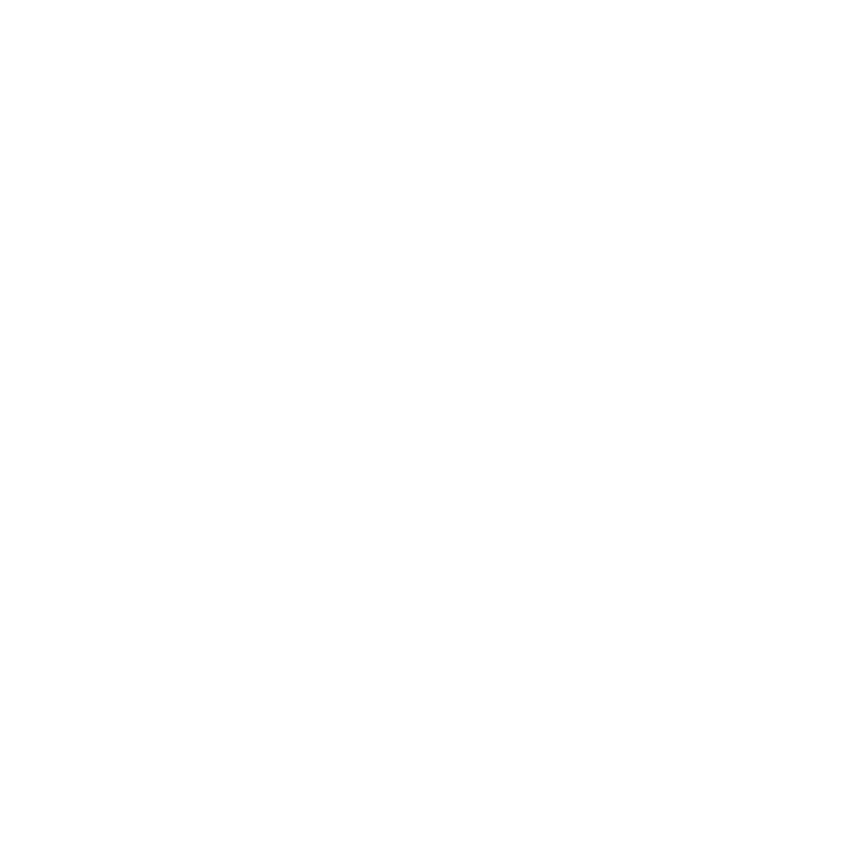 scroll, scrollTop: 0, scrollLeft: 0, axis: both 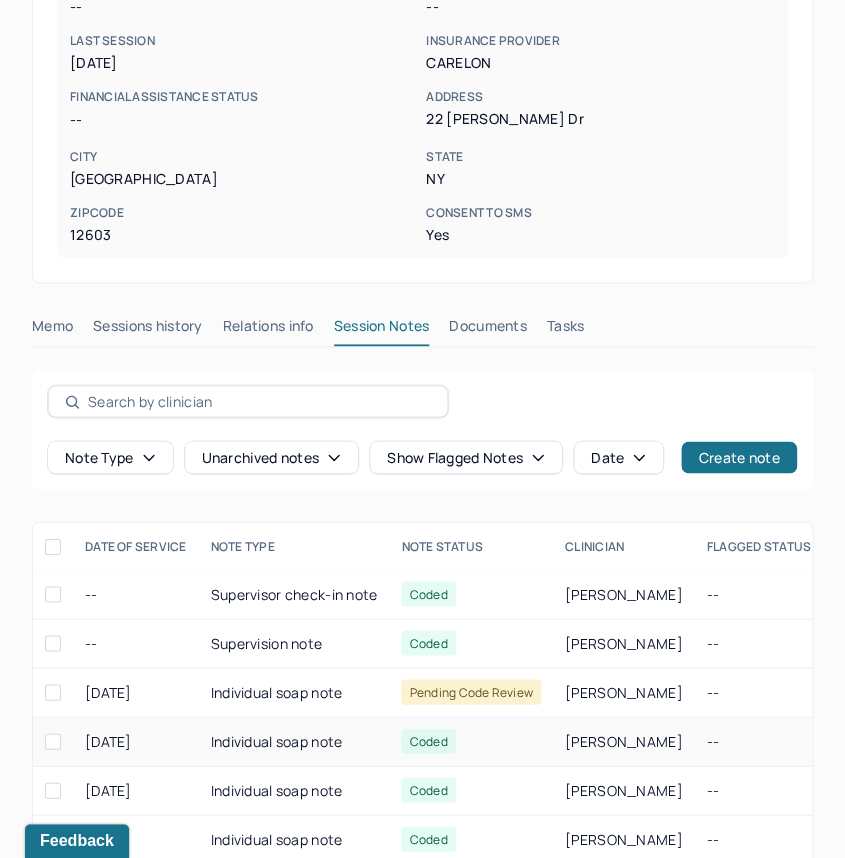click on "Individual soap note" at bounding box center (294, 741) 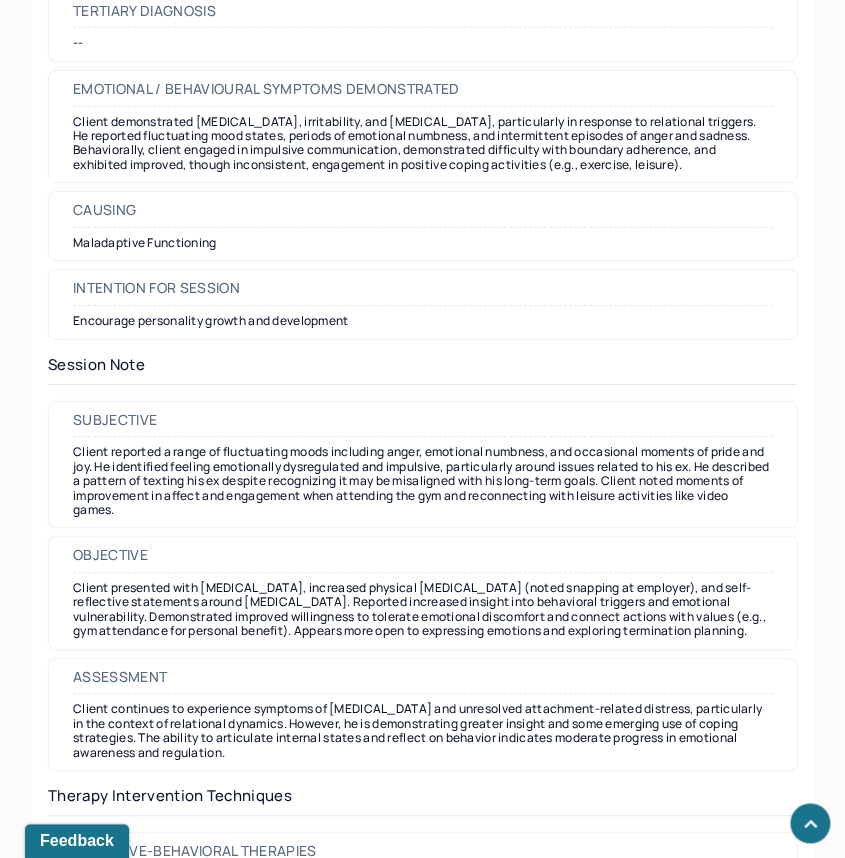 scroll, scrollTop: 1601, scrollLeft: 0, axis: vertical 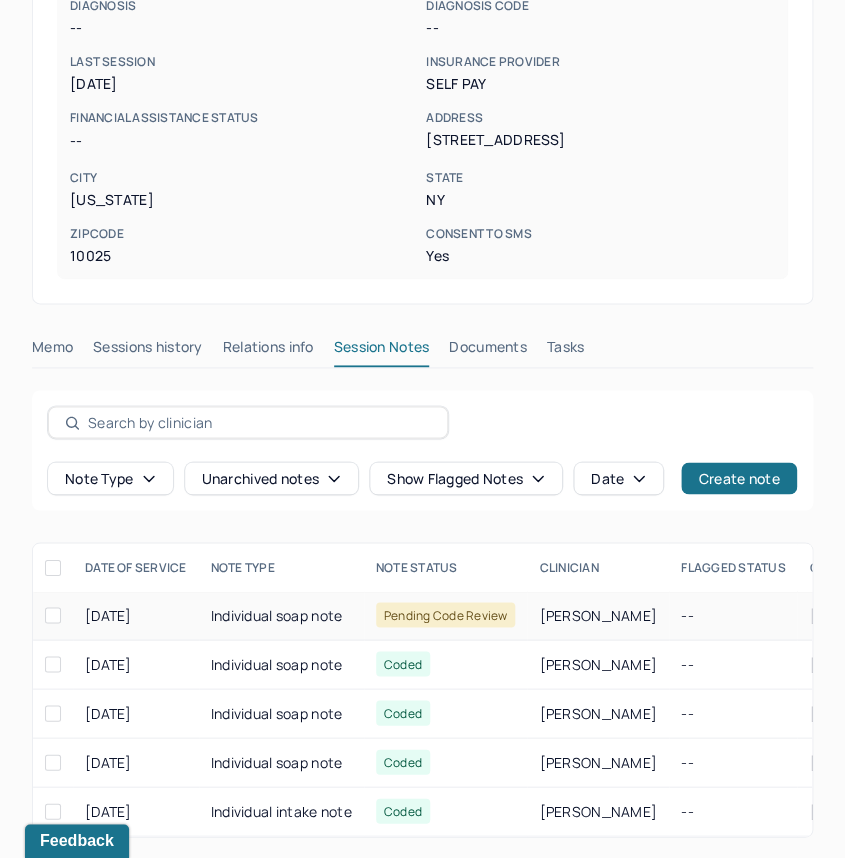 click on "Individual soap note" at bounding box center [281, 615] 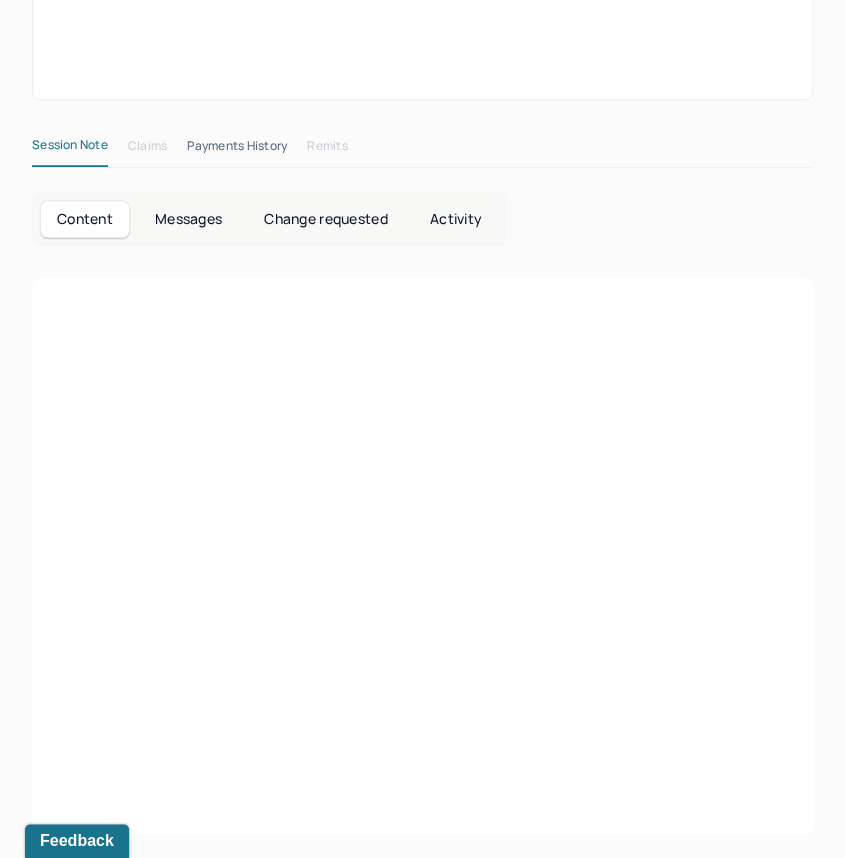 scroll, scrollTop: 0, scrollLeft: 0, axis: both 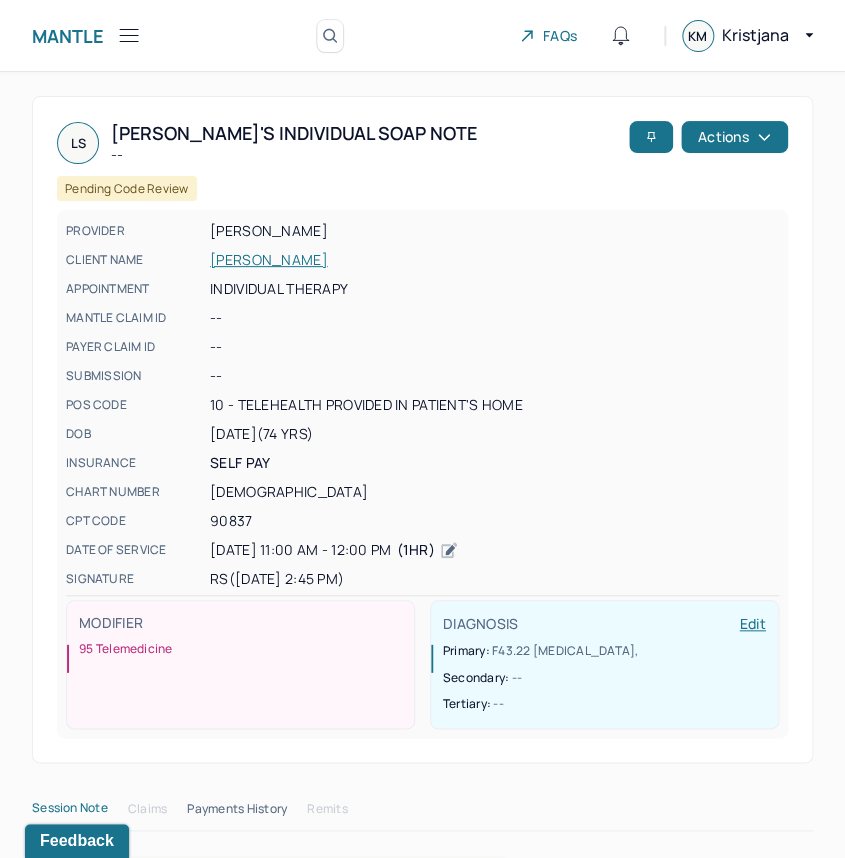 click on "SANDBERG, LOUIS" at bounding box center (494, 260) 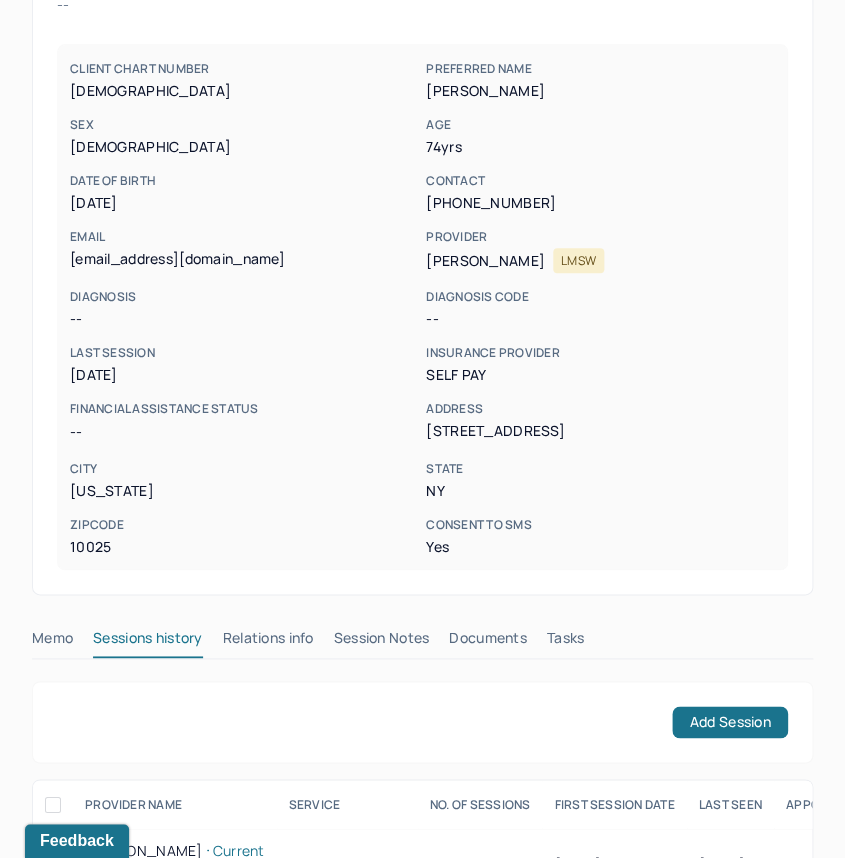 scroll, scrollTop: 238, scrollLeft: 0, axis: vertical 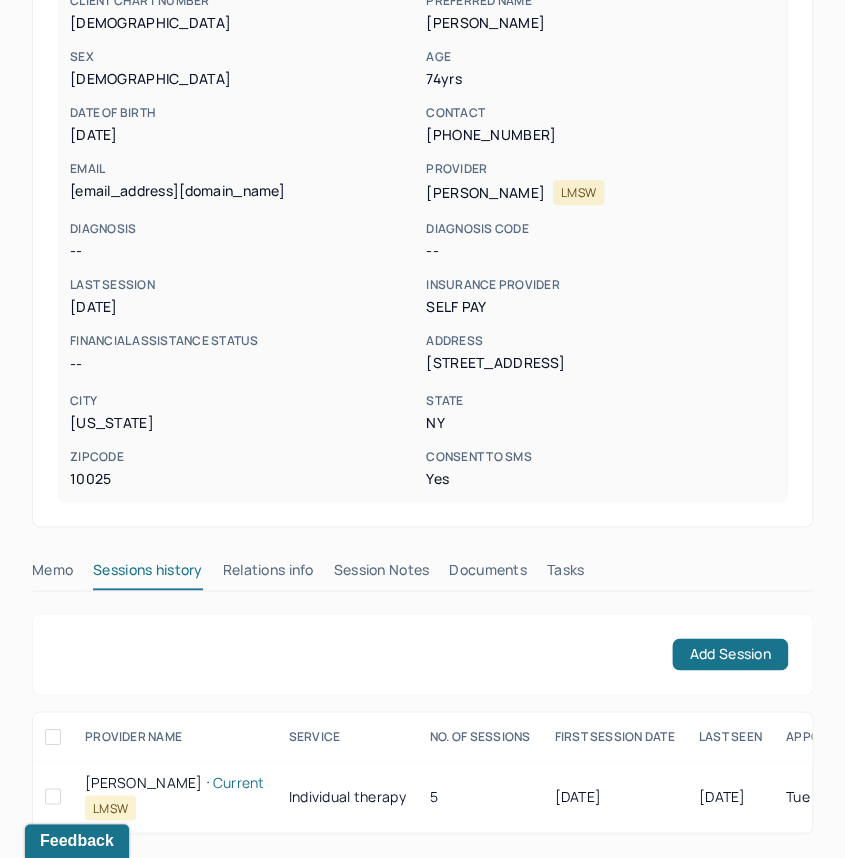 click on "Session Notes" at bounding box center [382, 574] 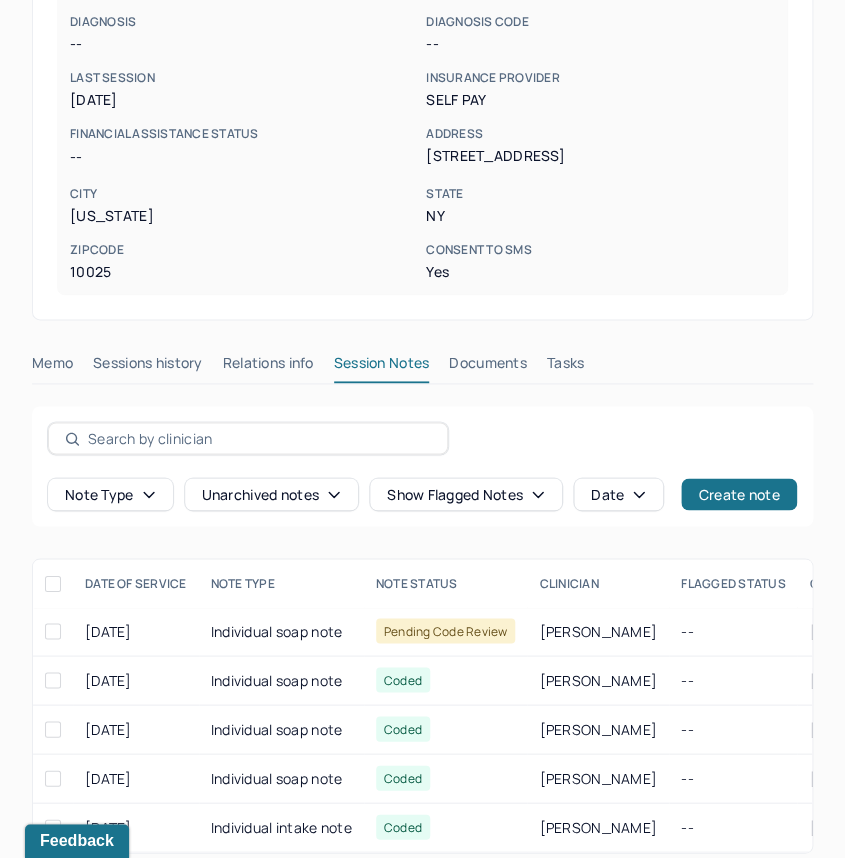 scroll, scrollTop: 463, scrollLeft: 0, axis: vertical 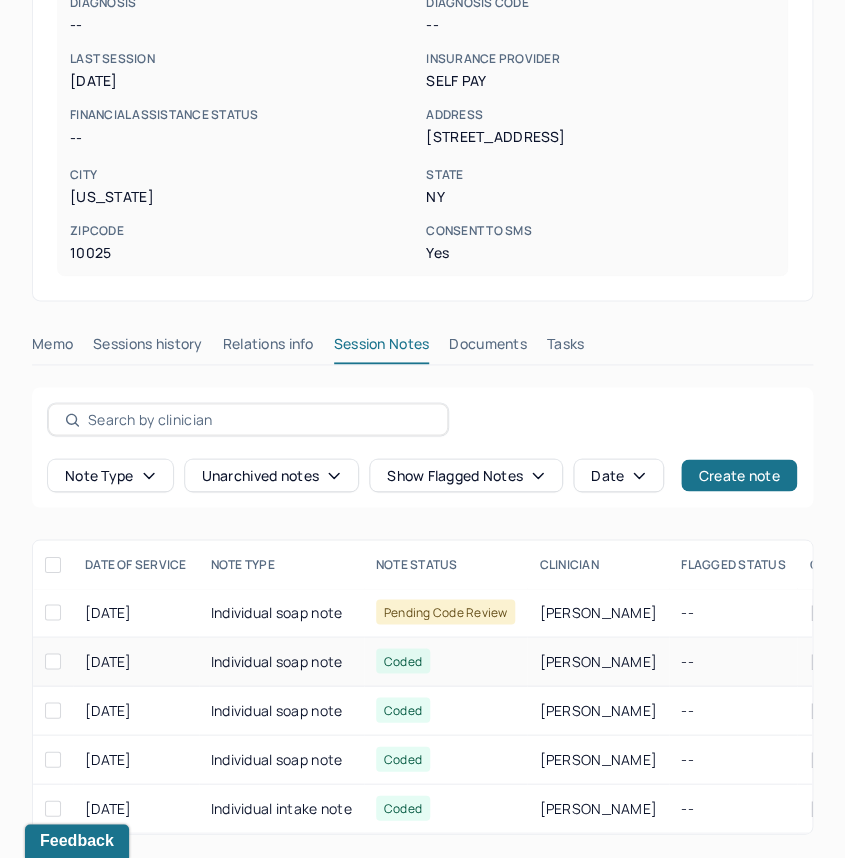 click on "Individual soap note" at bounding box center [281, 661] 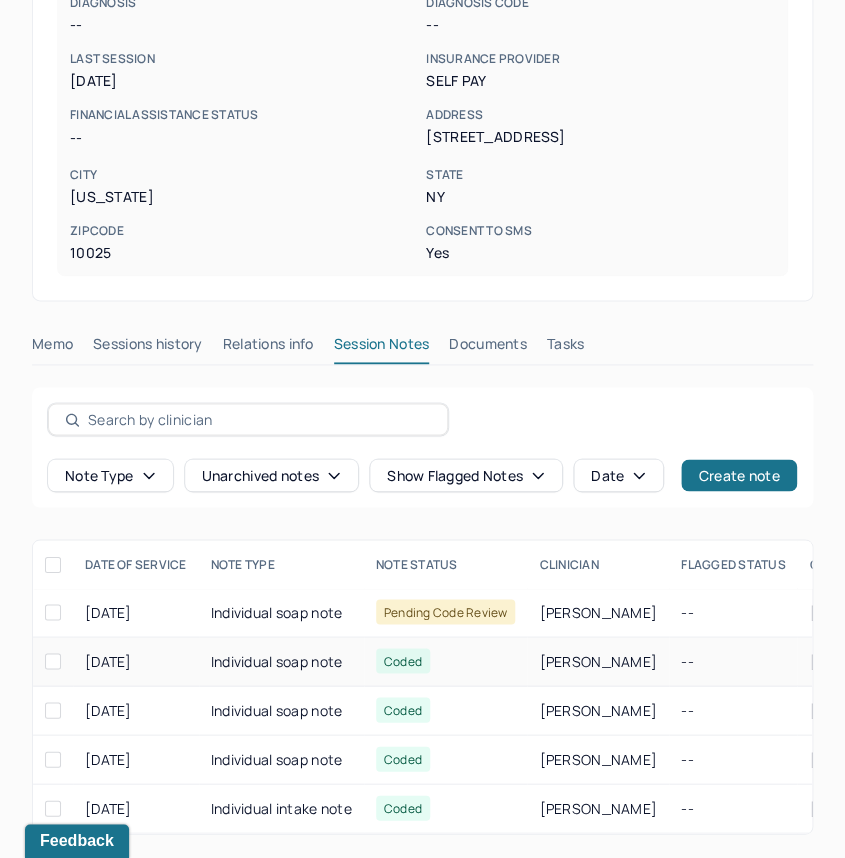 click on "Individual soap note" at bounding box center (281, 661) 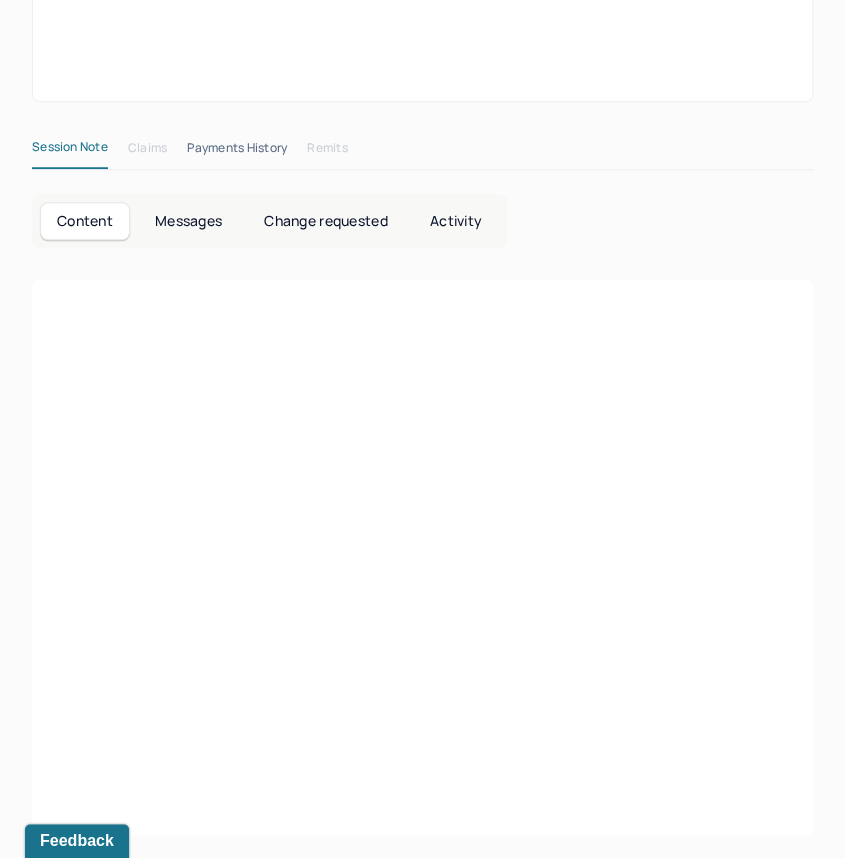 scroll, scrollTop: 463, scrollLeft: 0, axis: vertical 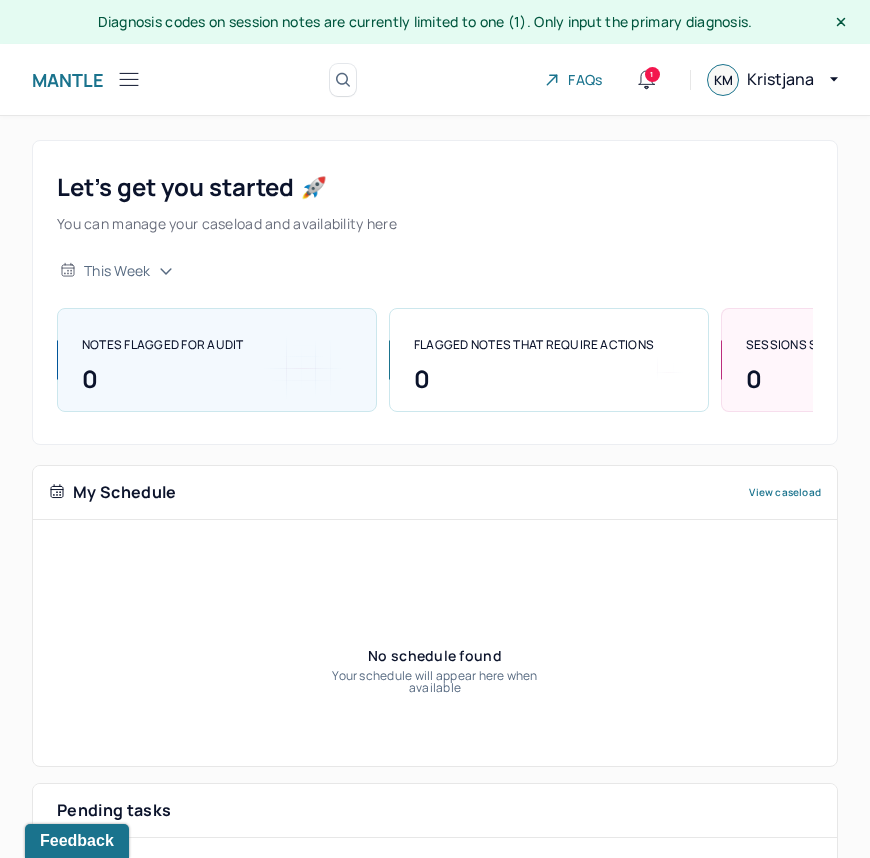click 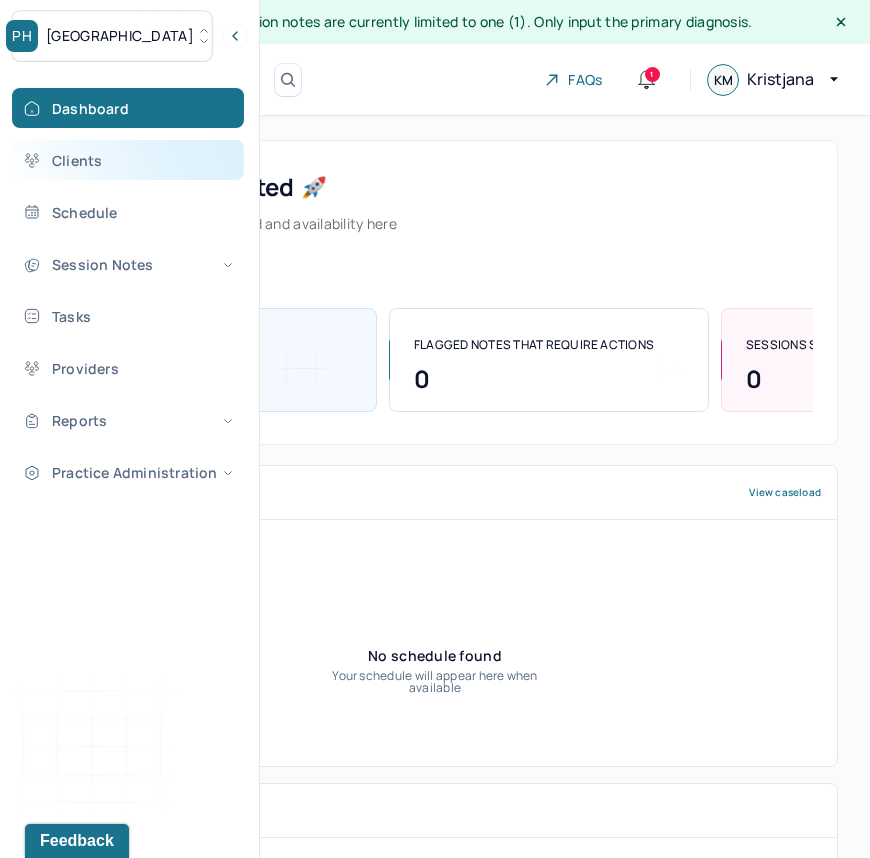 click on "Clients" at bounding box center (128, 160) 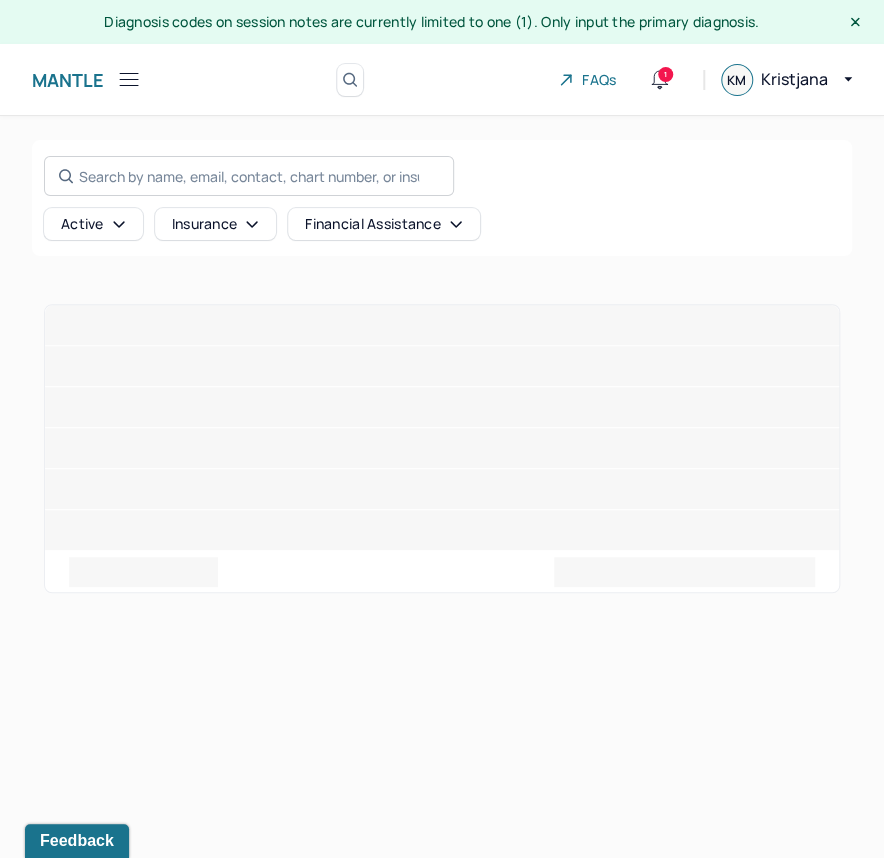 click on "Search by name, email, contact, chart number, or insurance id..." at bounding box center [249, 176] 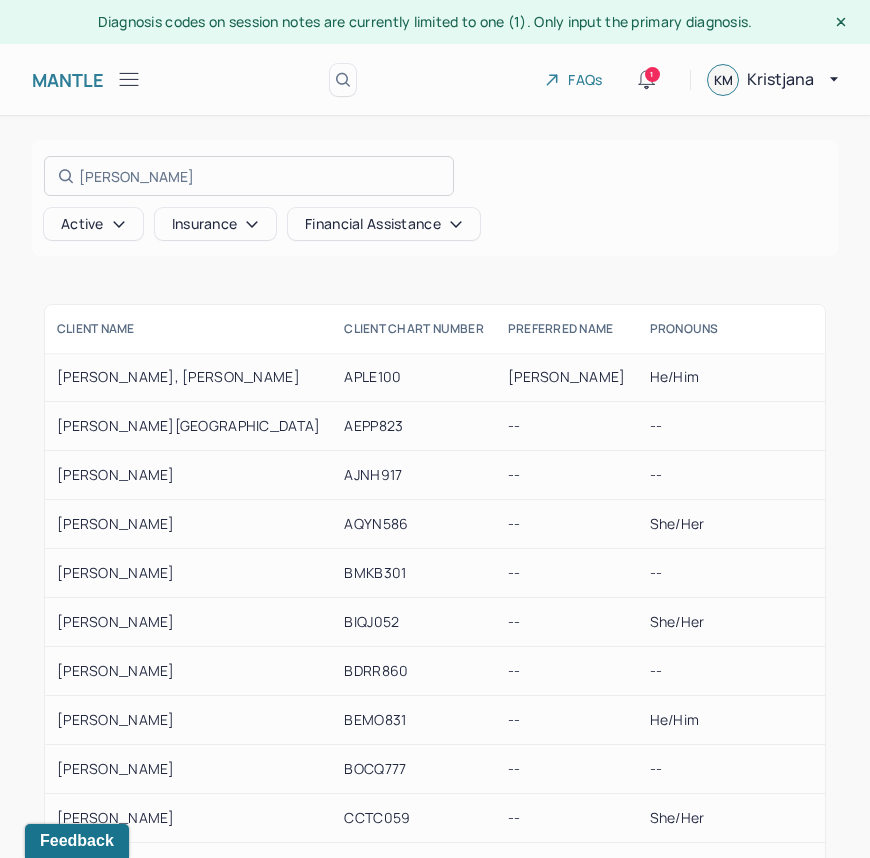 type on "elena" 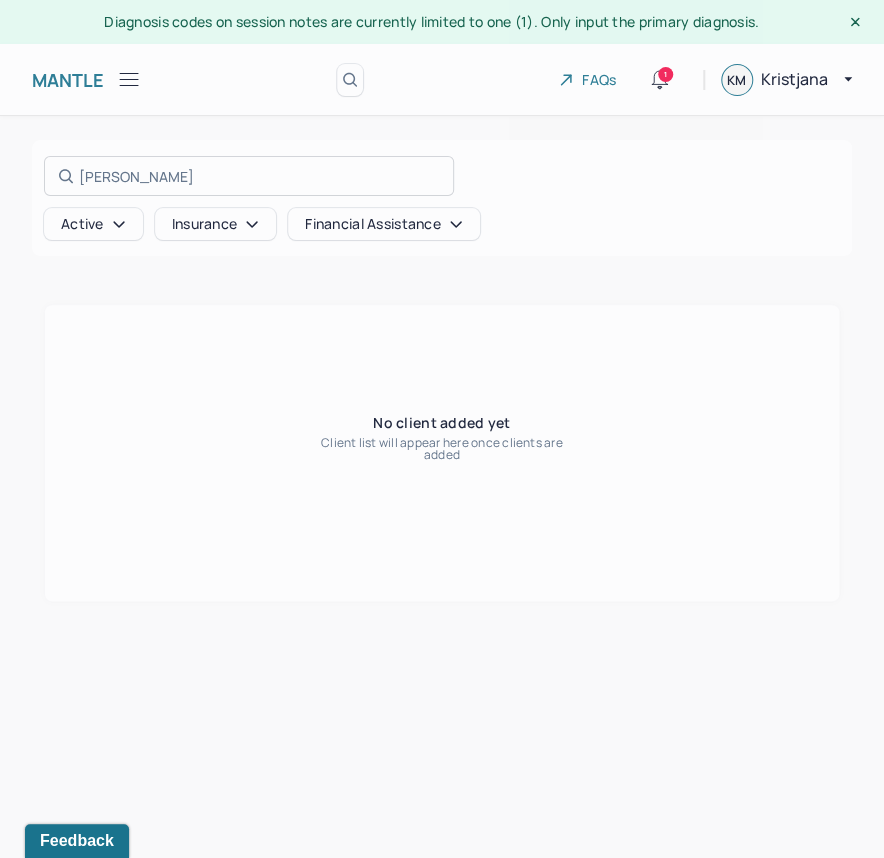 drag, startPoint x: 102, startPoint y: 170, endPoint x: 125, endPoint y: 167, distance: 23.194826 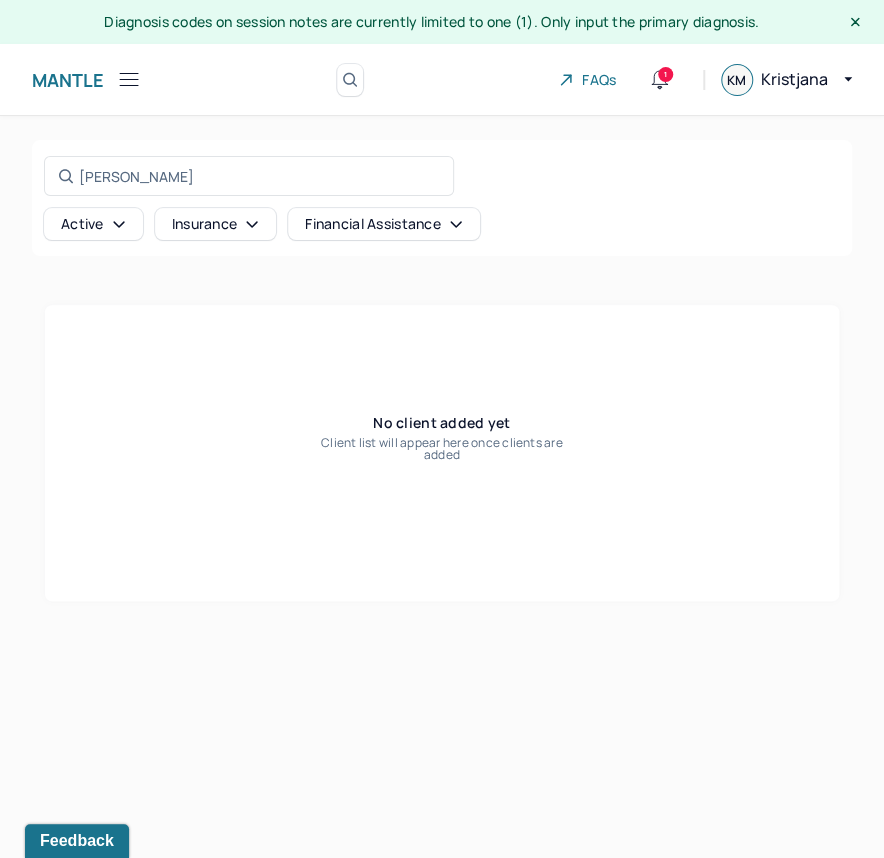click 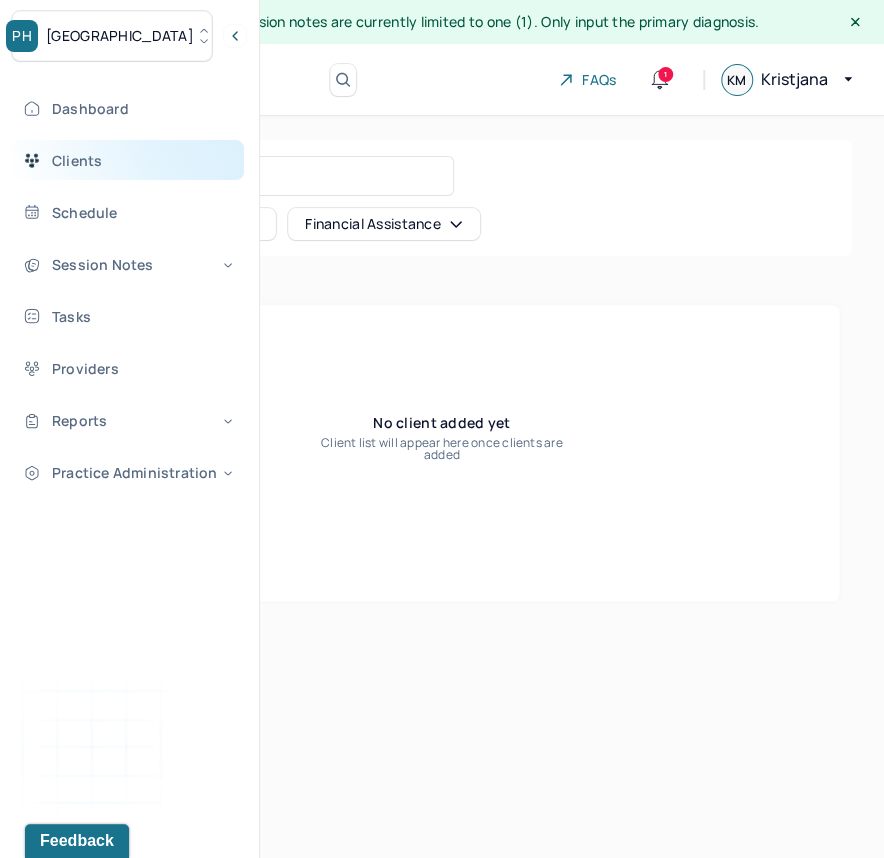 drag, startPoint x: 339, startPoint y: 132, endPoint x: 224, endPoint y: 176, distance: 123.13001 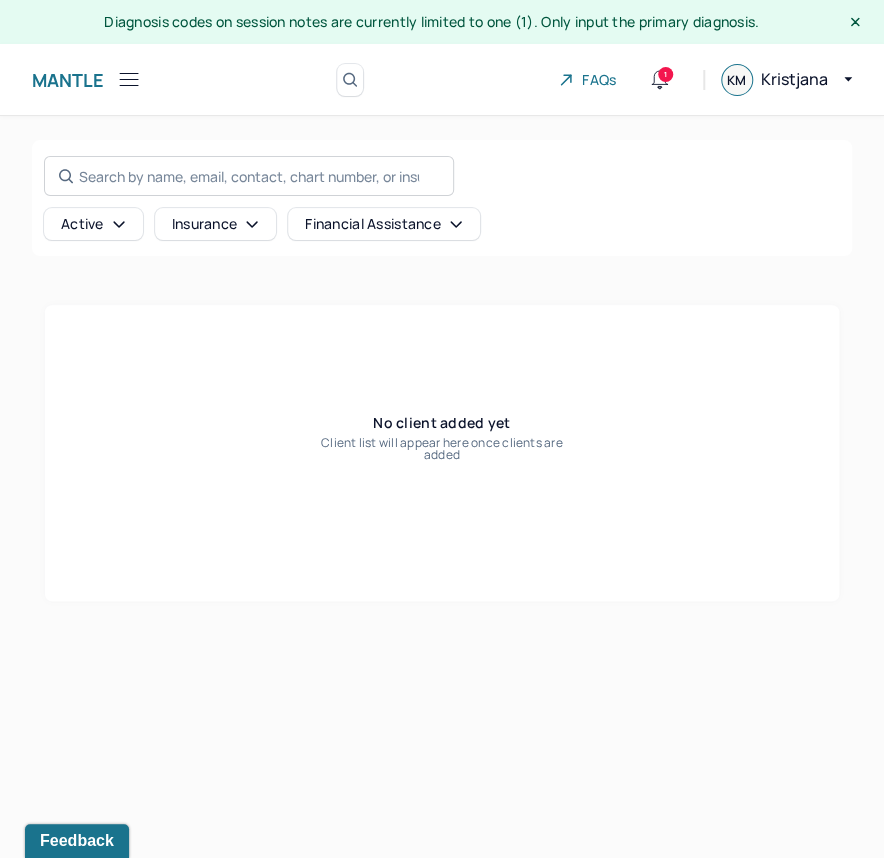 click on "Search by name, email, contact, chart number, or insurance id..." at bounding box center [249, 176] 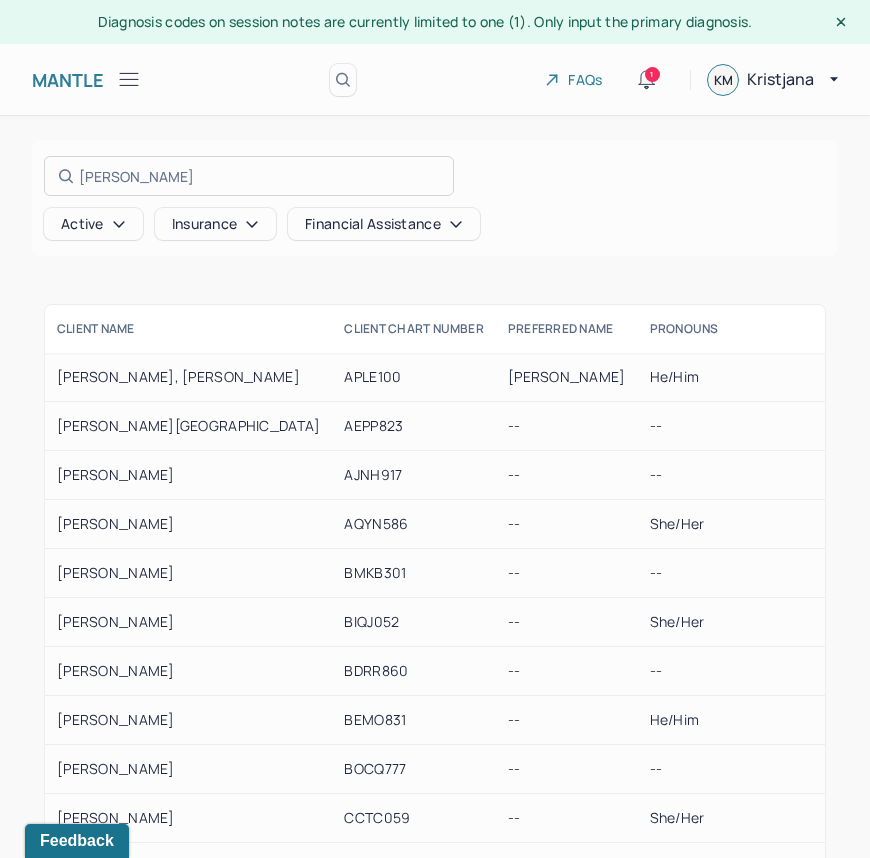 type on "[PERSON_NAME]" 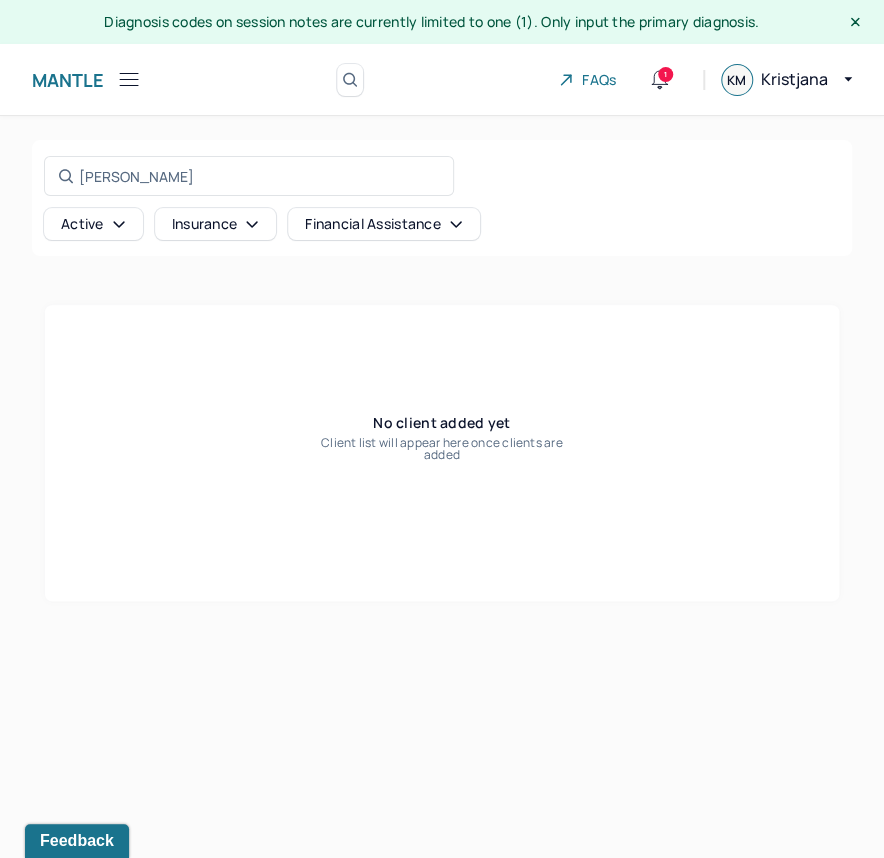 click 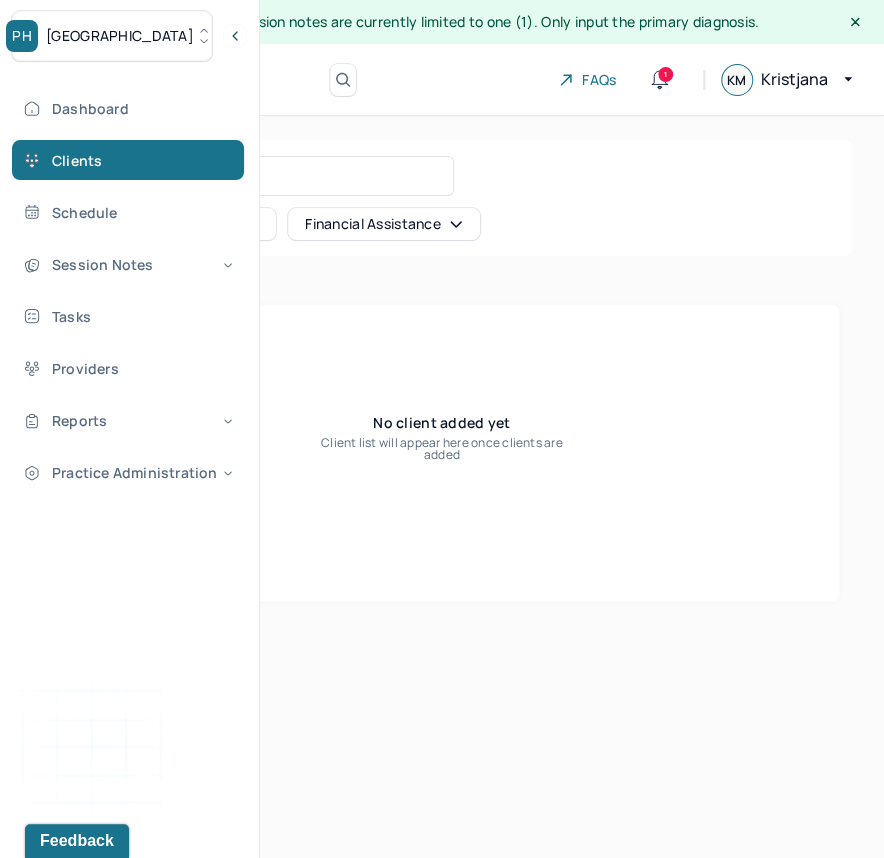 click on "PH Park Hill" at bounding box center (112, 36) 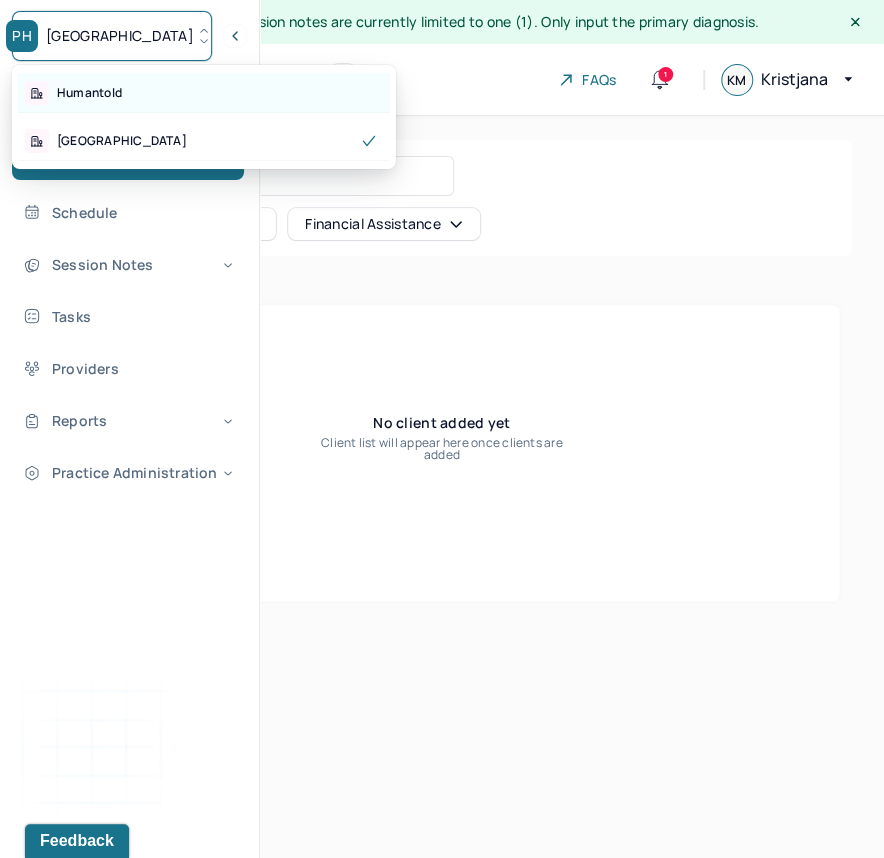 click on "Humantold" at bounding box center (204, 93) 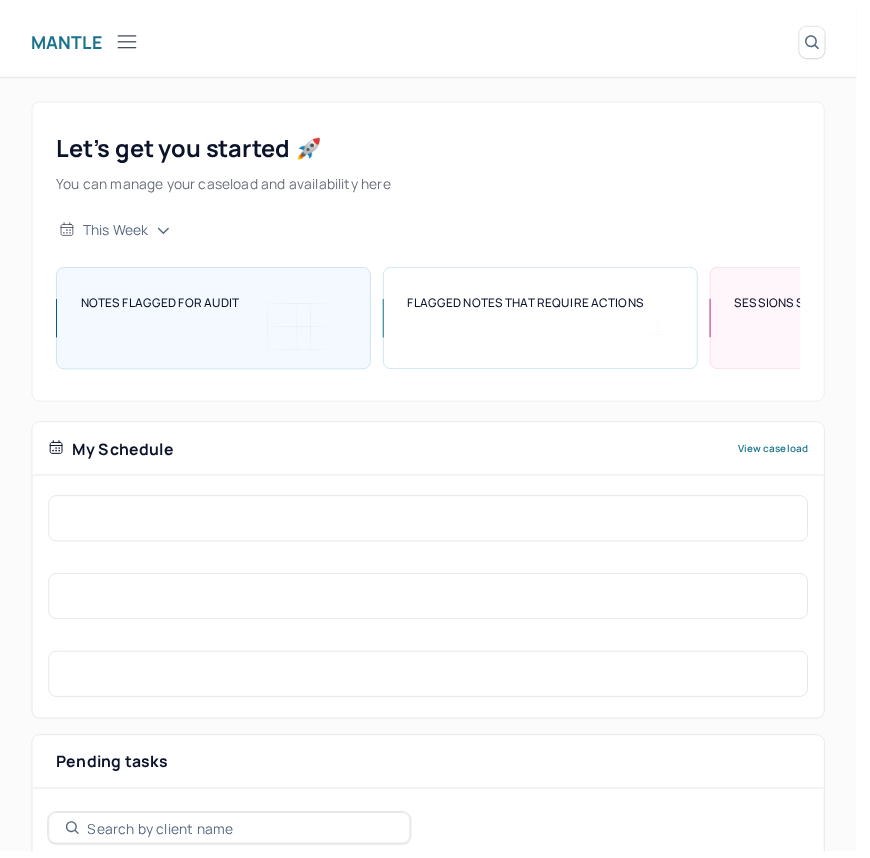 scroll, scrollTop: 0, scrollLeft: 0, axis: both 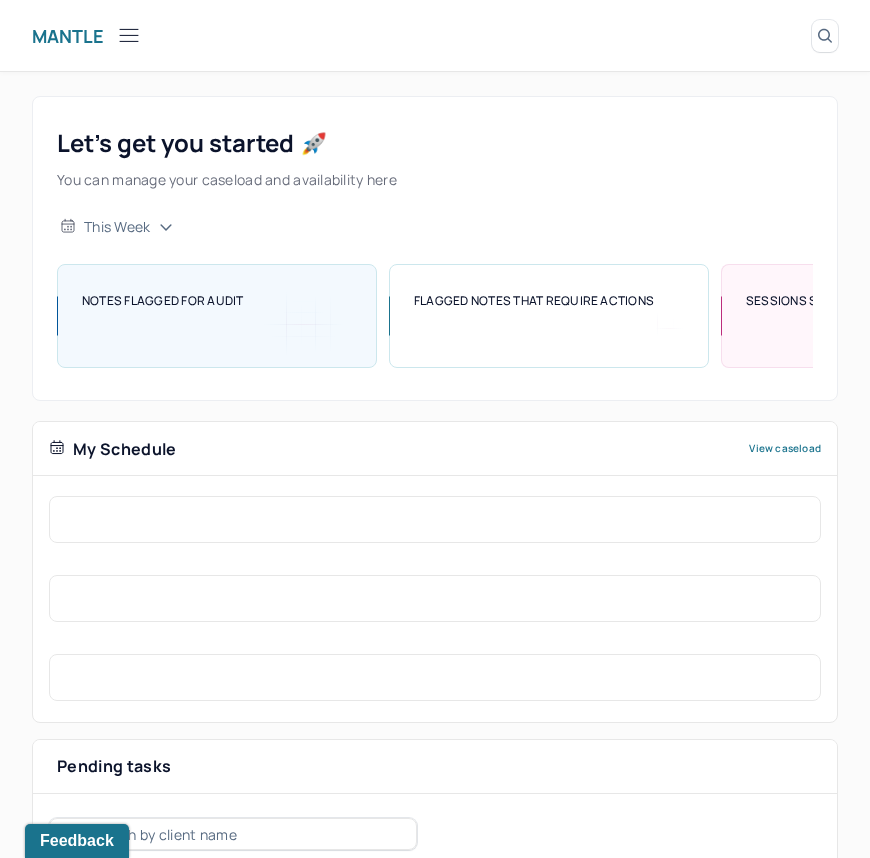 click 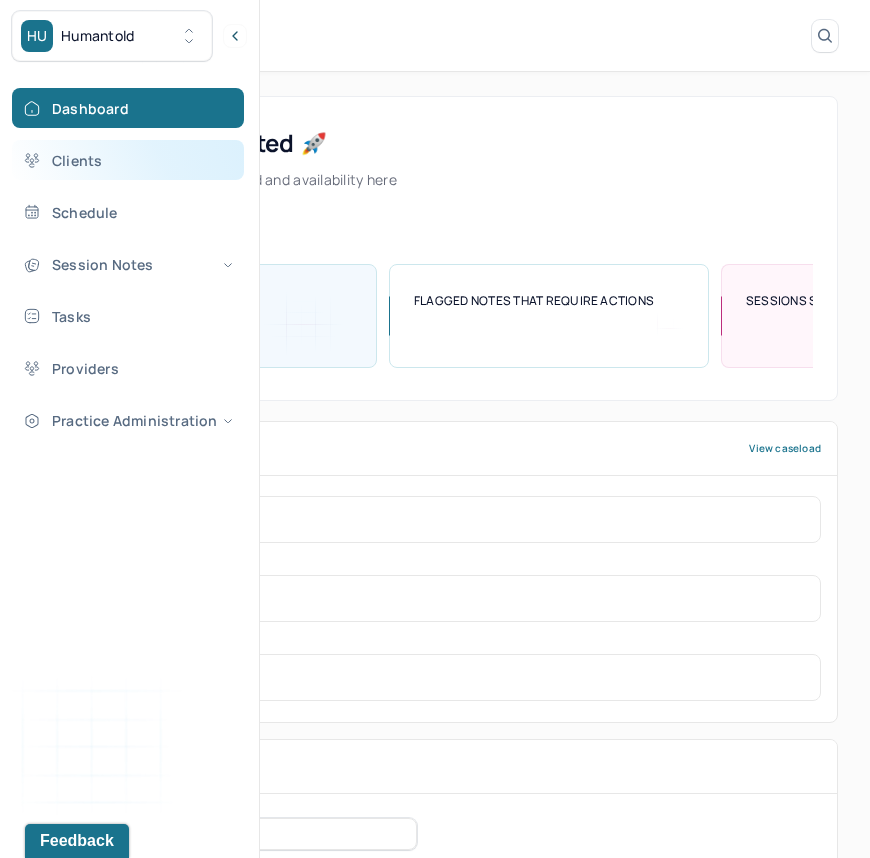 click on "Clients" at bounding box center [128, 160] 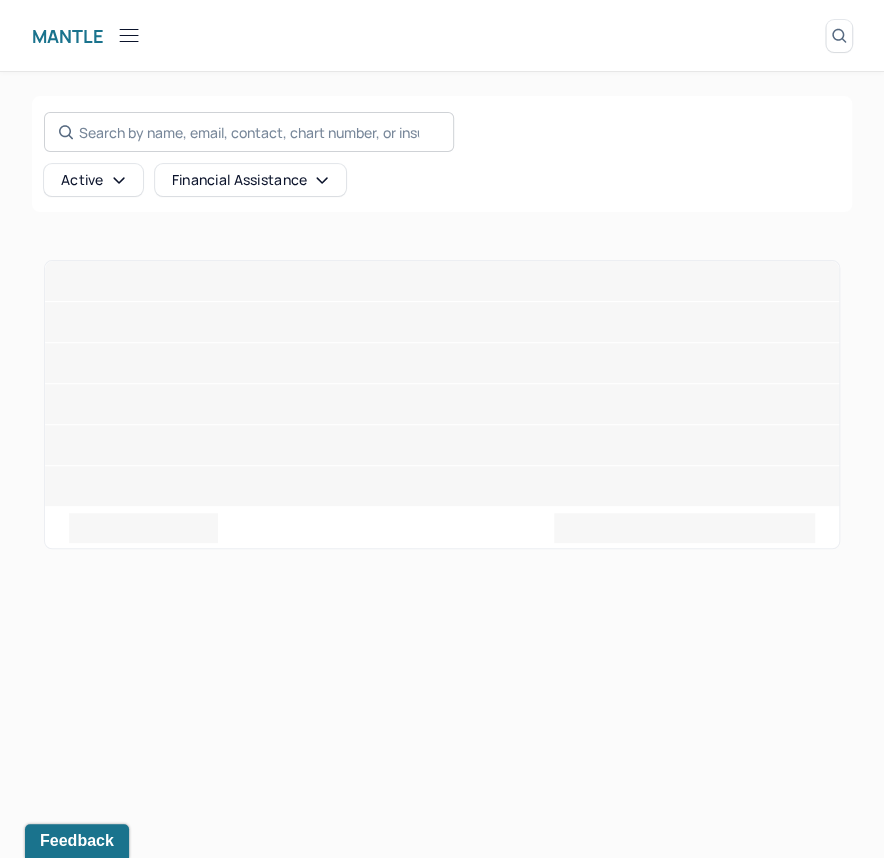 click on "Search by name, email, contact, chart number, or insurance id..." at bounding box center (249, 132) 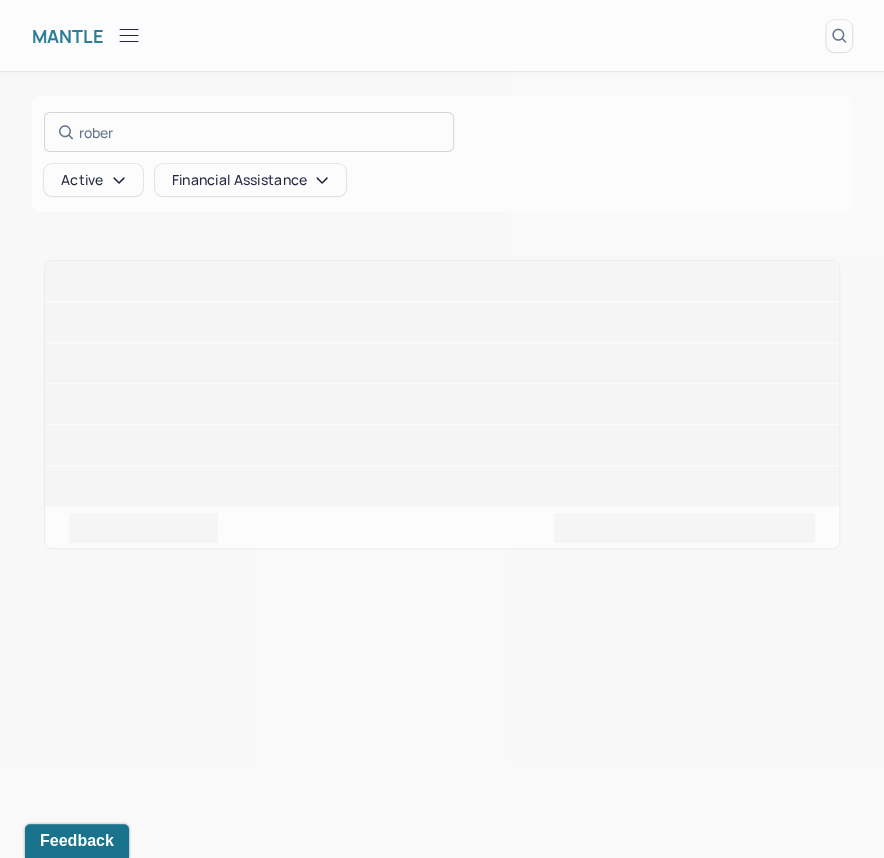 type on "[PERSON_NAME]" 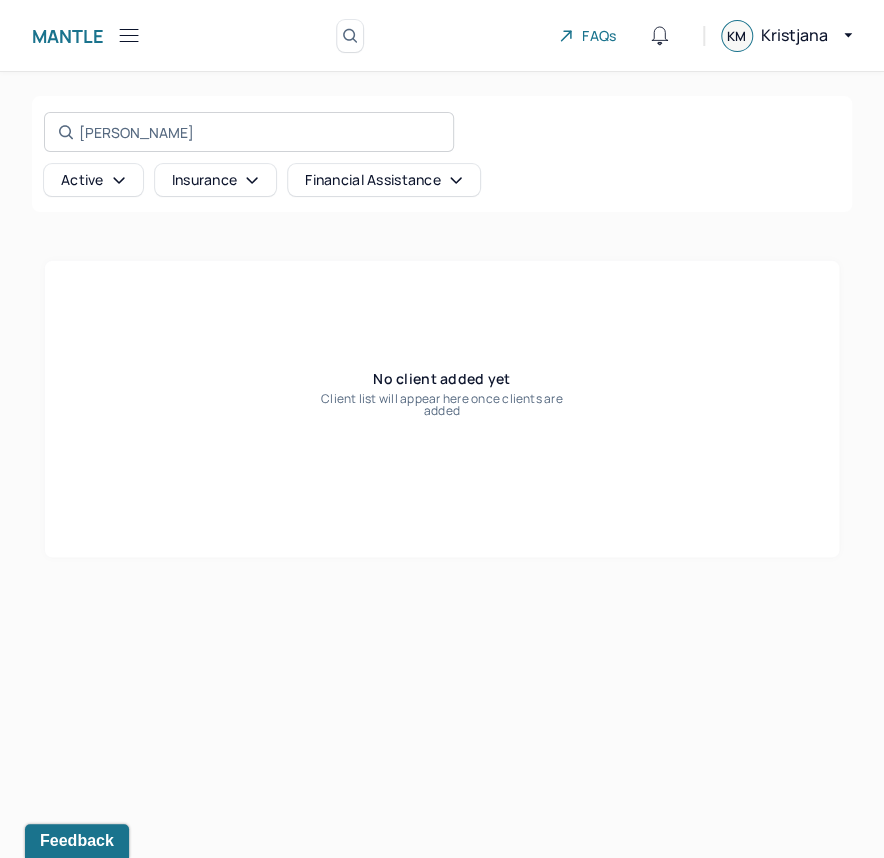 click on "[PERSON_NAME] Search by name, email, contact, chart number, or insurance id..." at bounding box center (249, 132) 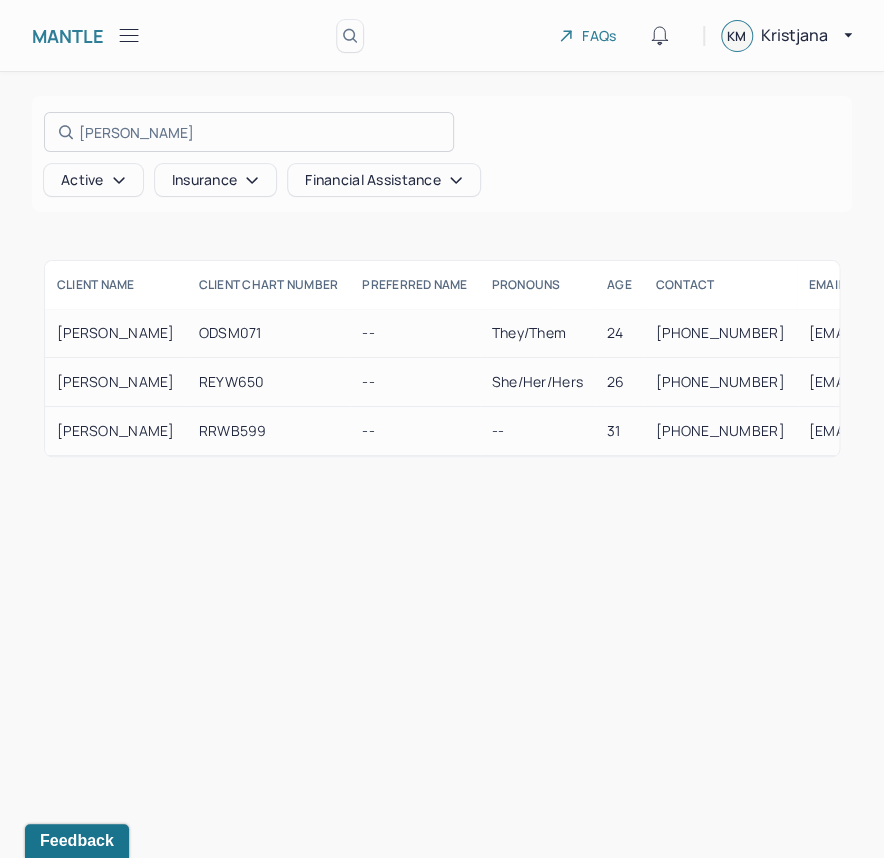 type on "[PERSON_NAME]" 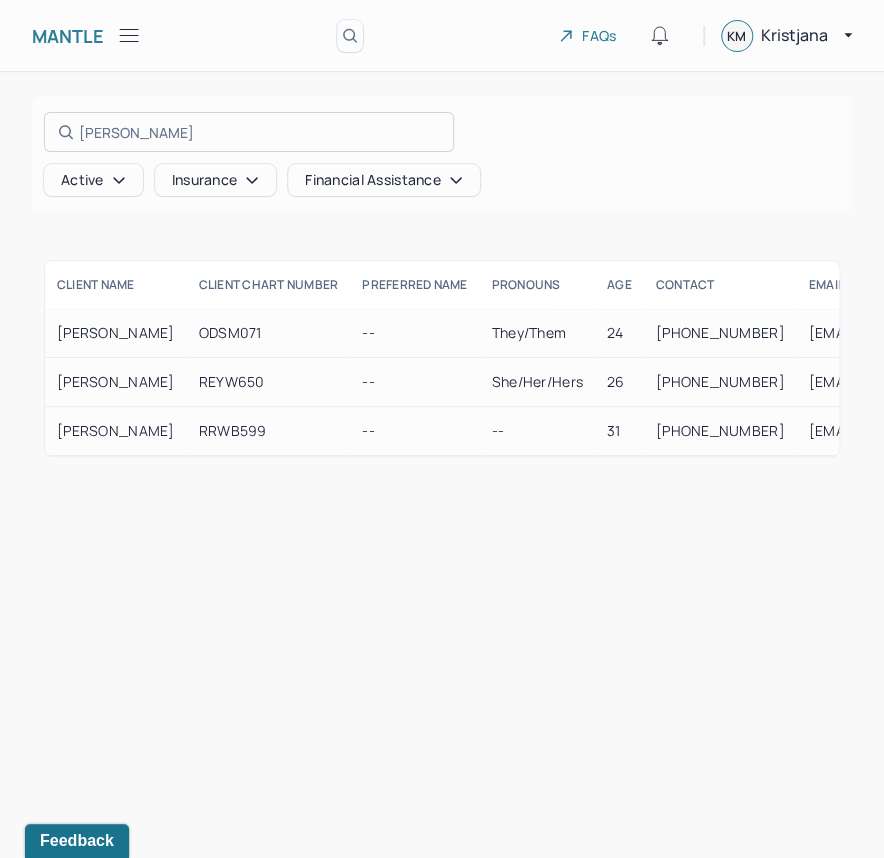 click at bounding box center (442, 429) 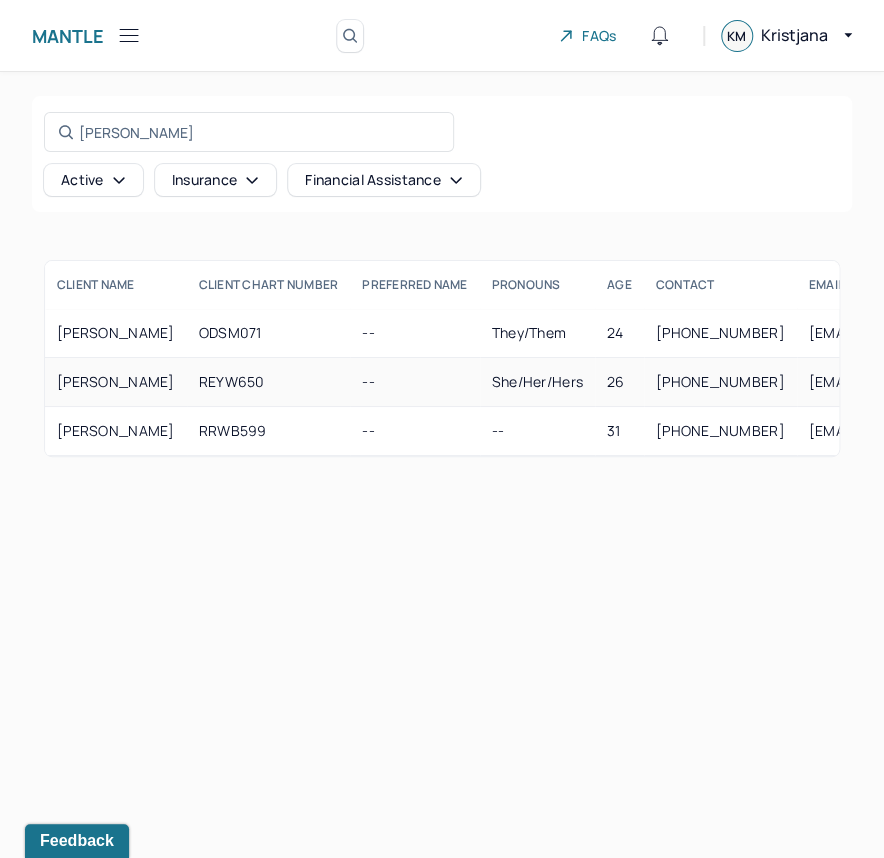 click on "[PERSON_NAME]" at bounding box center (116, 382) 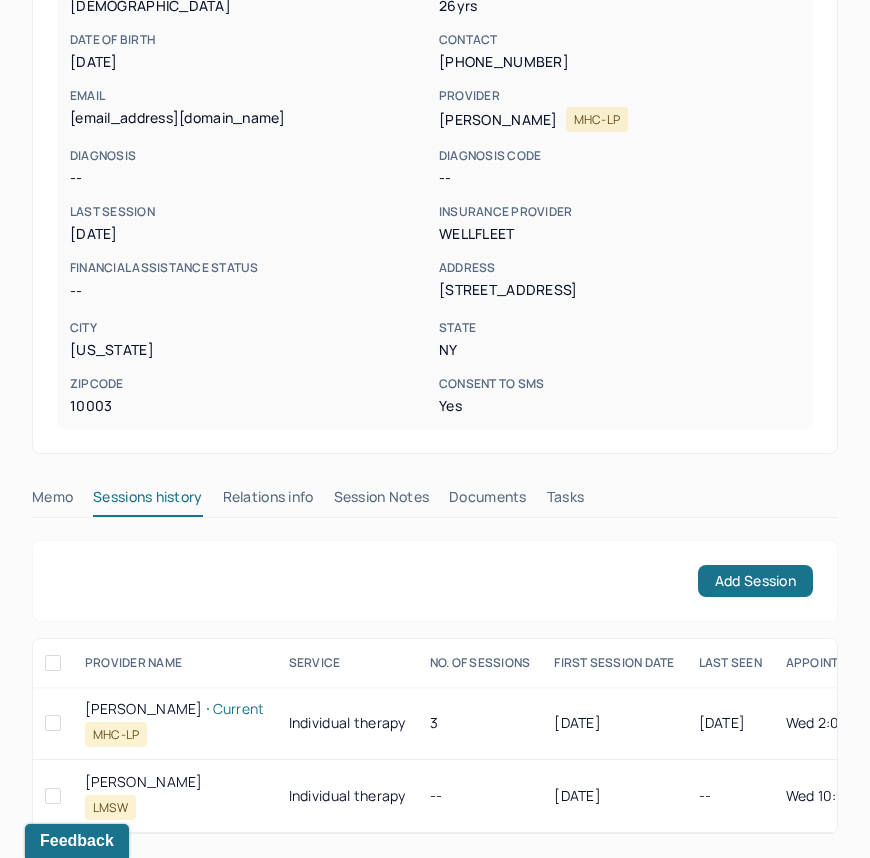 scroll, scrollTop: 308, scrollLeft: 0, axis: vertical 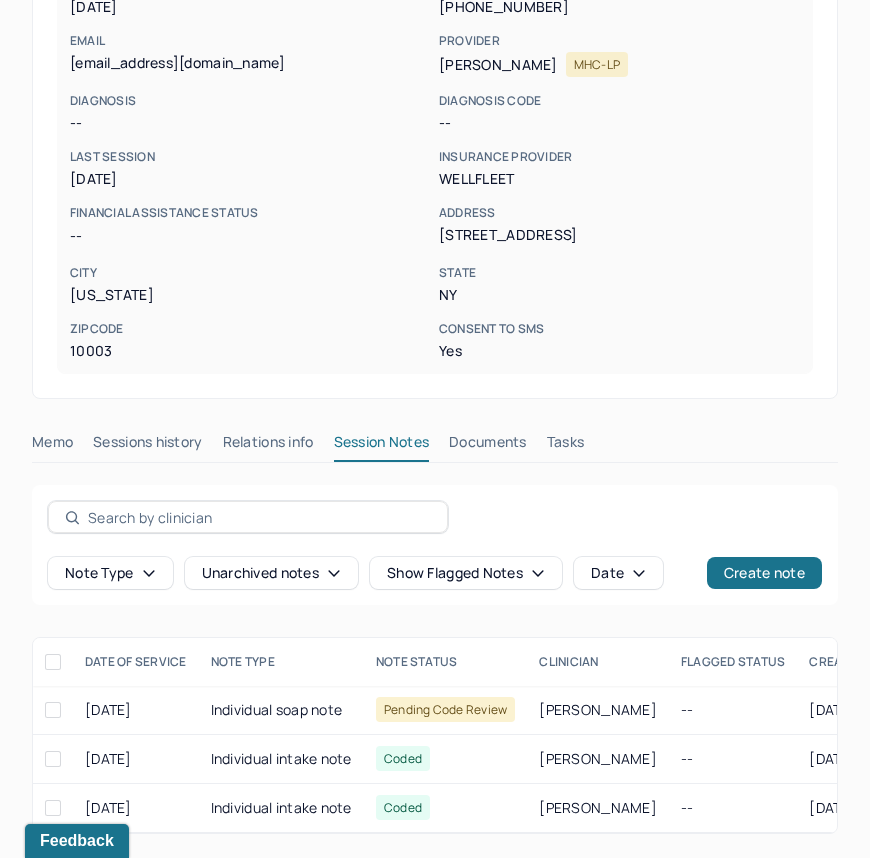 click on "Sessions history" at bounding box center (147, 446) 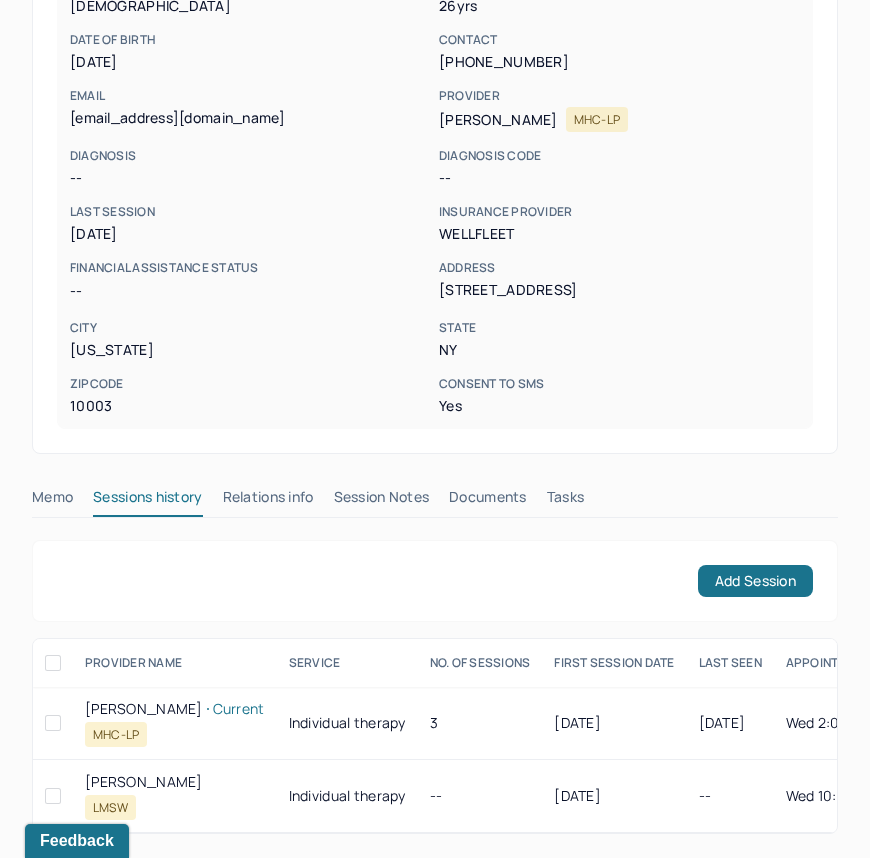 scroll, scrollTop: 310, scrollLeft: 0, axis: vertical 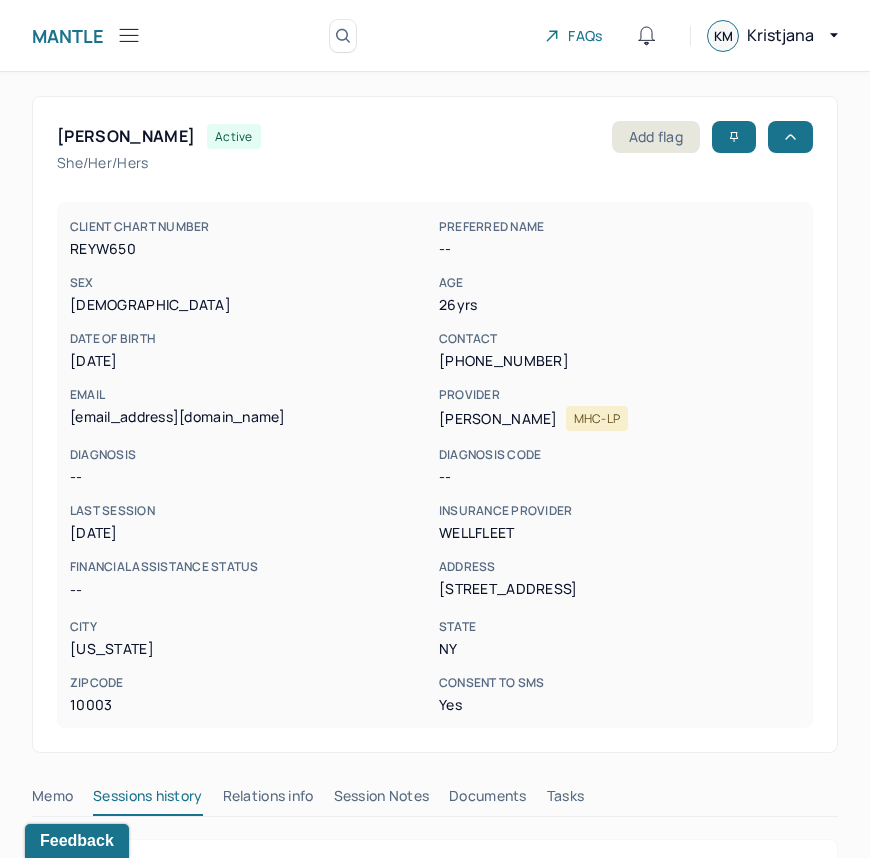 click 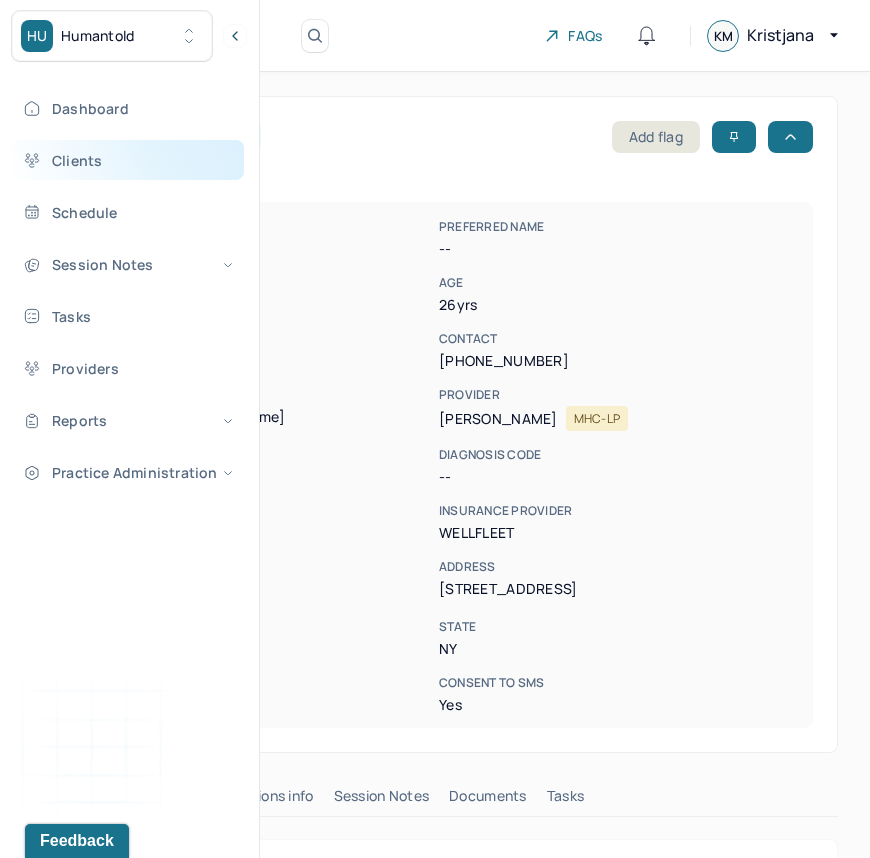 click on "Clients" at bounding box center (128, 160) 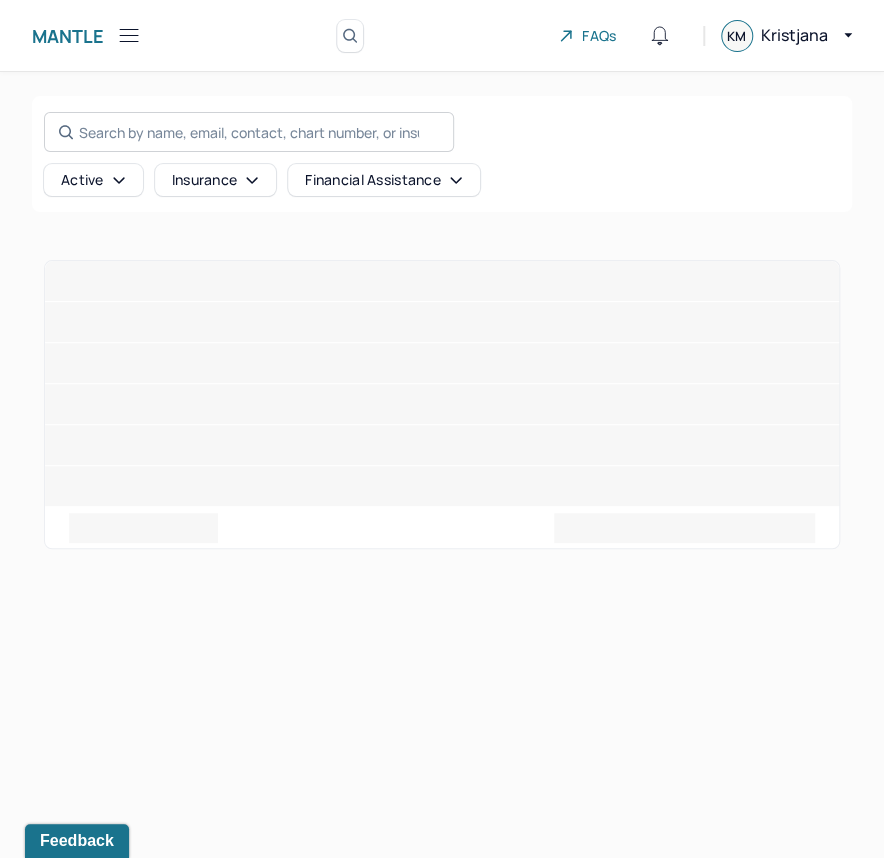click on "Search by name, email, contact, chart number, or insurance id..." at bounding box center [249, 132] 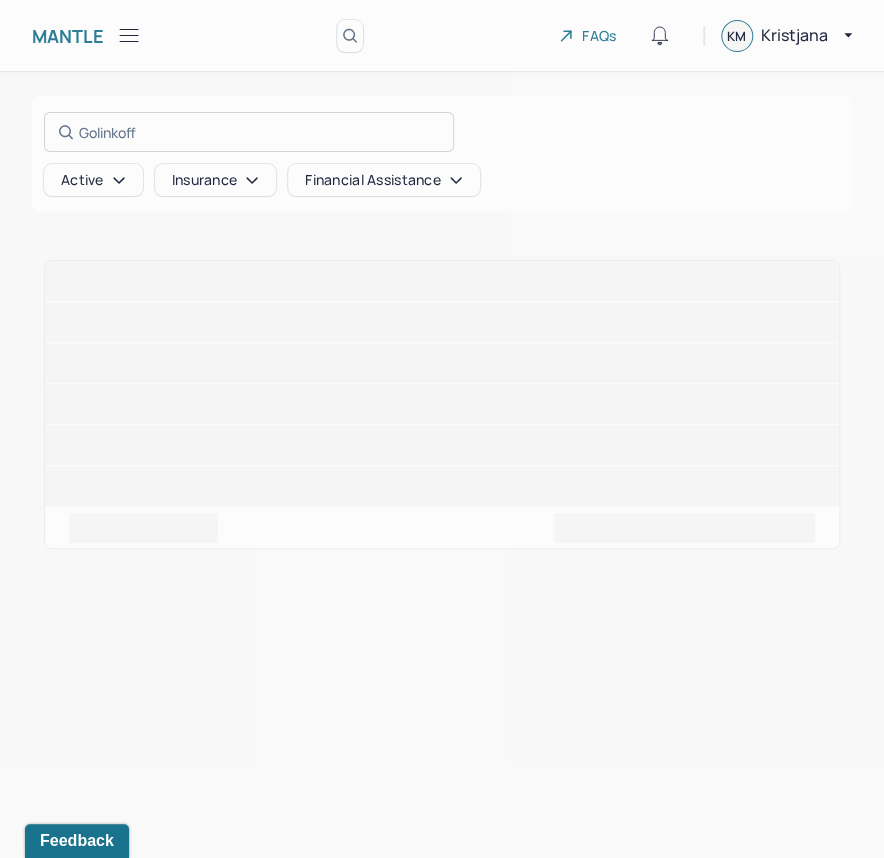 type on "Golinkoff" 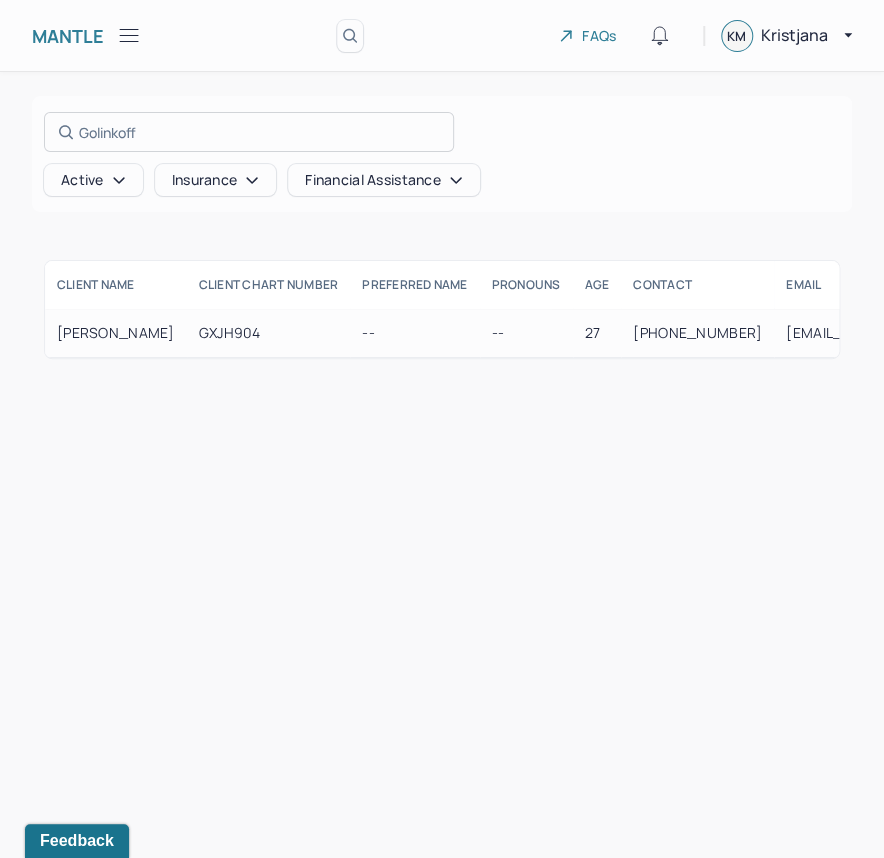 click at bounding box center (442, 429) 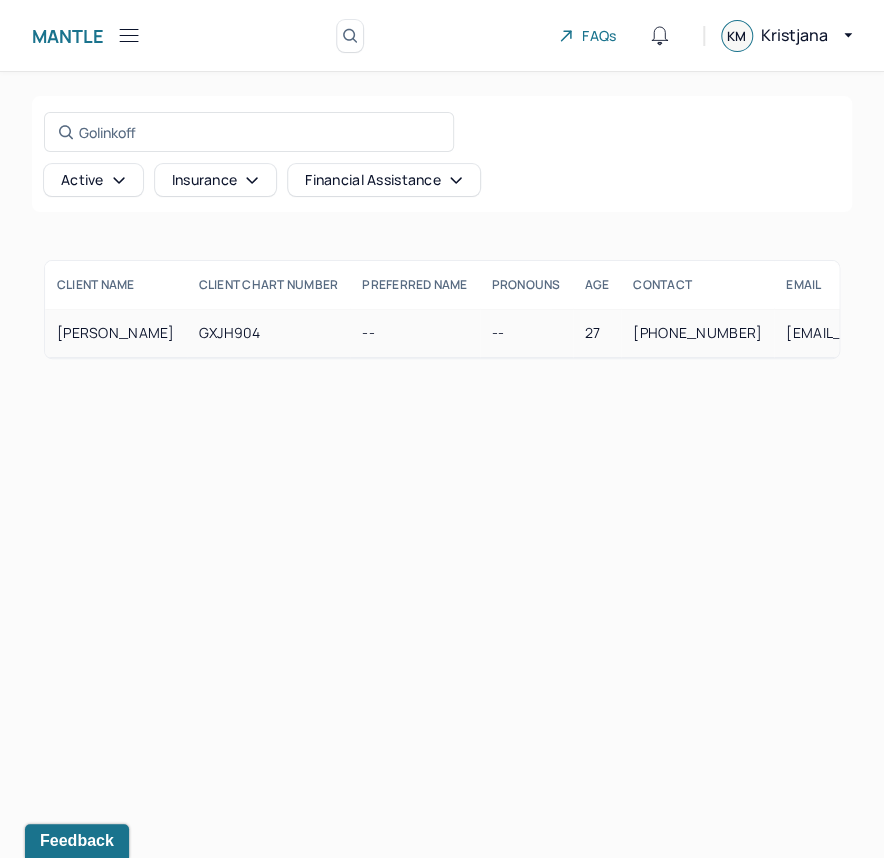 click on "GXJH904" at bounding box center (269, 333) 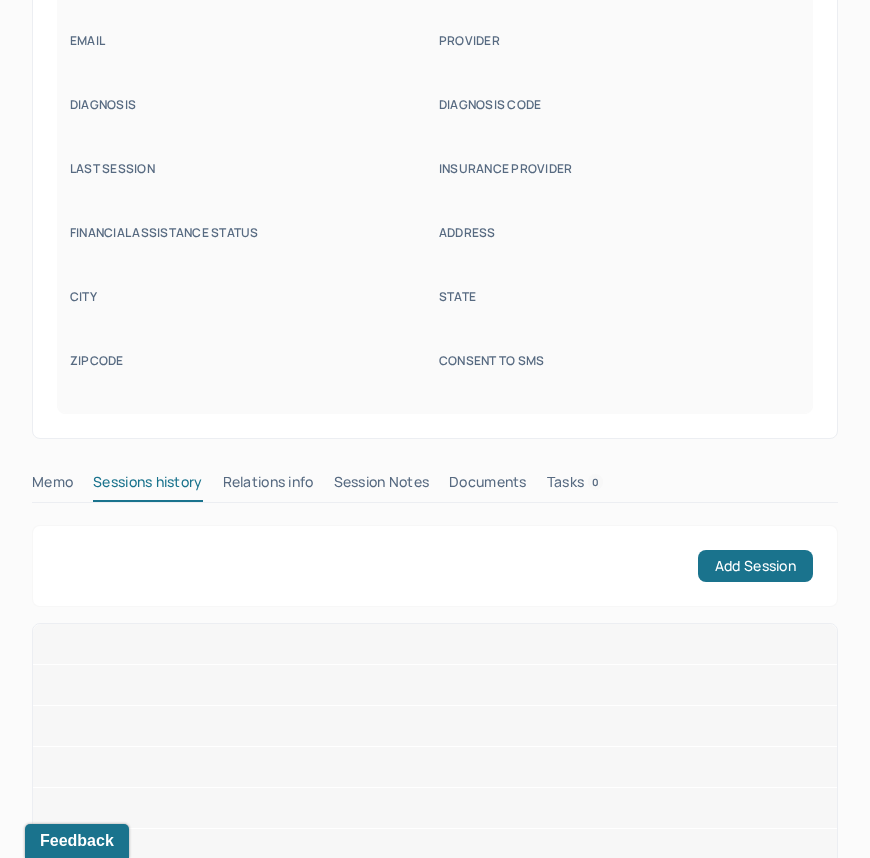 scroll, scrollTop: 372, scrollLeft: 0, axis: vertical 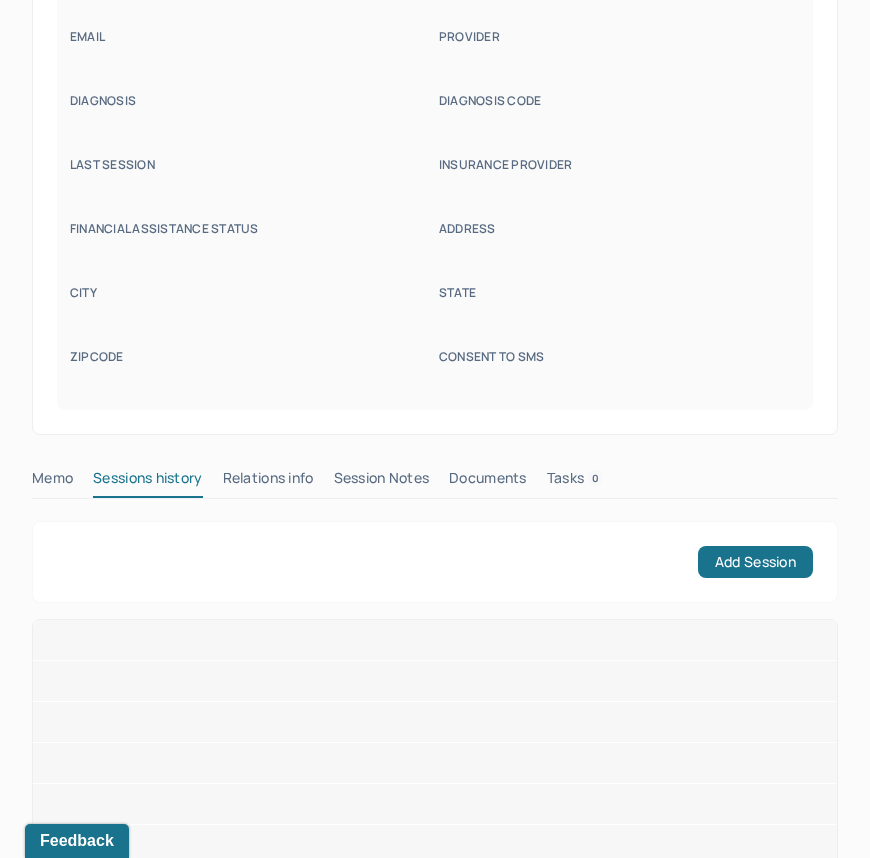 click on "Session Notes" at bounding box center (382, 482) 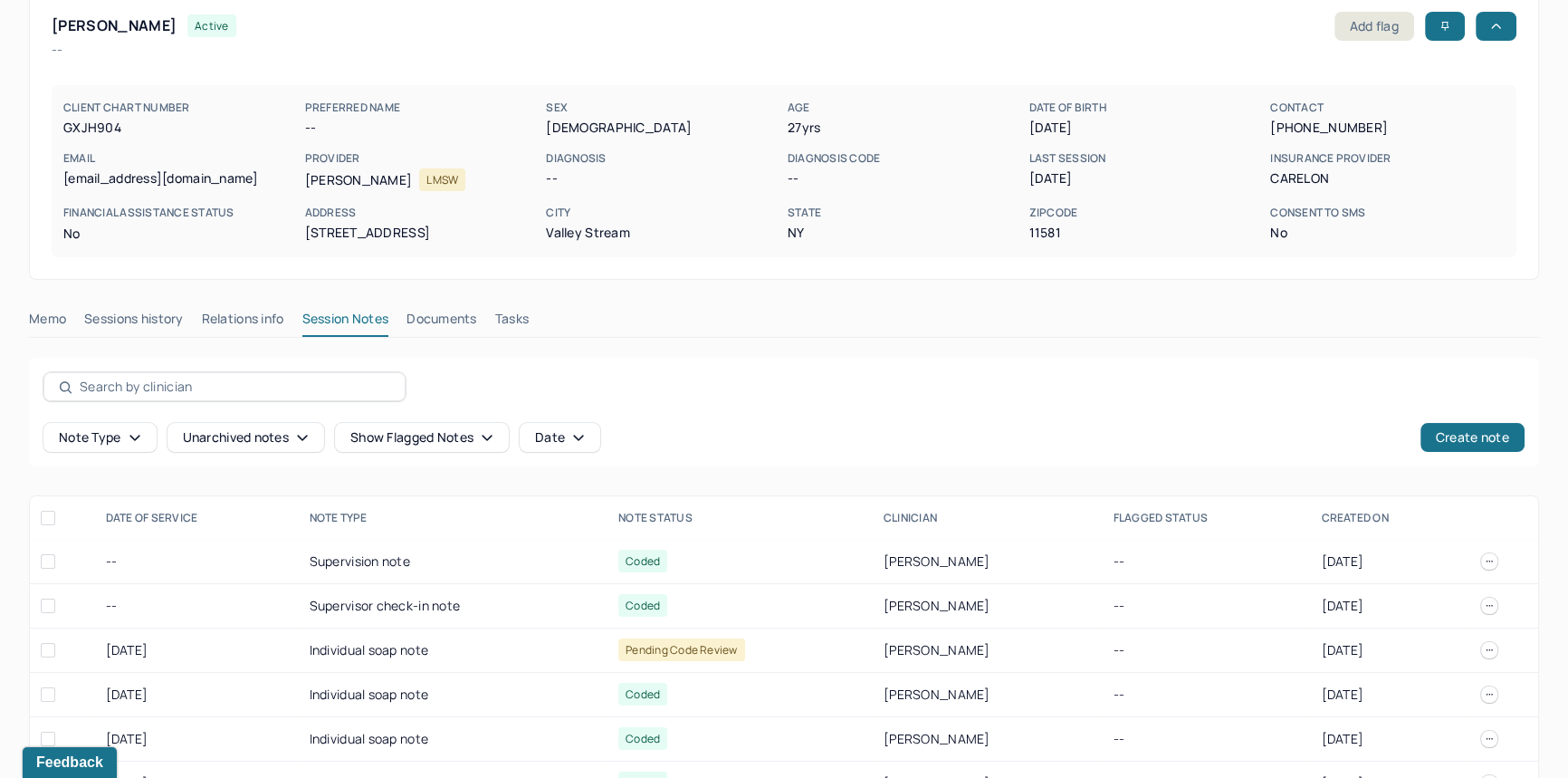 scroll, scrollTop: 101, scrollLeft: 0, axis: vertical 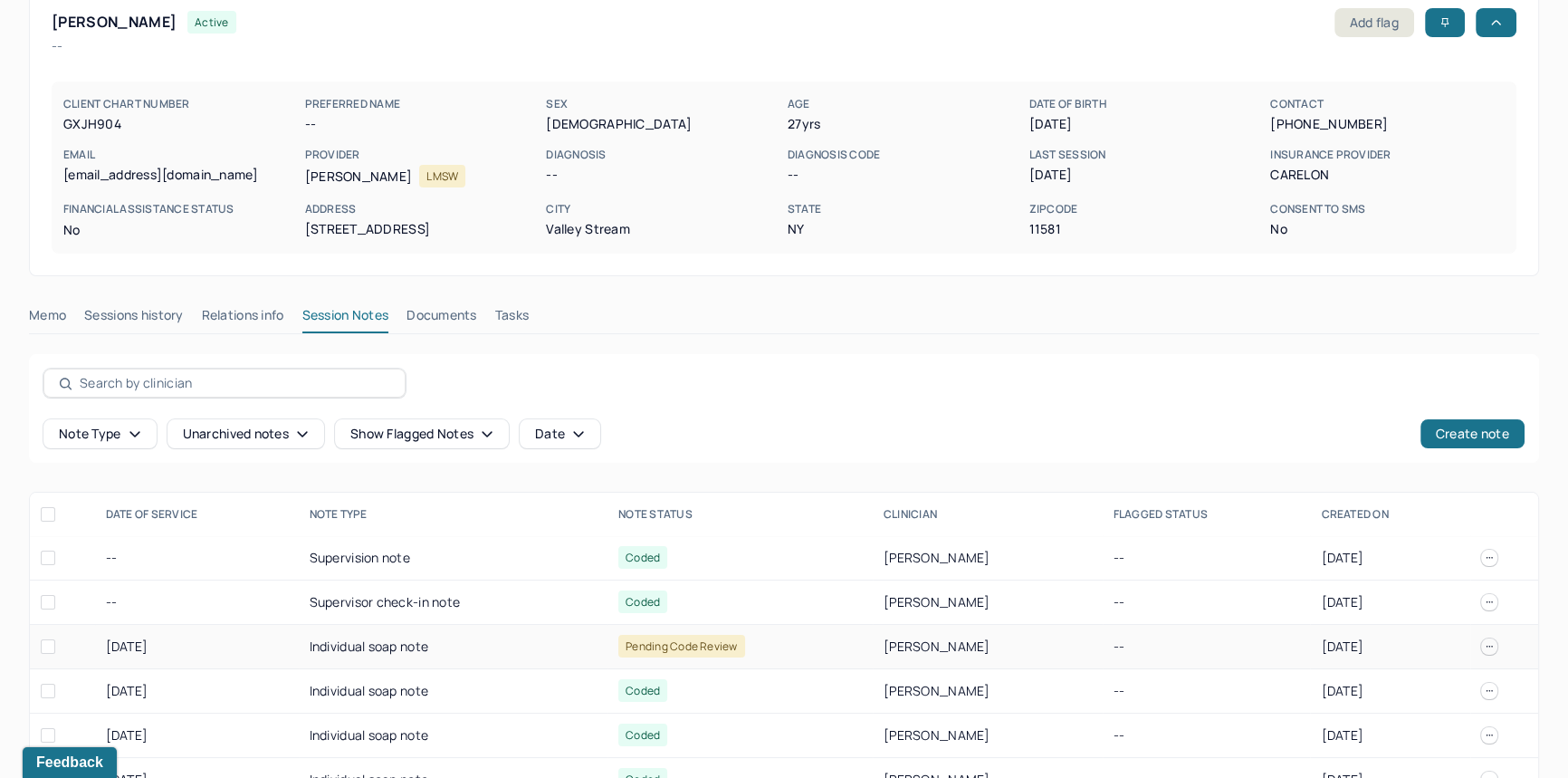 click on "Individual soap note" at bounding box center (454, 647) 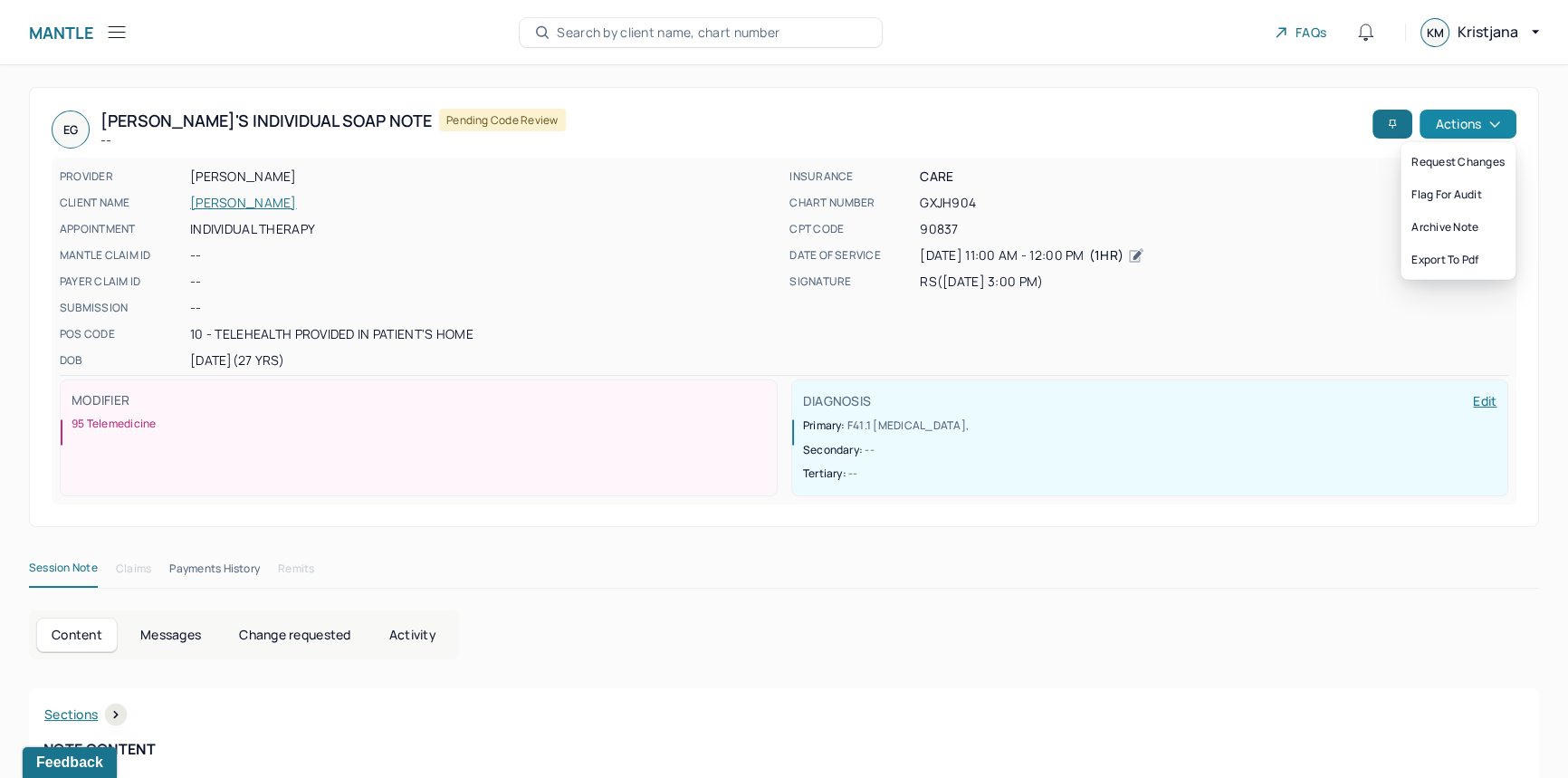 click on "Actions" at bounding box center [1468, 124] 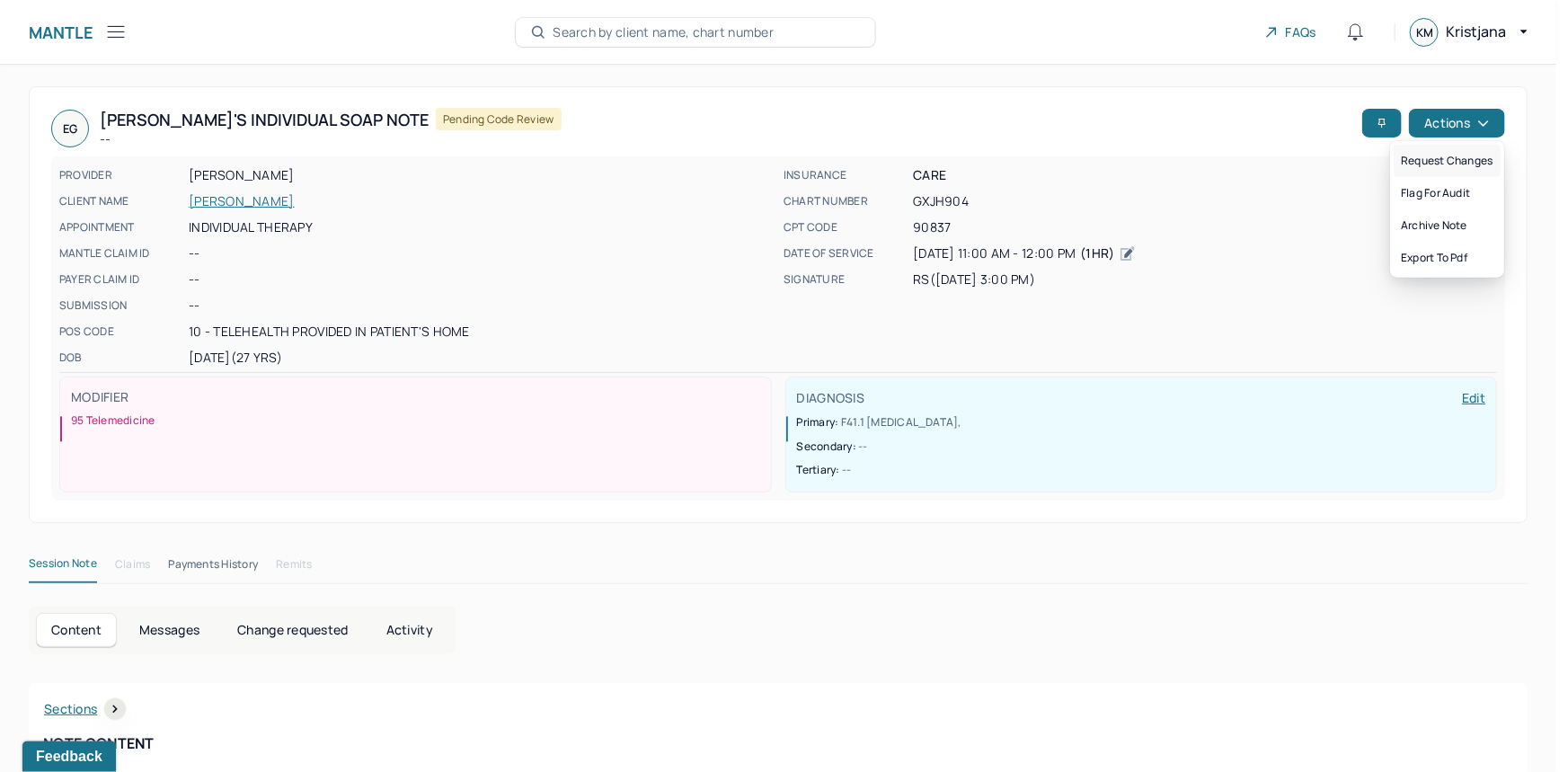 click on "Request changes" at bounding box center [1447, 161] 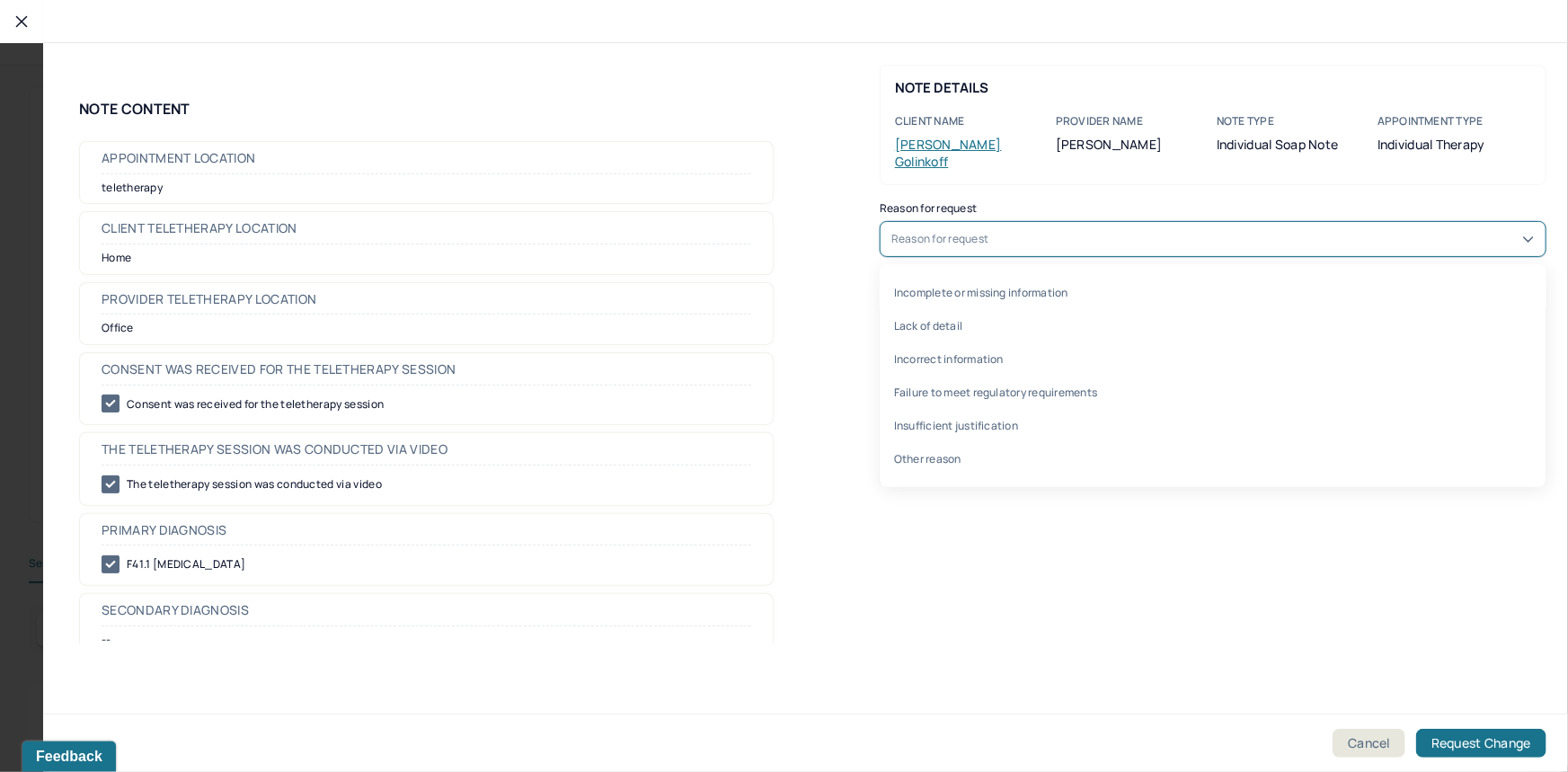 drag, startPoint x: 998, startPoint y: 206, endPoint x: 1000, endPoint y: 215, distance: 9.219544 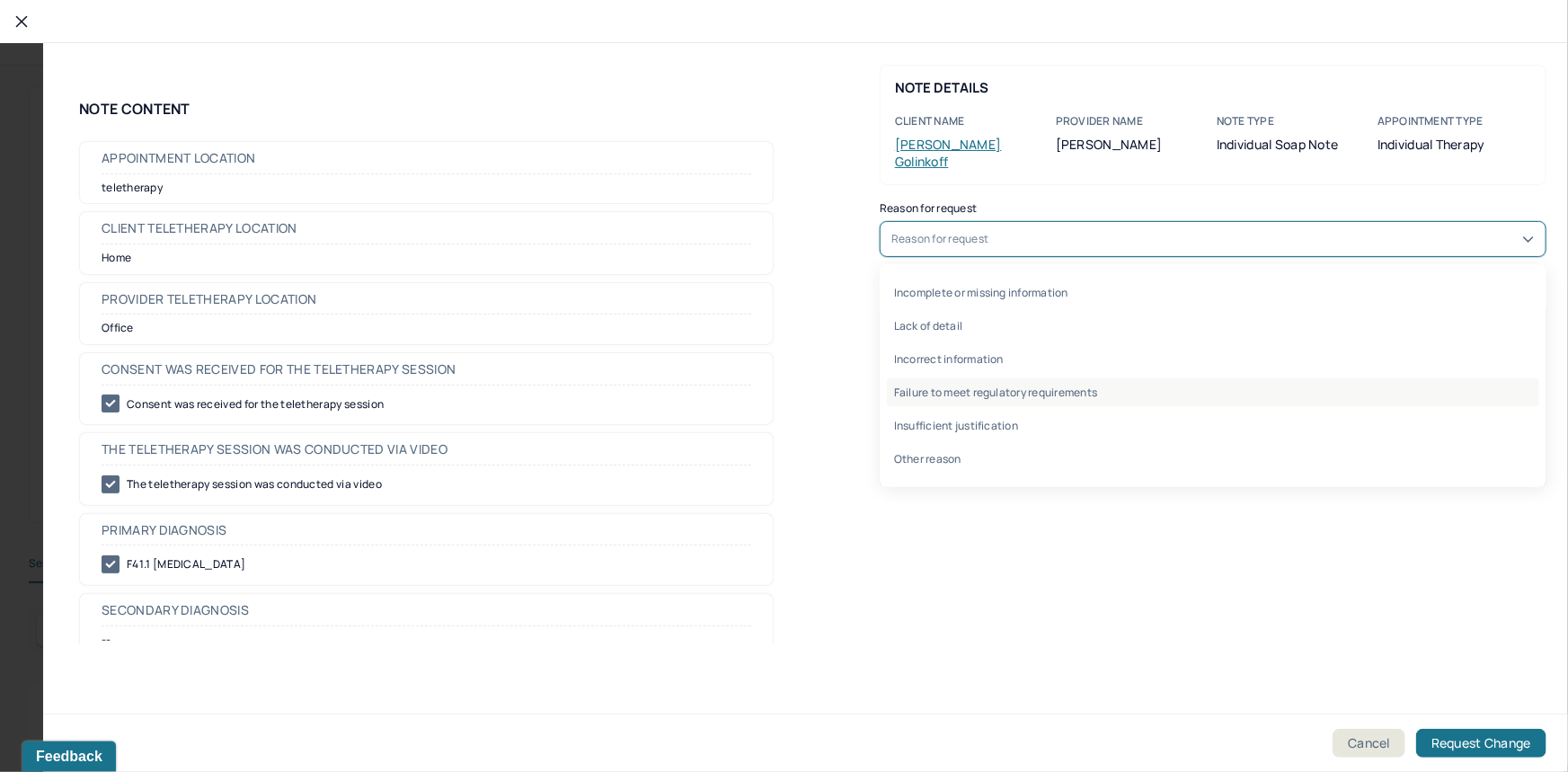 click on "Failure to meet regulatory requirements" at bounding box center [1213, 392] 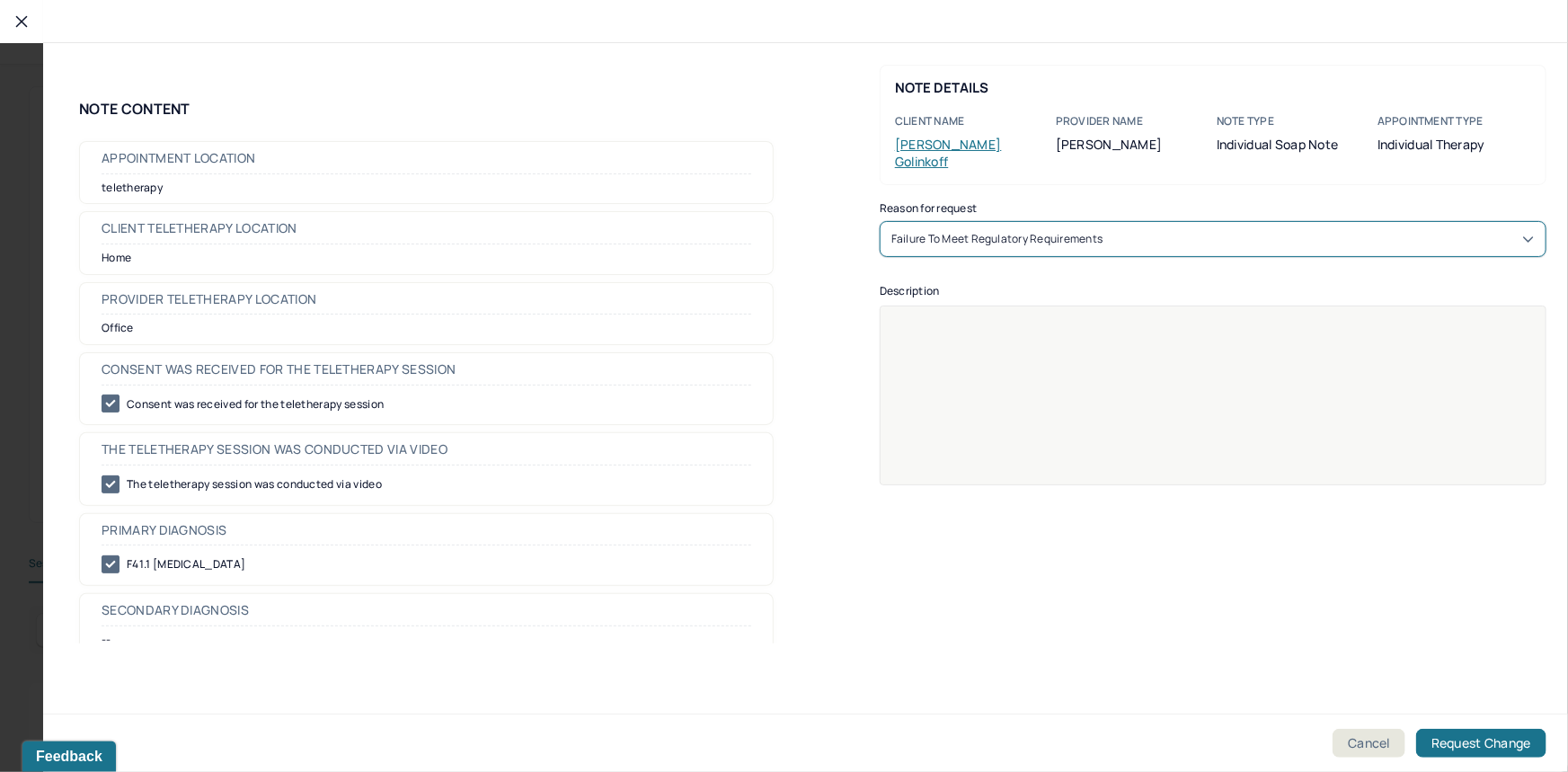 click at bounding box center [1213, 407] 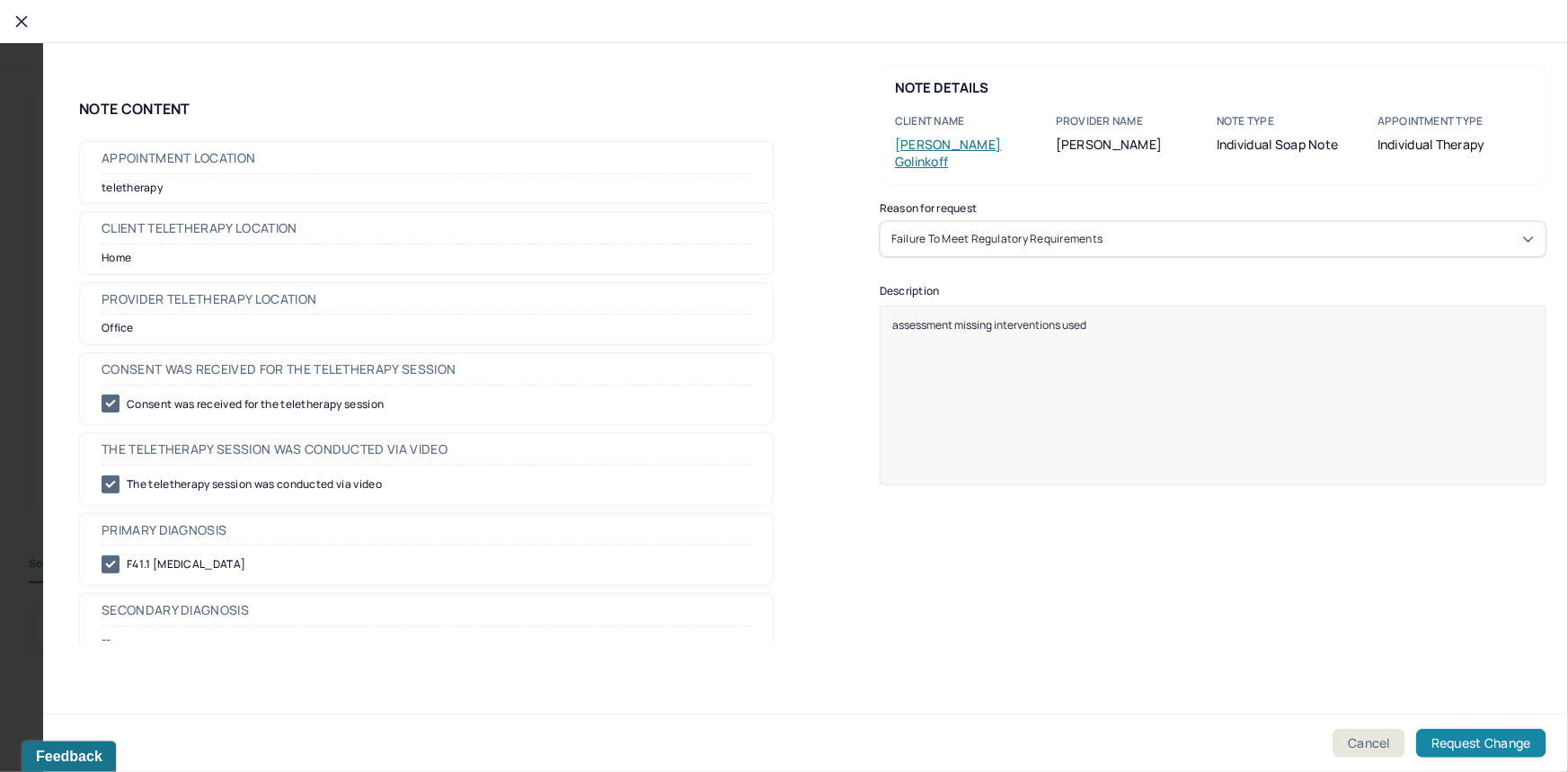 click on "Request Change" at bounding box center (1481, 743) 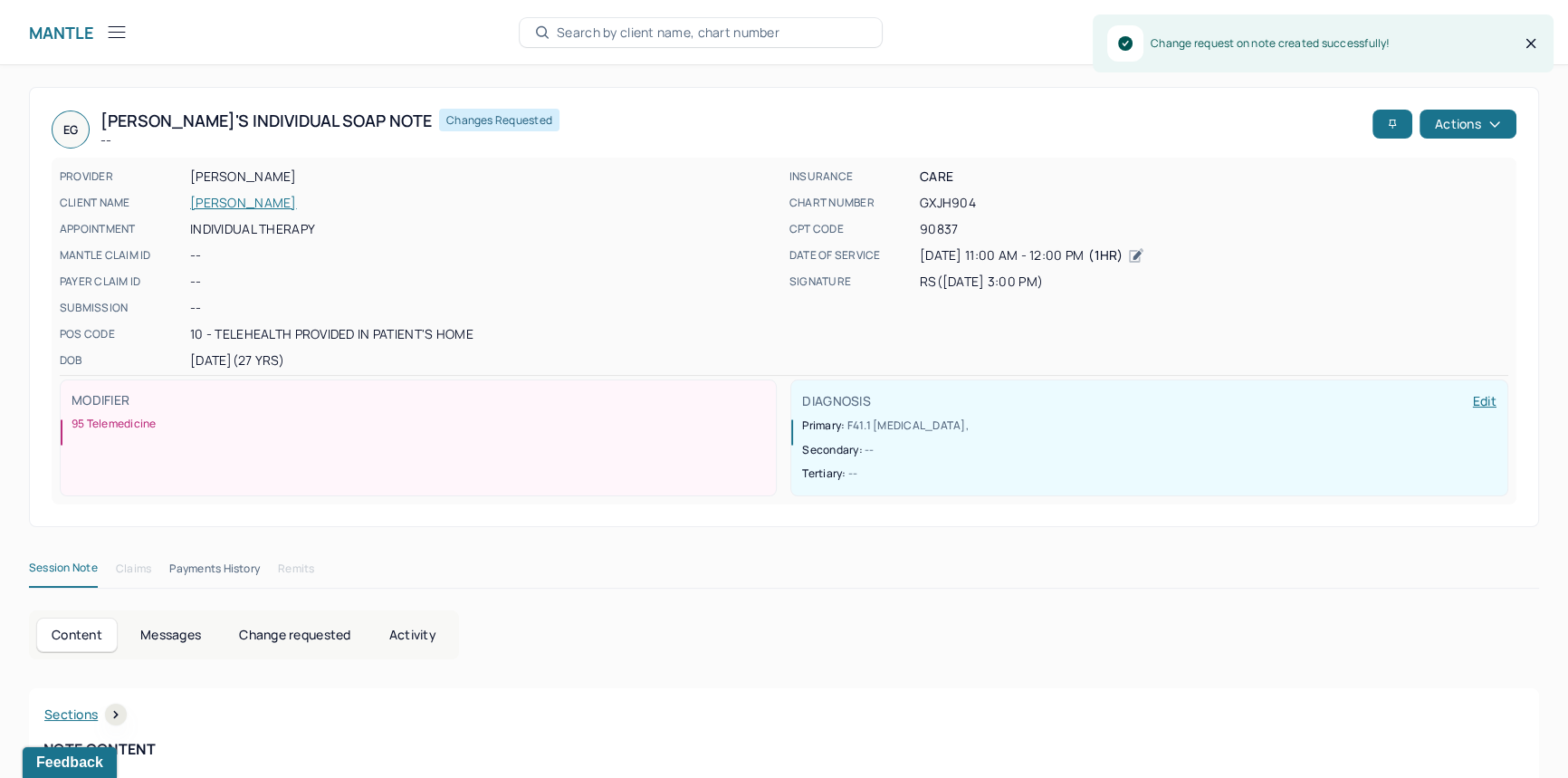 click on "[PERSON_NAME]" at bounding box center [484, 203] 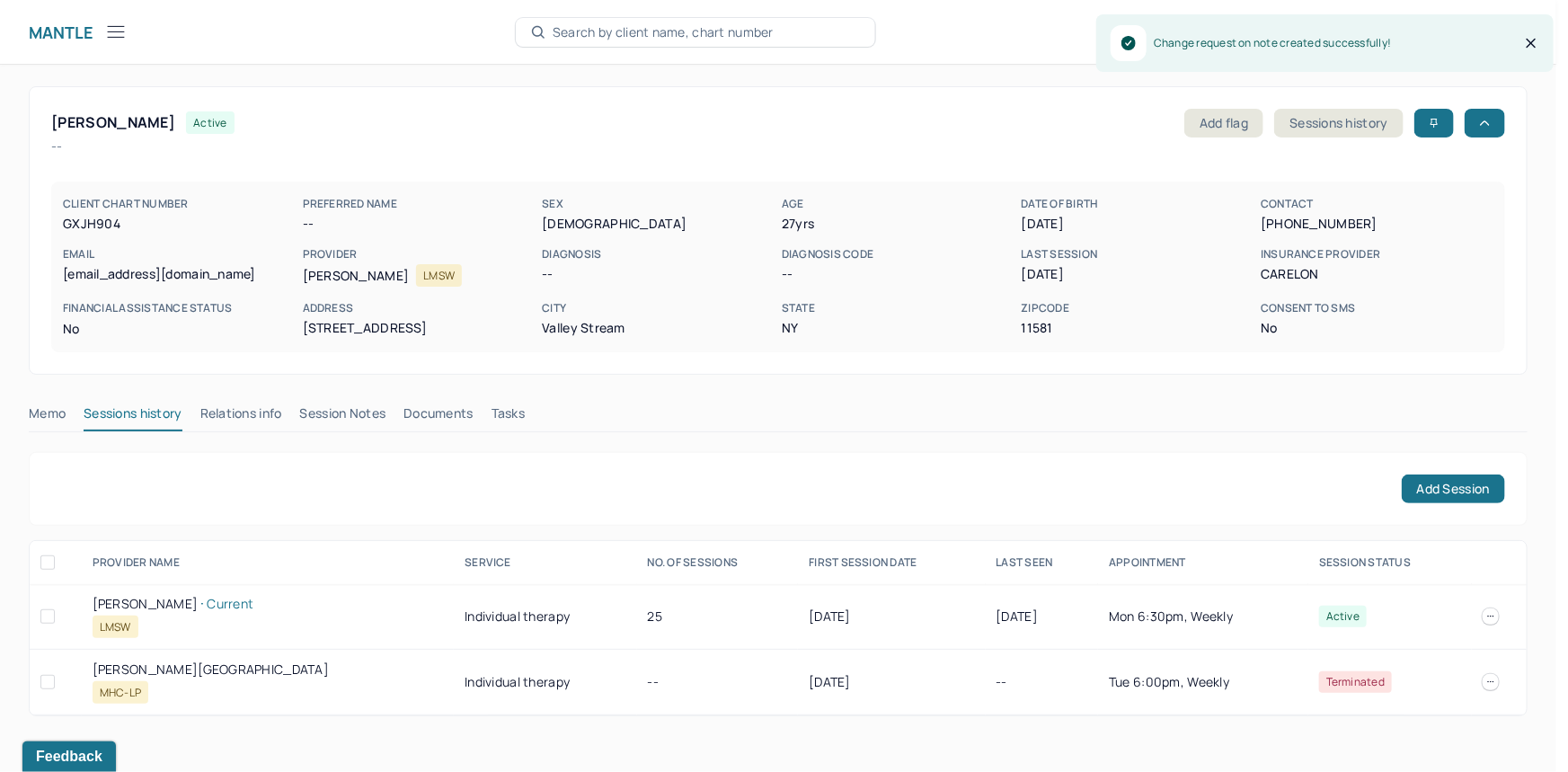 click on "Session Notes" at bounding box center (343, 417) 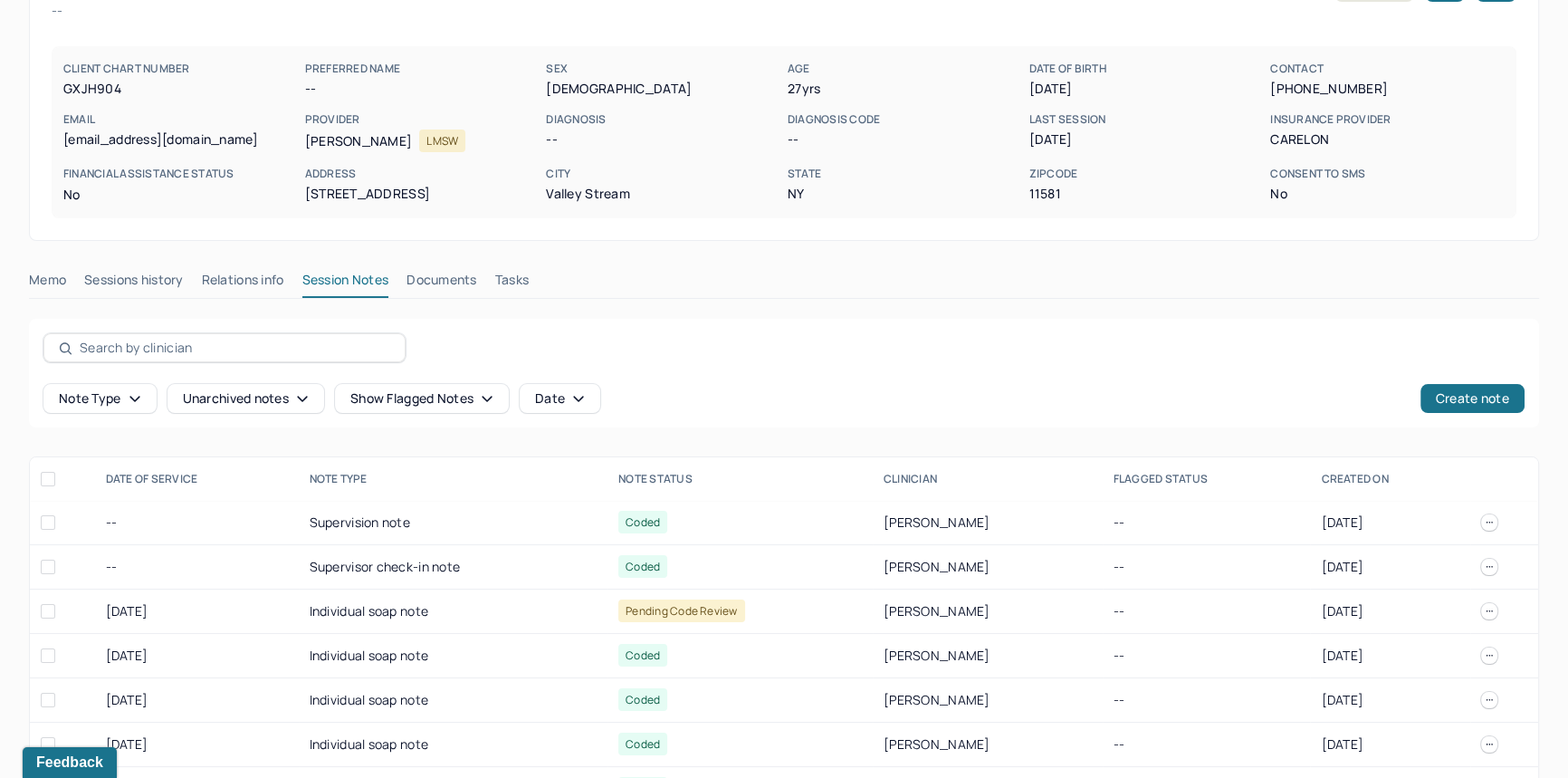 scroll, scrollTop: 197, scrollLeft: 0, axis: vertical 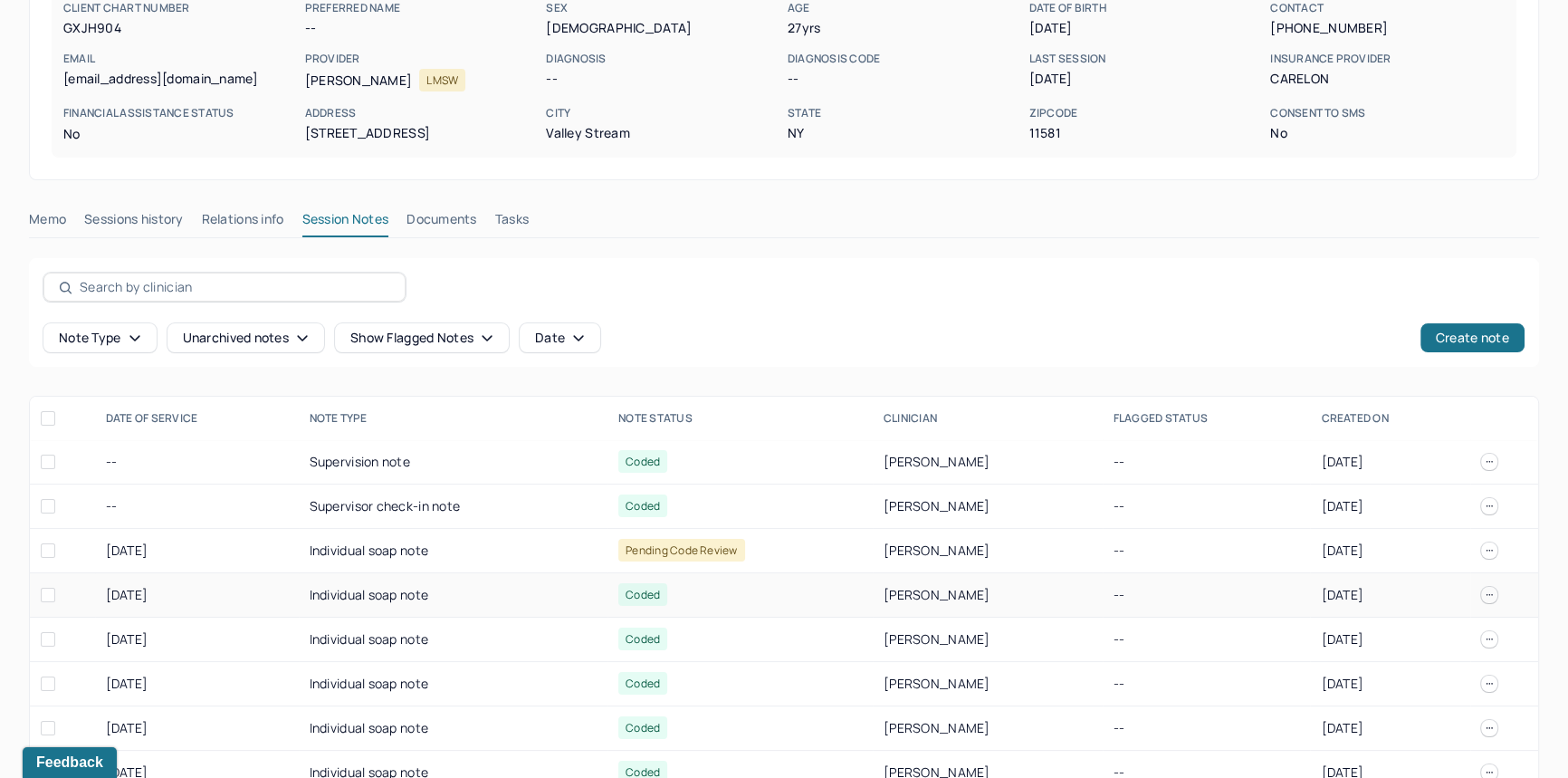 click on "Individual soap note" at bounding box center (454, 595) 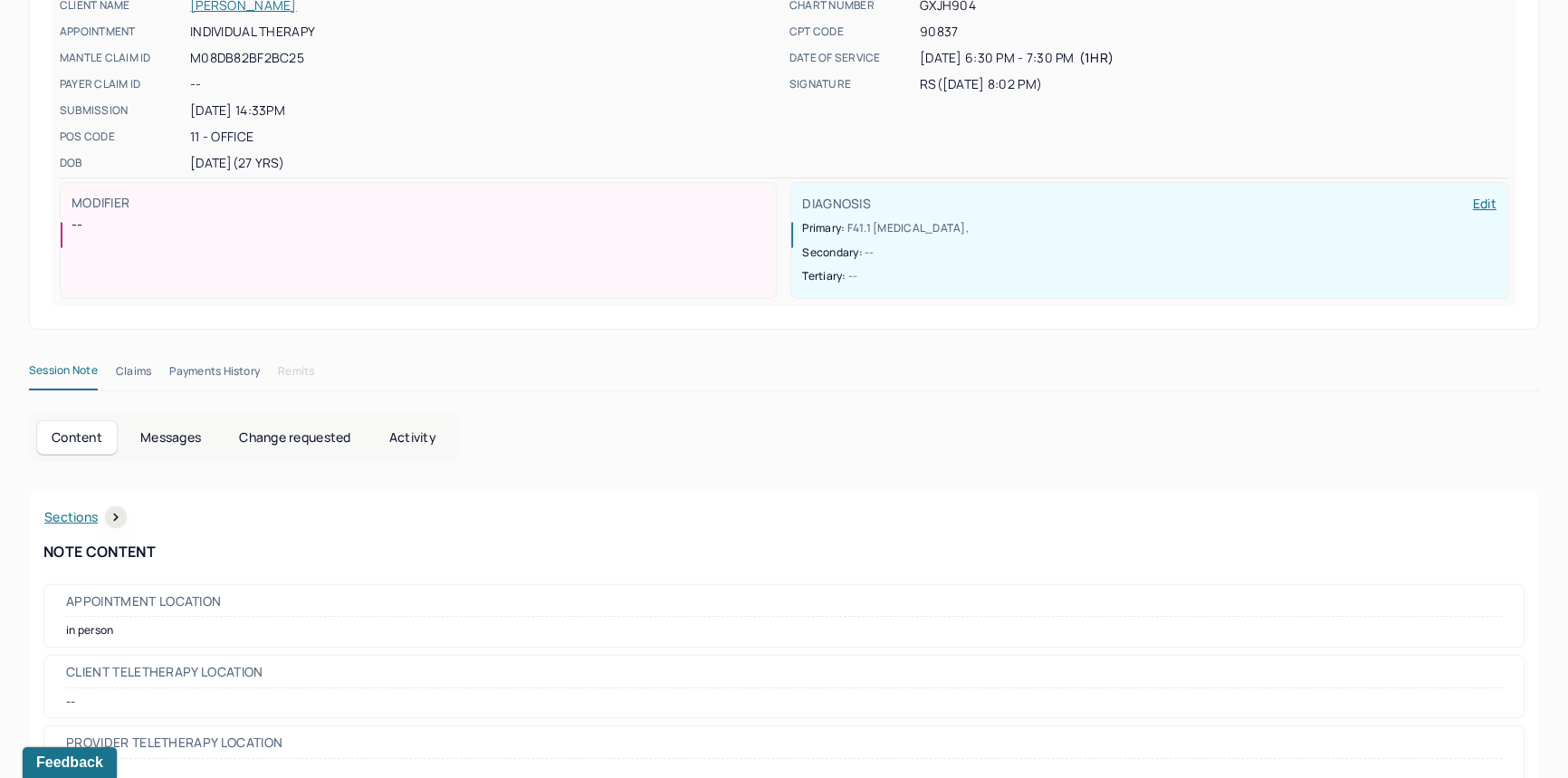 scroll, scrollTop: 0, scrollLeft: 0, axis: both 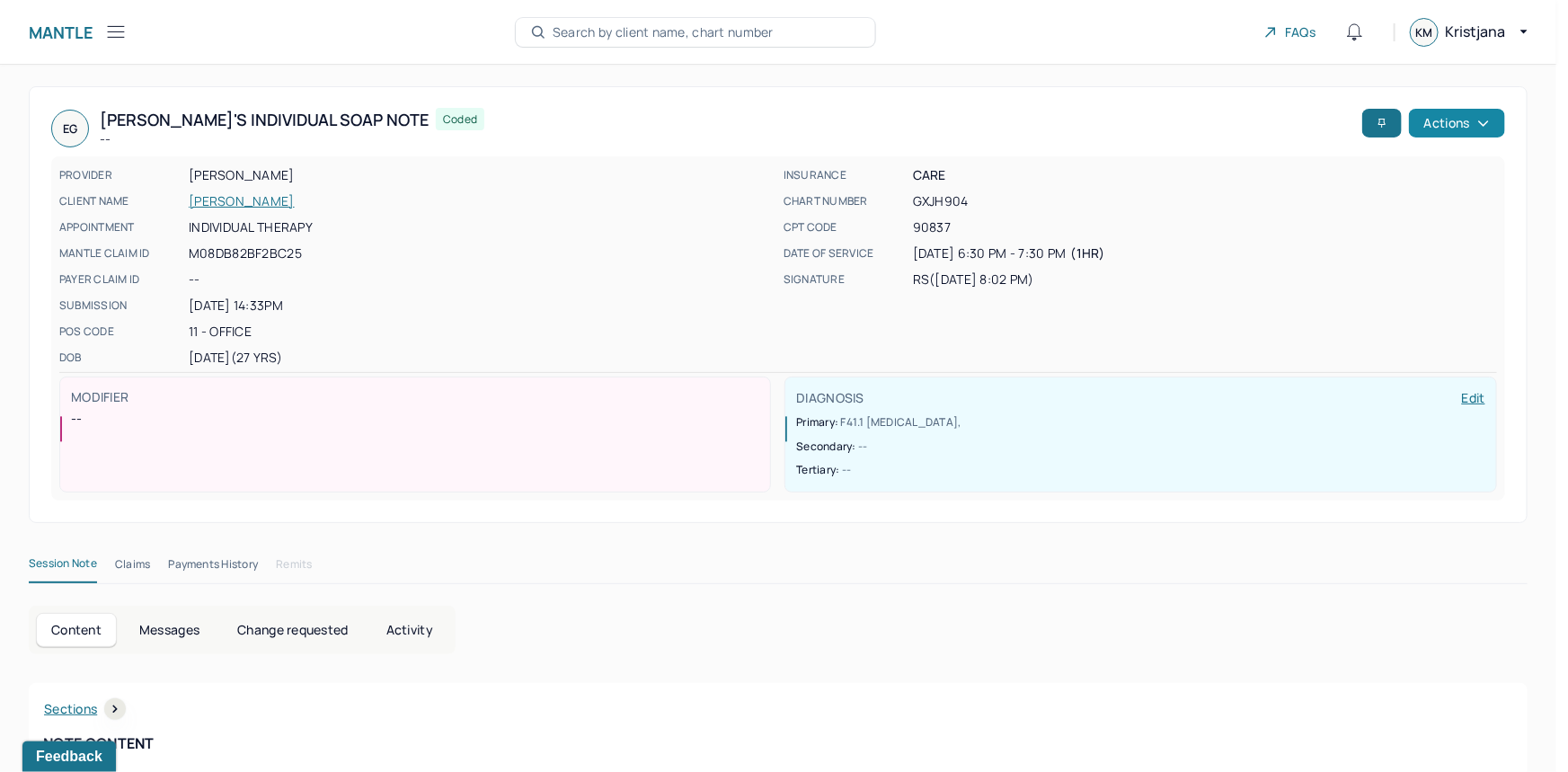 click on "Actions" at bounding box center (1457, 123) 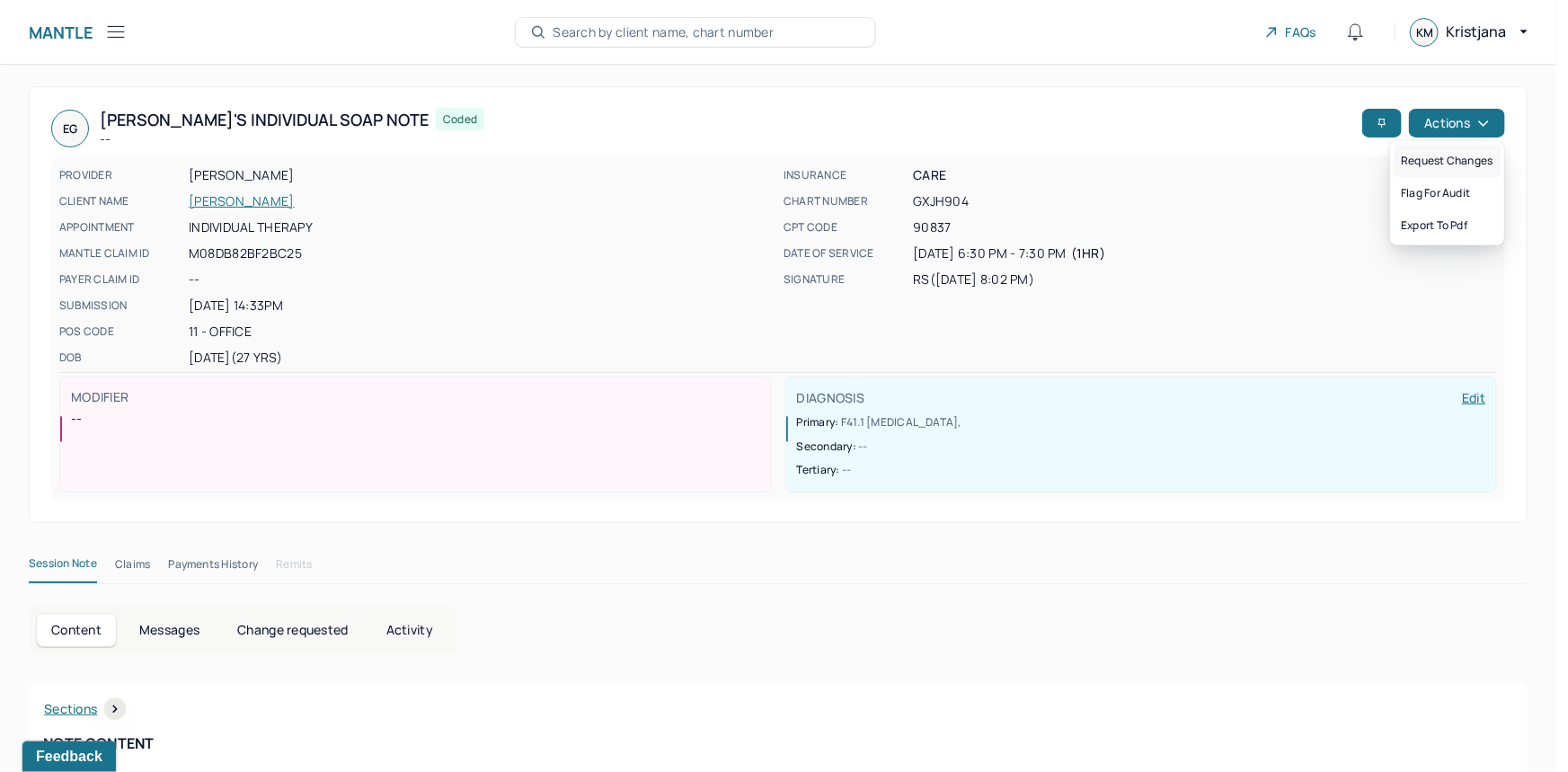 click on "Request changes" at bounding box center [1447, 161] 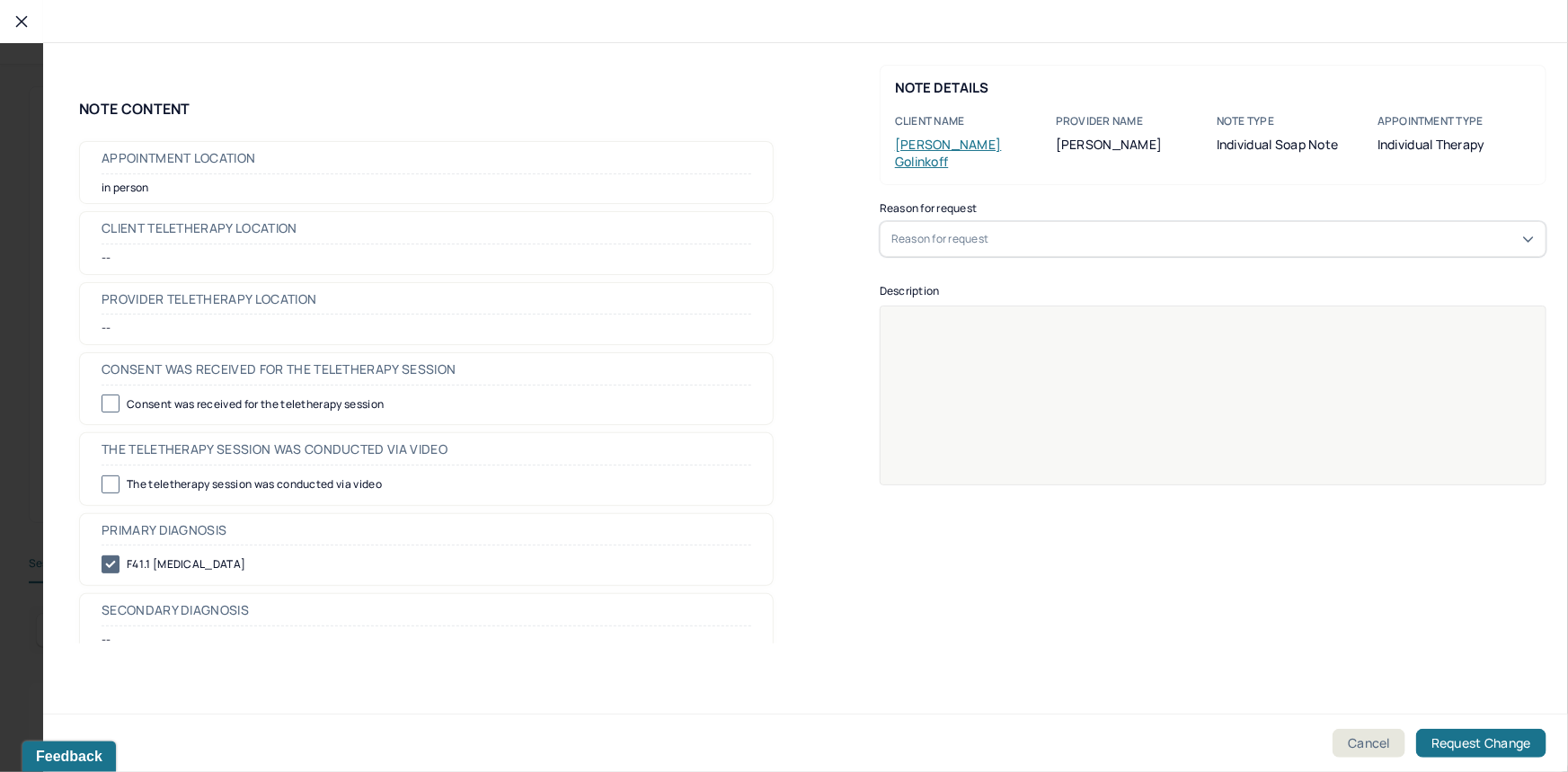 click on "Reason for request" at bounding box center (1213, 239) 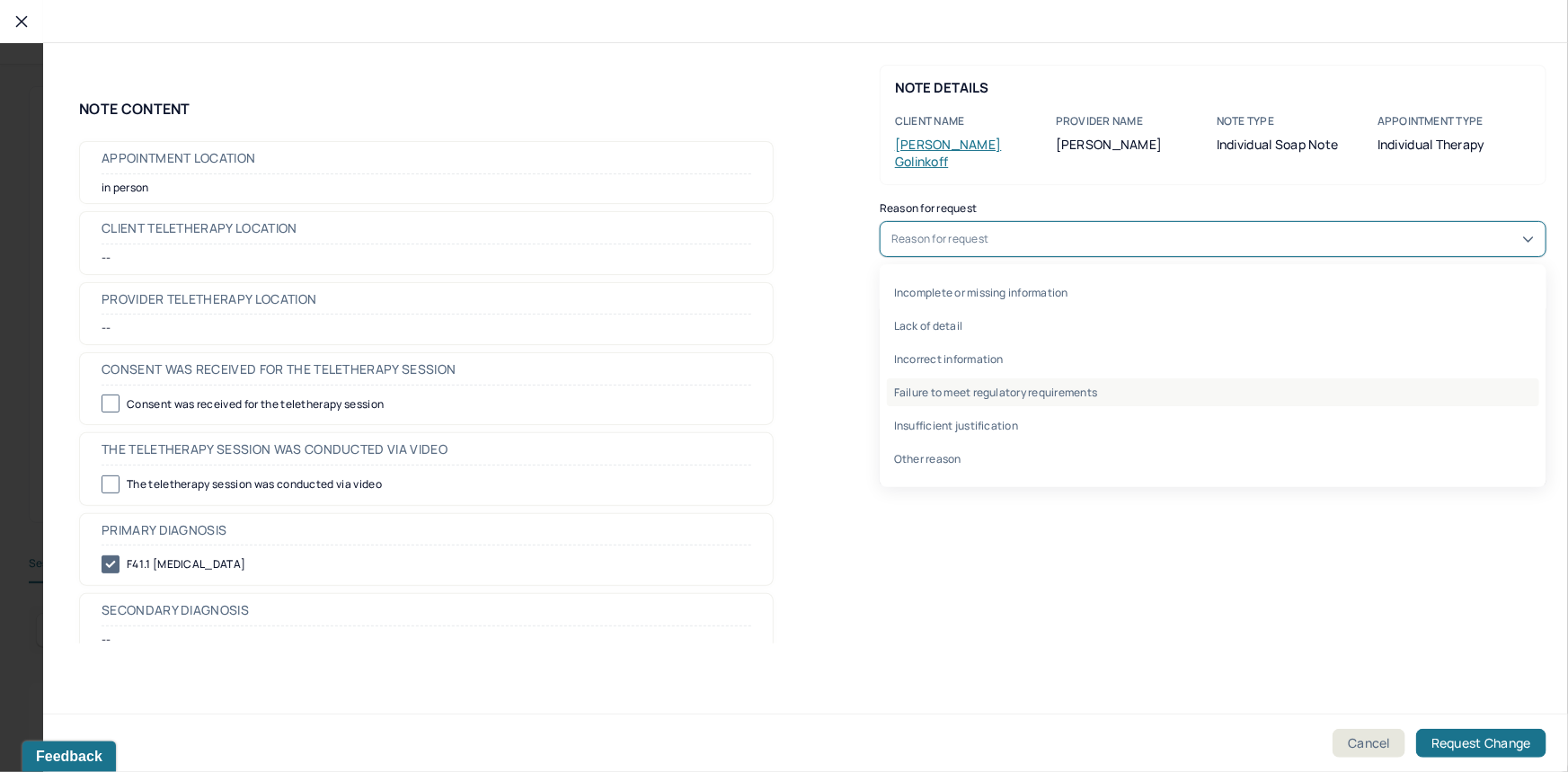 click on "Failure to meet regulatory requirements" at bounding box center (1213, 392) 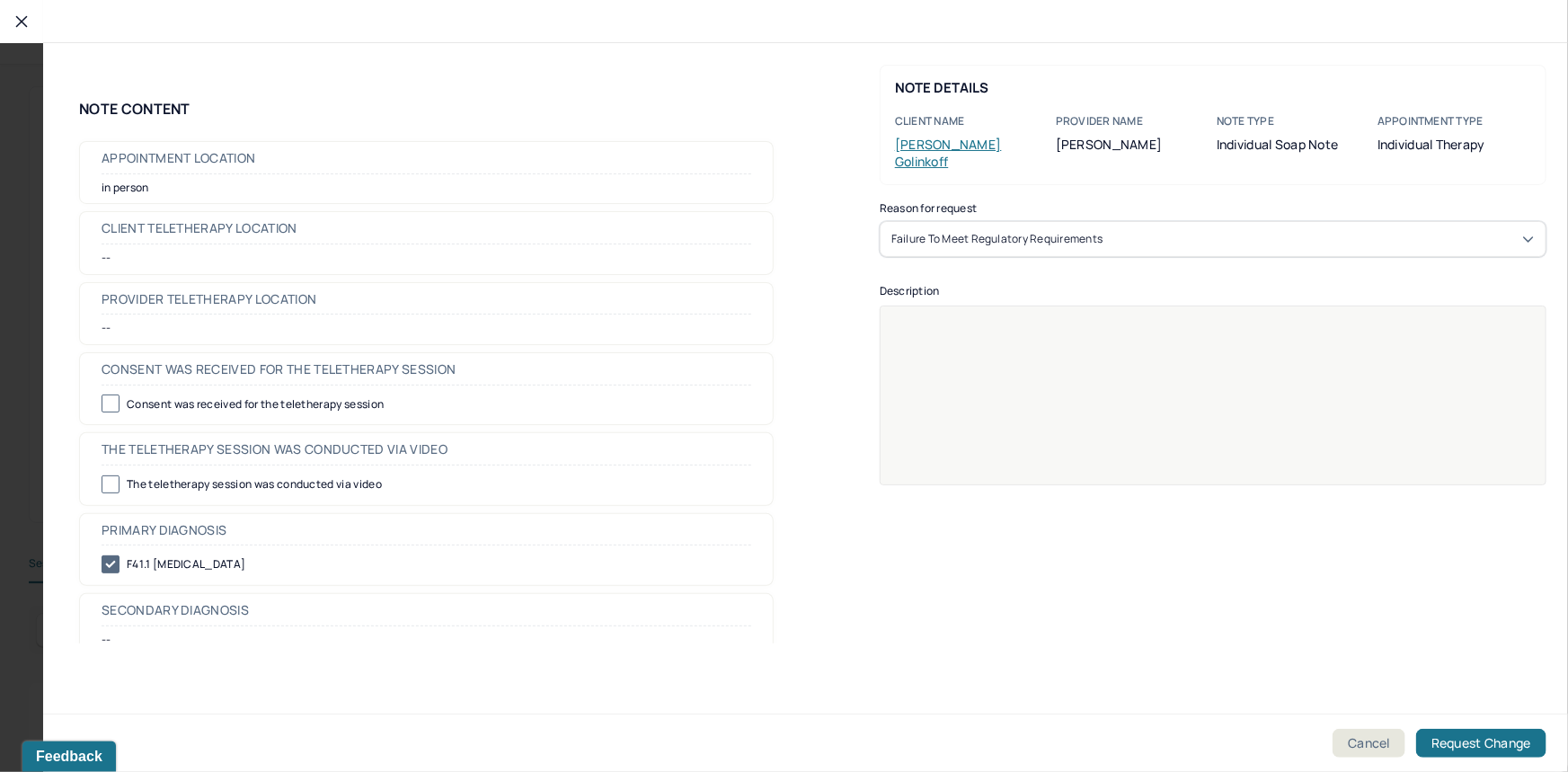 click at bounding box center [1213, 407] 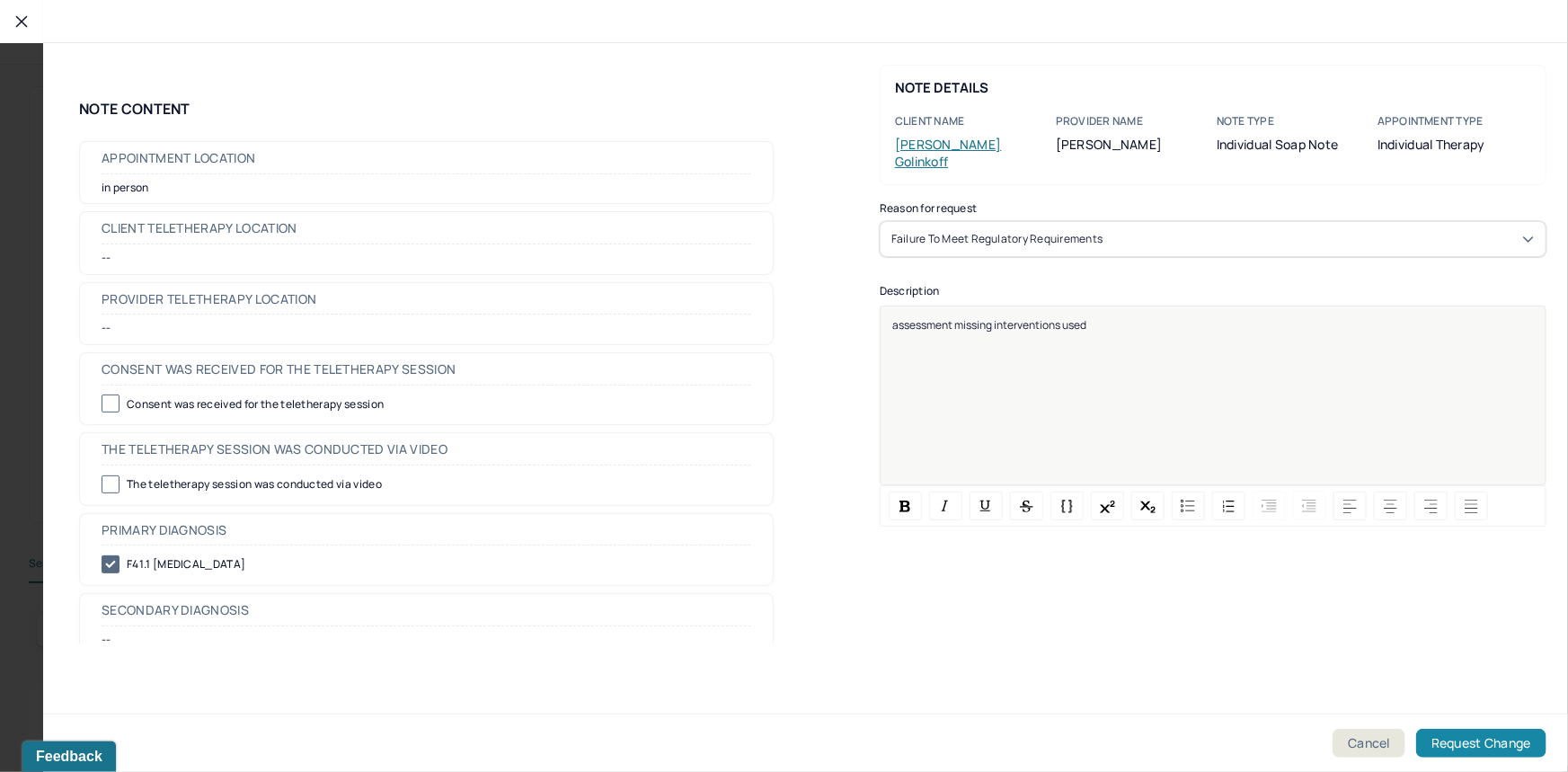 click on "Request Change" at bounding box center (1481, 743) 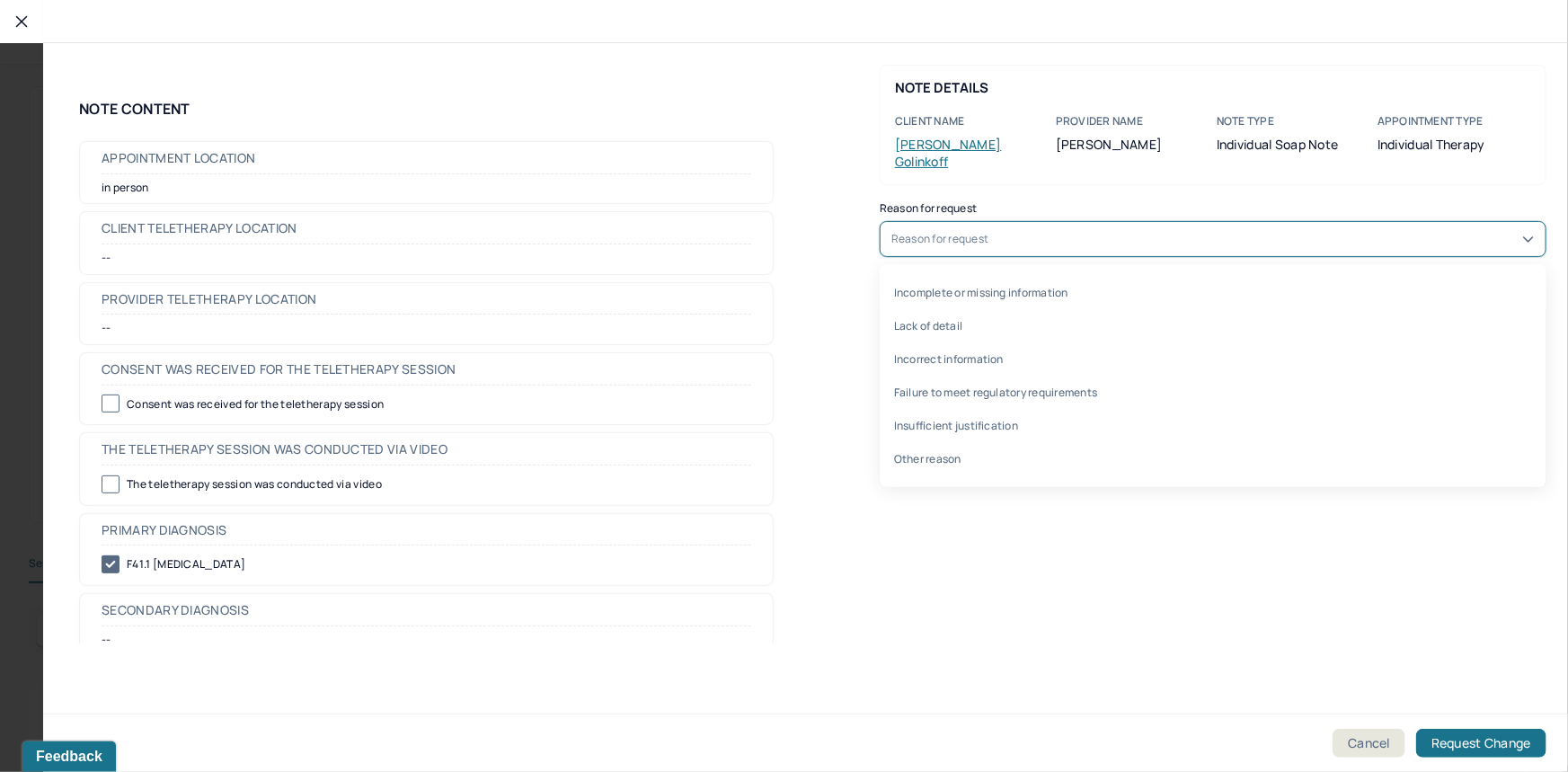 click on "Reason for request" at bounding box center (1213, 239) 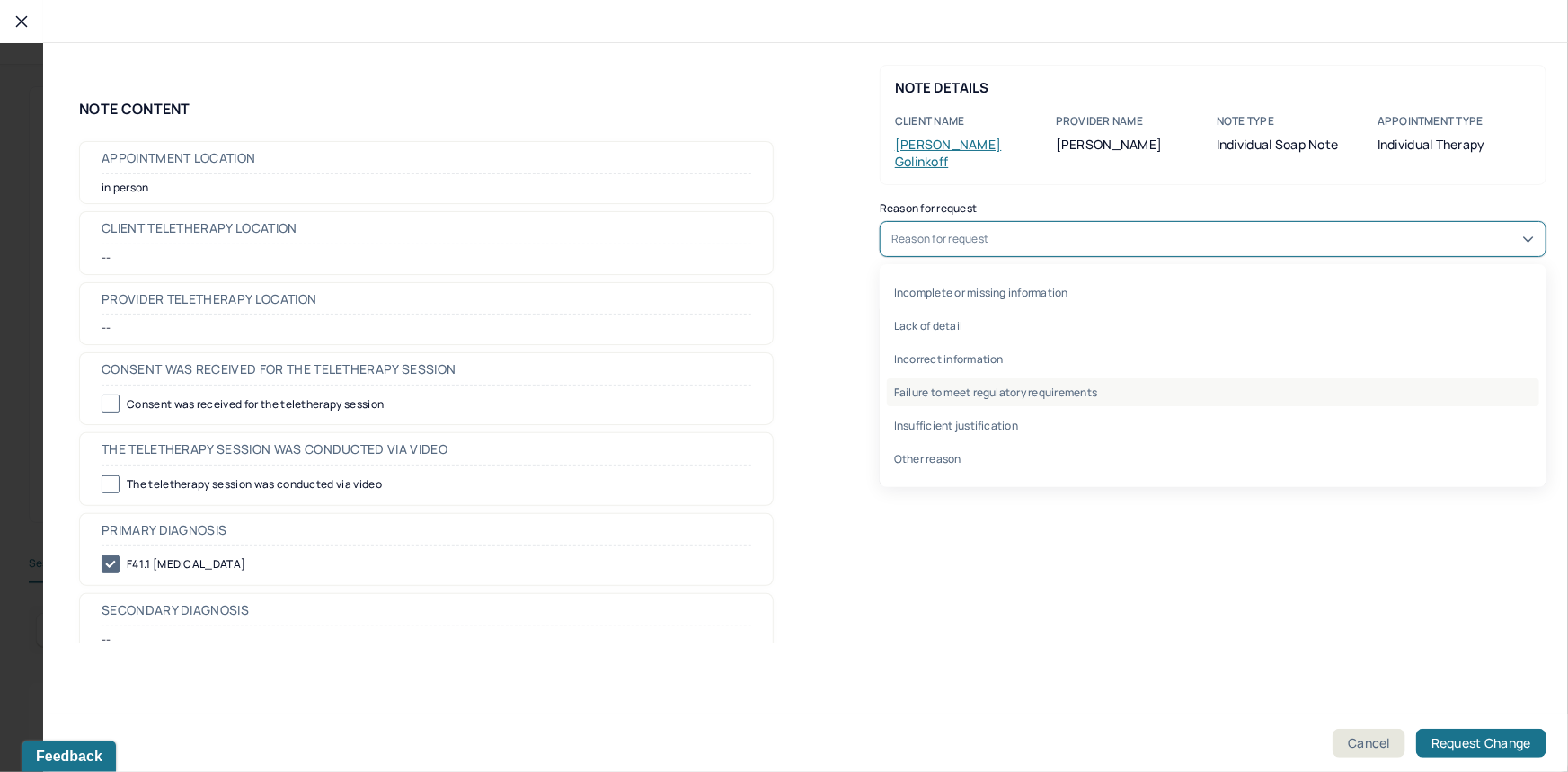 click on "Failure to meet regulatory requirements" at bounding box center [1213, 392] 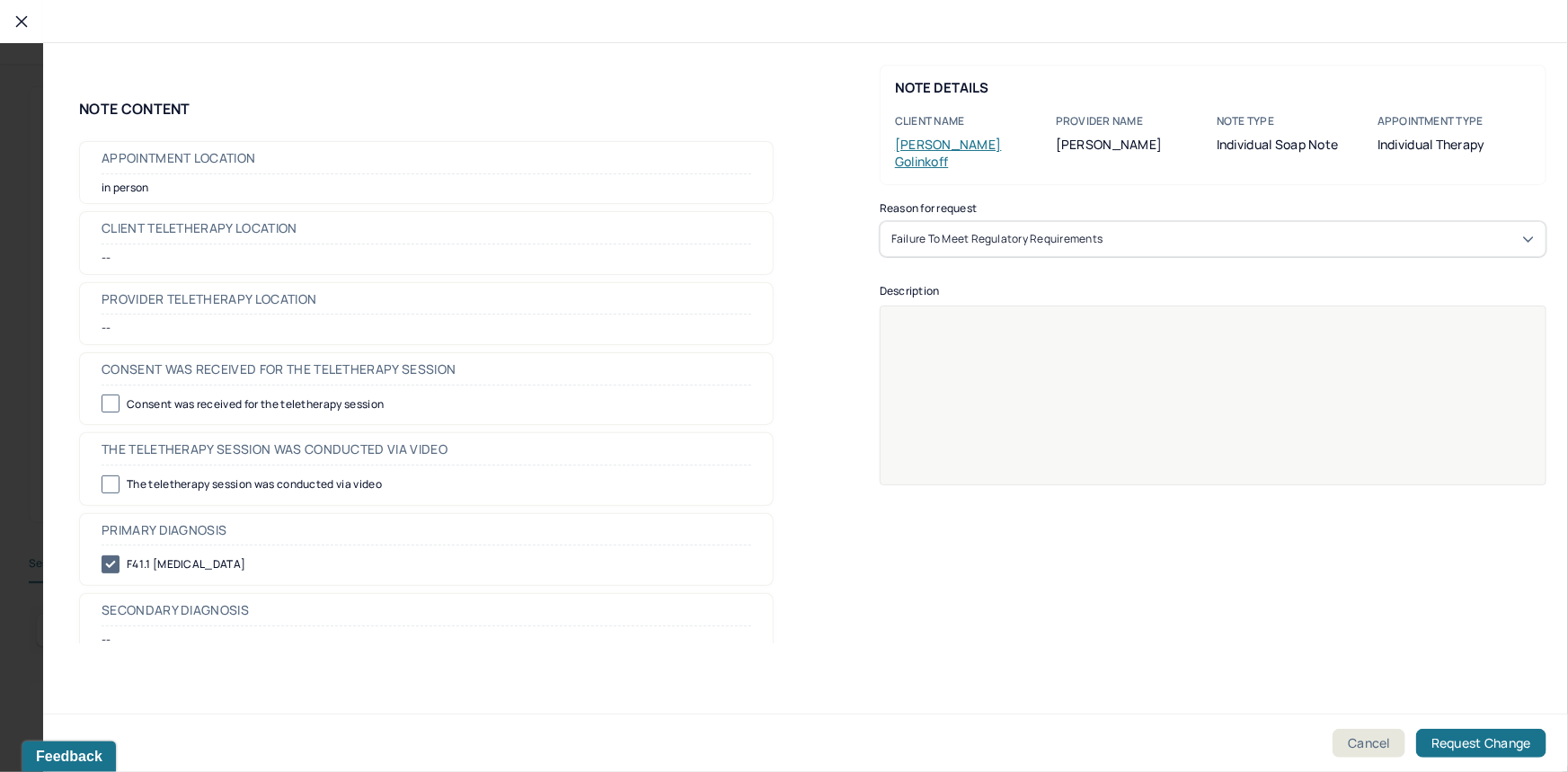click at bounding box center [1213, 407] 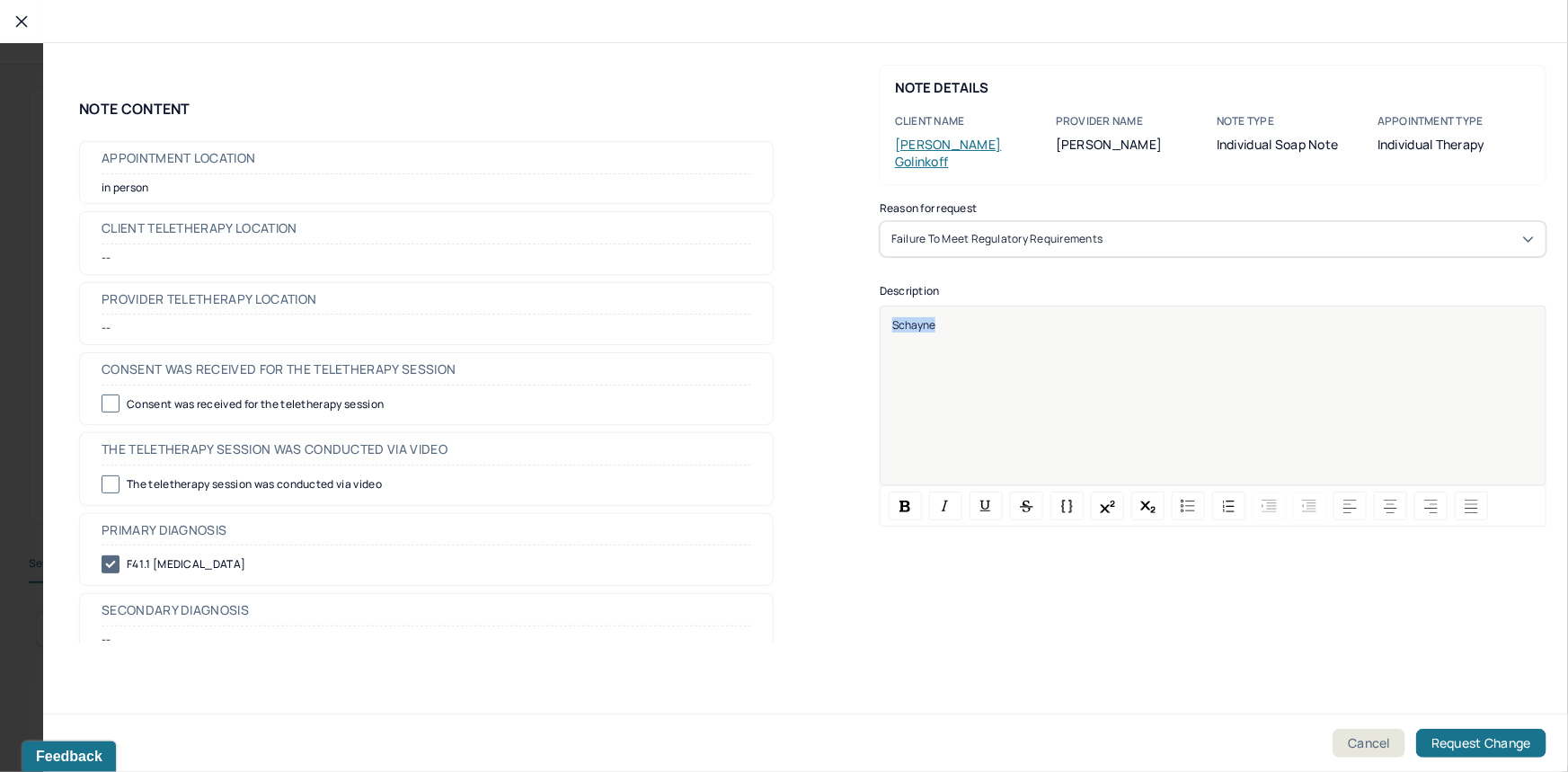 drag, startPoint x: 979, startPoint y: 315, endPoint x: 872, endPoint y: 279, distance: 112.89376 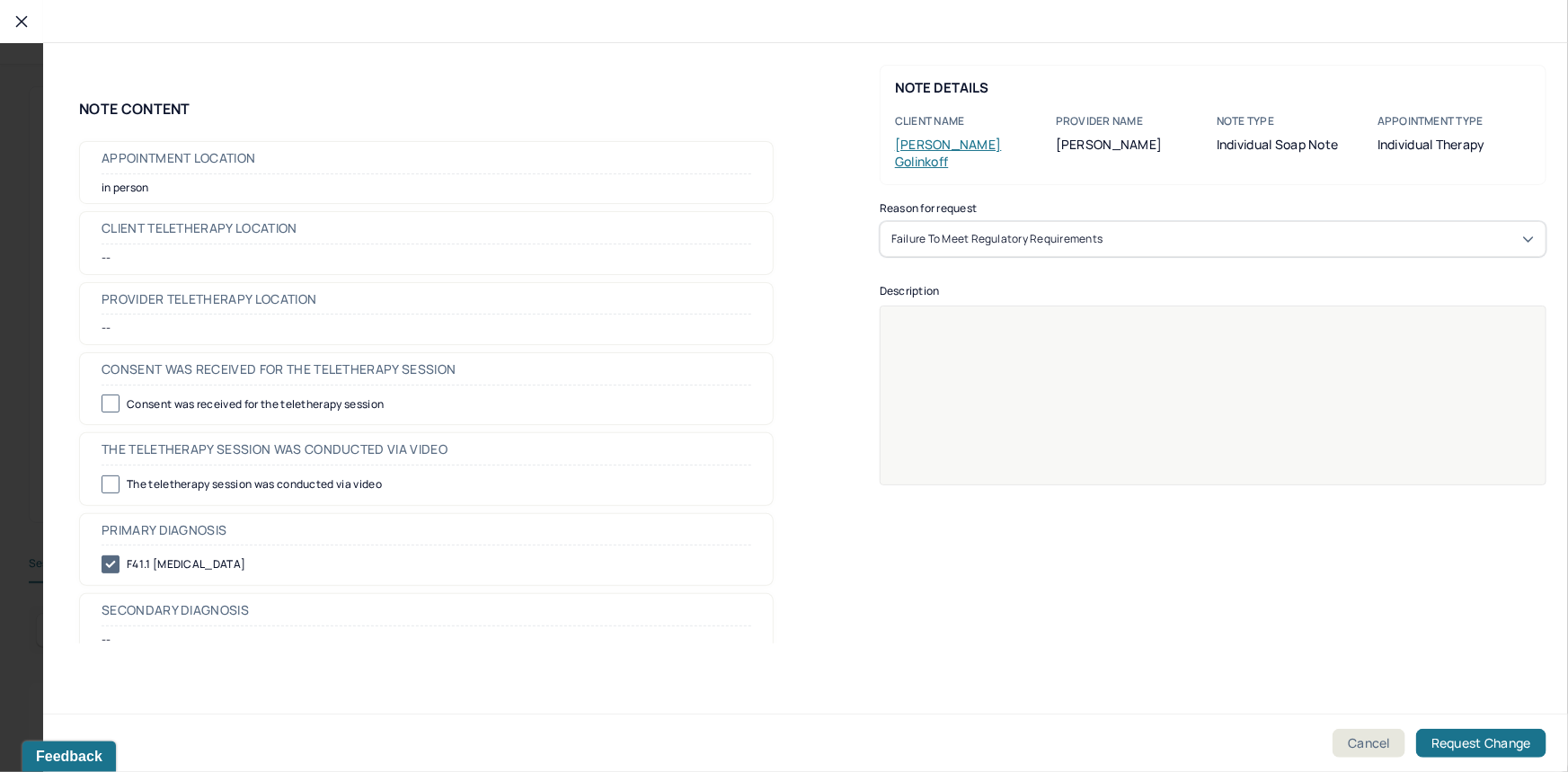 click at bounding box center [1213, 407] 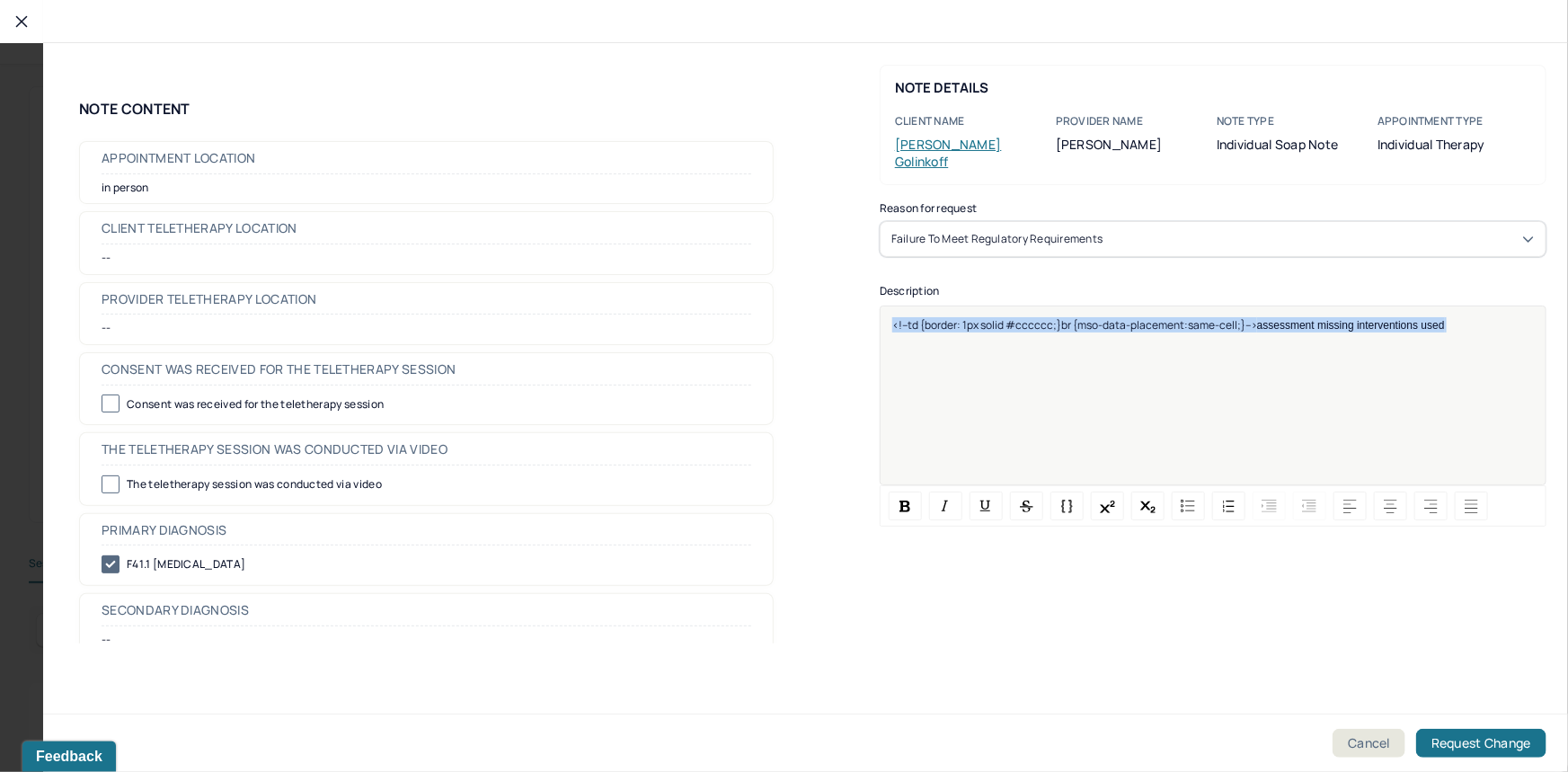drag, startPoint x: 1465, startPoint y: 311, endPoint x: 864, endPoint y: 278, distance: 601.9053 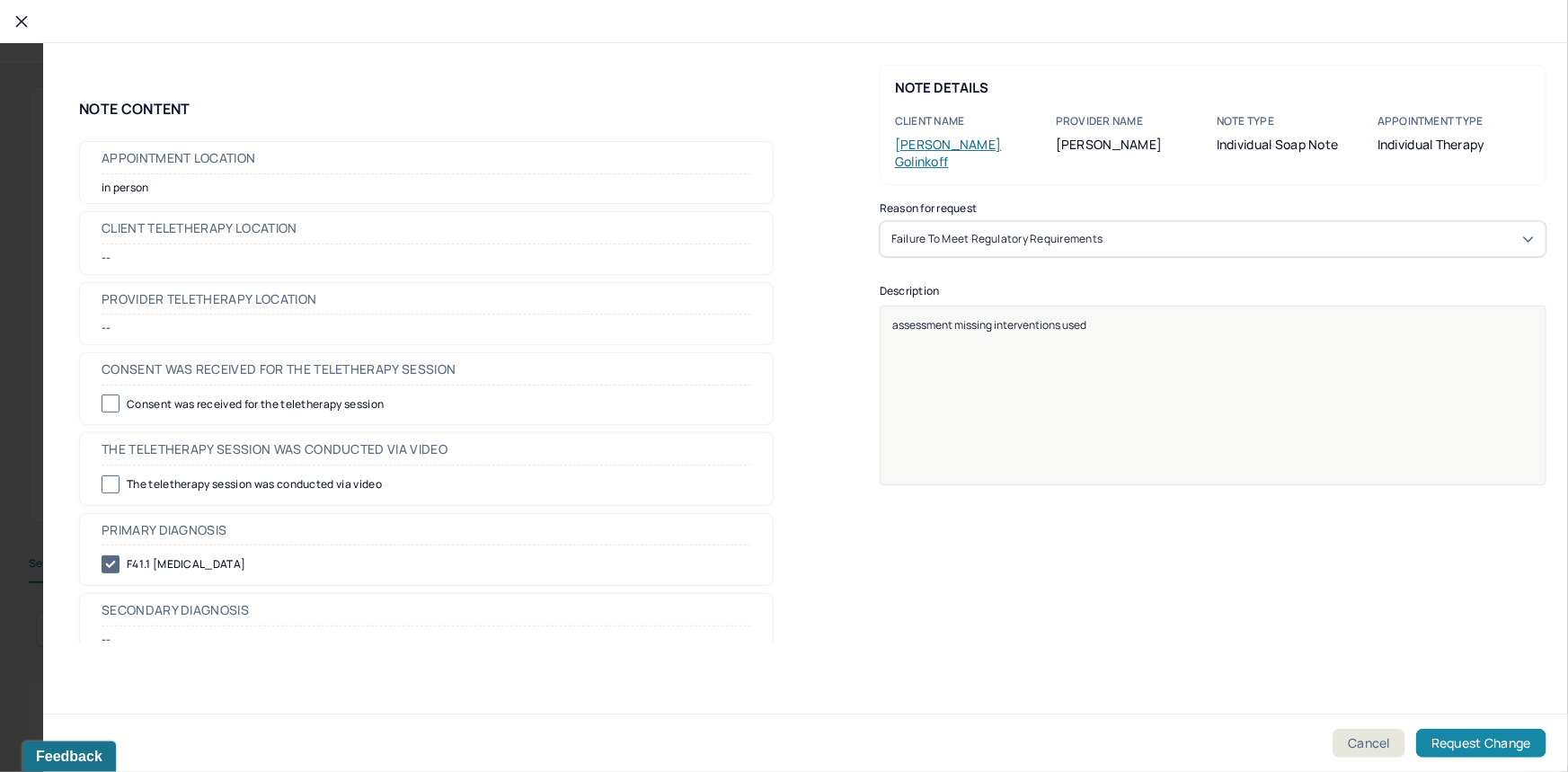 click on "Request Change" at bounding box center [1481, 743] 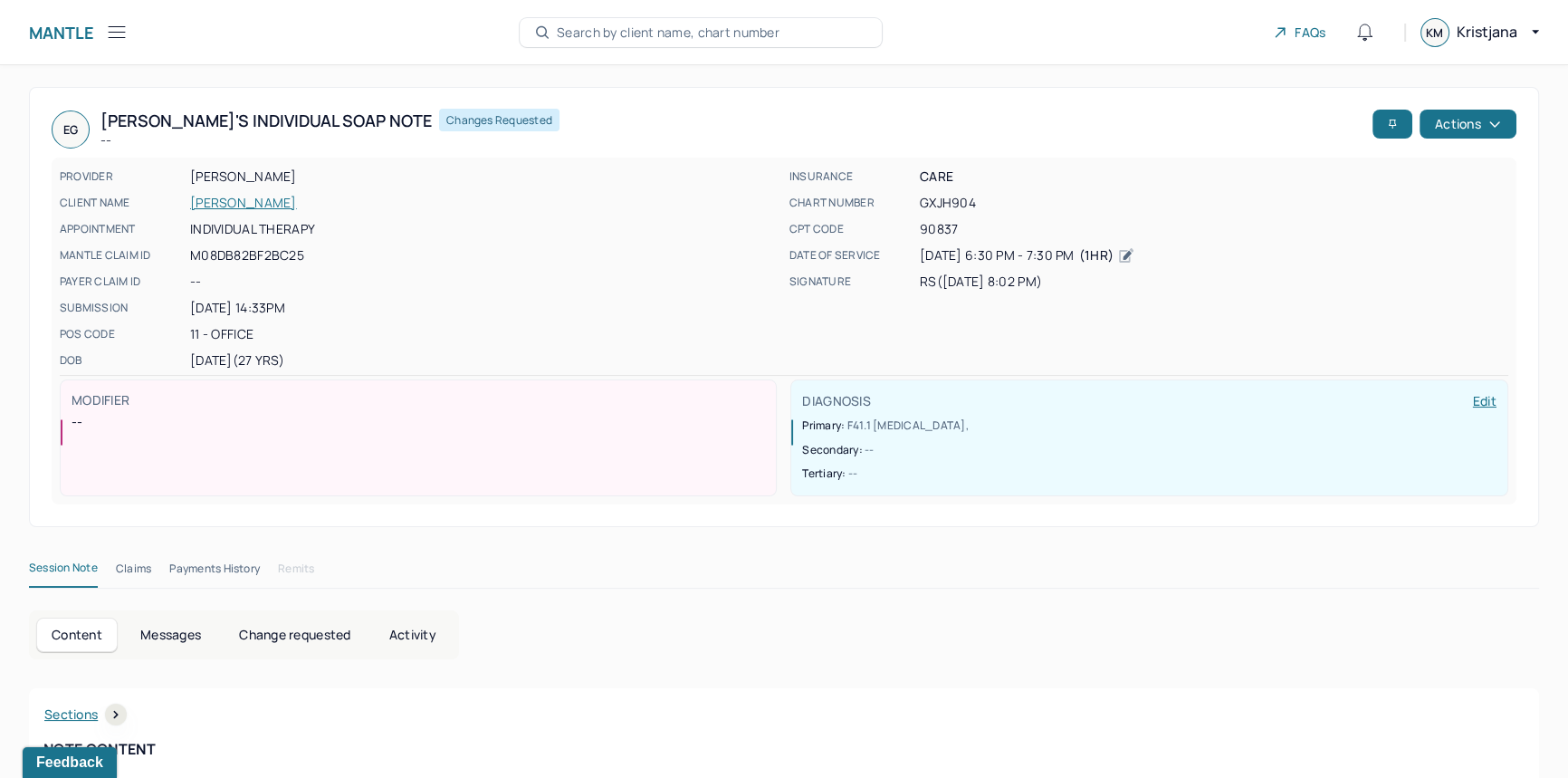 click 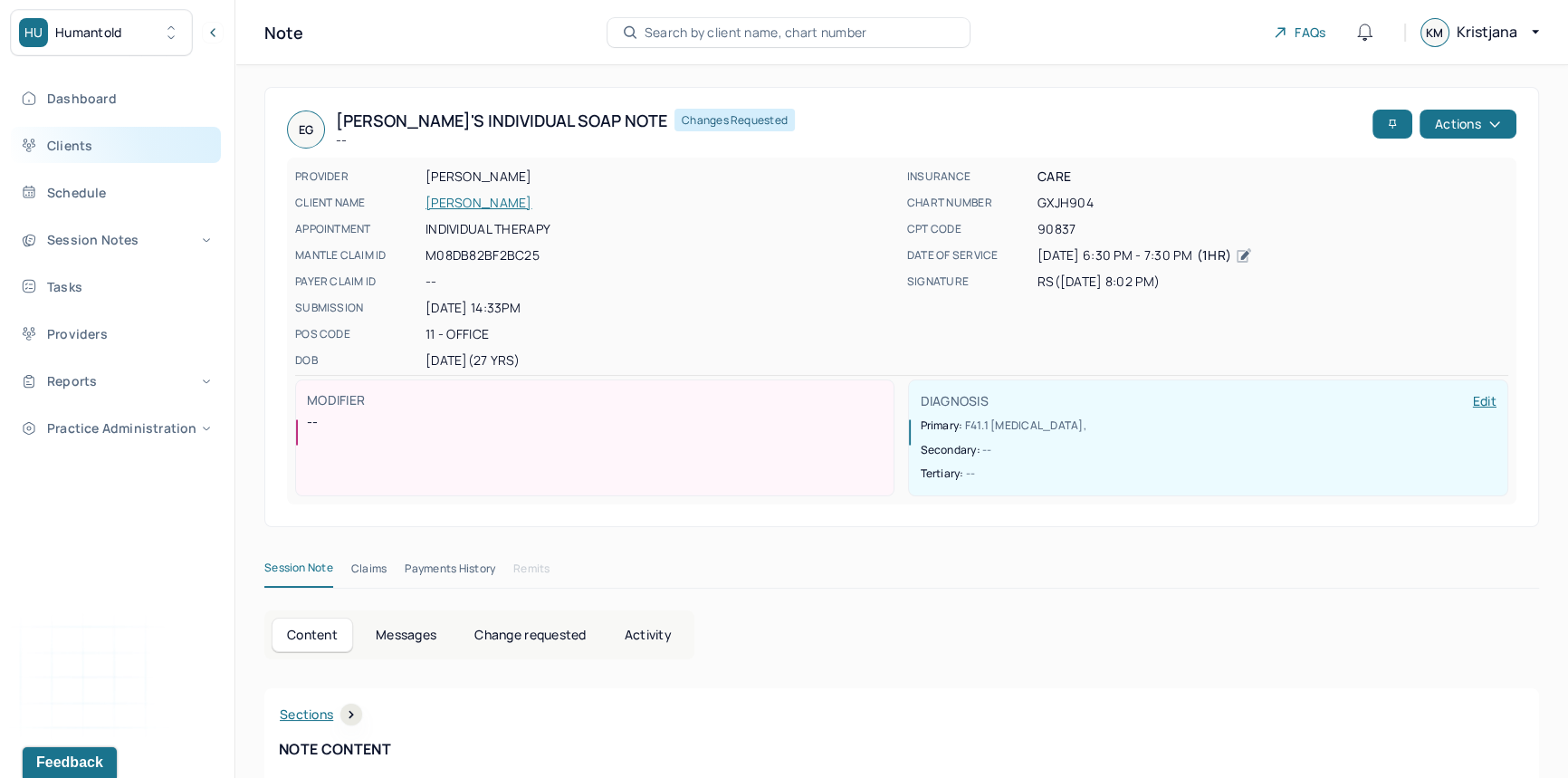 click on "Clients" at bounding box center [116, 145] 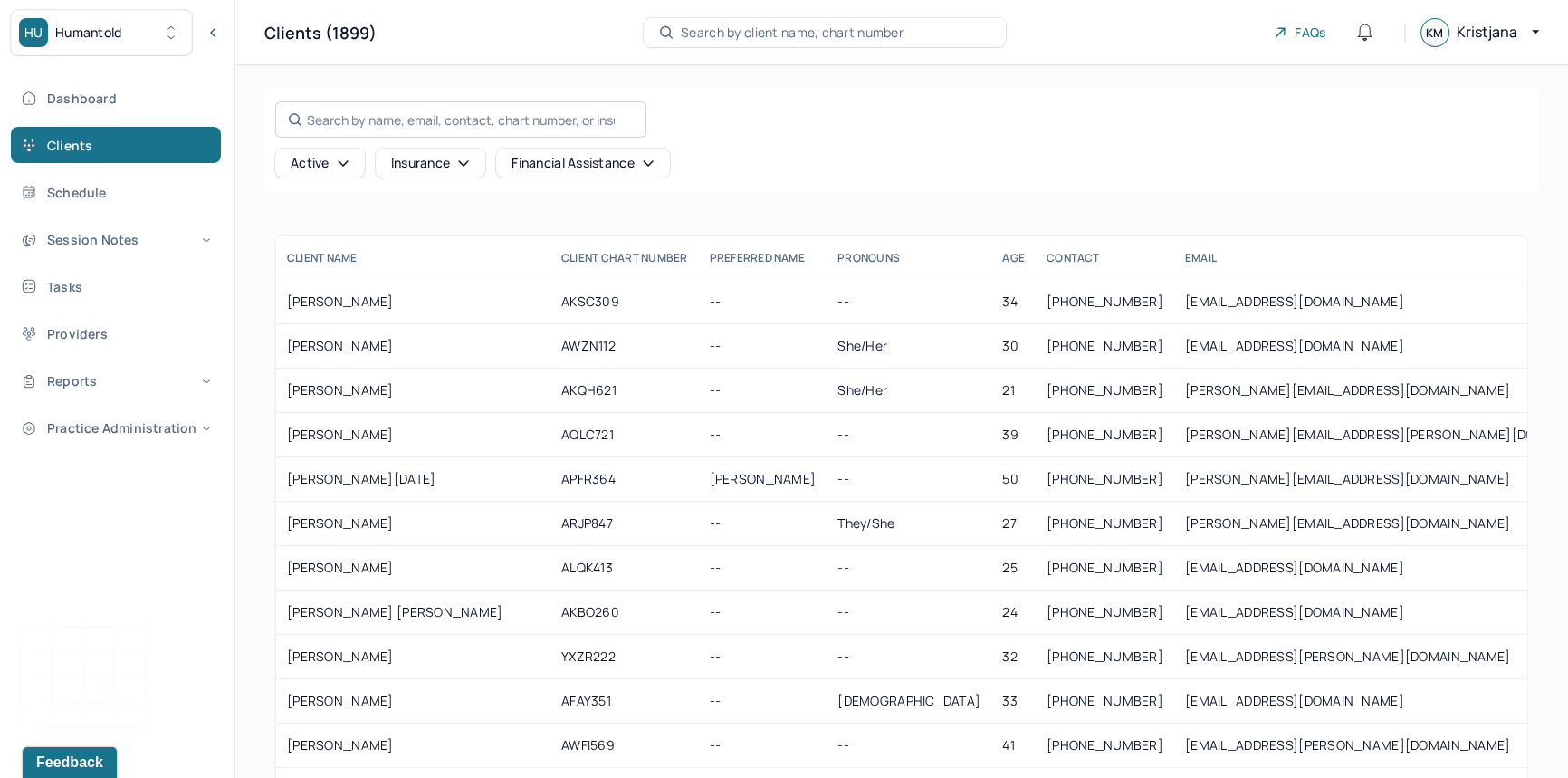 click on "Search by name, email, contact, chart number, or insurance id..." at bounding box center [461, 120] 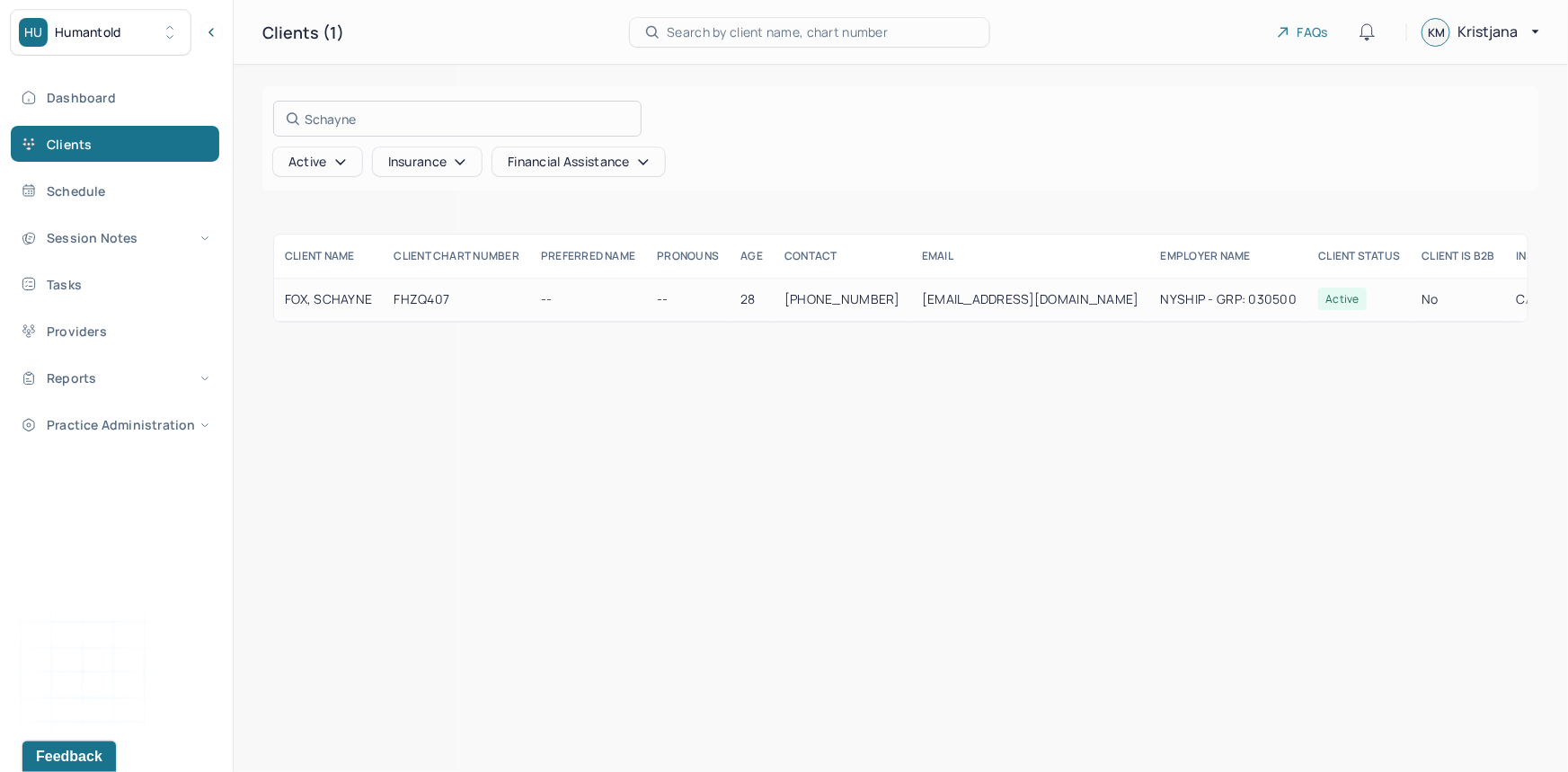 type on "Schayne" 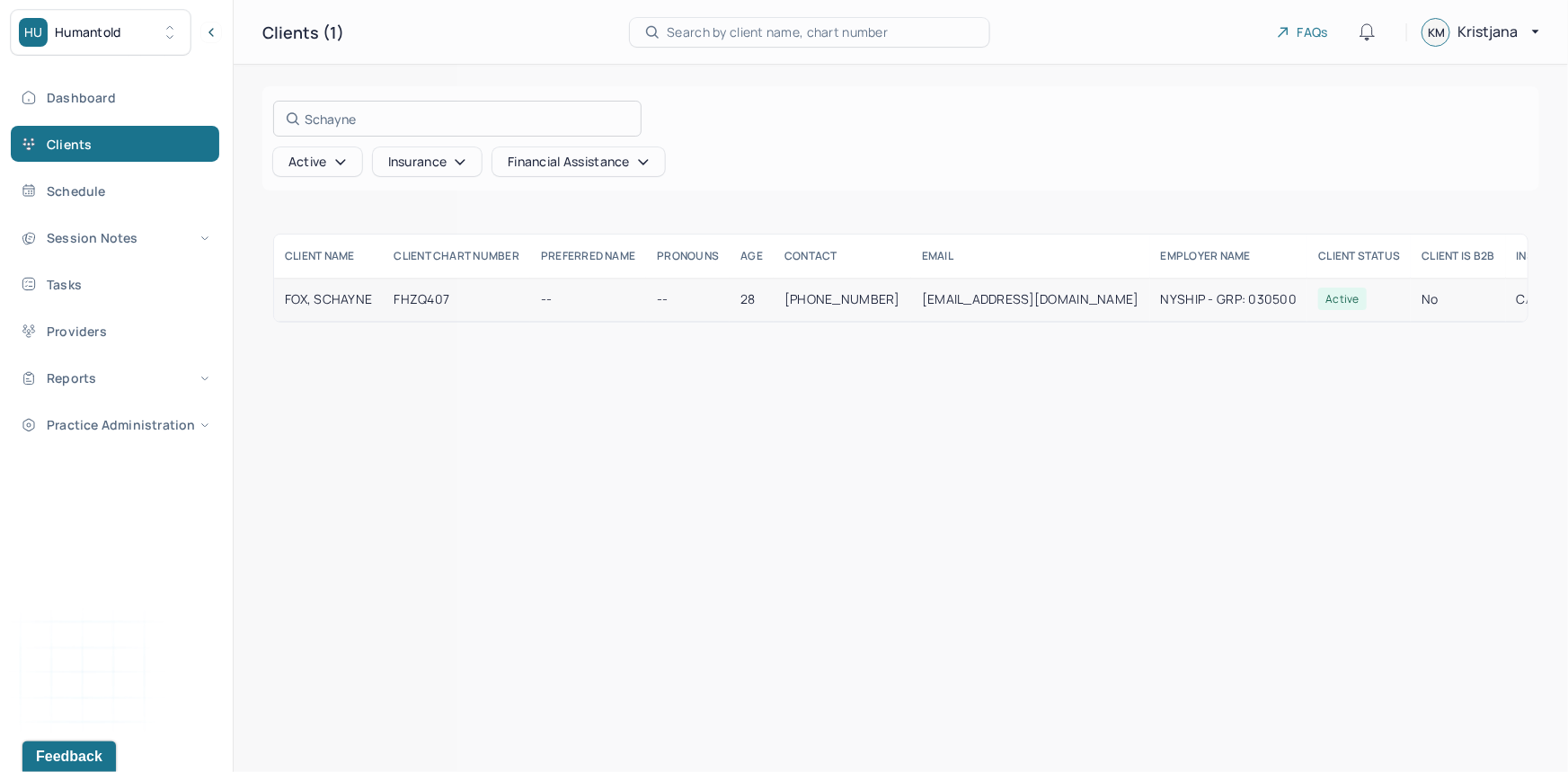 click at bounding box center (784, 386) 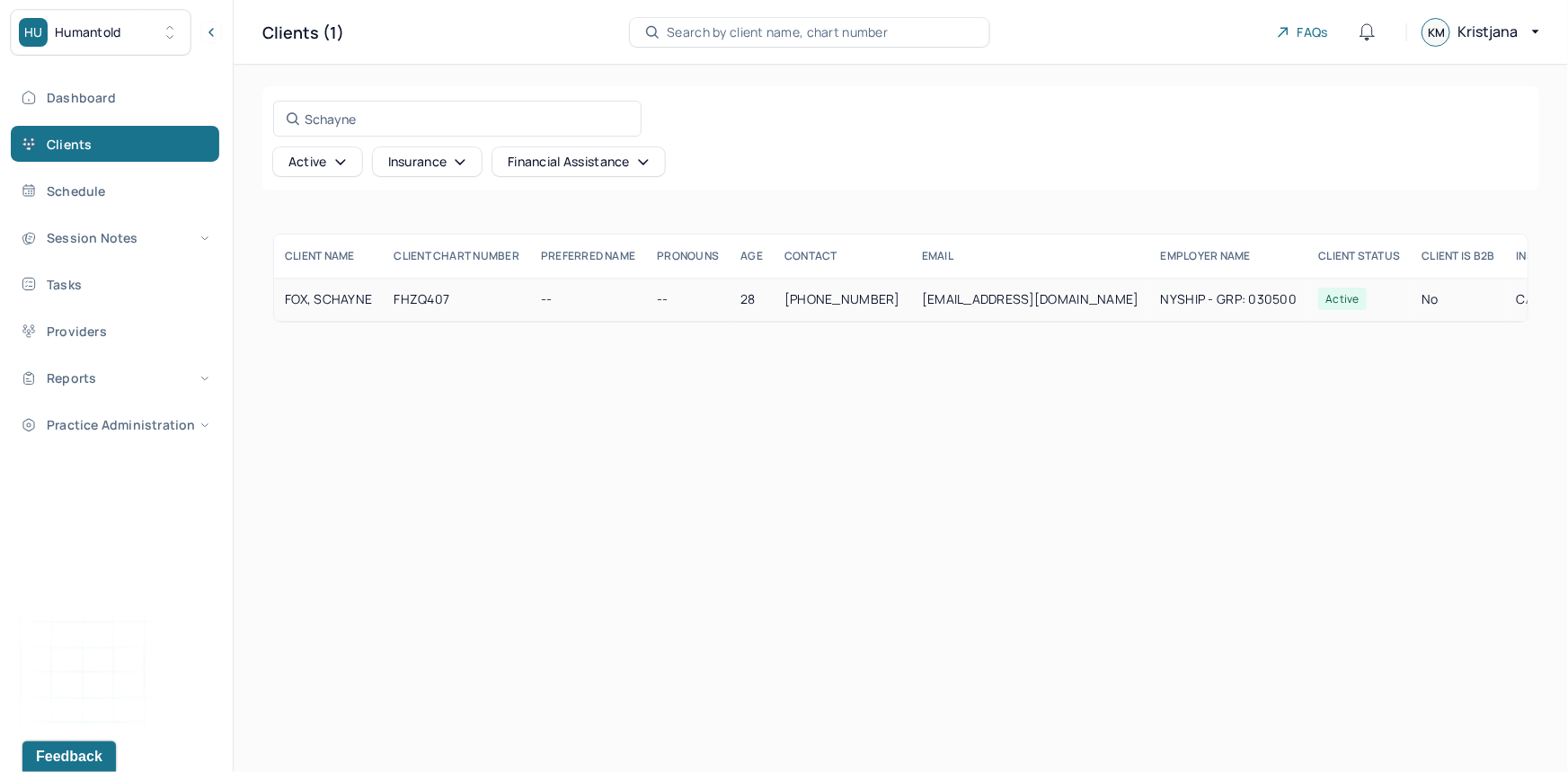 click on "FOX, SCHAYNE" at bounding box center [328, 299] 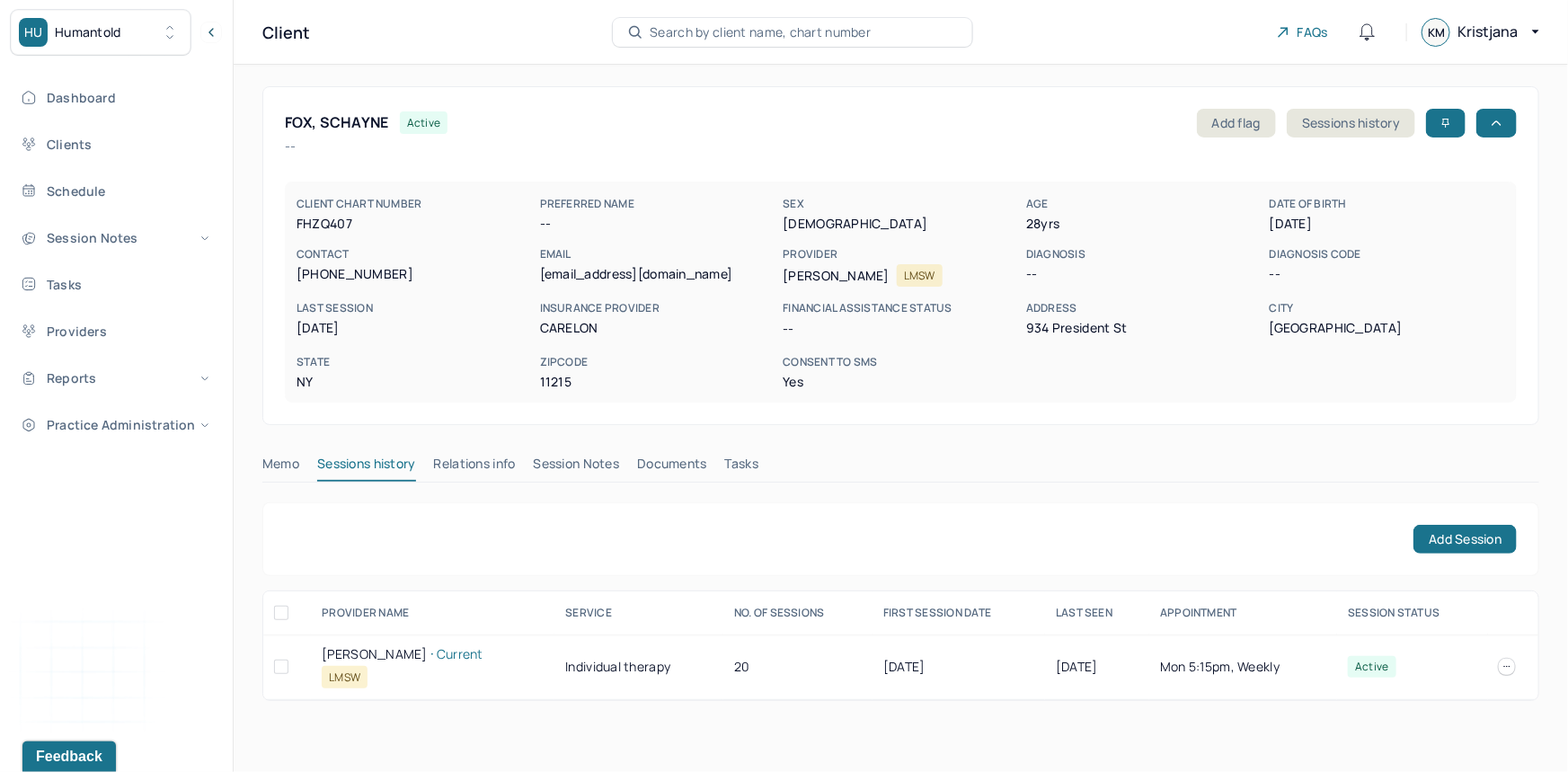 drag, startPoint x: 613, startPoint y: 458, endPoint x: 900, endPoint y: 389, distance: 295.1779 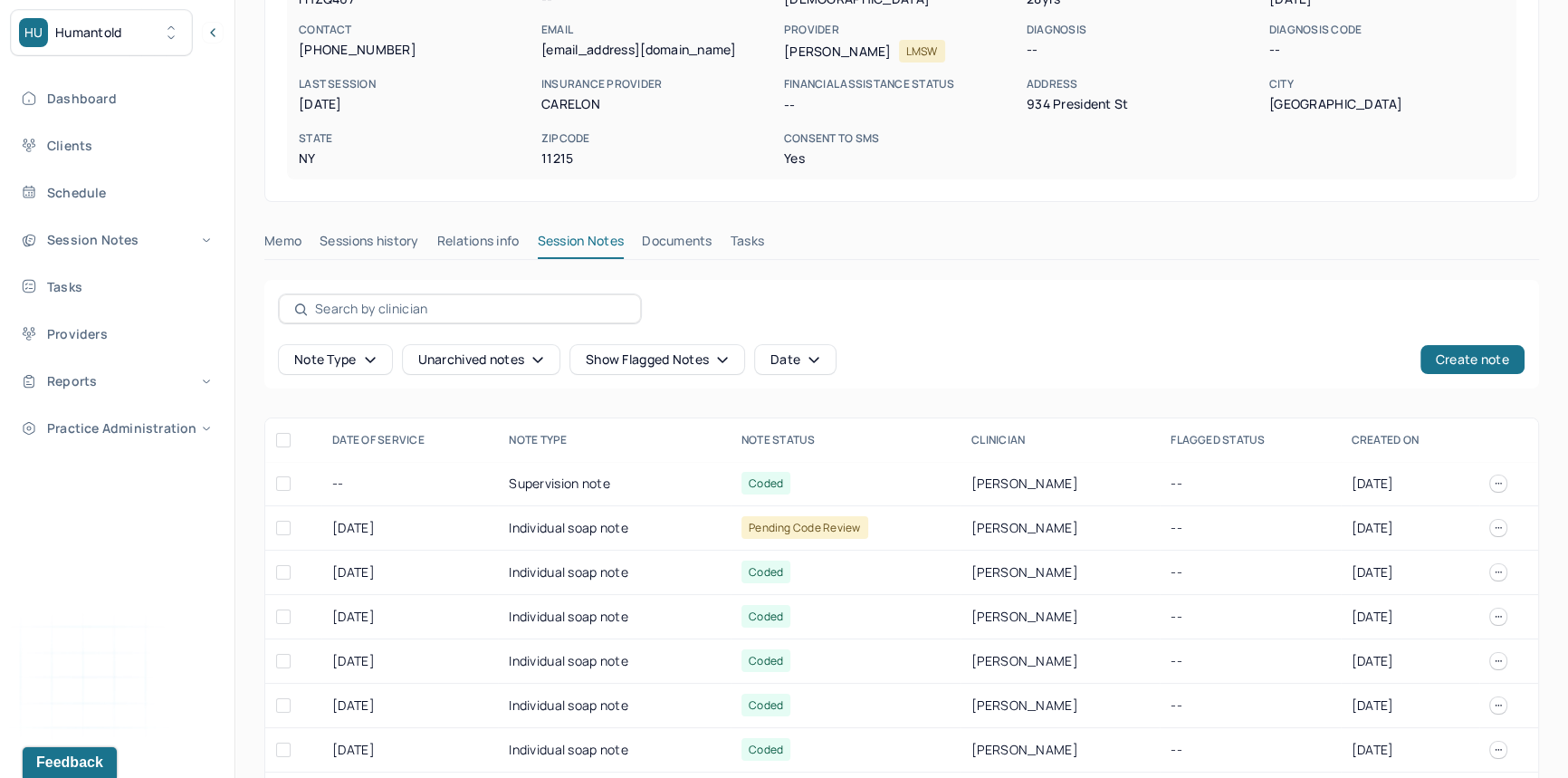 scroll, scrollTop: 315, scrollLeft: 0, axis: vertical 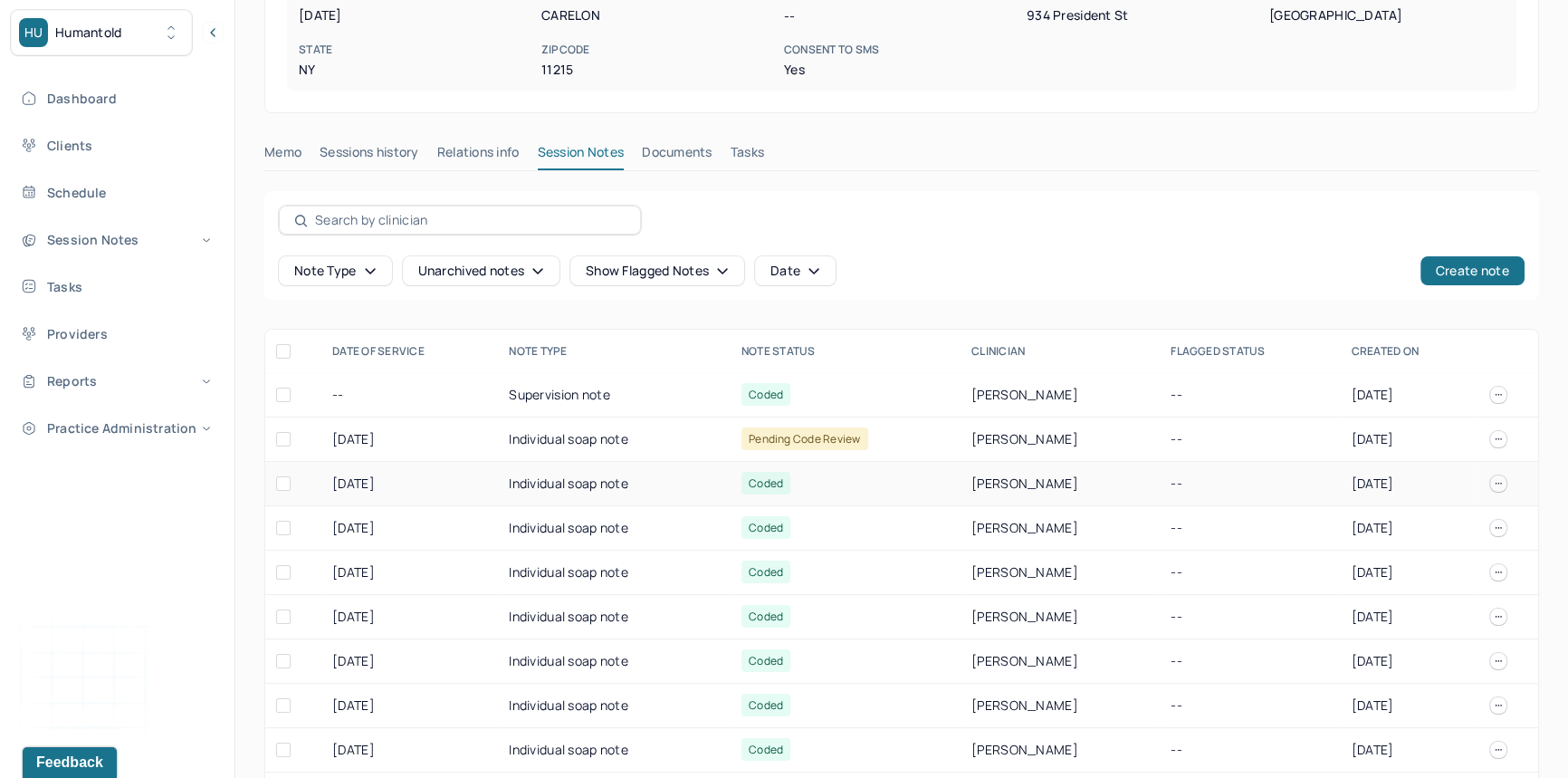 click on "Individual soap note" at bounding box center (614, 484) 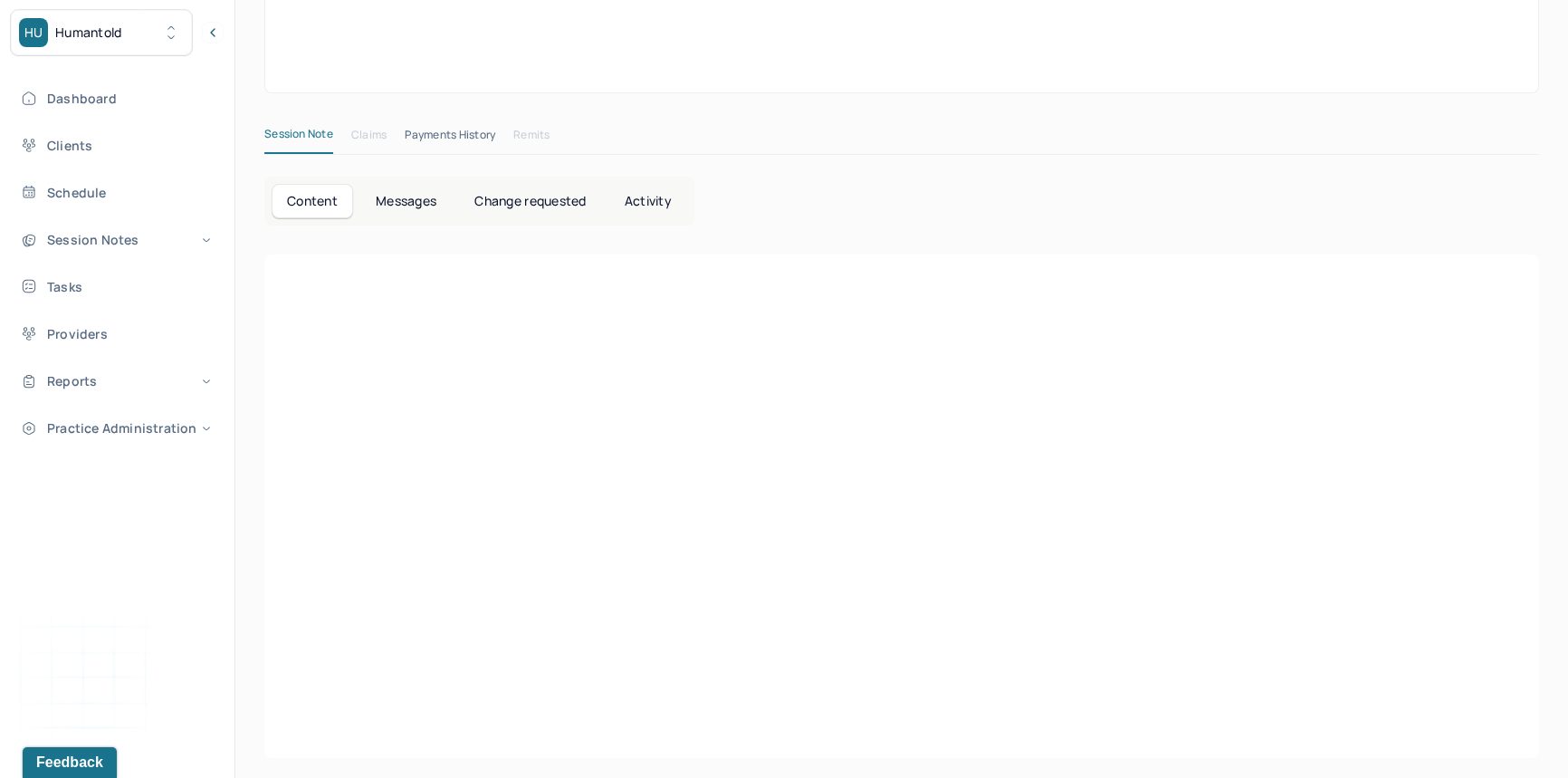 scroll, scrollTop: 315, scrollLeft: 0, axis: vertical 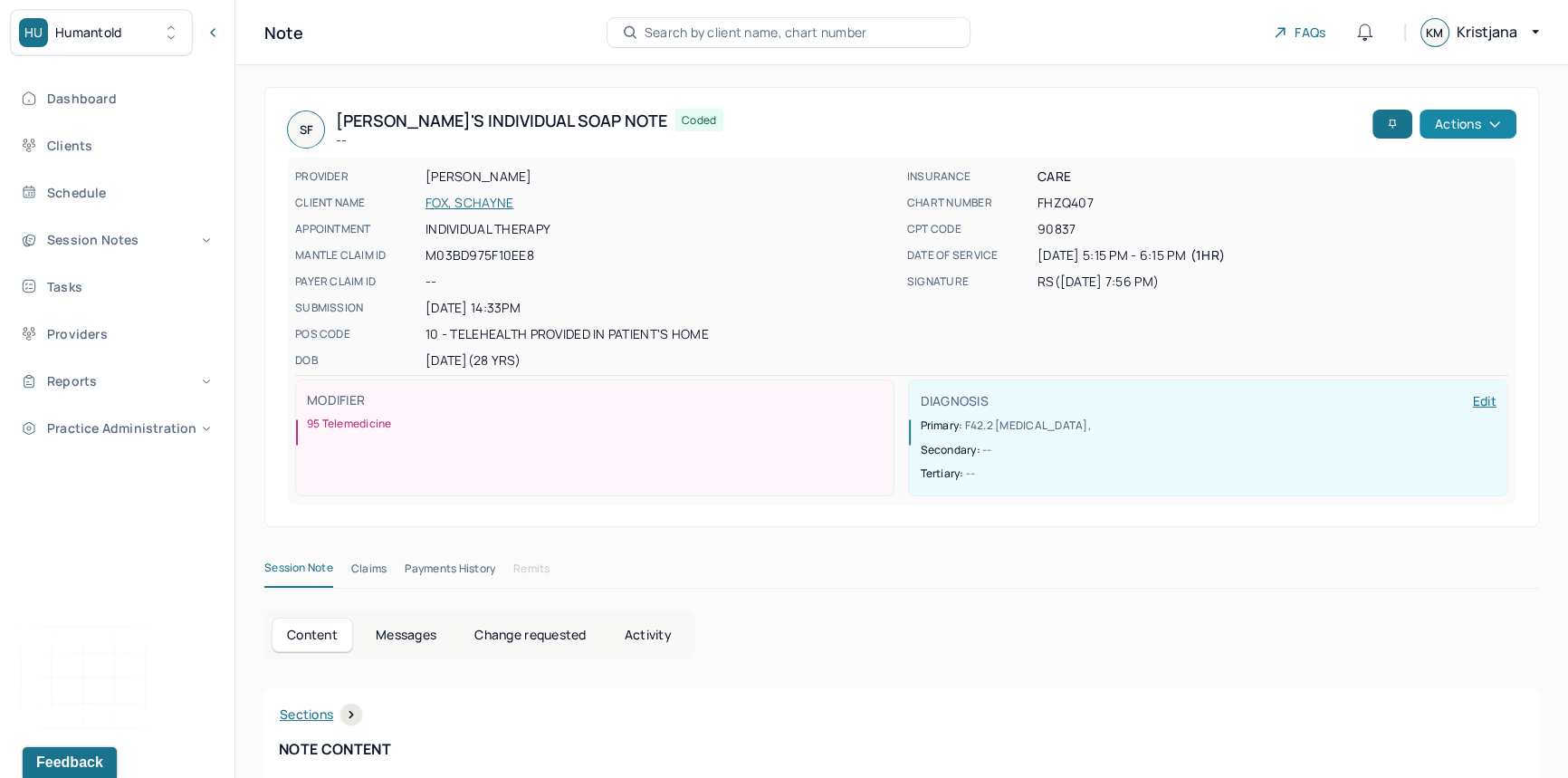 click on "Actions" at bounding box center (1468, 124) 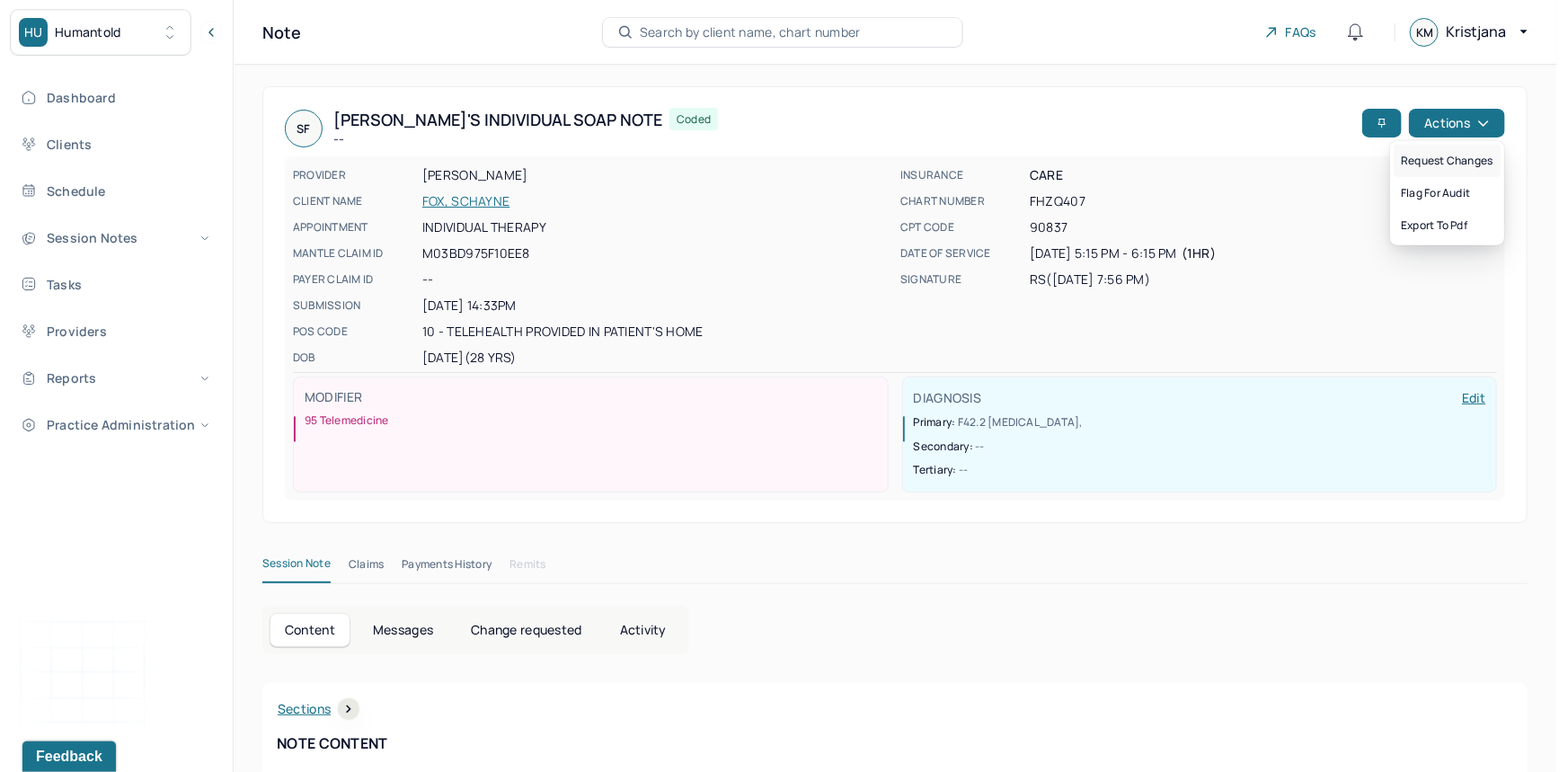 click on "Request changes" at bounding box center [1447, 161] 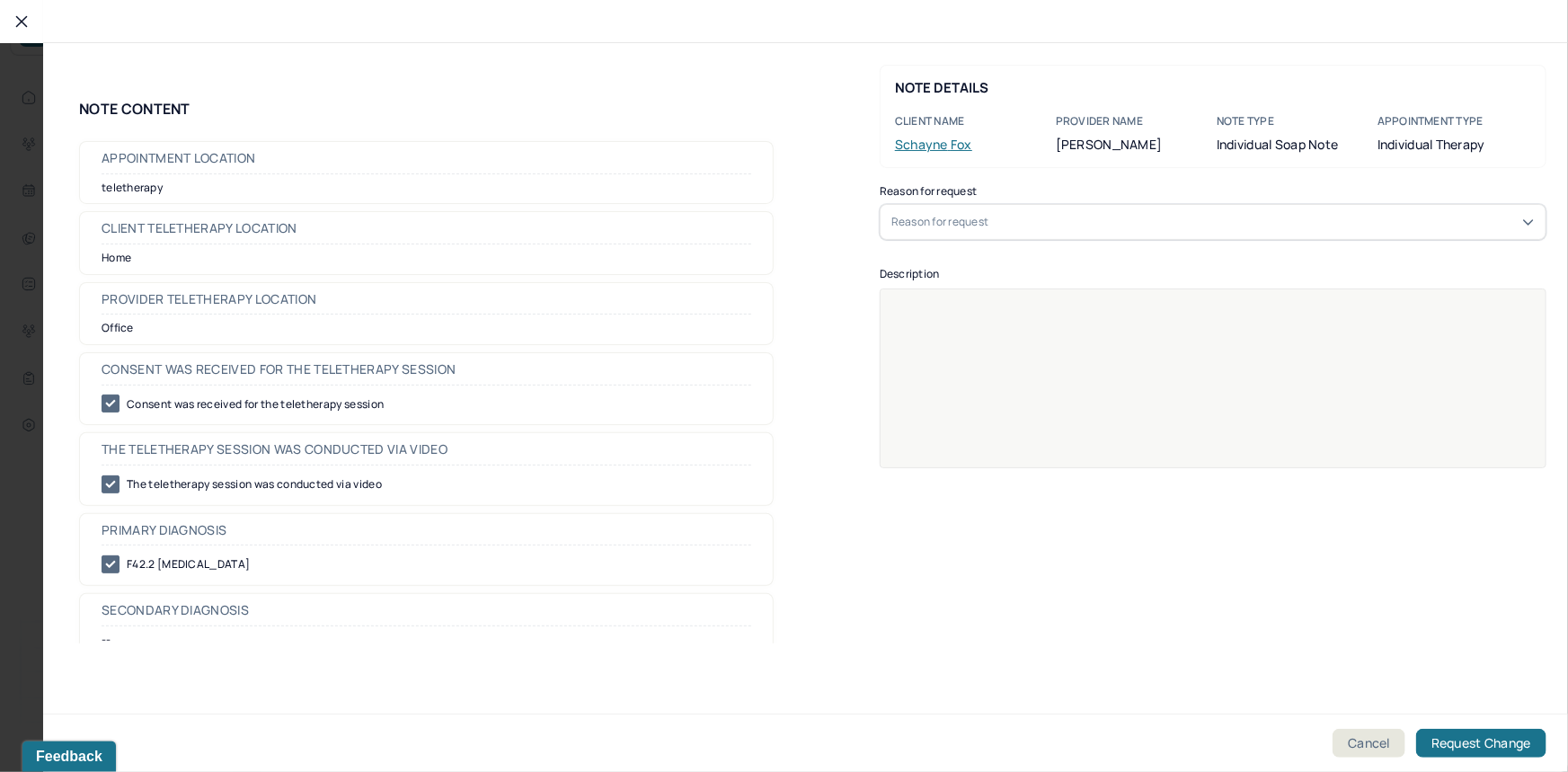 click on "Reason for request" at bounding box center [1213, 222] 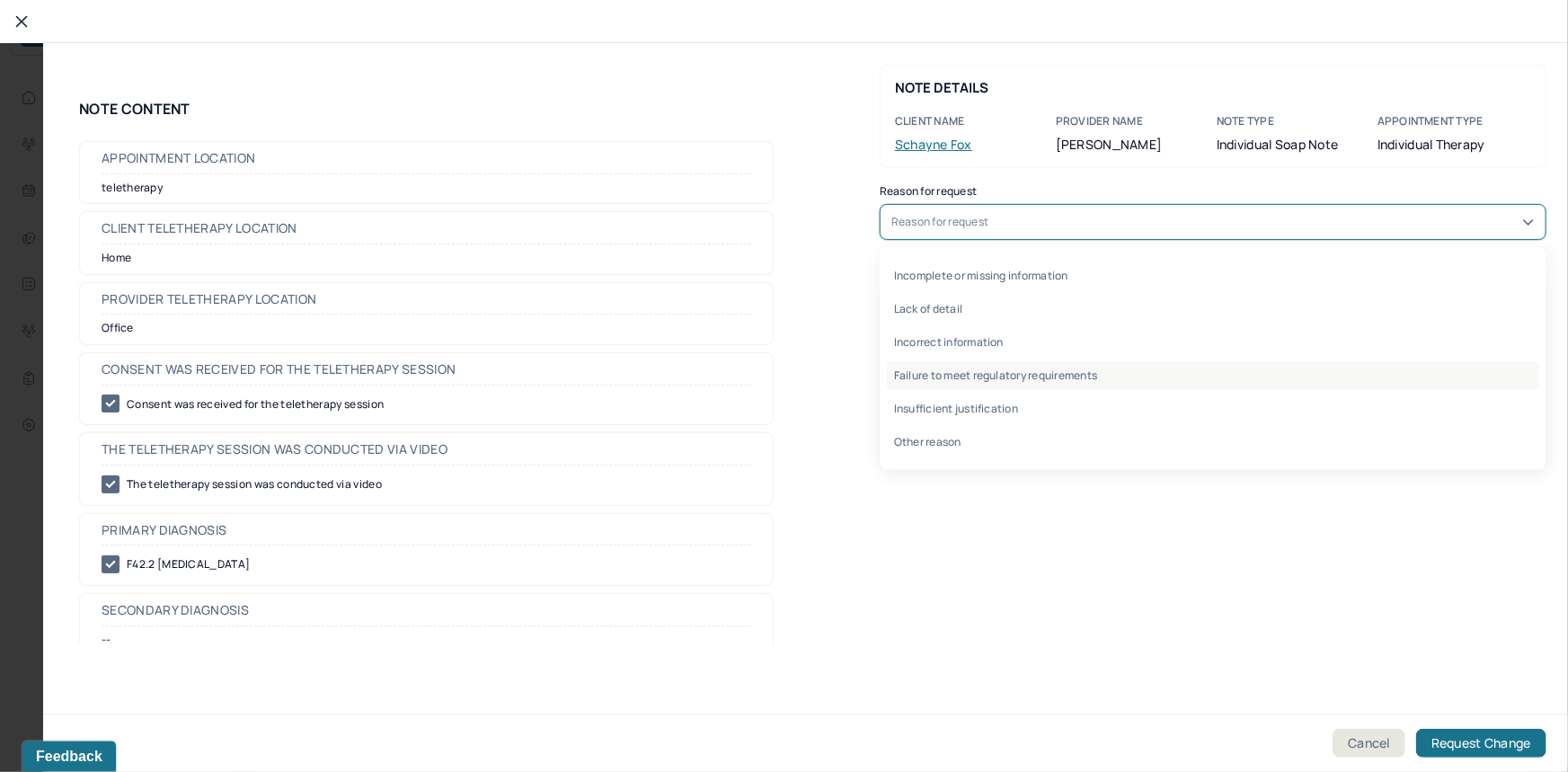 click on "Failure to meet regulatory requirements" at bounding box center [1213, 375] 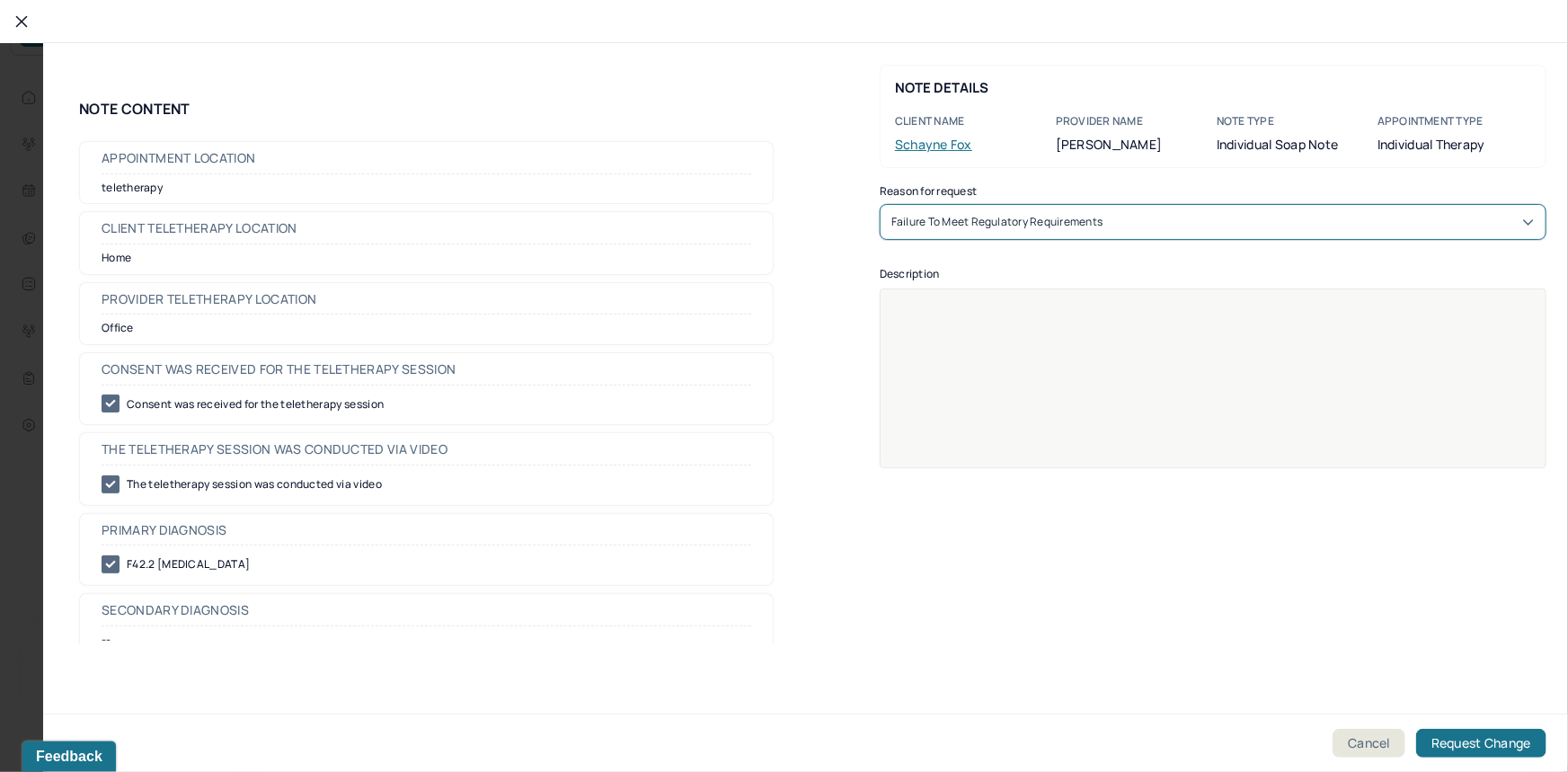click at bounding box center [1213, 390] 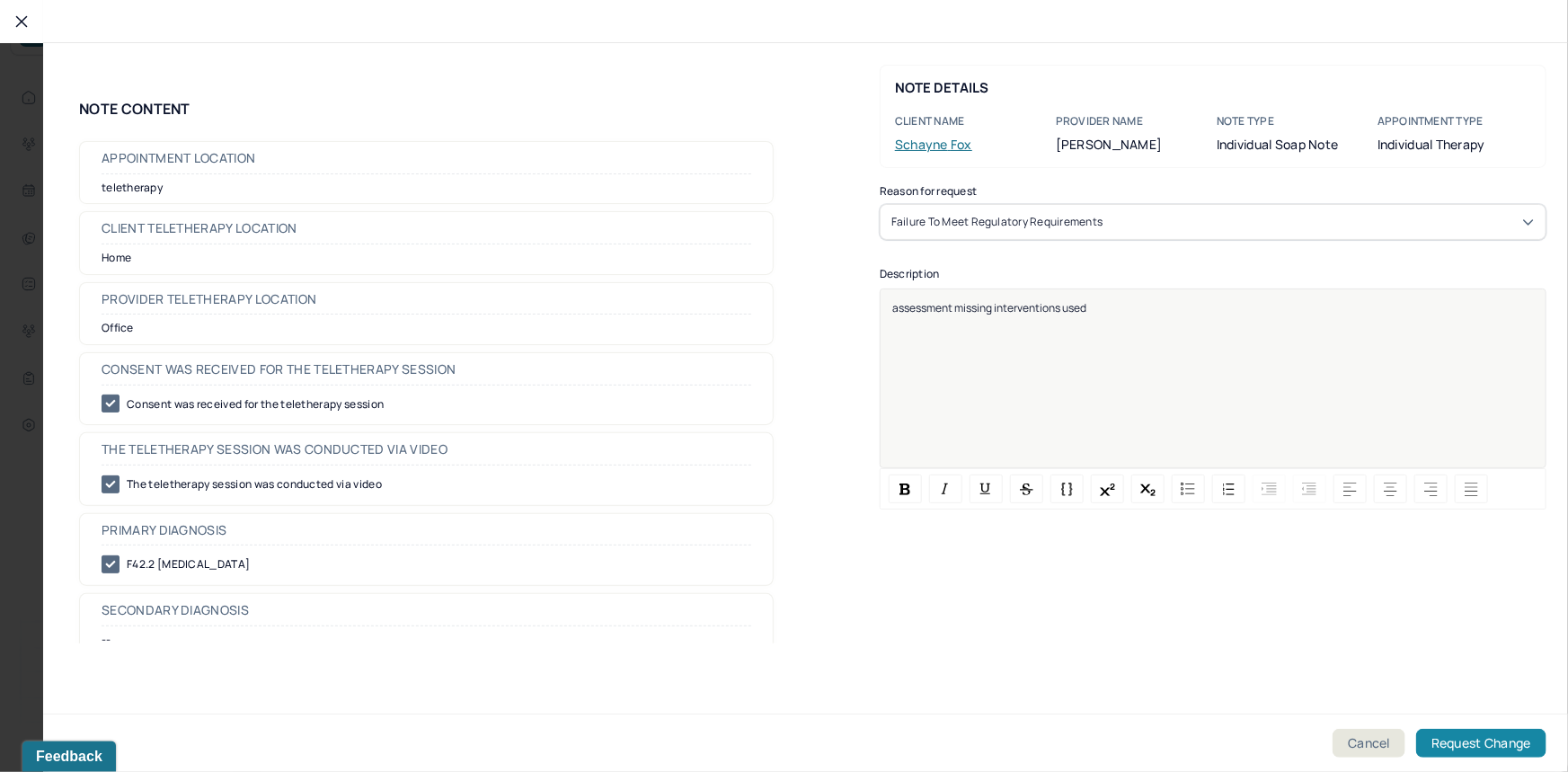 drag, startPoint x: 1467, startPoint y: 748, endPoint x: 1442, endPoint y: 750, distance: 25.079872 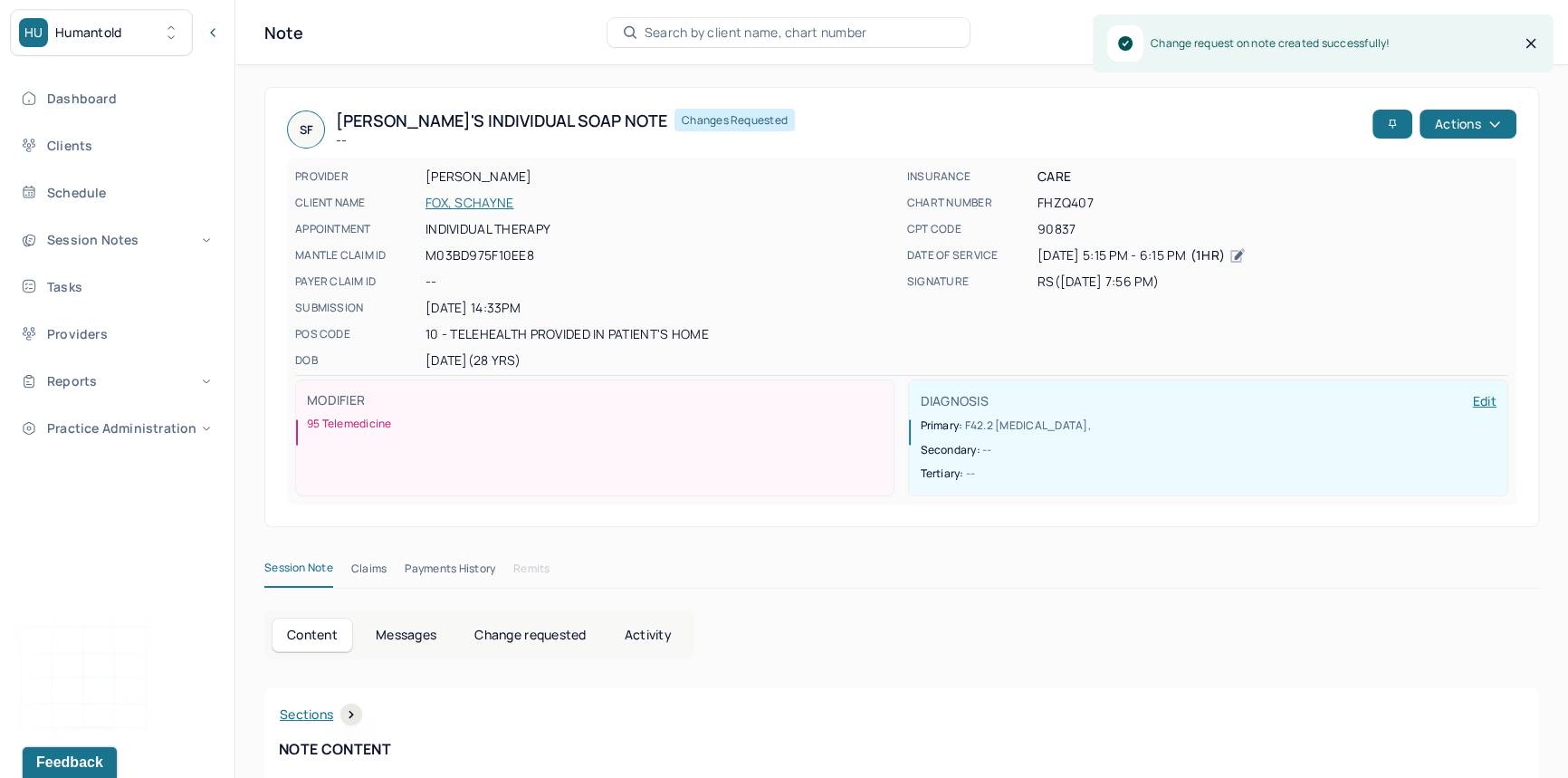 click on "FOX, SCHAYNE" at bounding box center [661, 203] 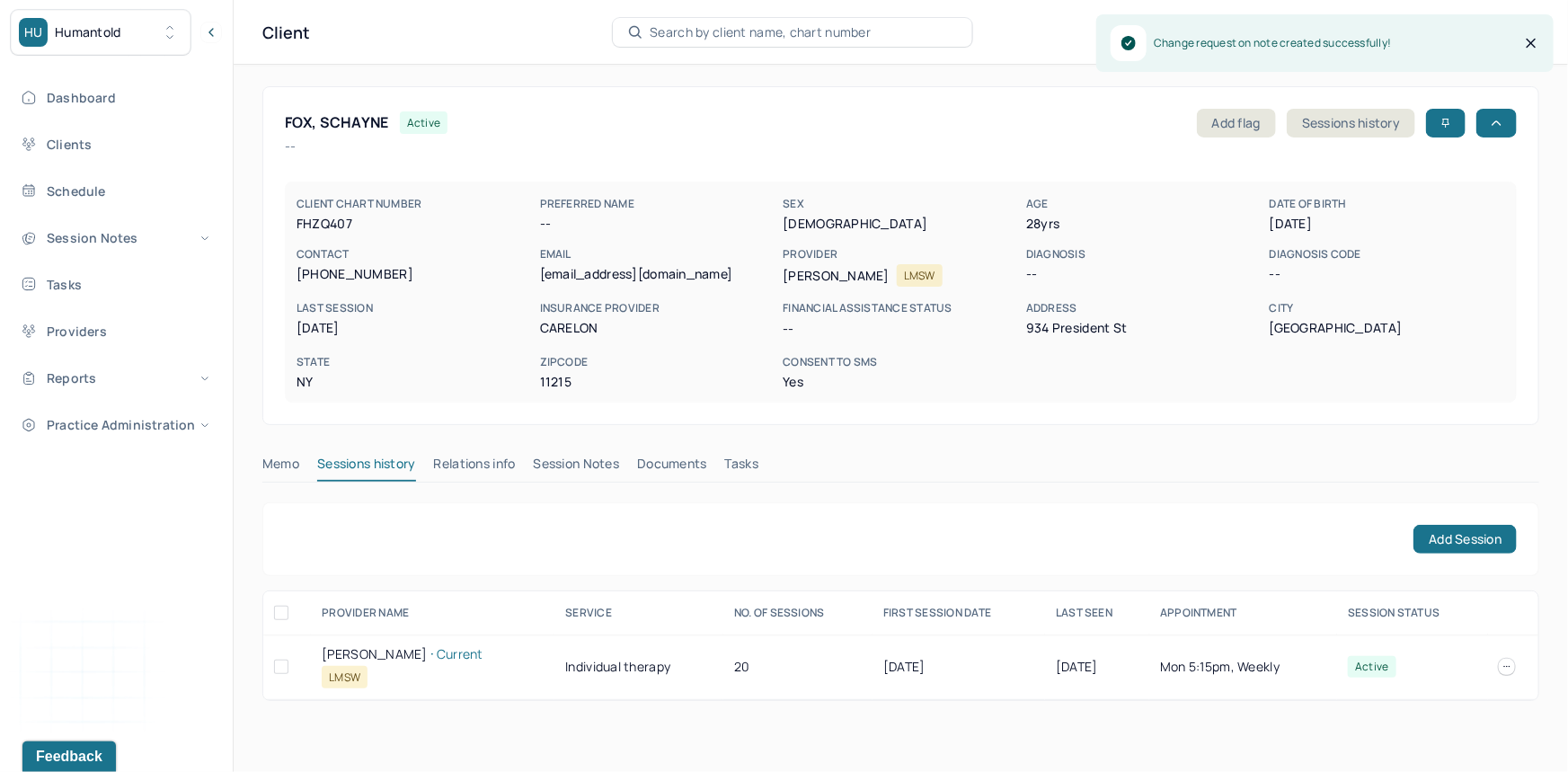 click on "Memo     Sessions history     Relations info     Session Notes     Documents     Tasks" at bounding box center [900, 468] 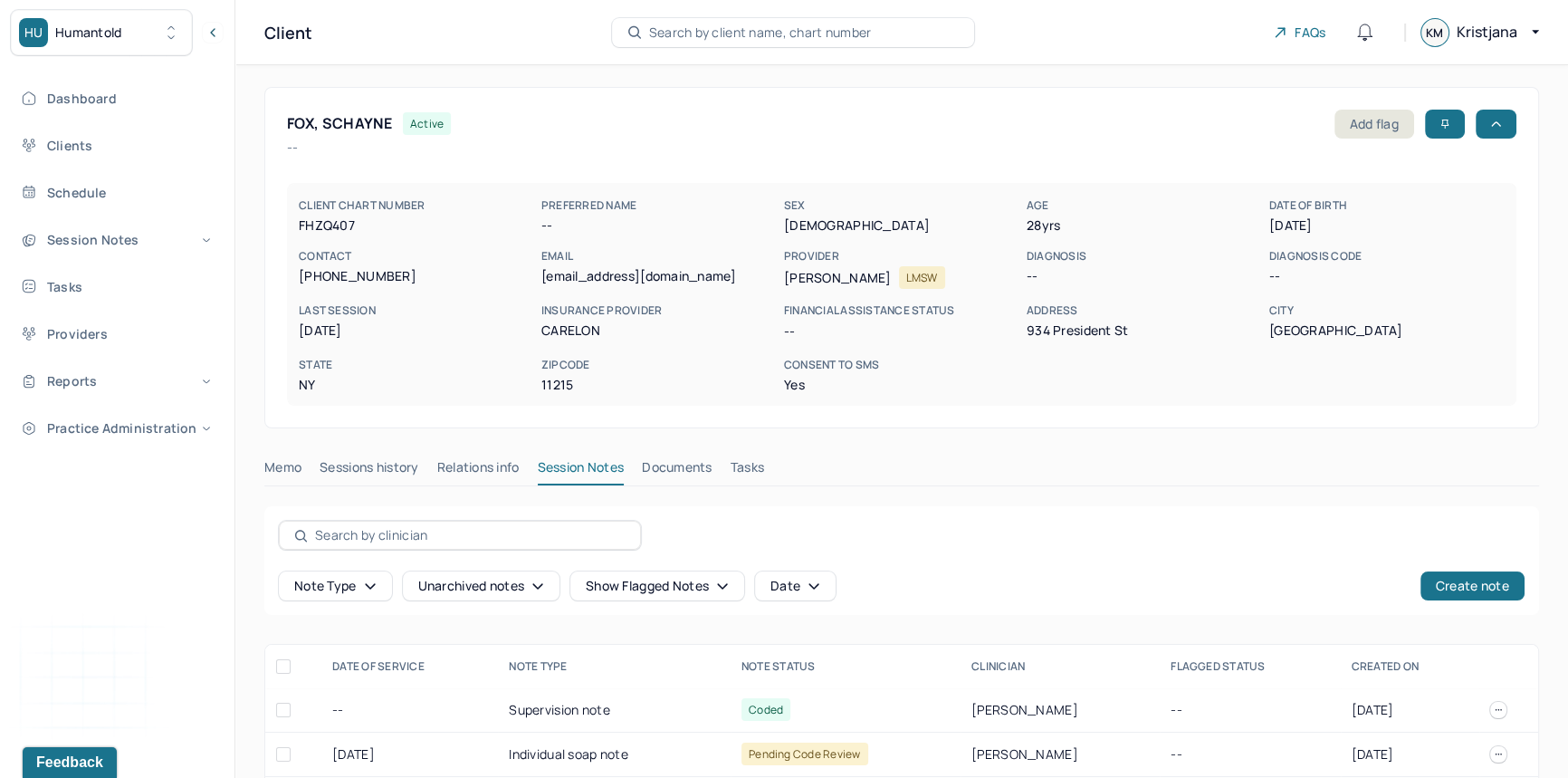 scroll, scrollTop: 245, scrollLeft: 0, axis: vertical 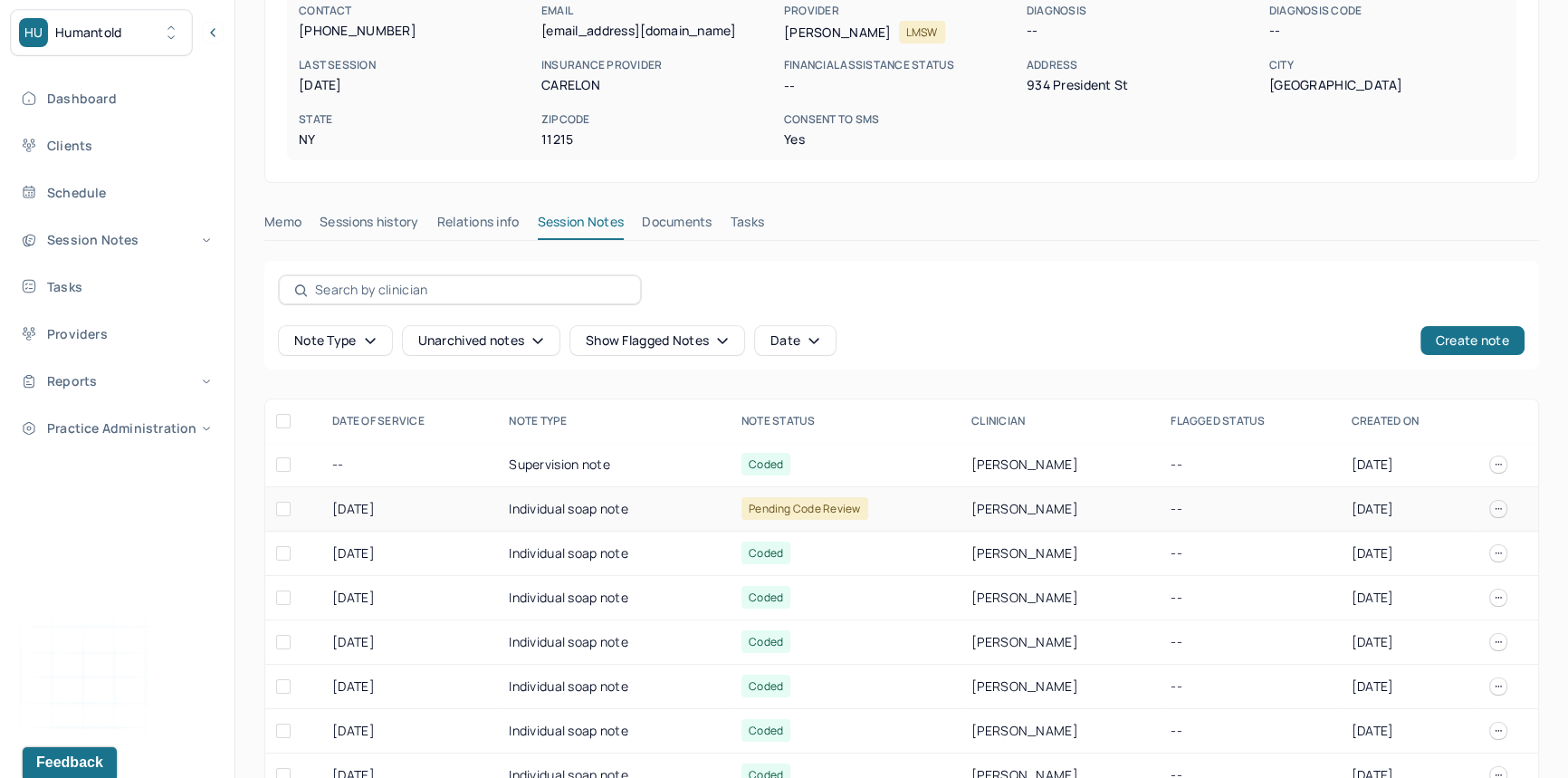 click on "Individual soap note" at bounding box center (614, 509) 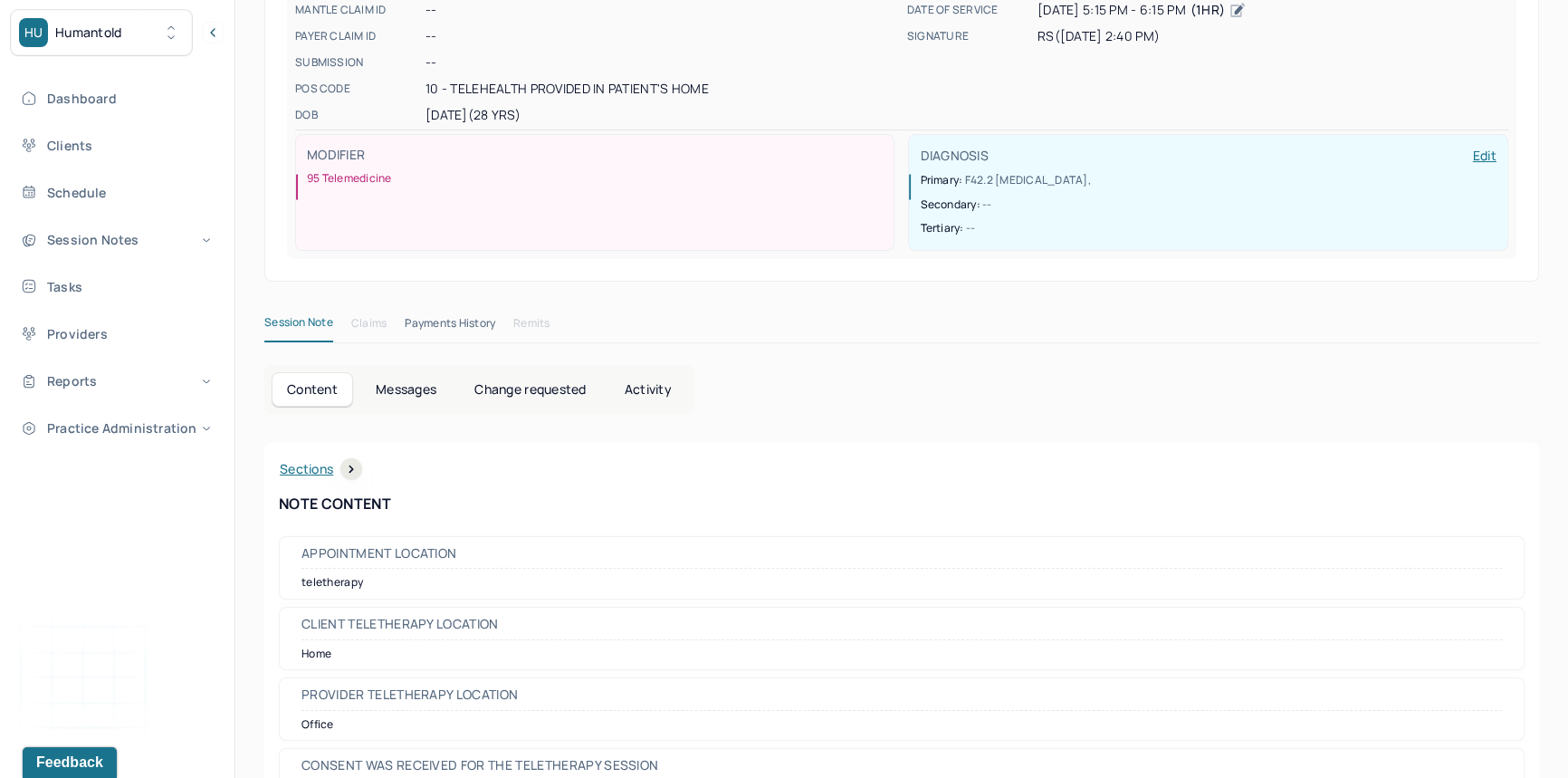 scroll, scrollTop: 0, scrollLeft: 0, axis: both 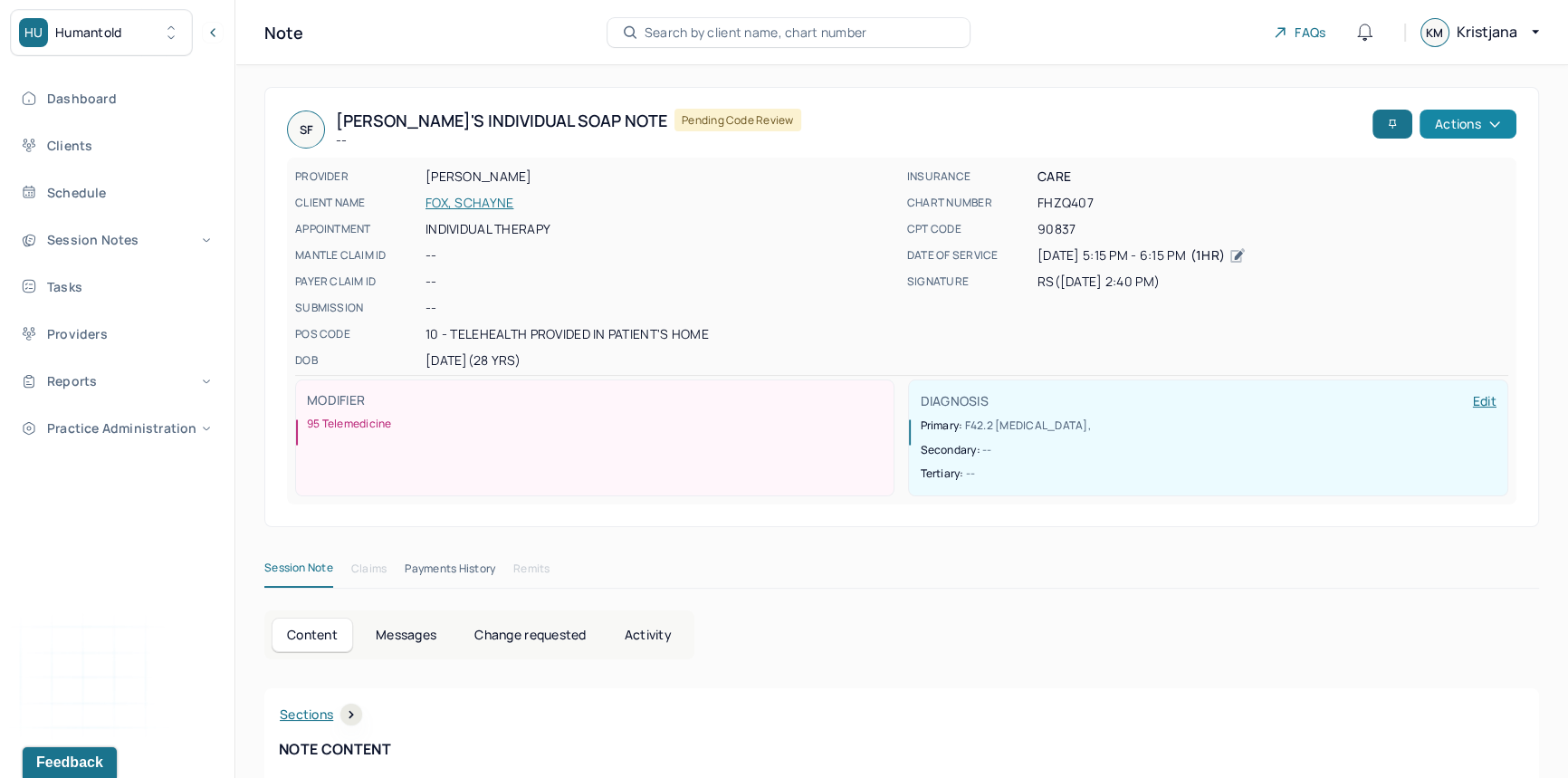 click 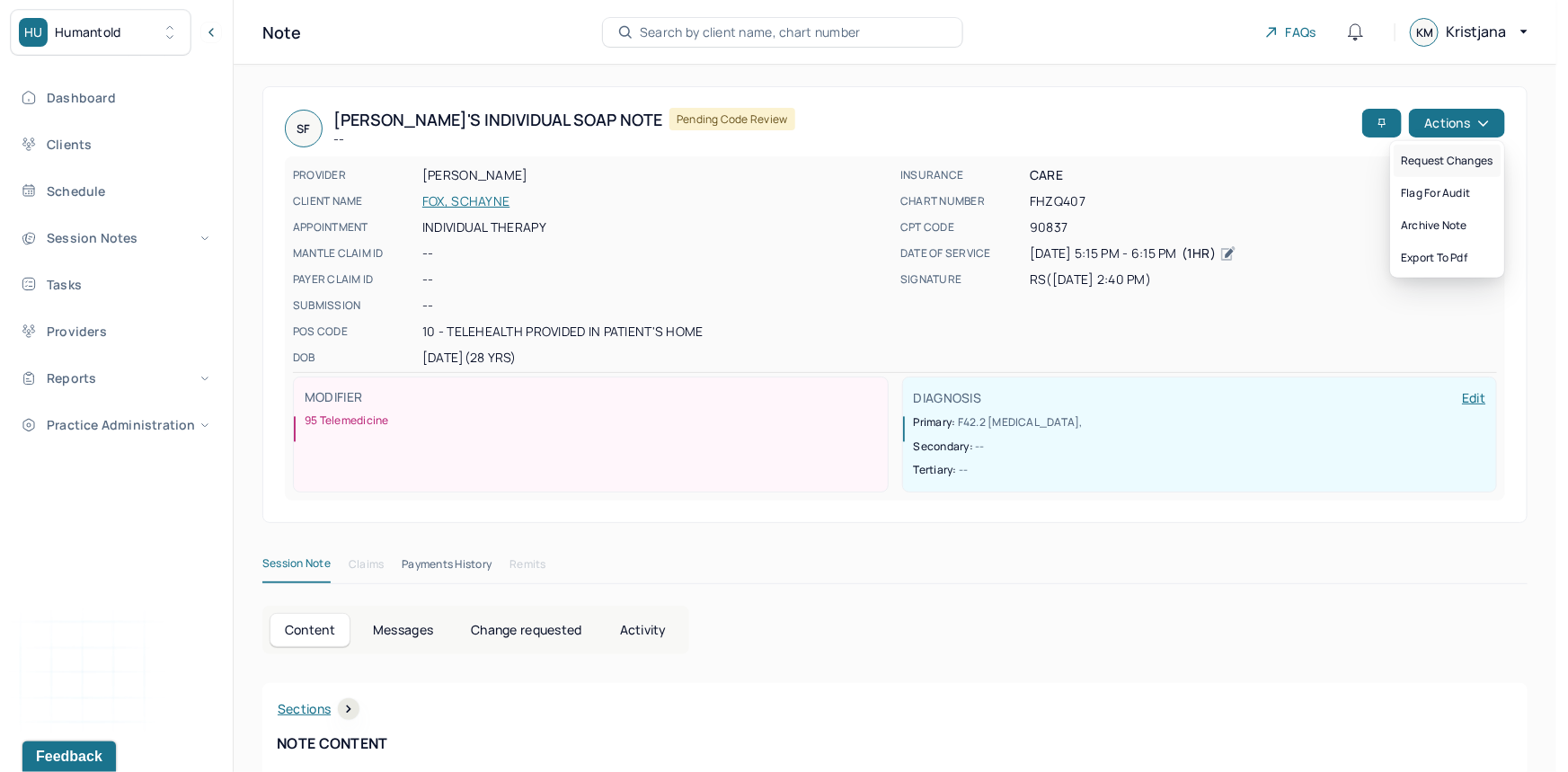 click on "Request changes" at bounding box center (1447, 161) 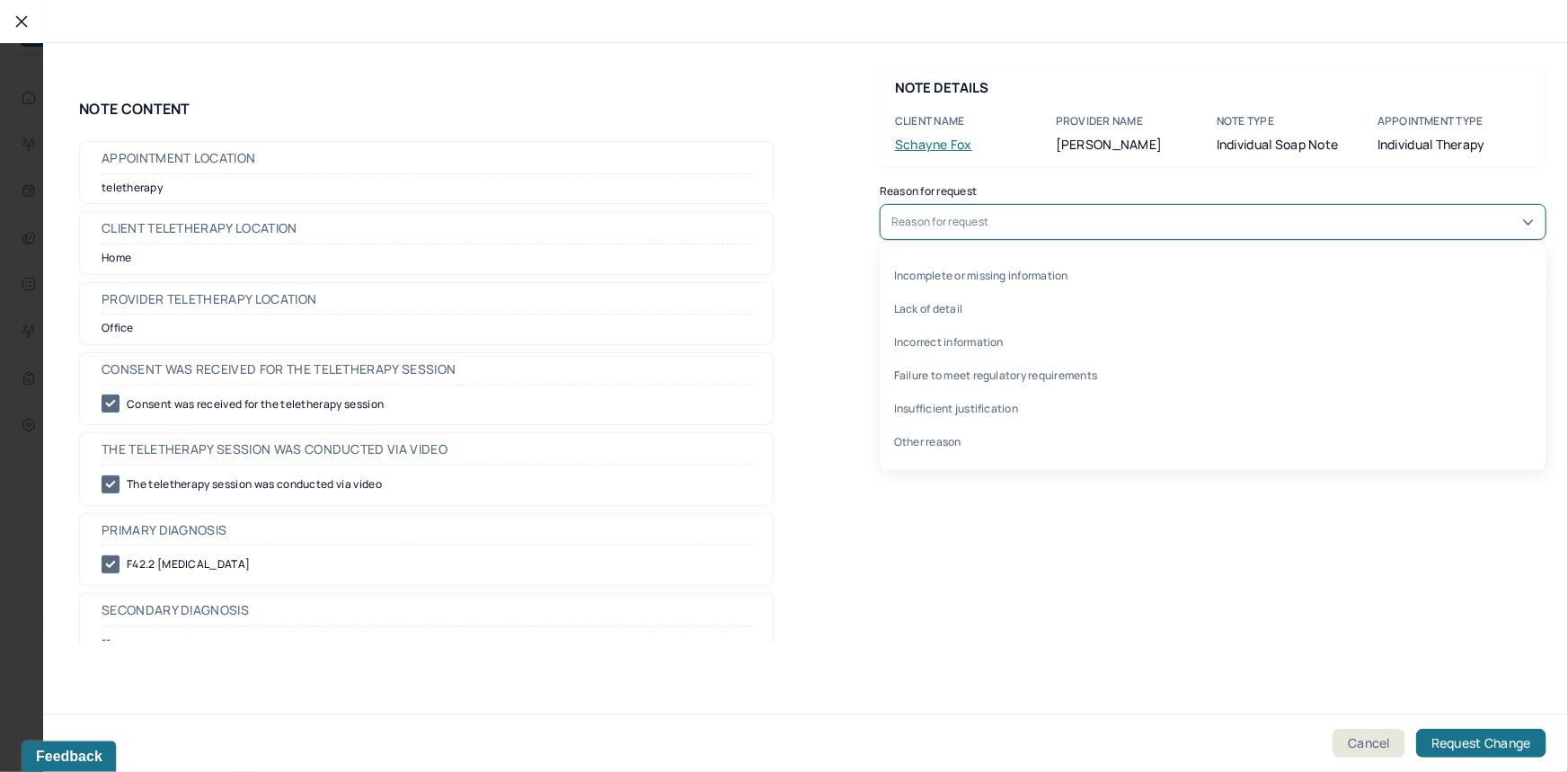click on "Reason for request" at bounding box center [1213, 222] 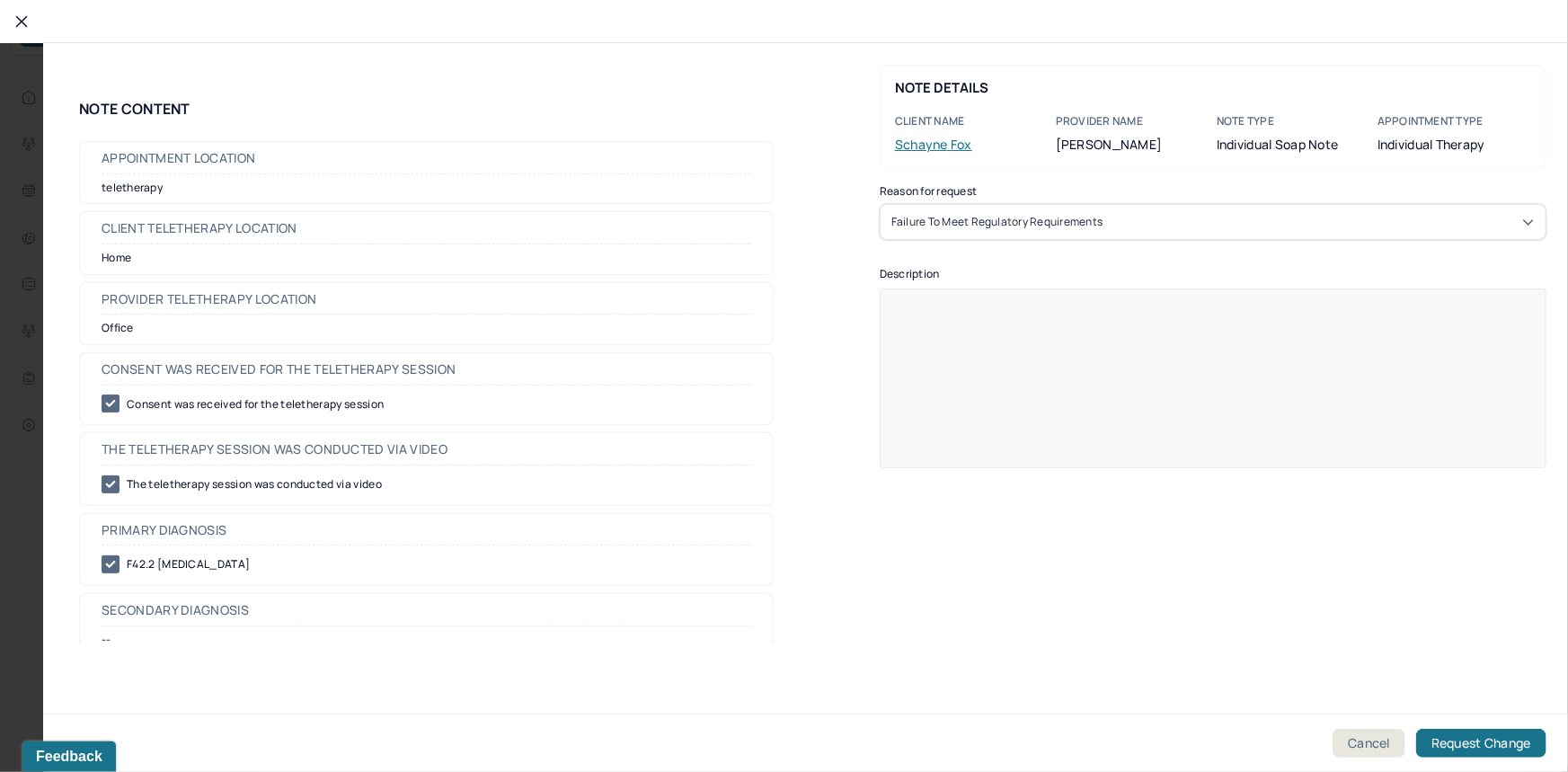 click at bounding box center [1213, 390] 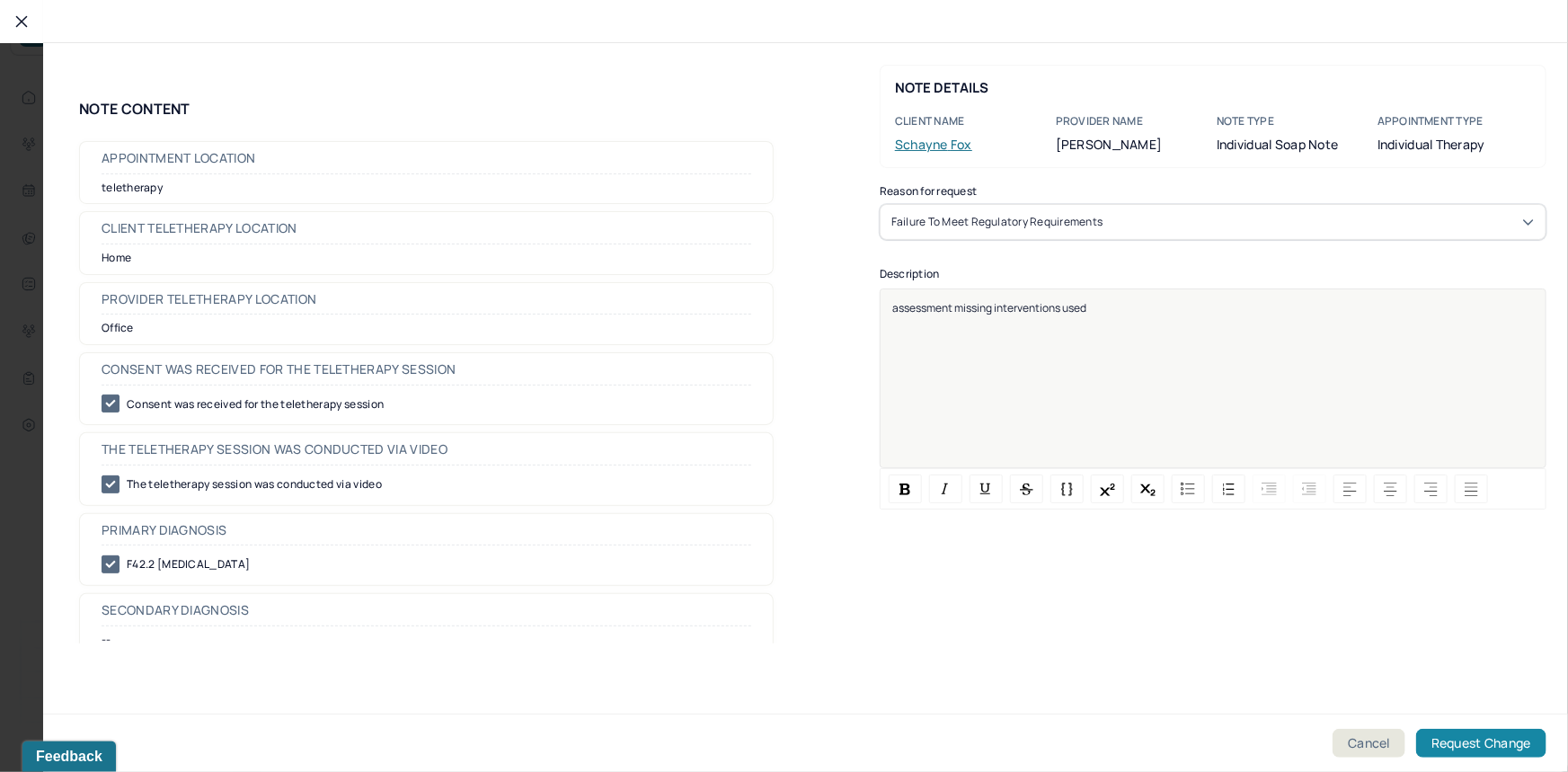 click on "Request Change" at bounding box center [1481, 743] 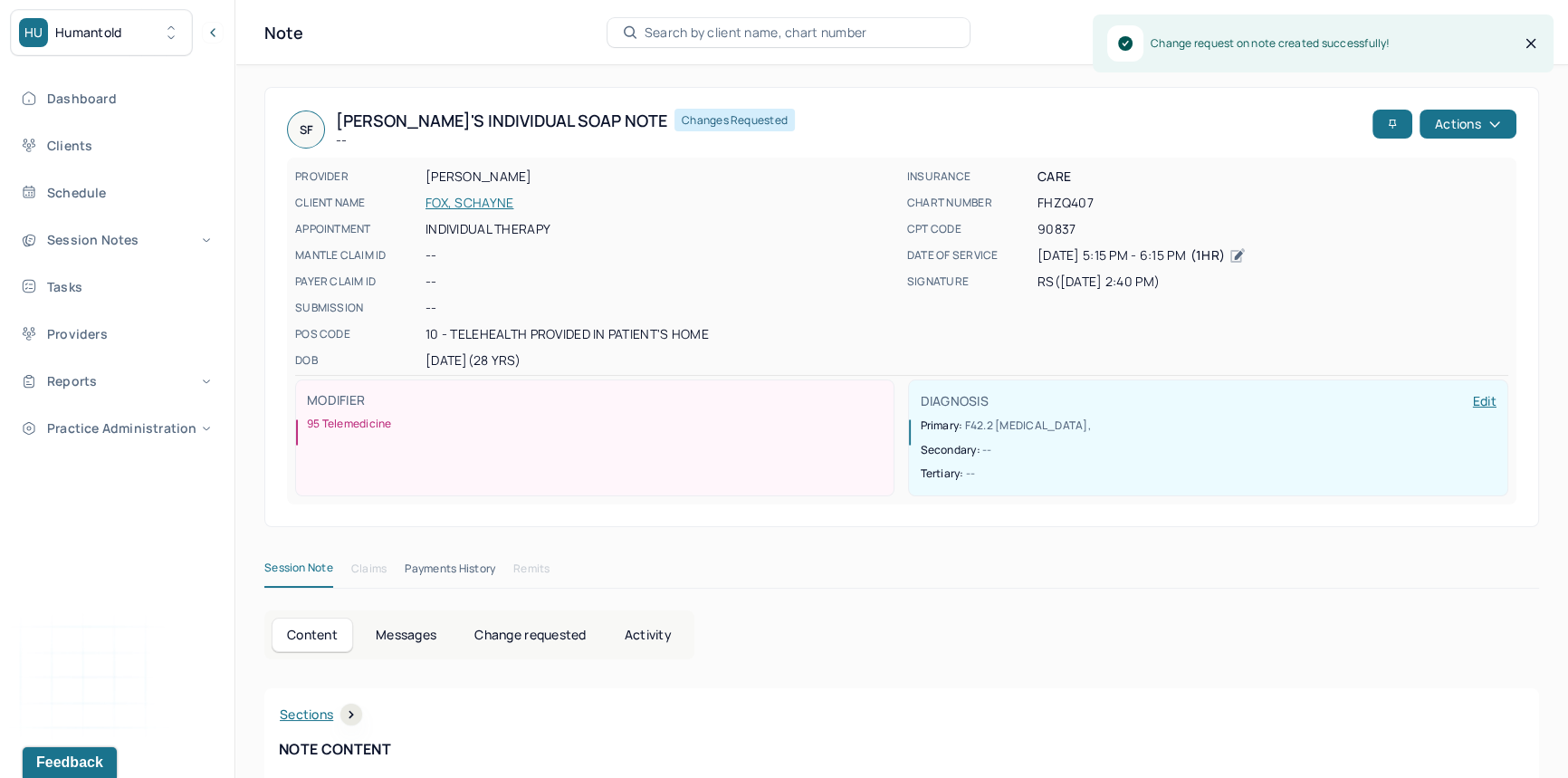 click on "FOX, SCHAYNE" at bounding box center (661, 203) 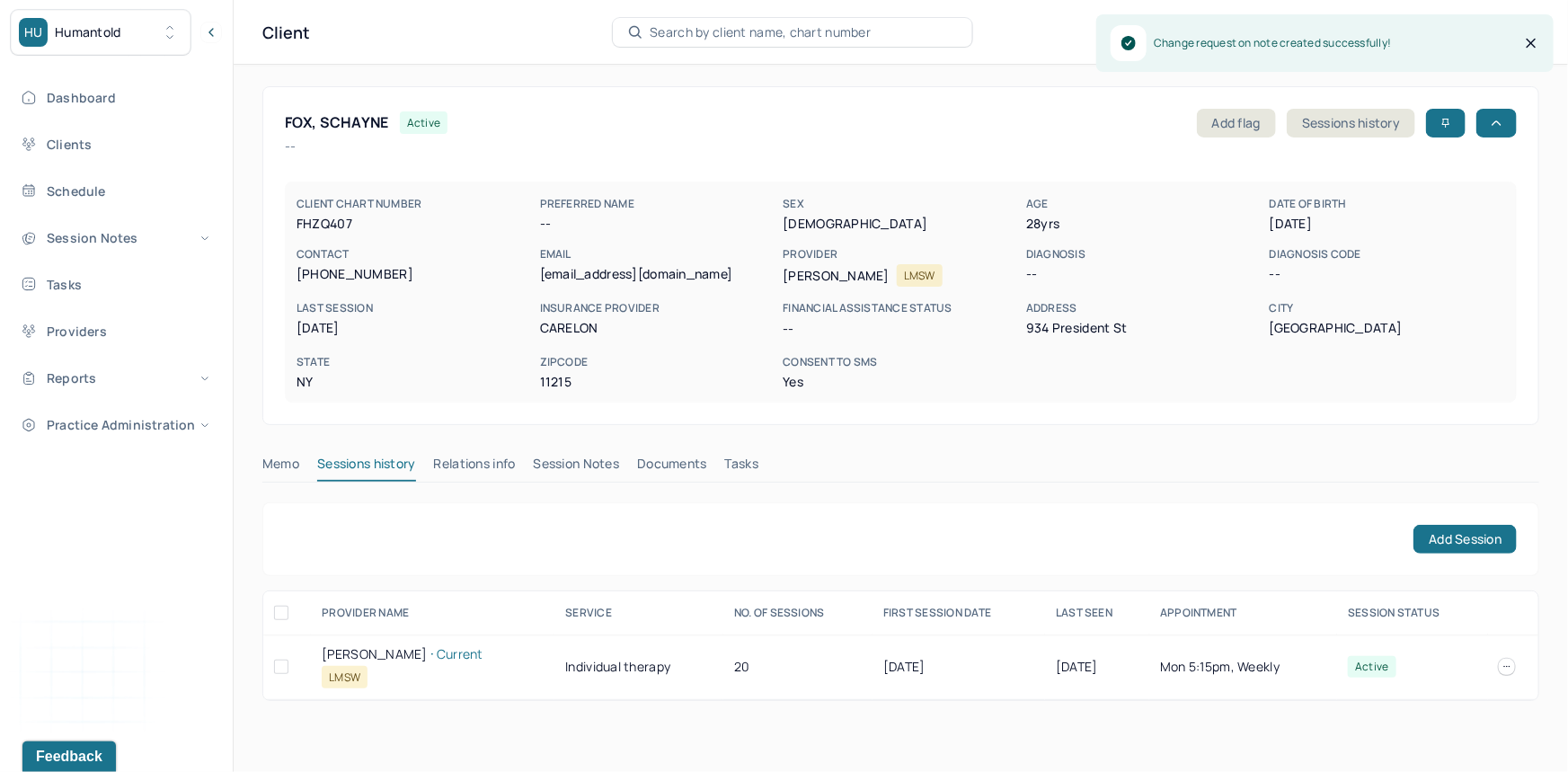click on "Session Notes" at bounding box center [577, 467] 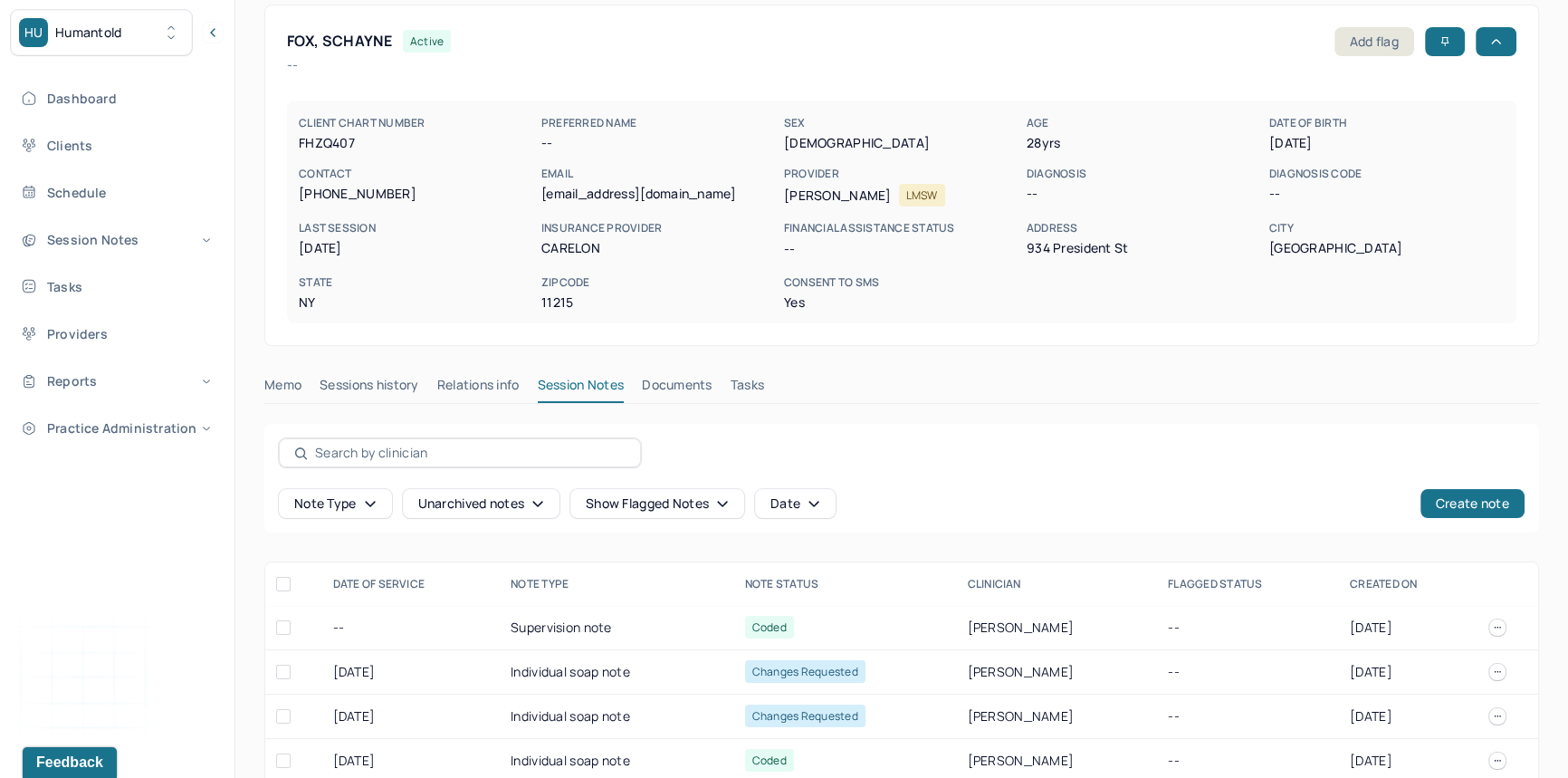 scroll, scrollTop: 0, scrollLeft: 0, axis: both 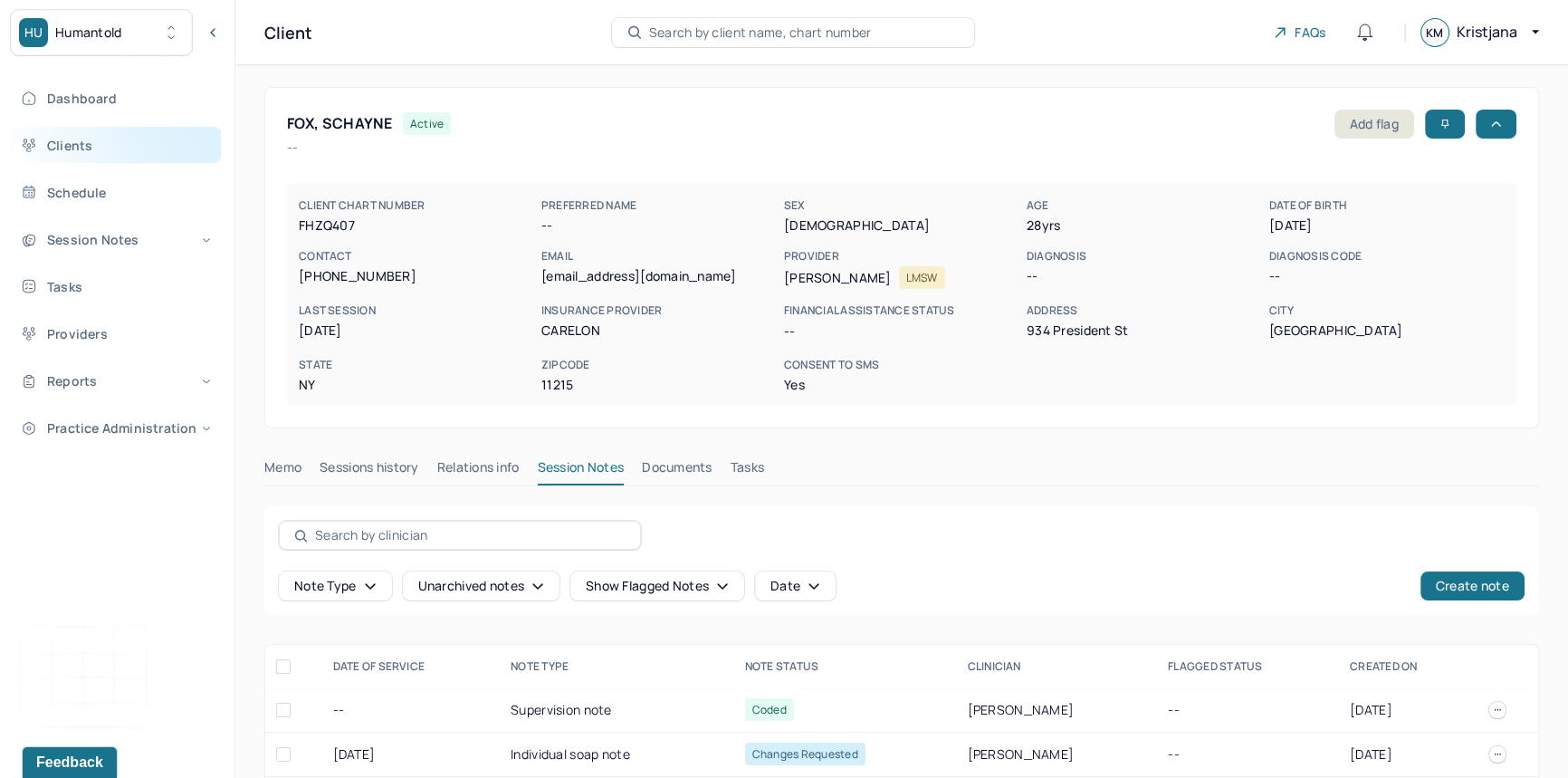 click on "Clients" at bounding box center [116, 145] 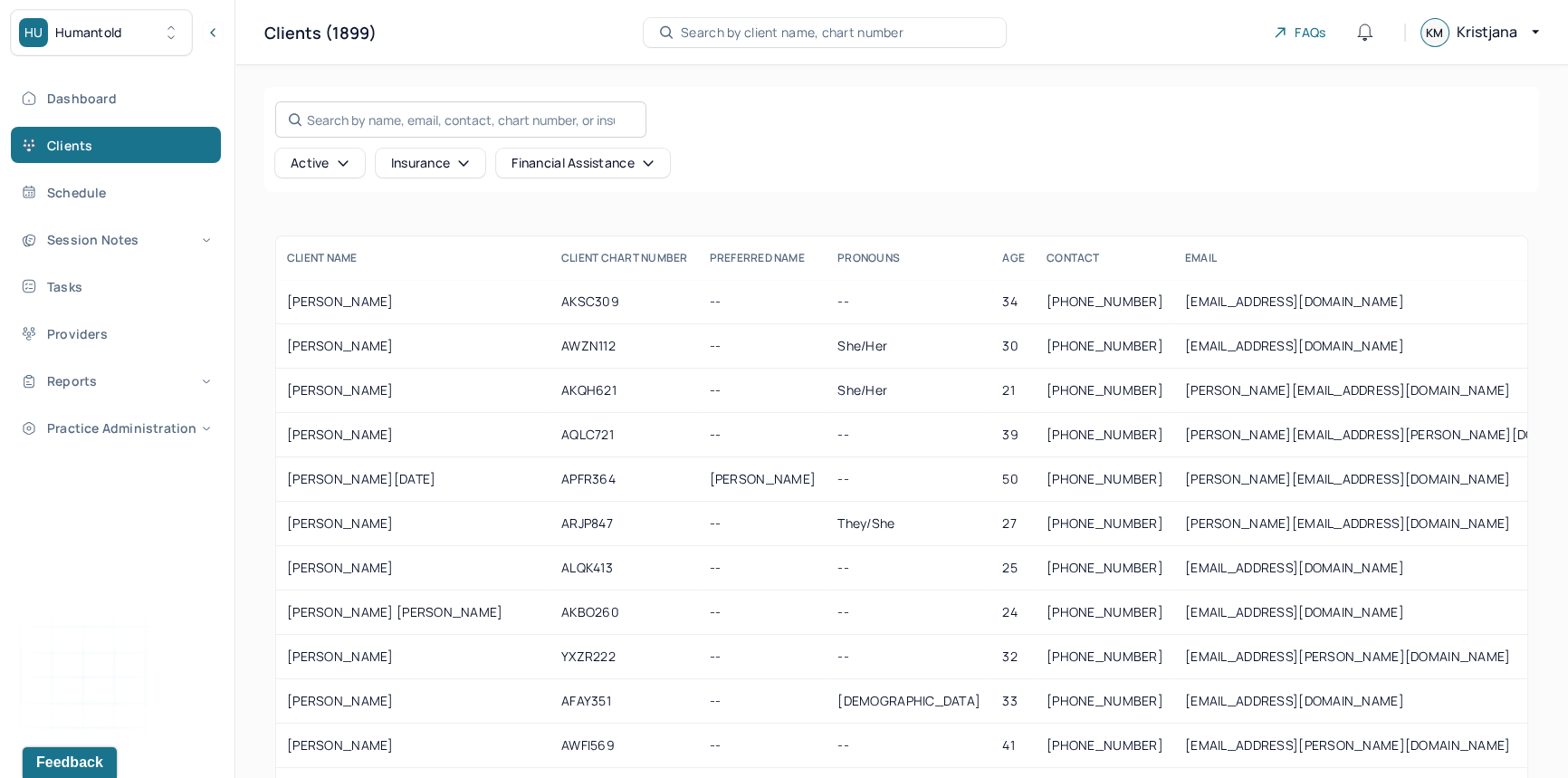 click on "Search by name, email, contact, chart number, or insurance id..." at bounding box center [461, 120] 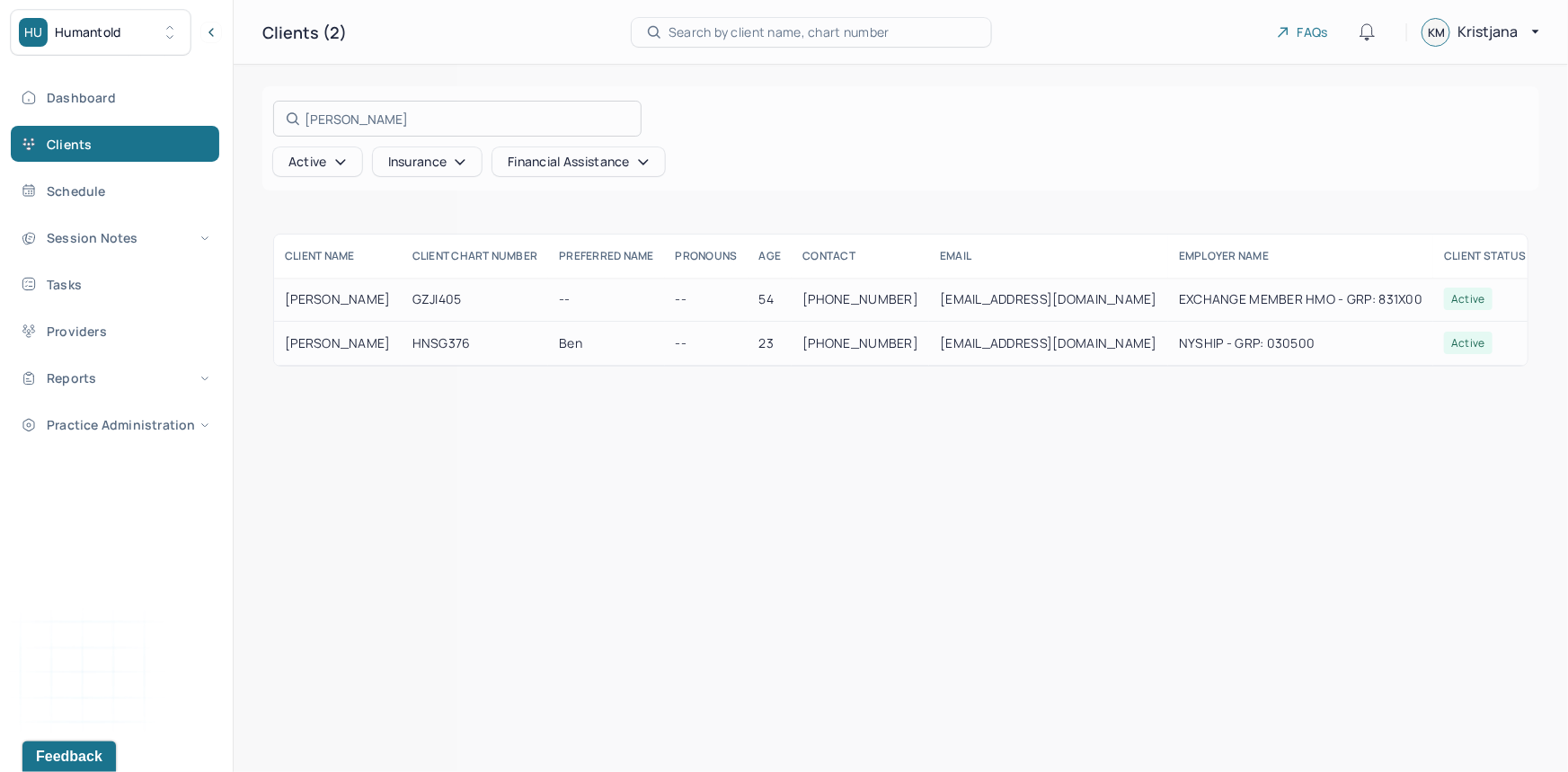 type on "[PERSON_NAME]" 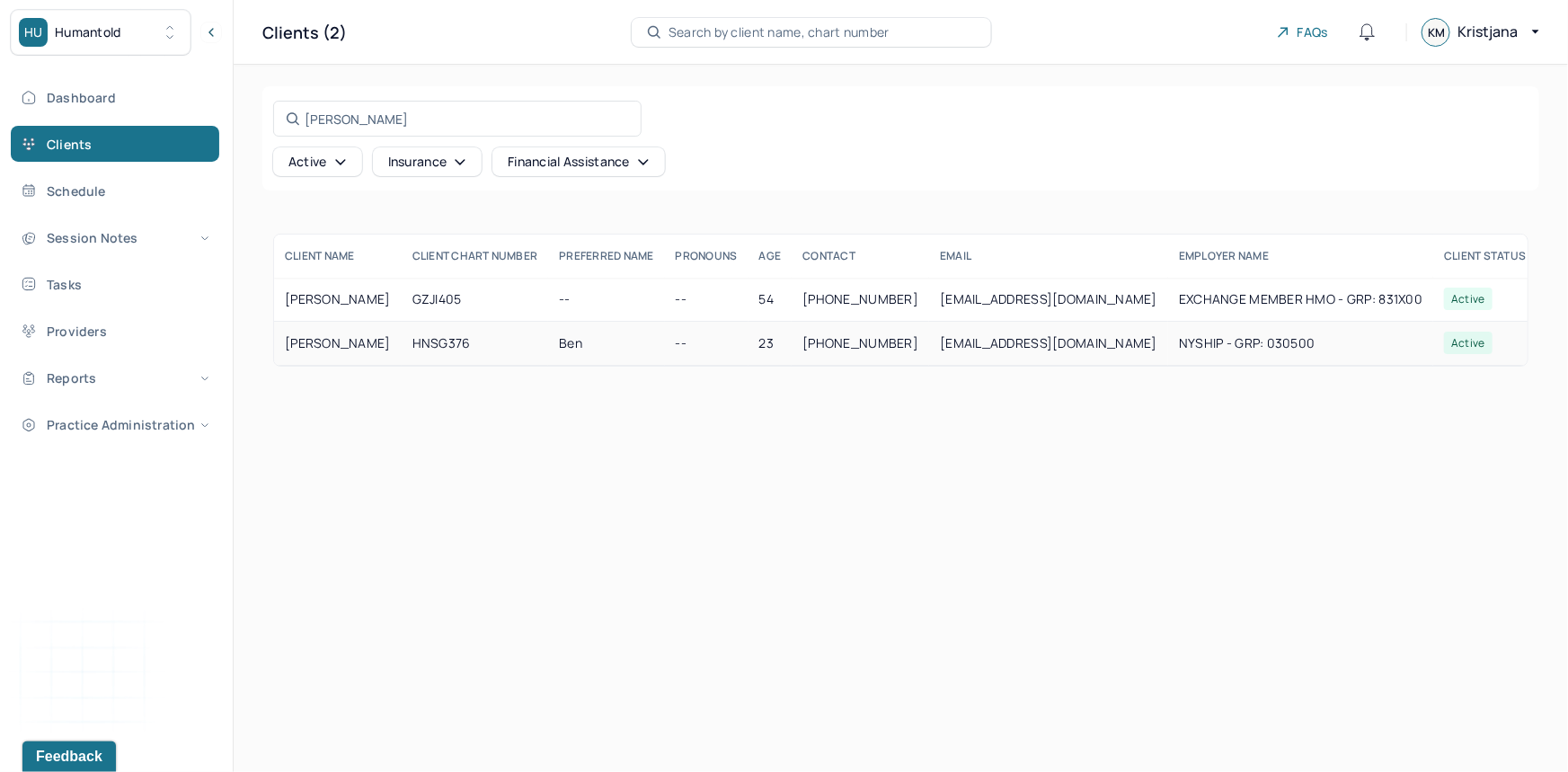 click on "HNSG376" at bounding box center (475, 343) 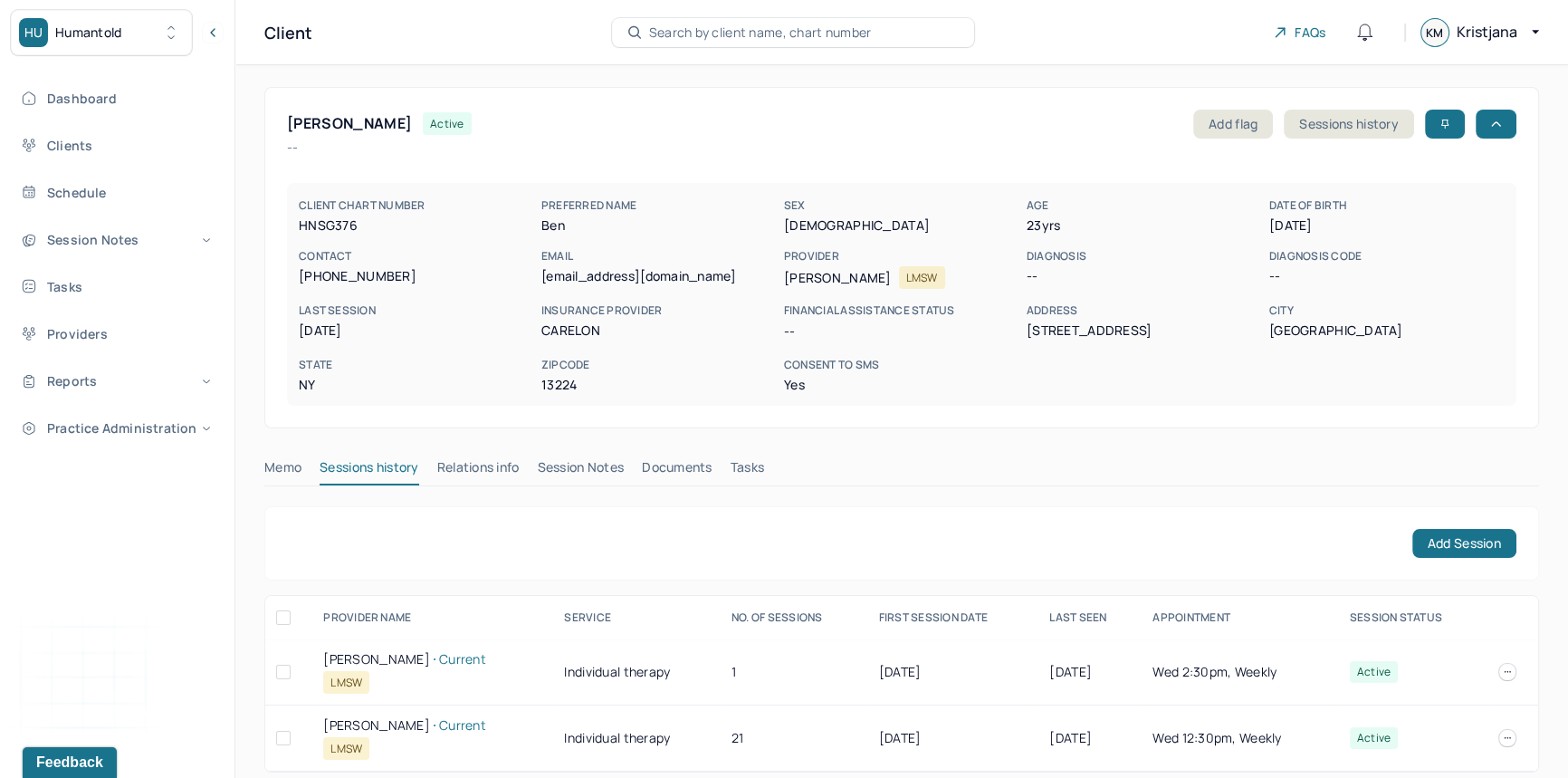 click on "Session Notes" at bounding box center [581, 471] 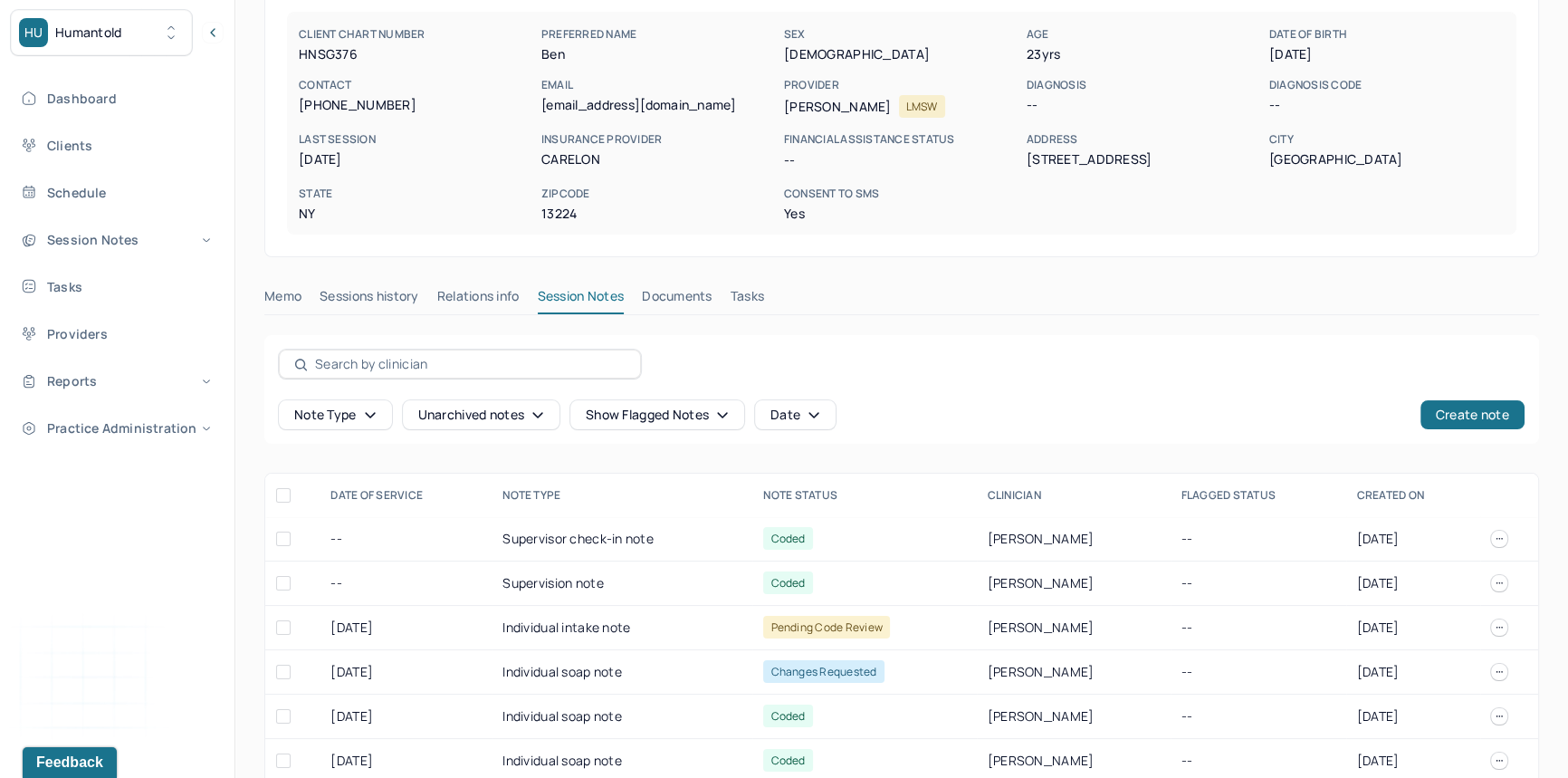 scroll, scrollTop: 226, scrollLeft: 0, axis: vertical 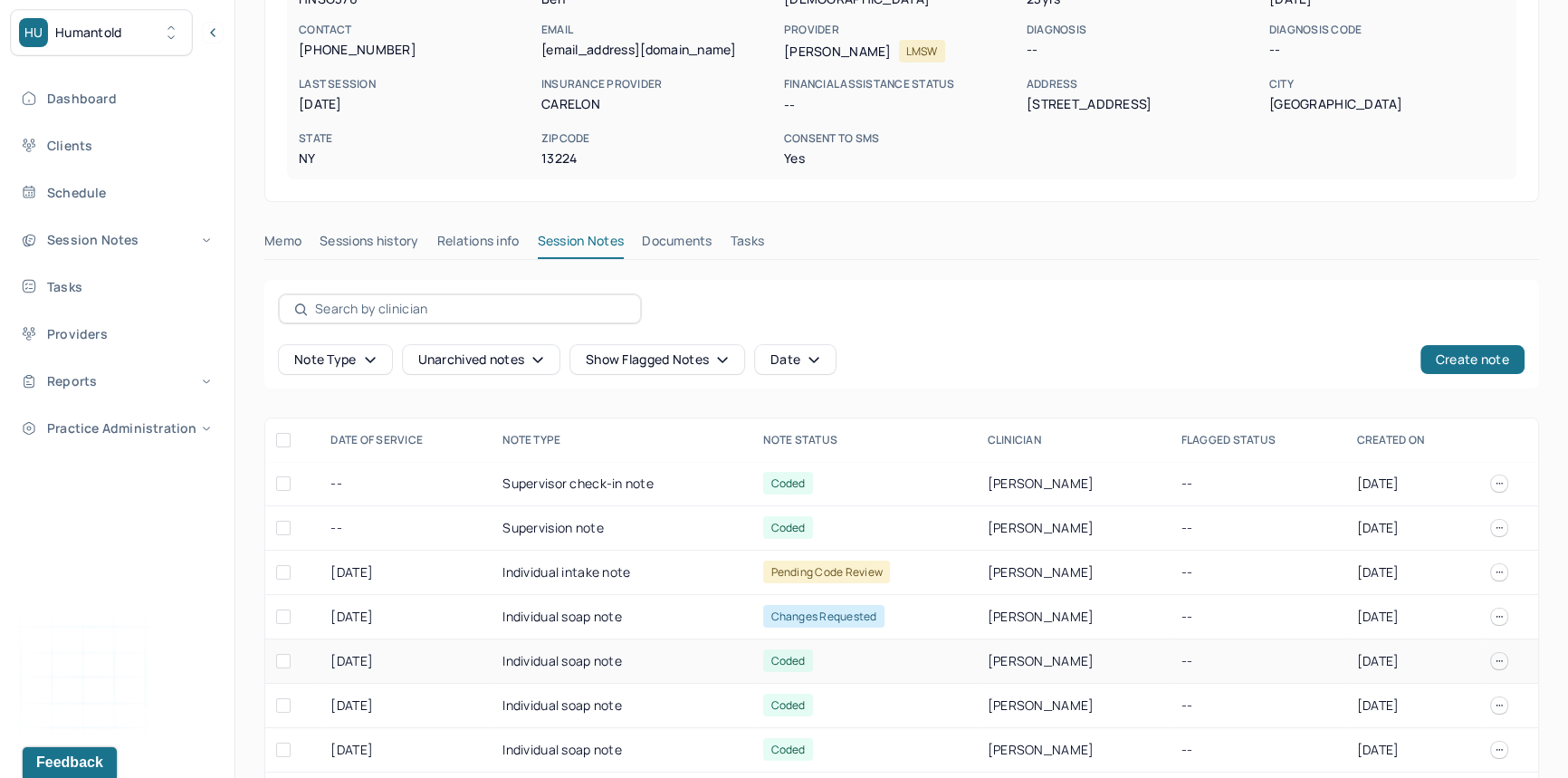 click on "Individual soap note" at bounding box center (622, 661) 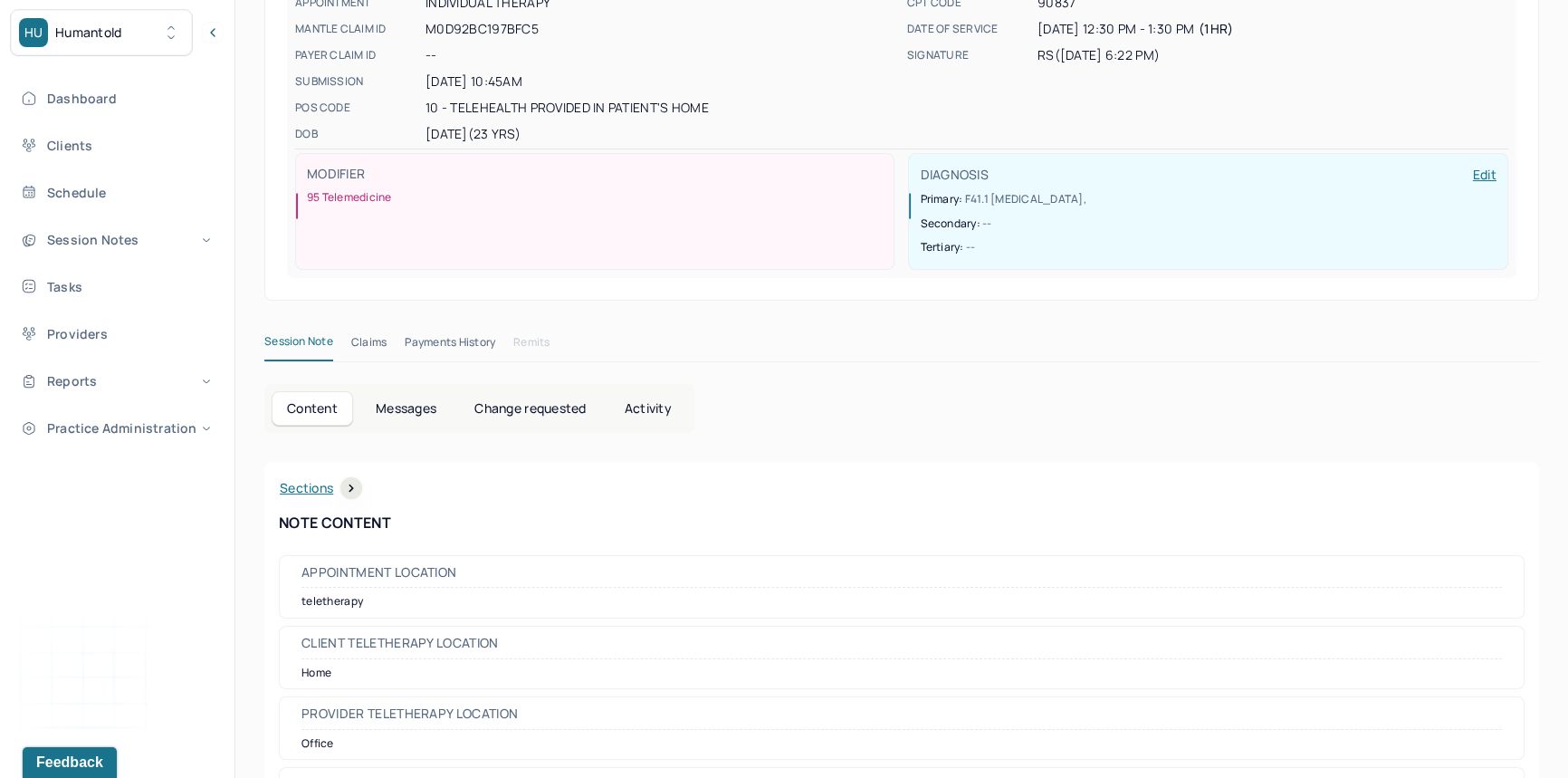 scroll, scrollTop: 0, scrollLeft: 0, axis: both 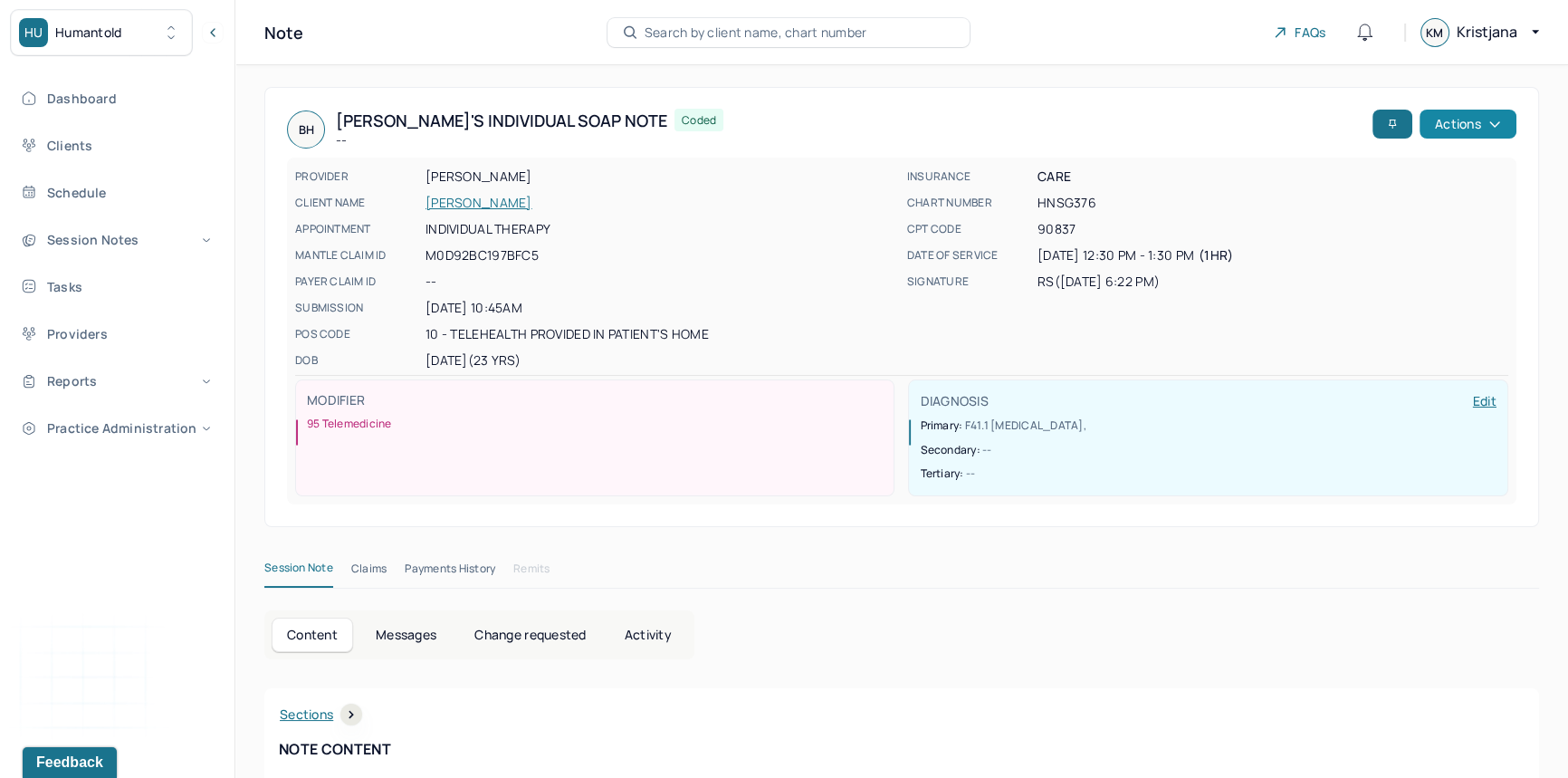 click on "Actions" at bounding box center (1468, 124) 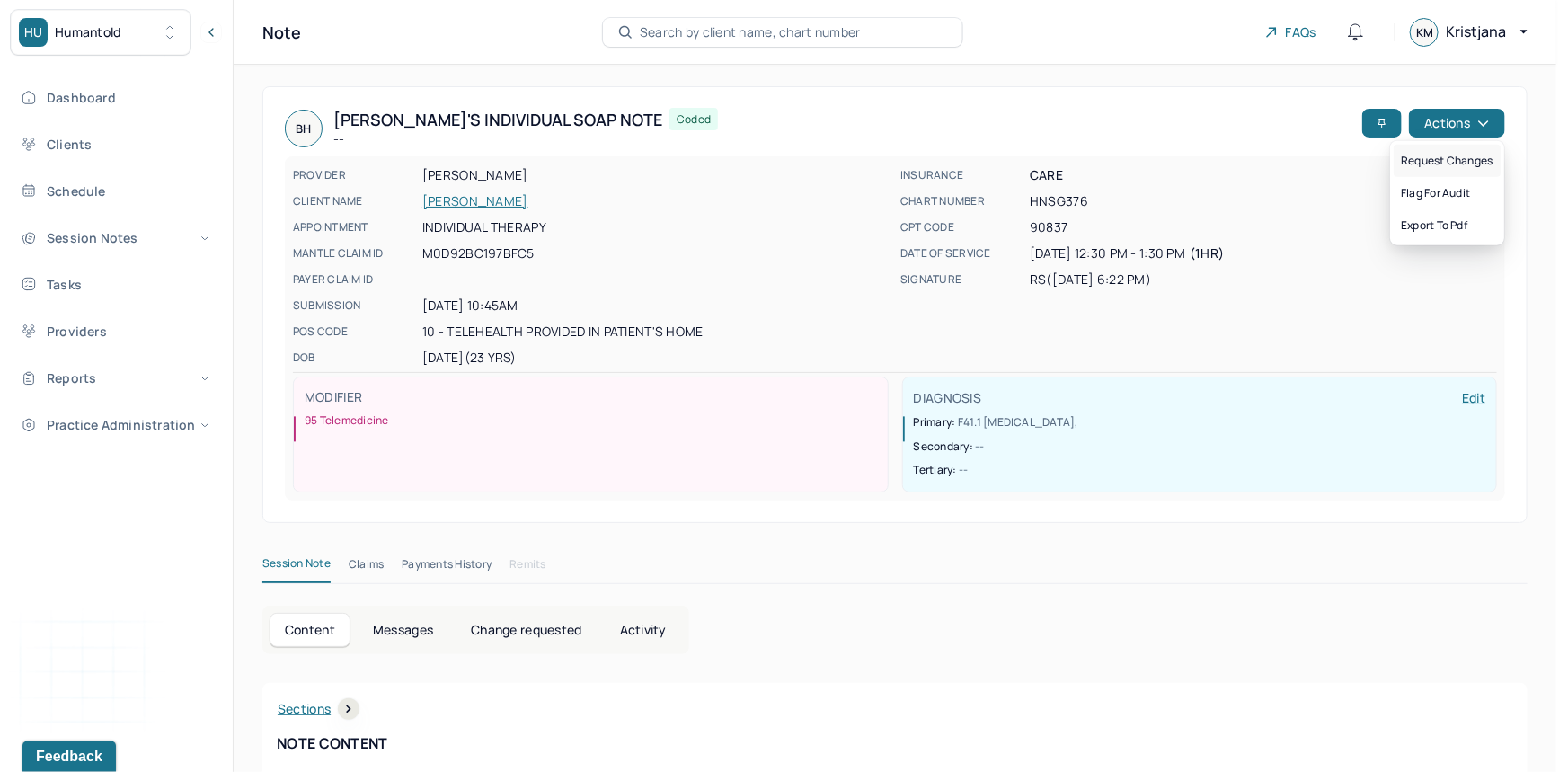 click on "Request changes" at bounding box center [1447, 161] 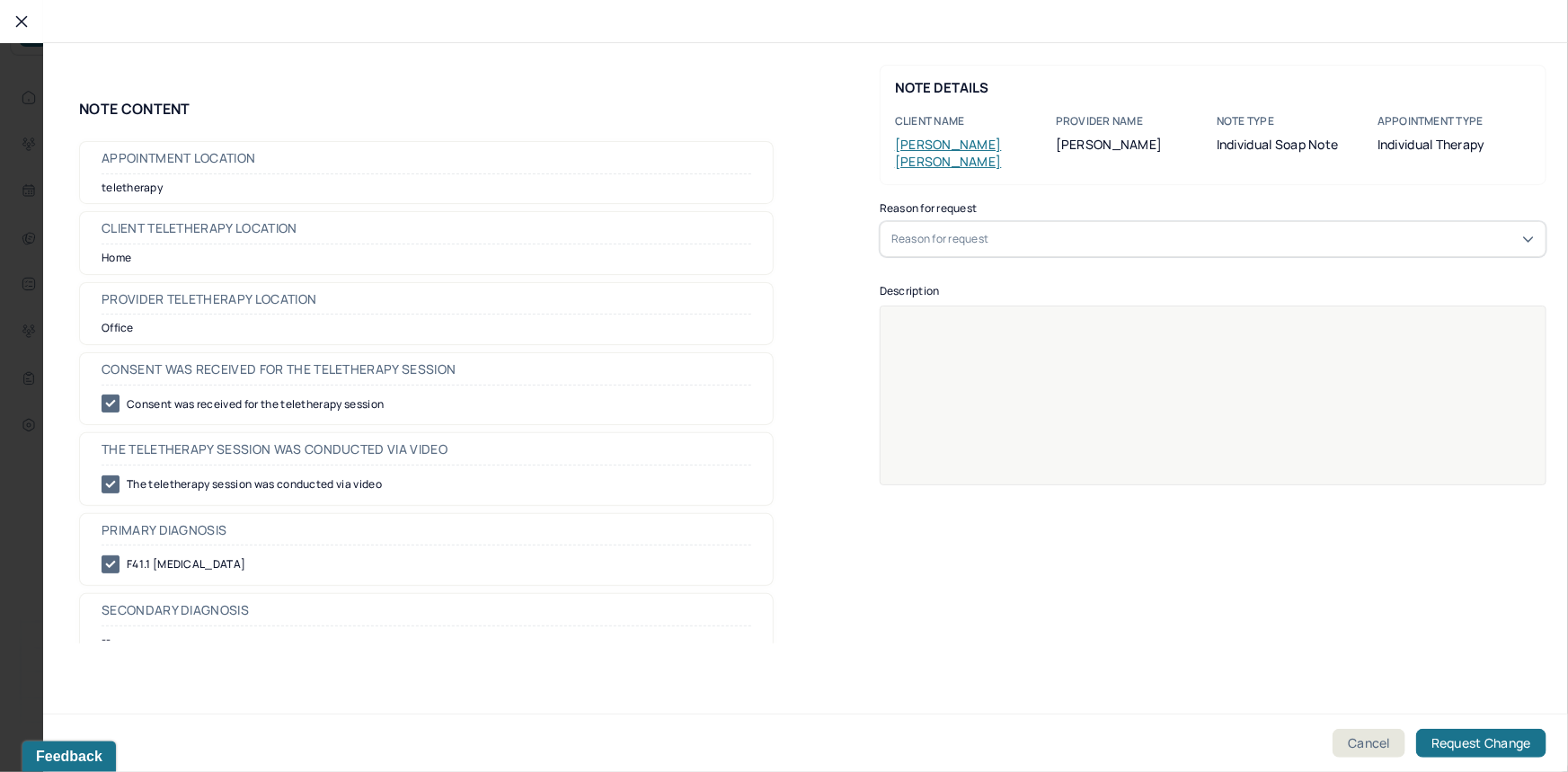 click on "Reason for request Reason for request" at bounding box center [1213, 230] 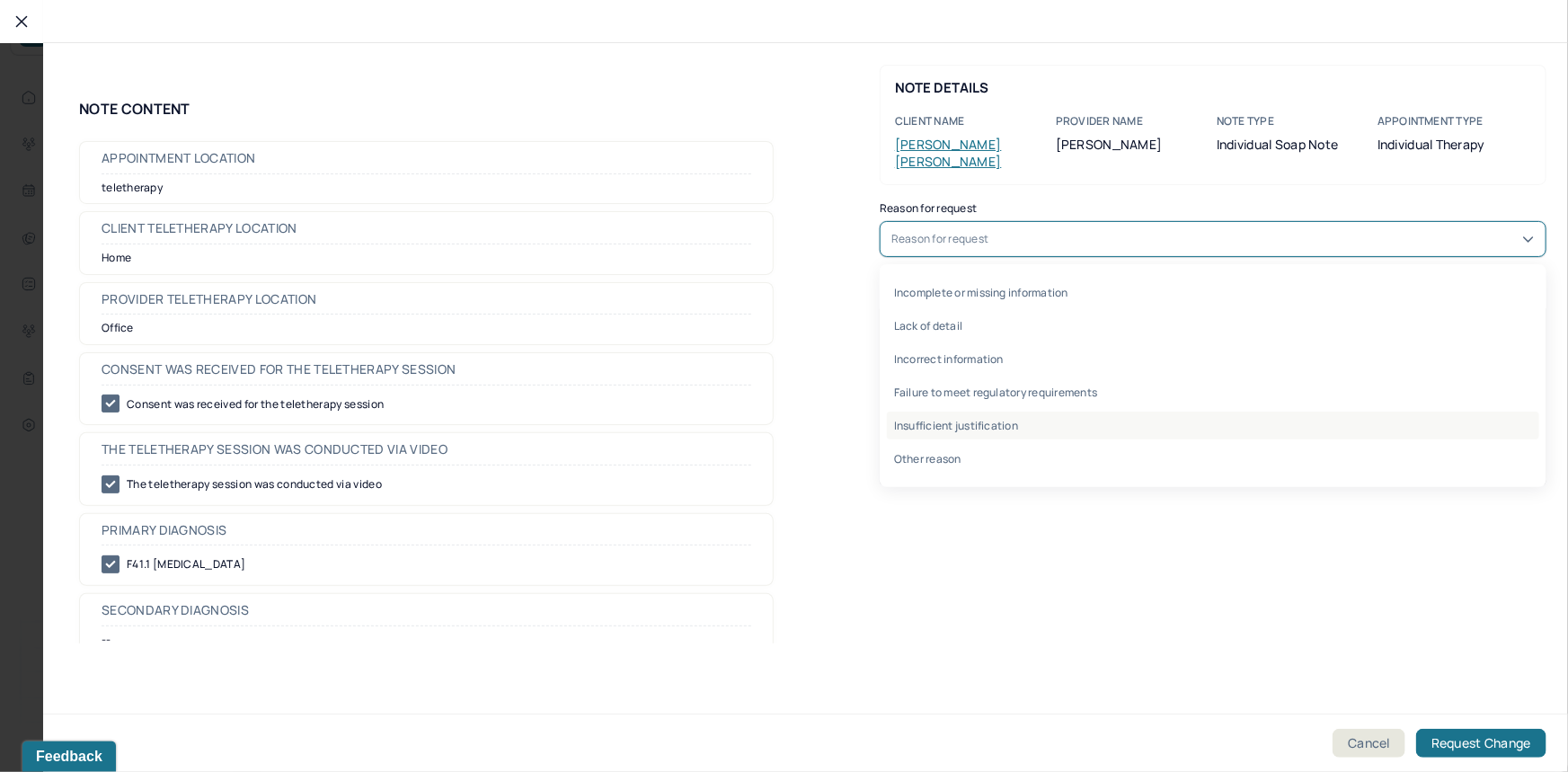 click on "Insufficient justification" at bounding box center (1213, 425) 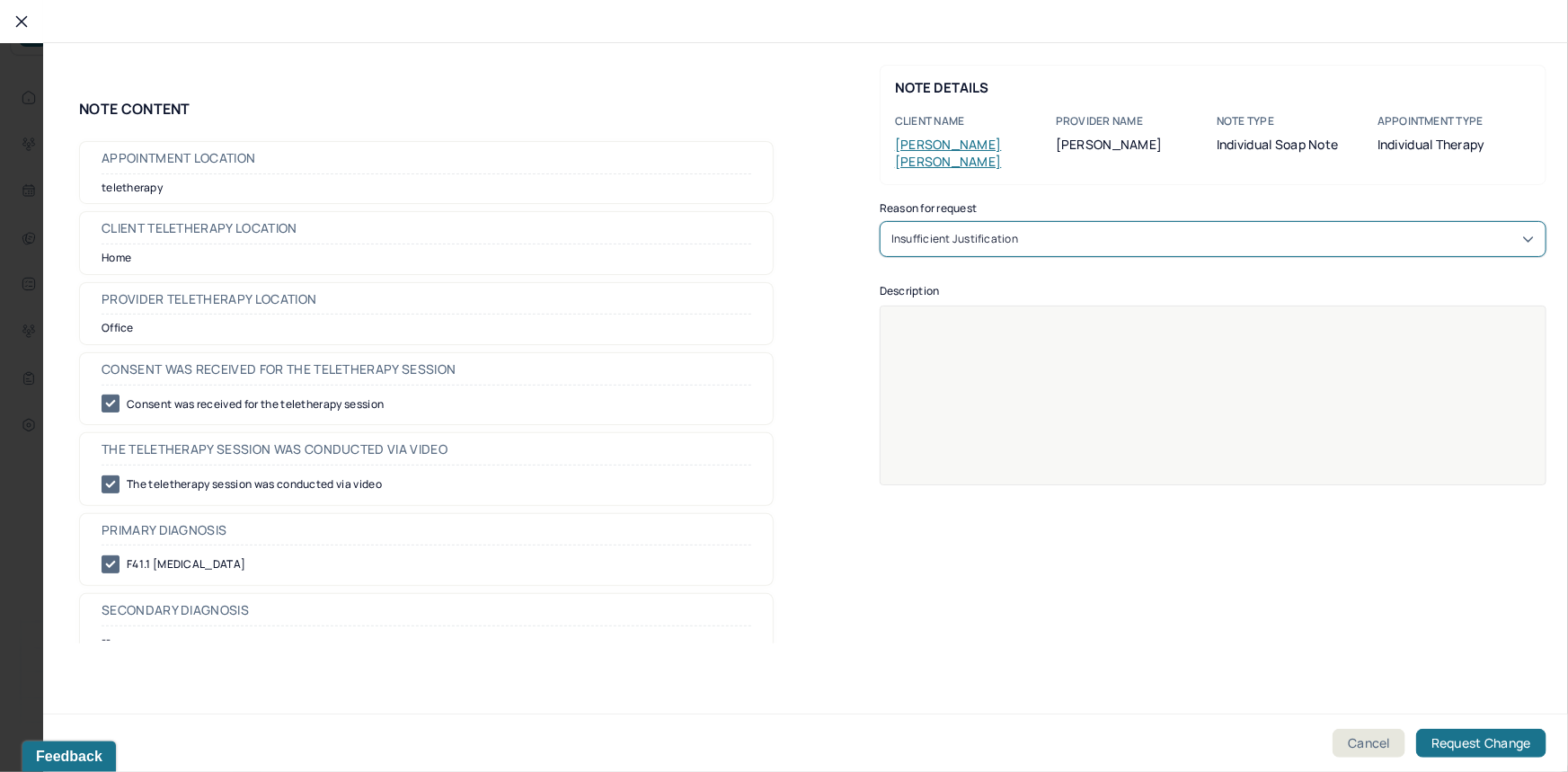 drag, startPoint x: 1040, startPoint y: 225, endPoint x: 1040, endPoint y: 241, distance: 16 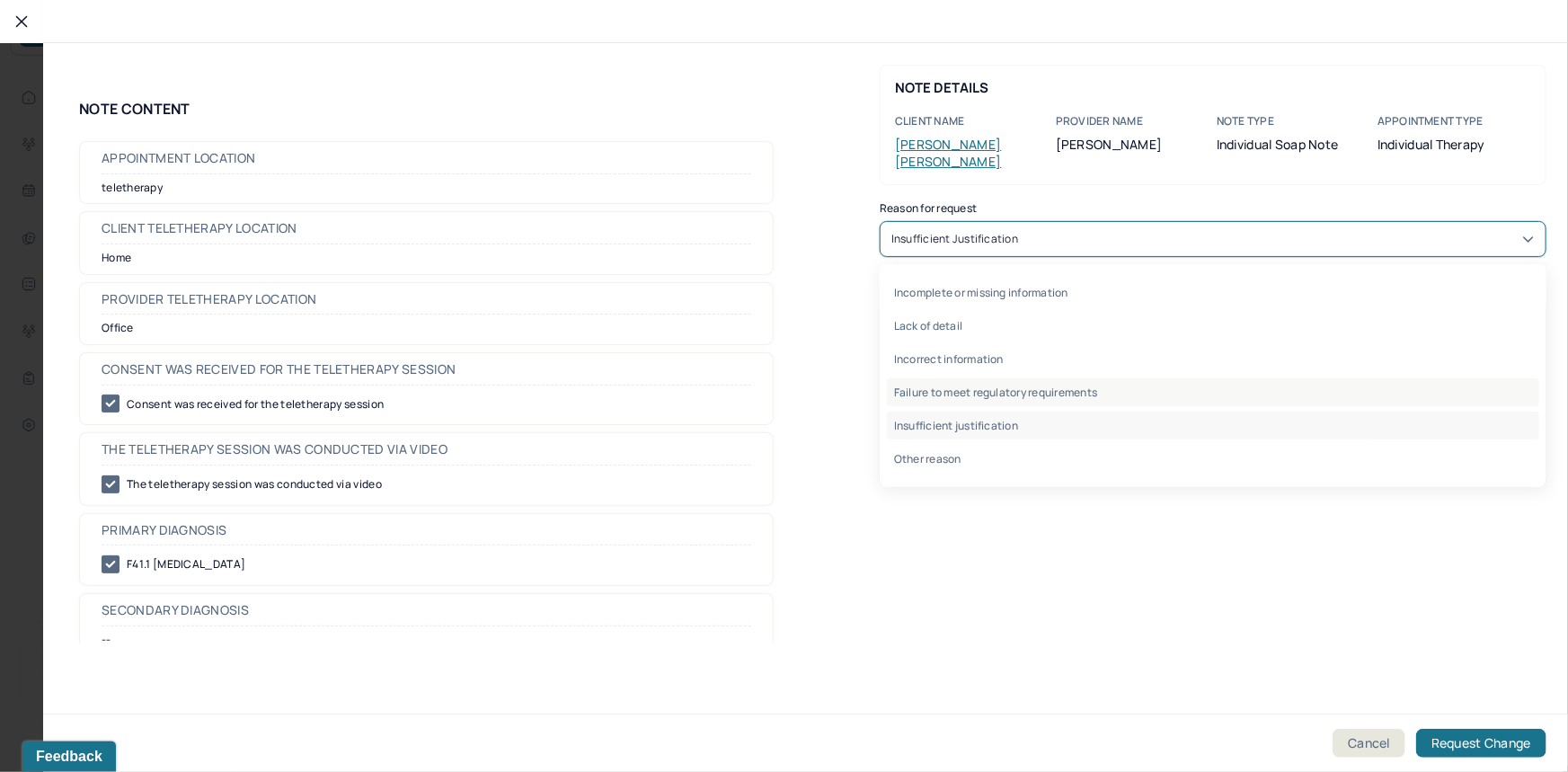 click on "Failure to meet regulatory requirements" at bounding box center (1213, 392) 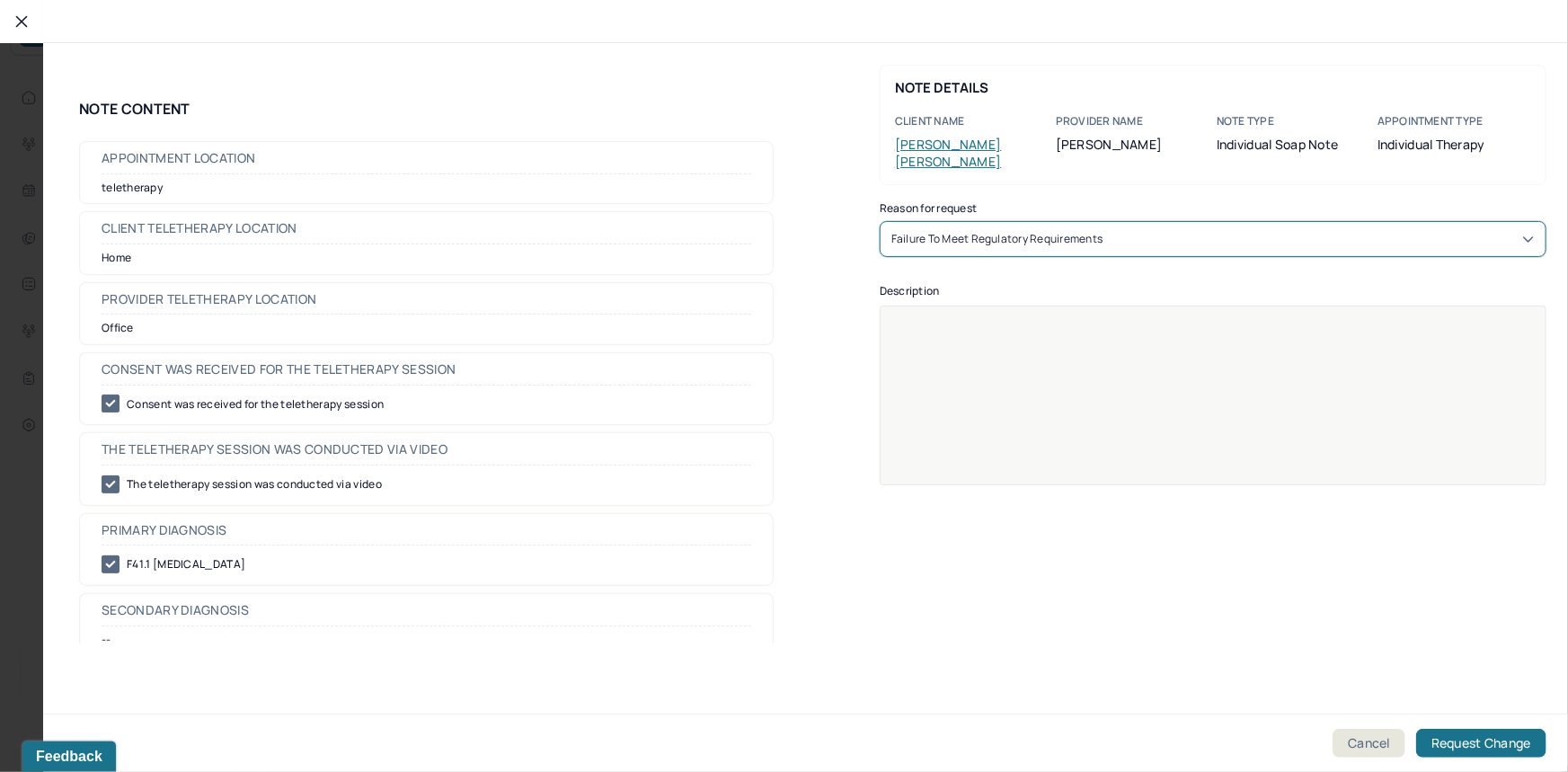 click at bounding box center [1213, 407] 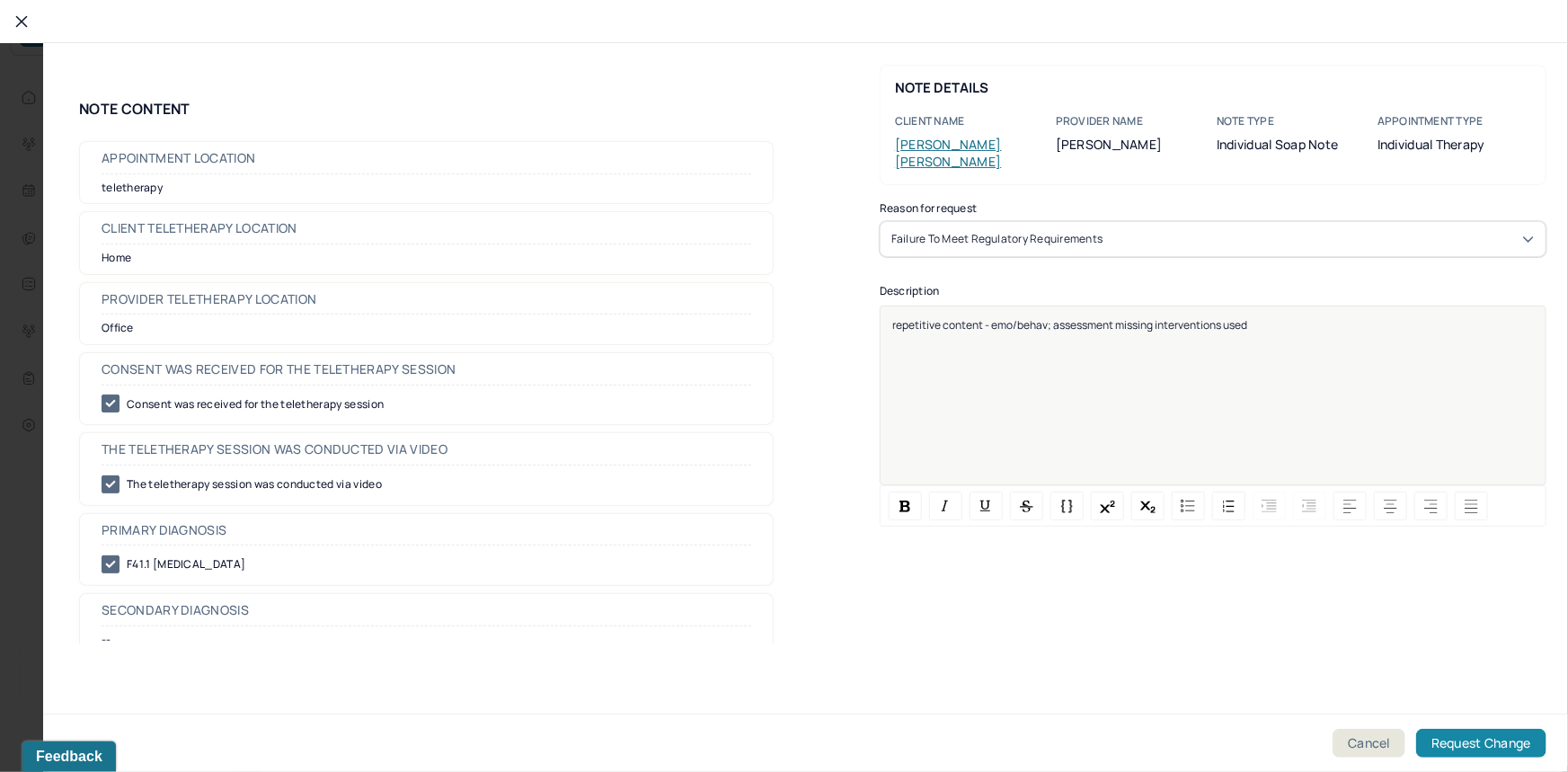click on "Request Change" at bounding box center [1481, 743] 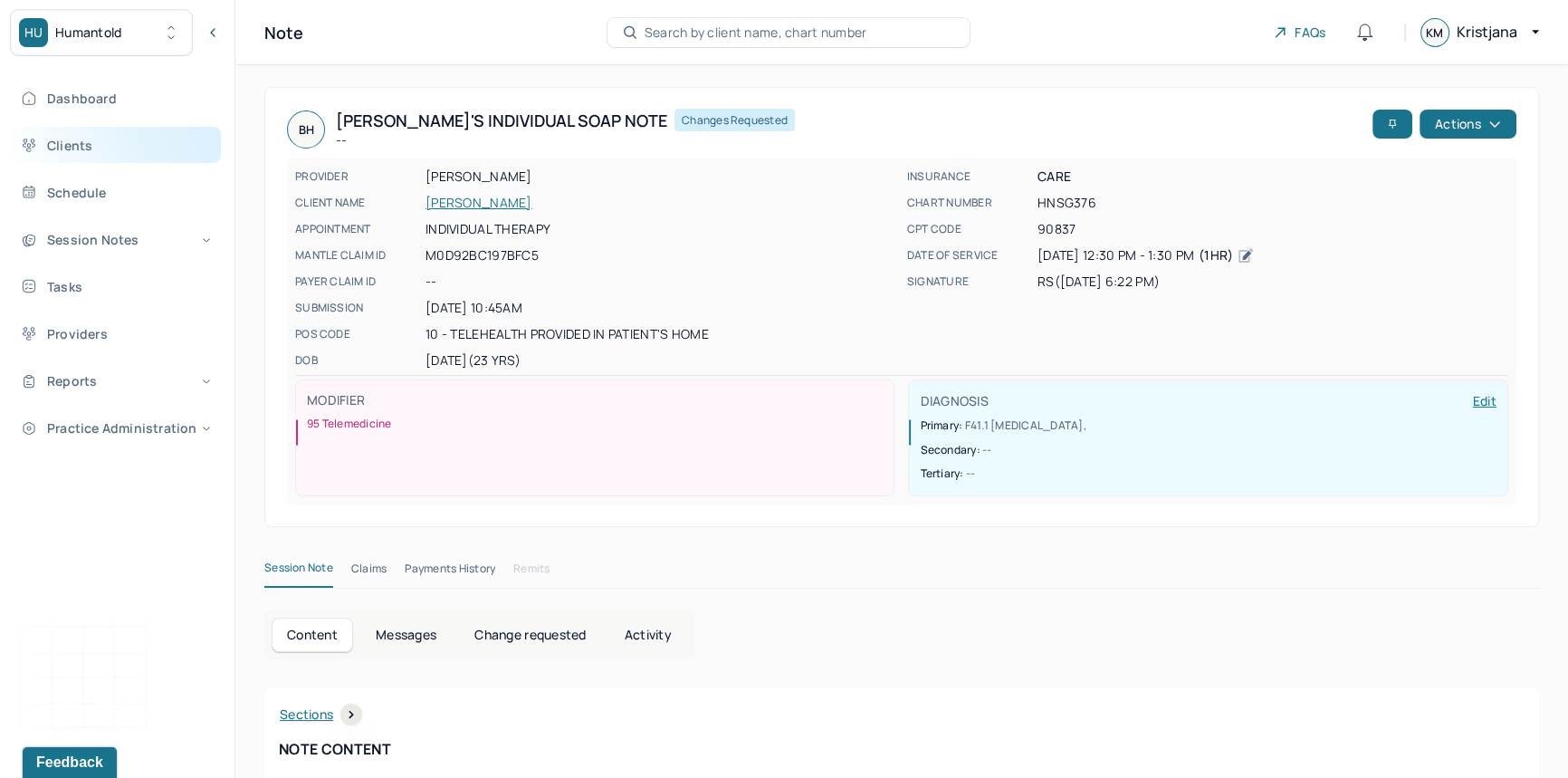 click on "Clients" at bounding box center (116, 145) 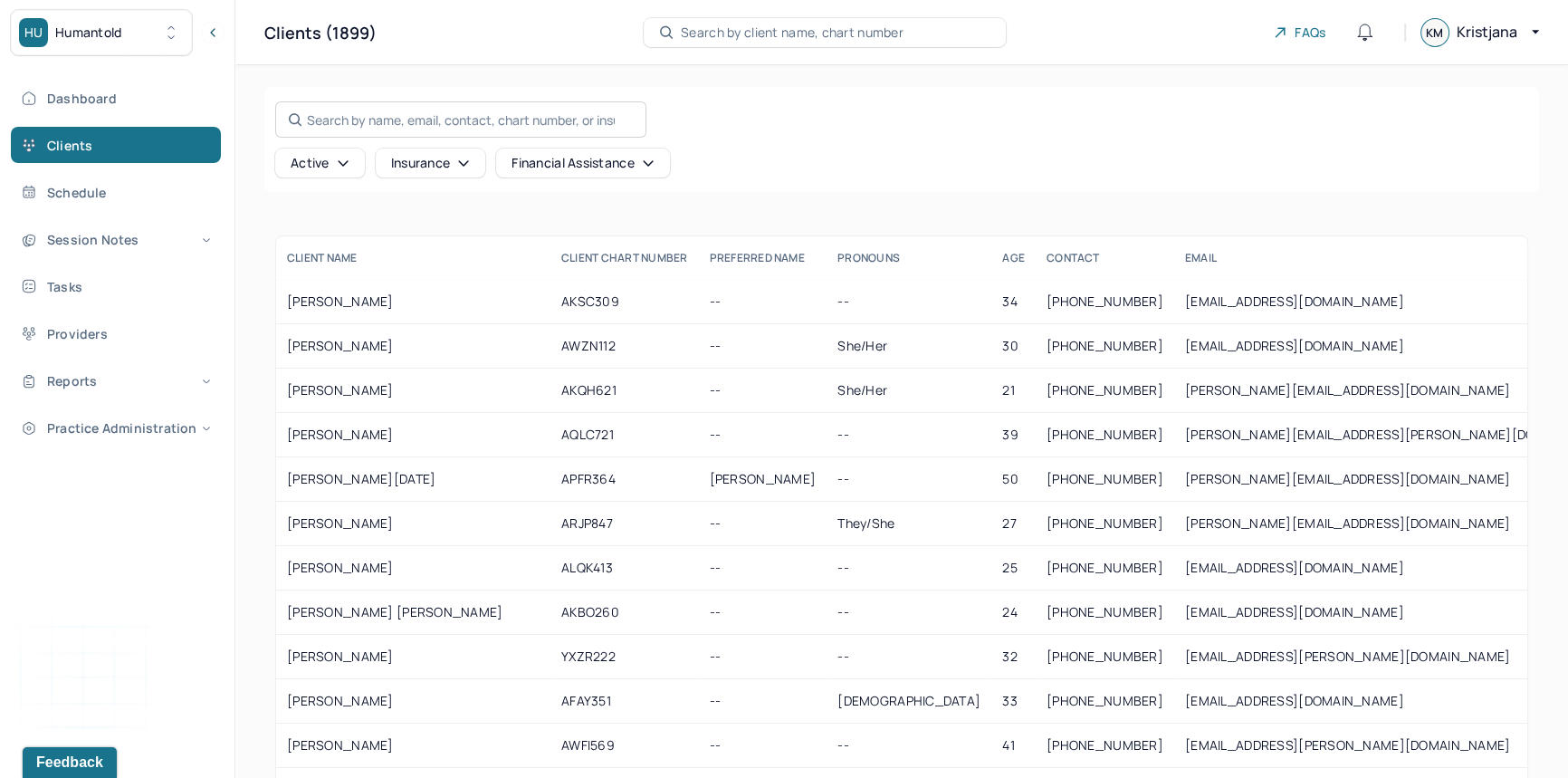 click on "Search by name, email, contact, chart number, or insurance id..." at bounding box center (461, 120) 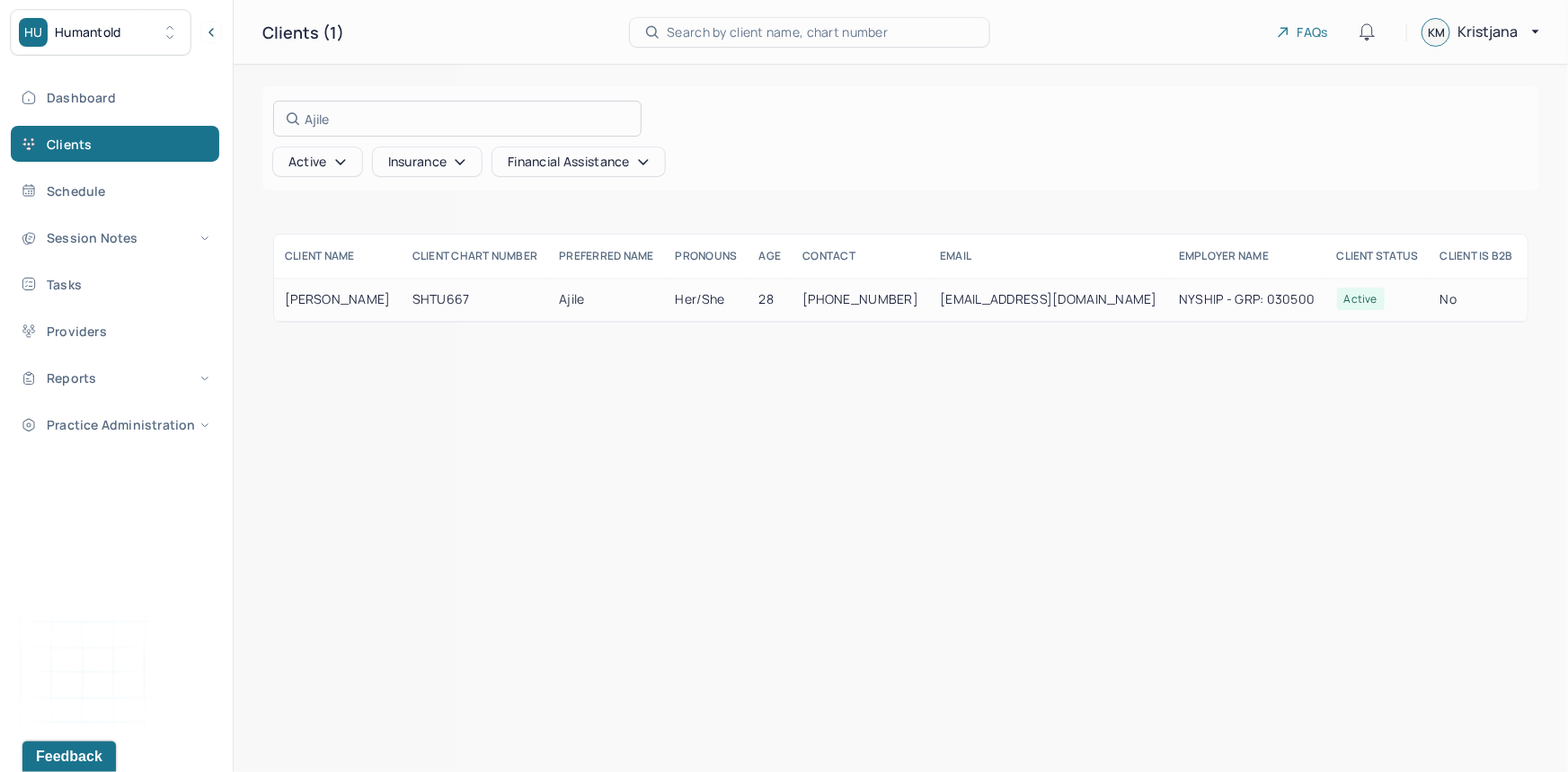 type on "Ajile" 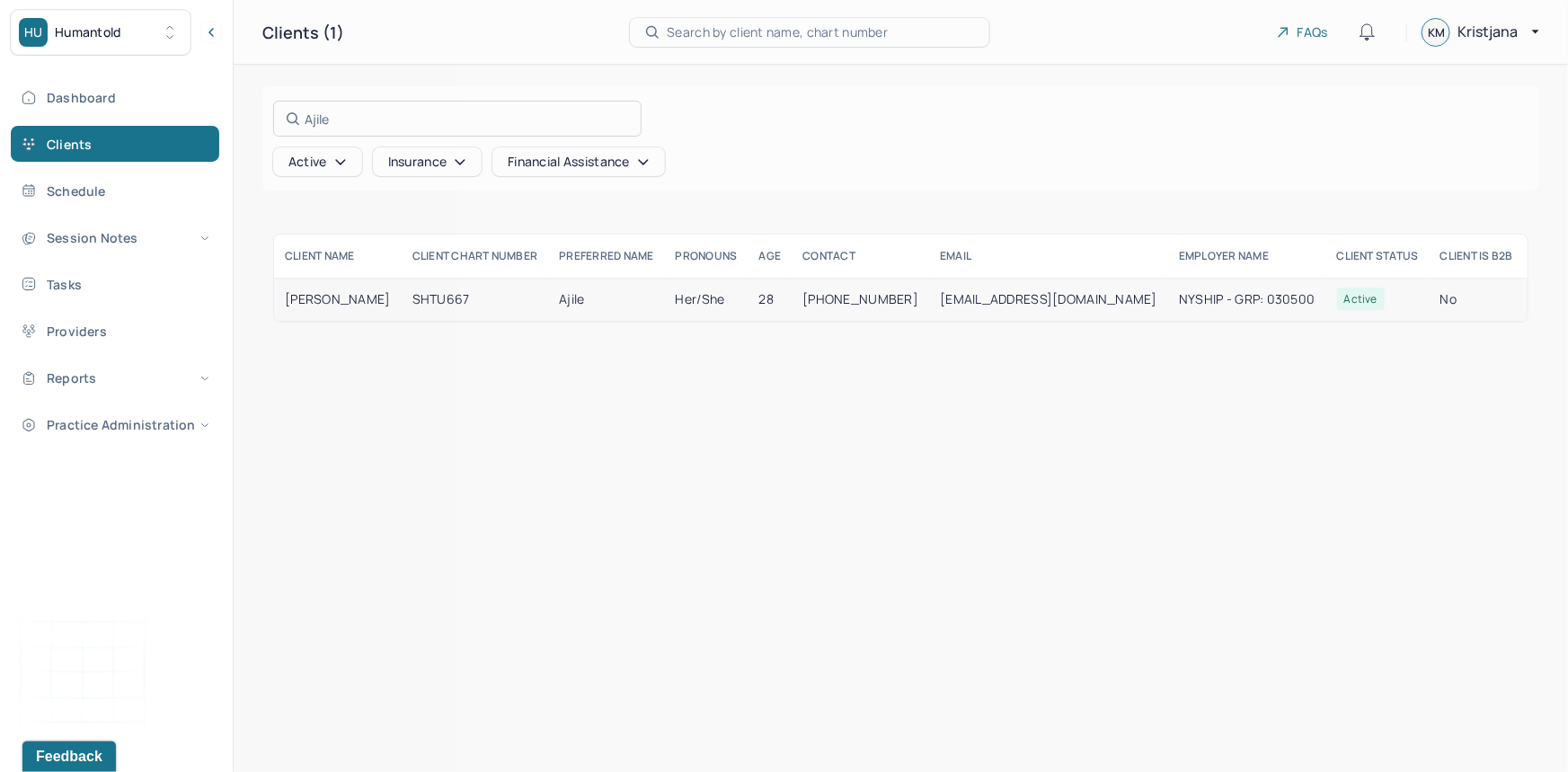 click at bounding box center [784, 386] 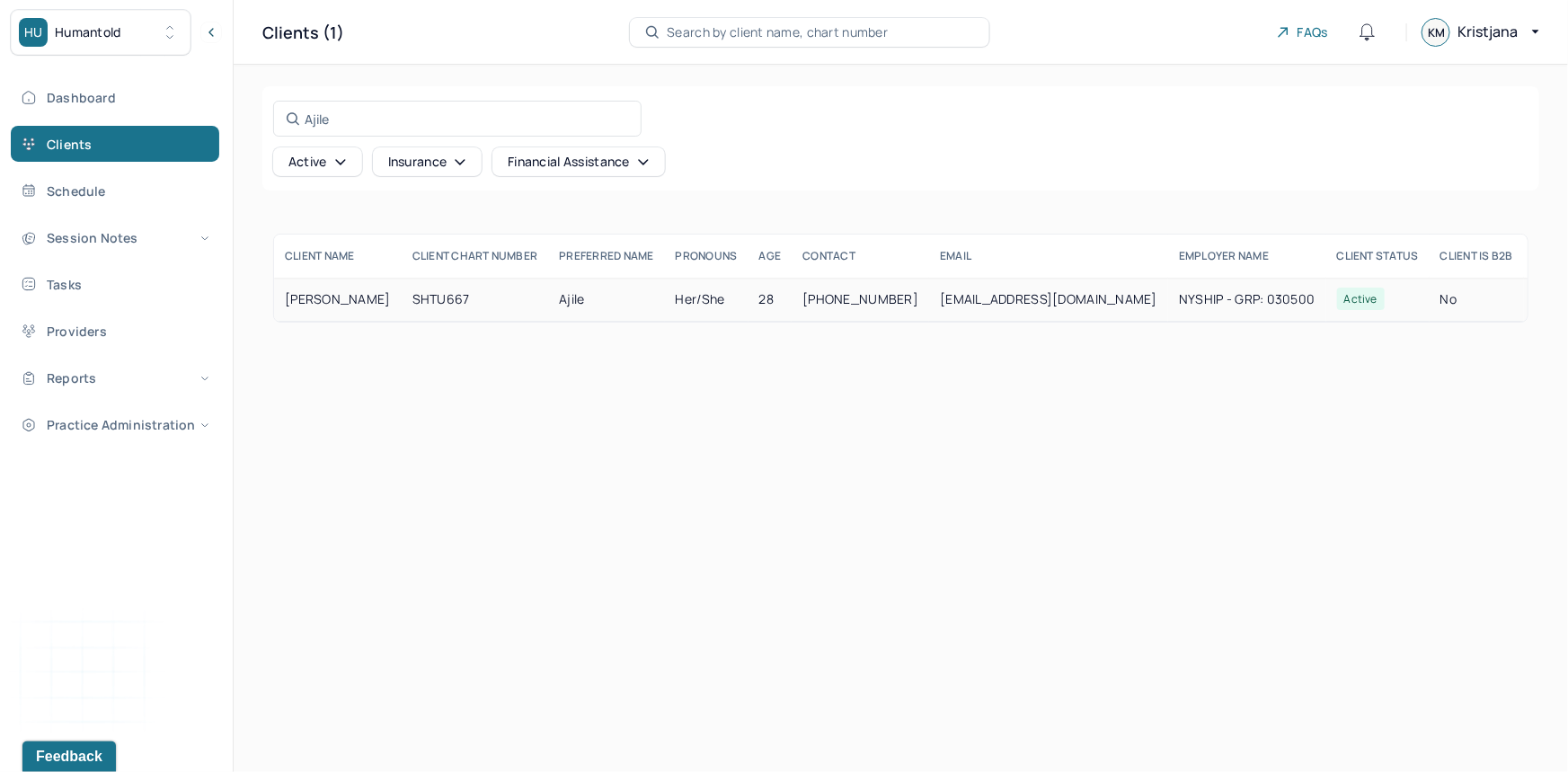 click on "[PERSON_NAME]" at bounding box center [338, 299] 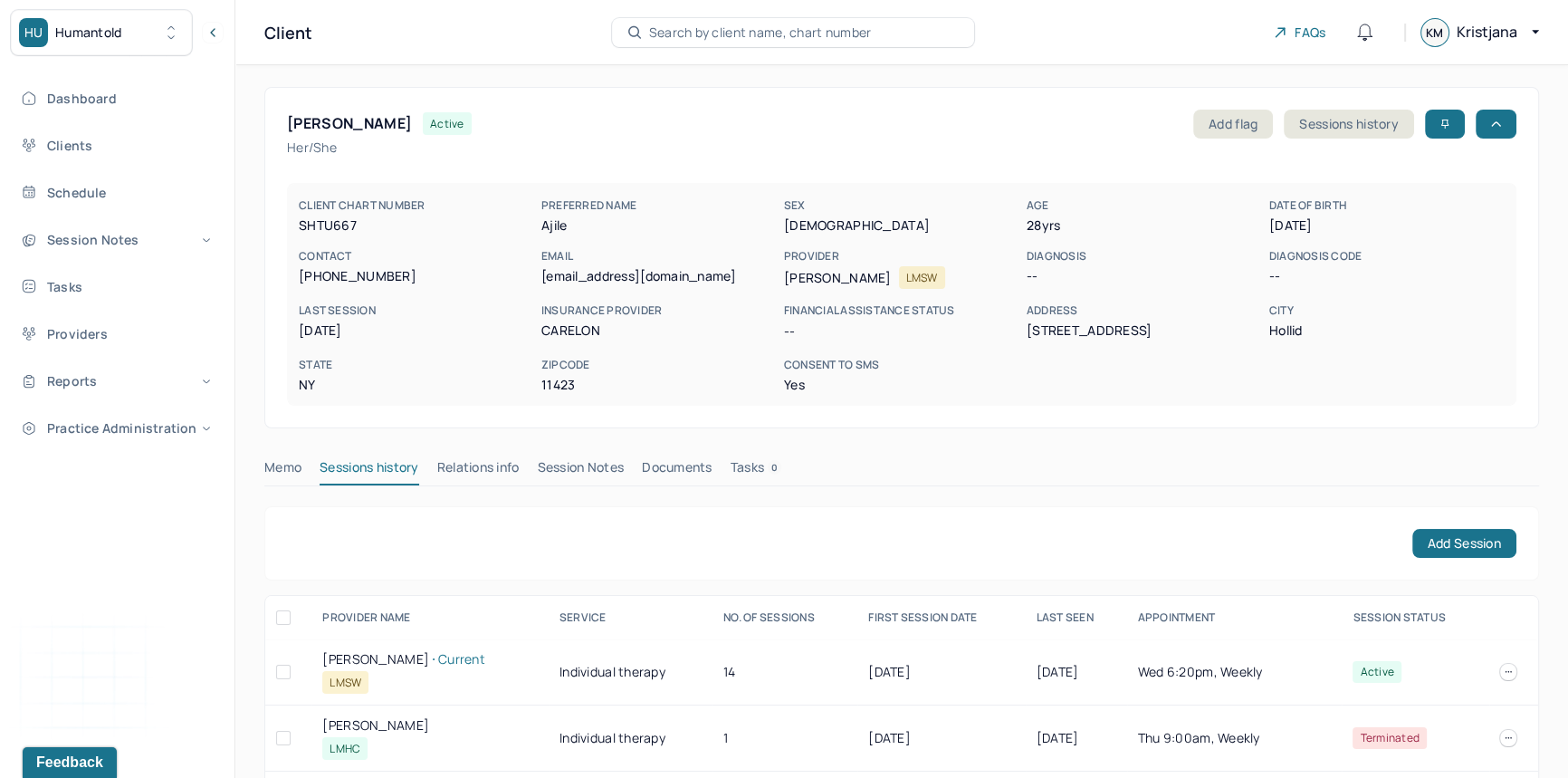 click on "Session Notes" at bounding box center (581, 471) 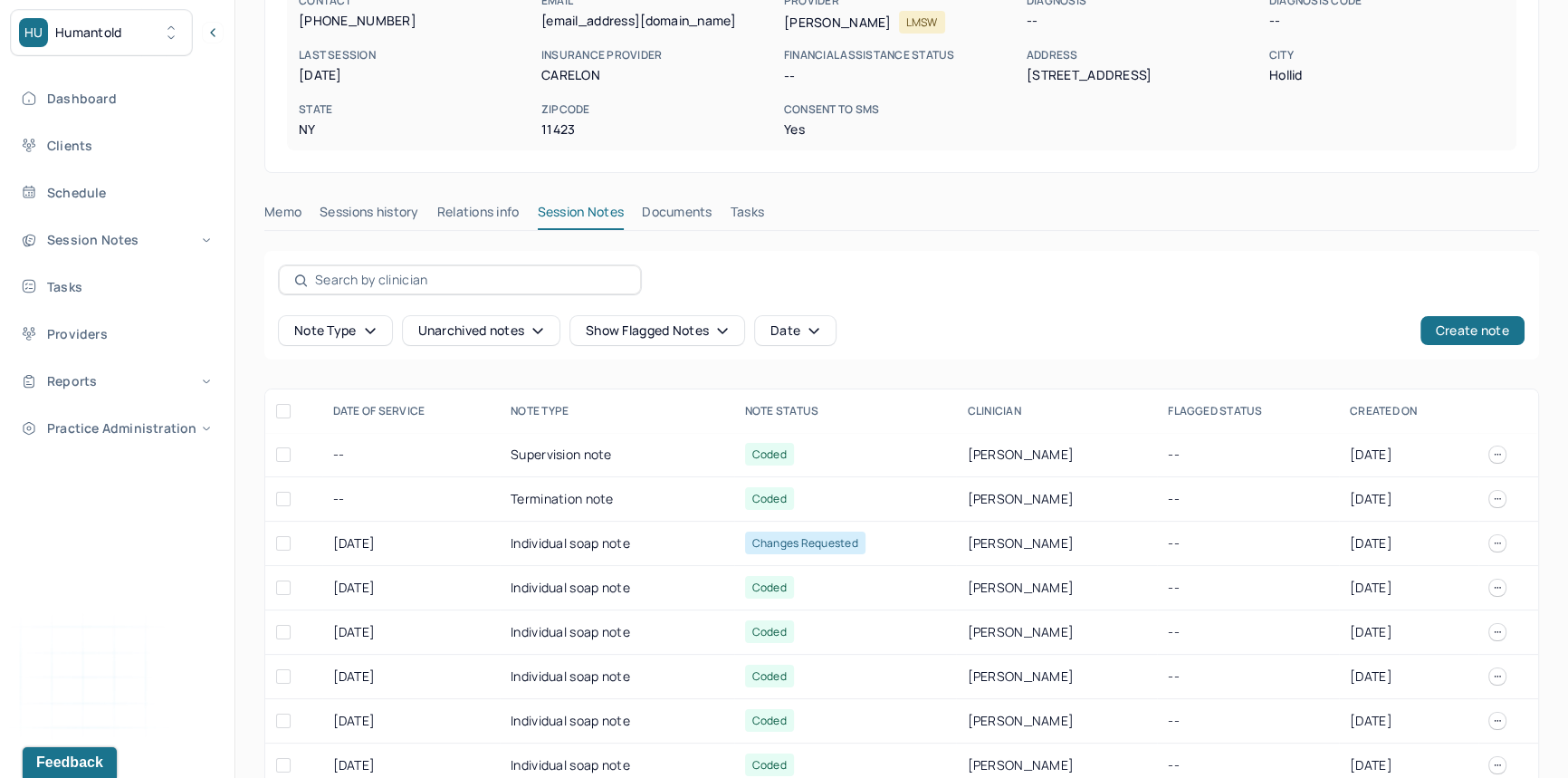 scroll, scrollTop: 288, scrollLeft: 0, axis: vertical 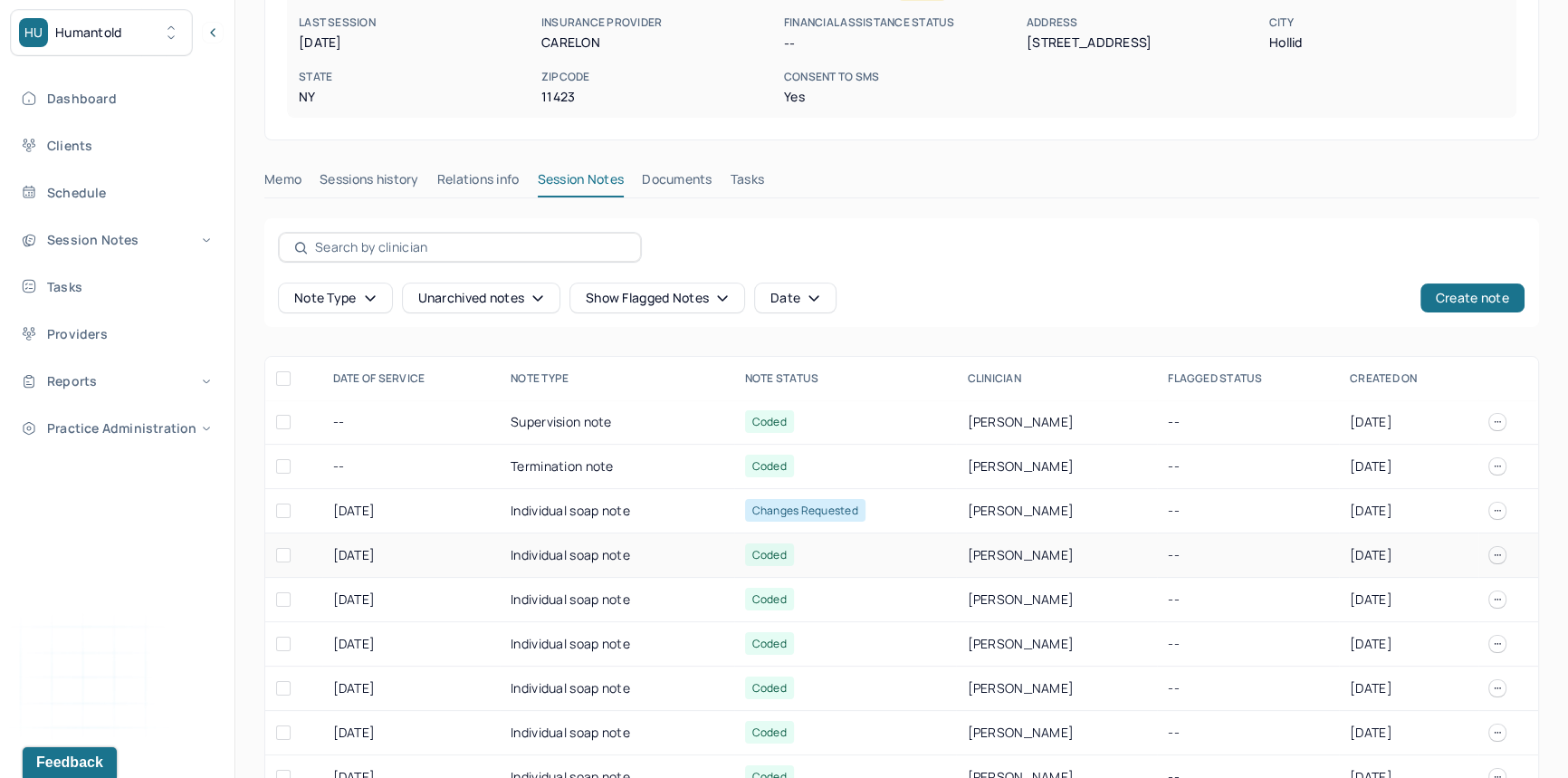 click on "Individual soap note" at bounding box center [617, 555] 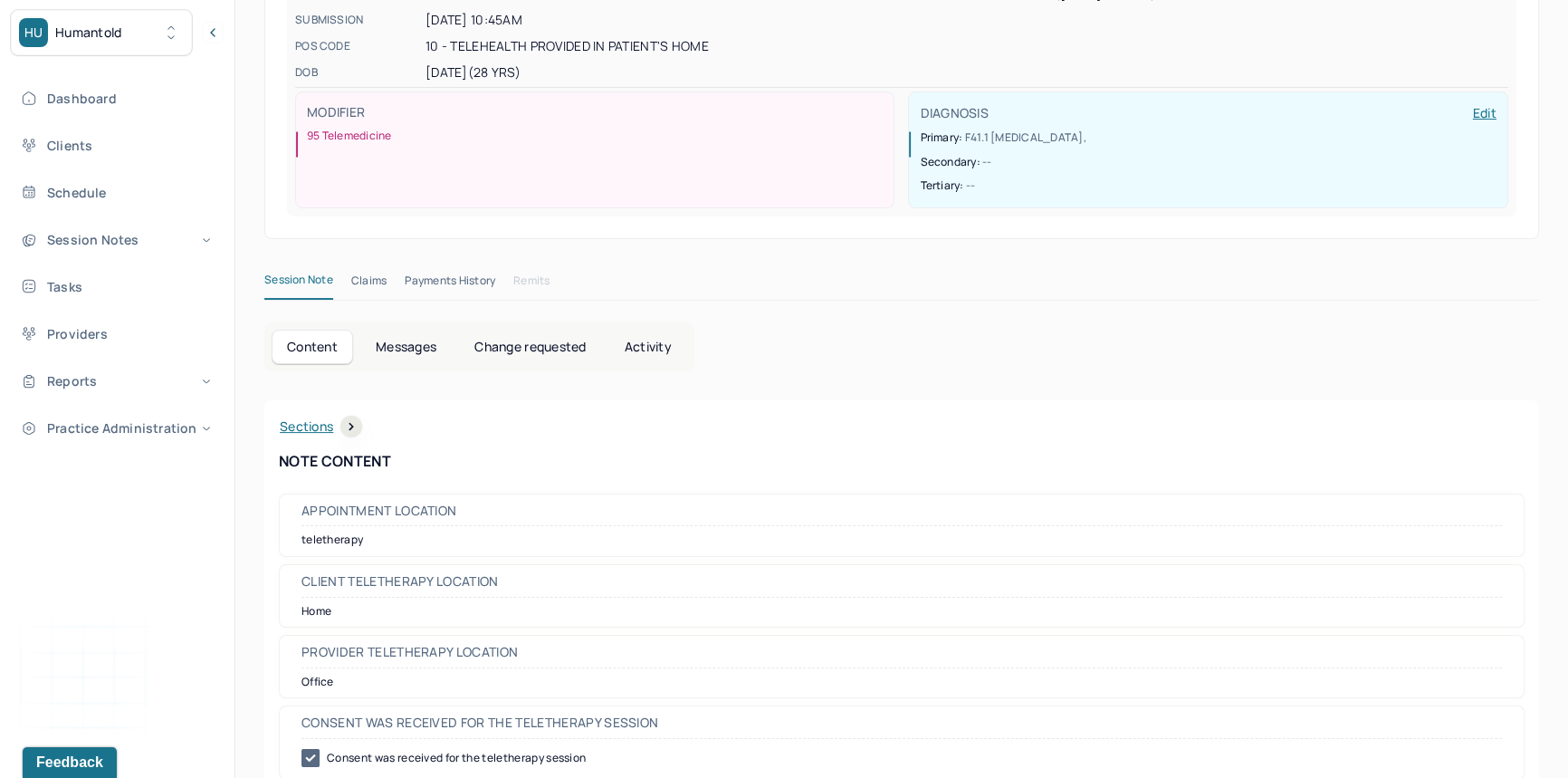 scroll, scrollTop: 0, scrollLeft: 0, axis: both 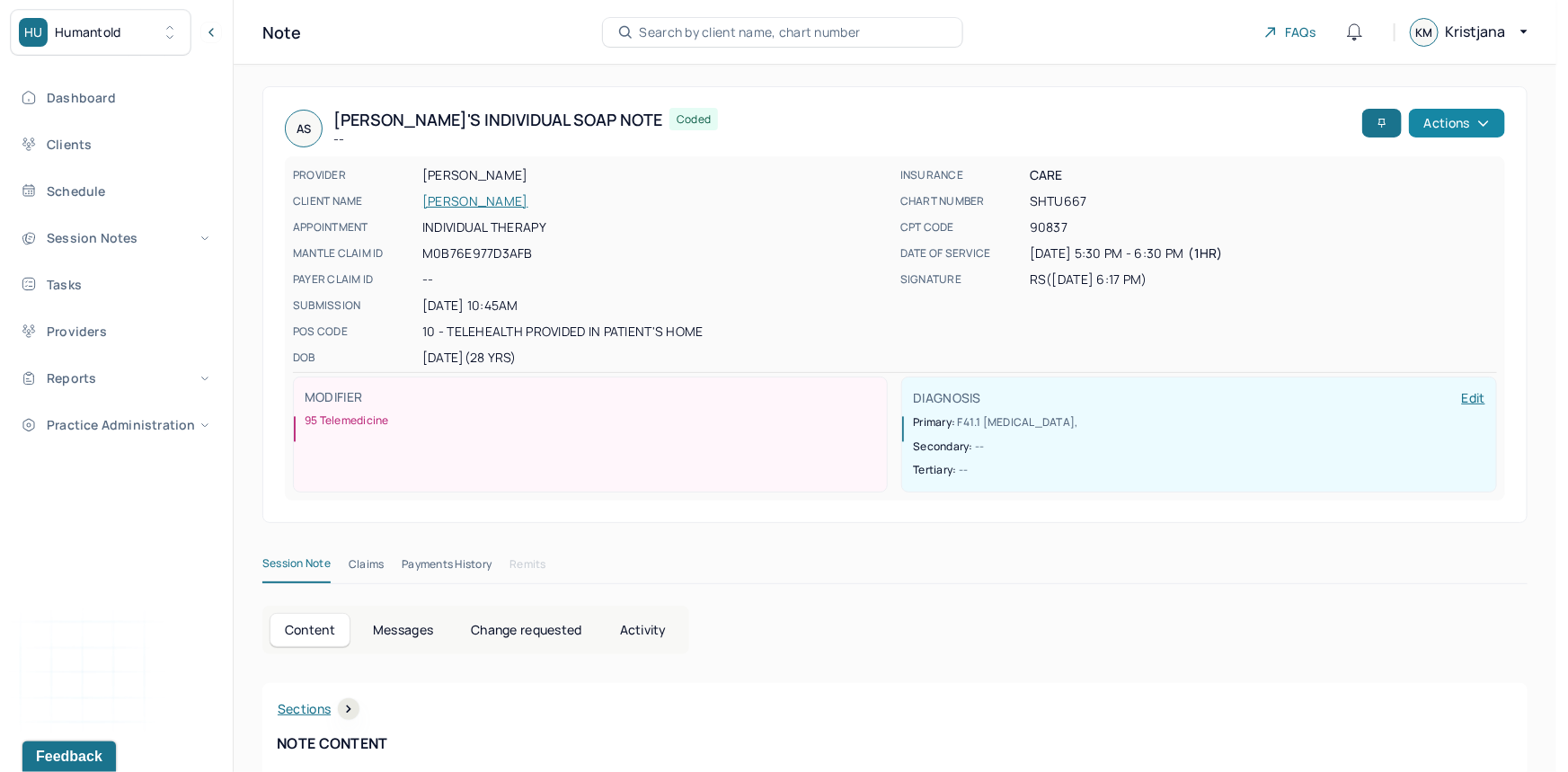 click on "Actions" at bounding box center [1457, 123] 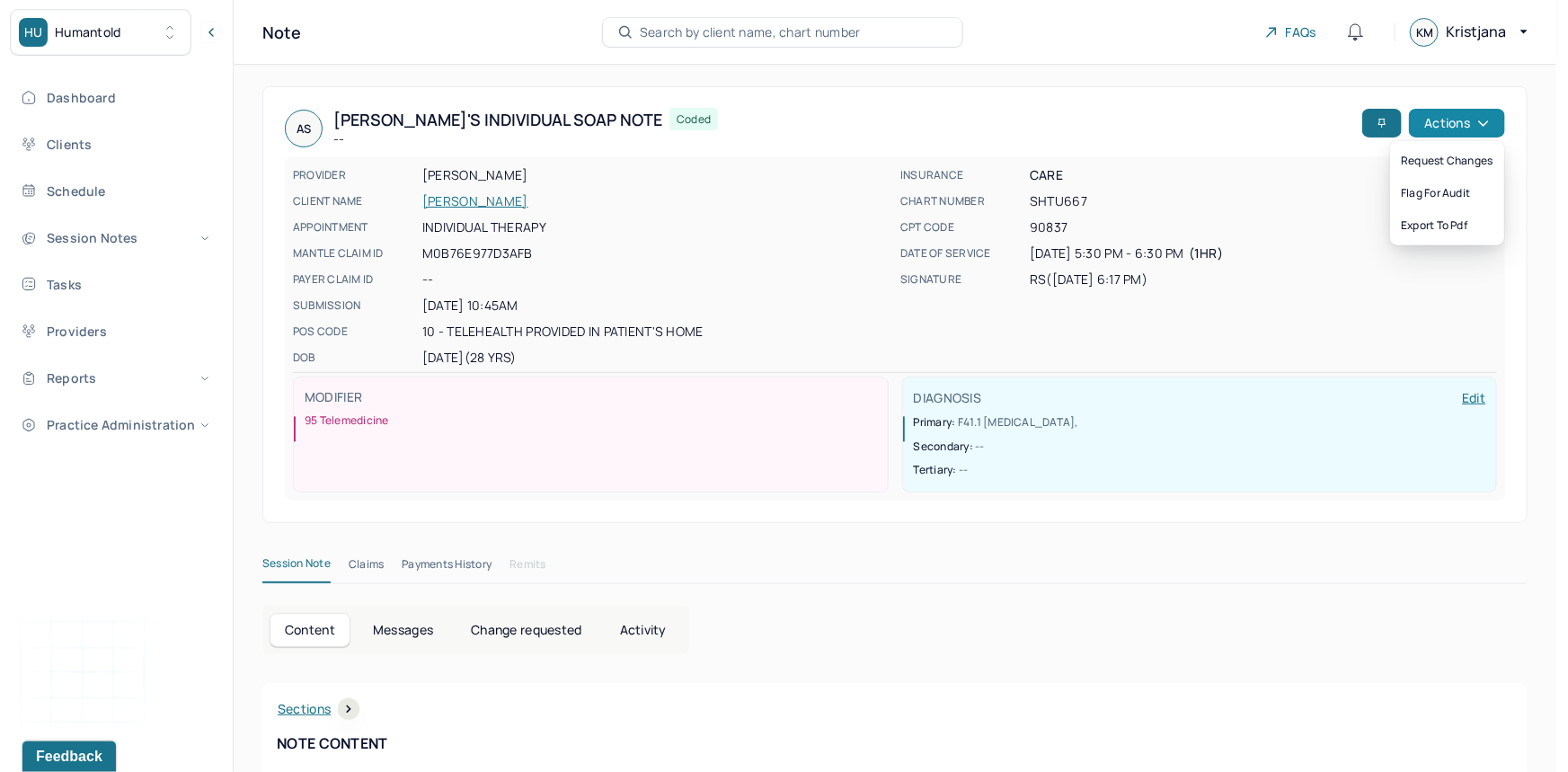click on "Request changes" at bounding box center (1447, 161) 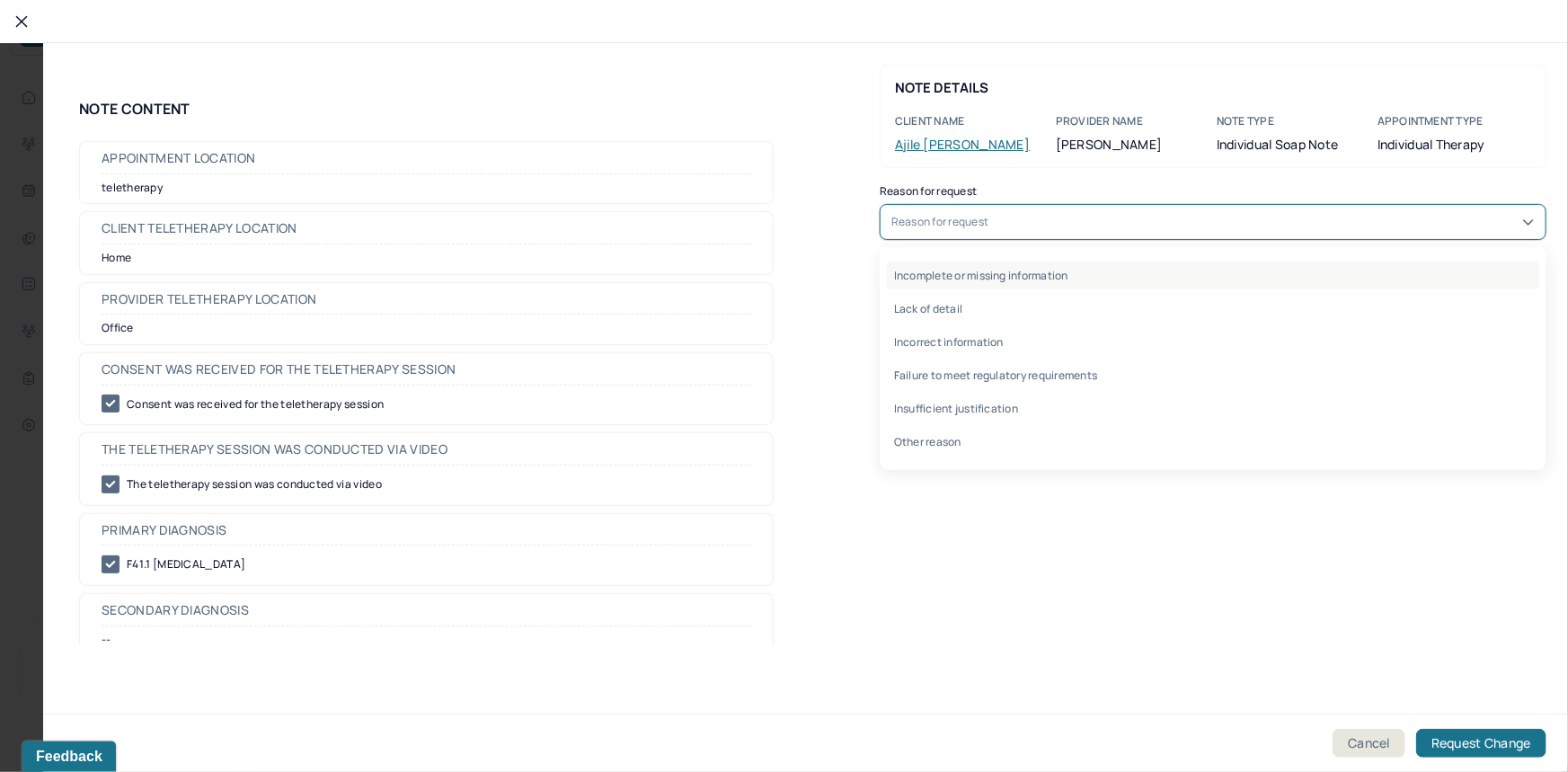 drag, startPoint x: 1141, startPoint y: 220, endPoint x: 1034, endPoint y: 277, distance: 121.23531 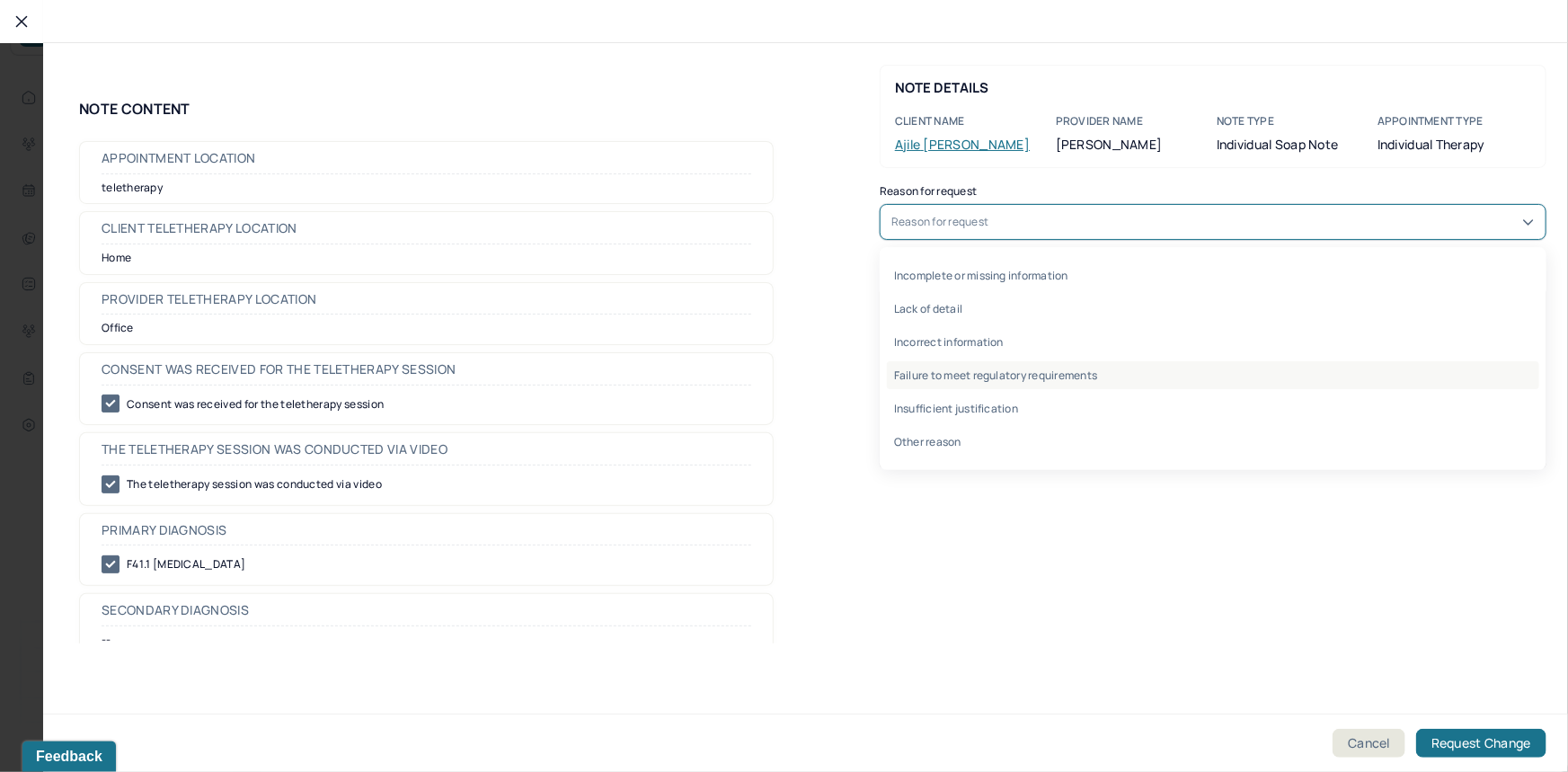 click on "Failure to meet regulatory requirements" at bounding box center [1213, 375] 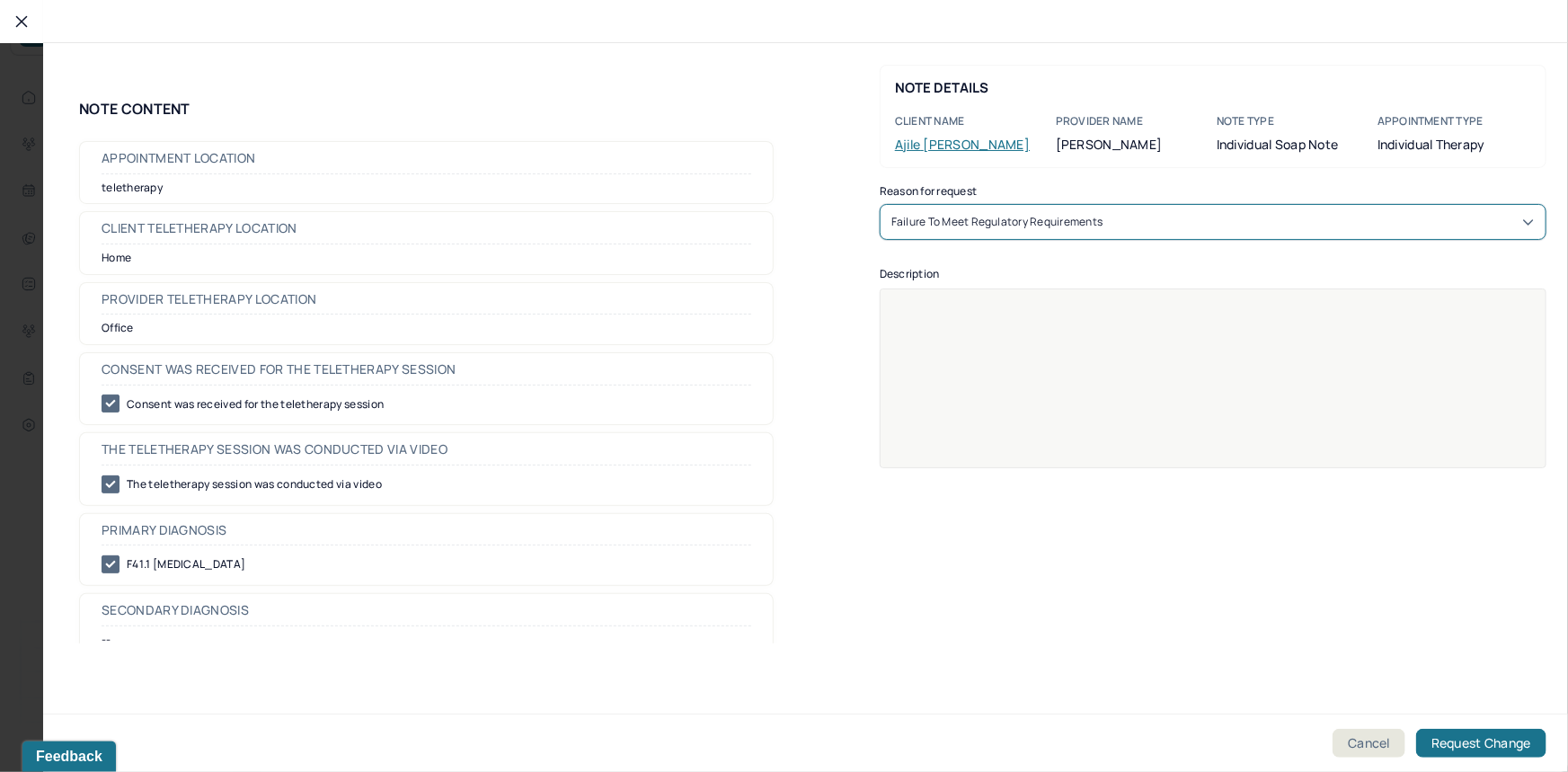 click at bounding box center (1213, 390) 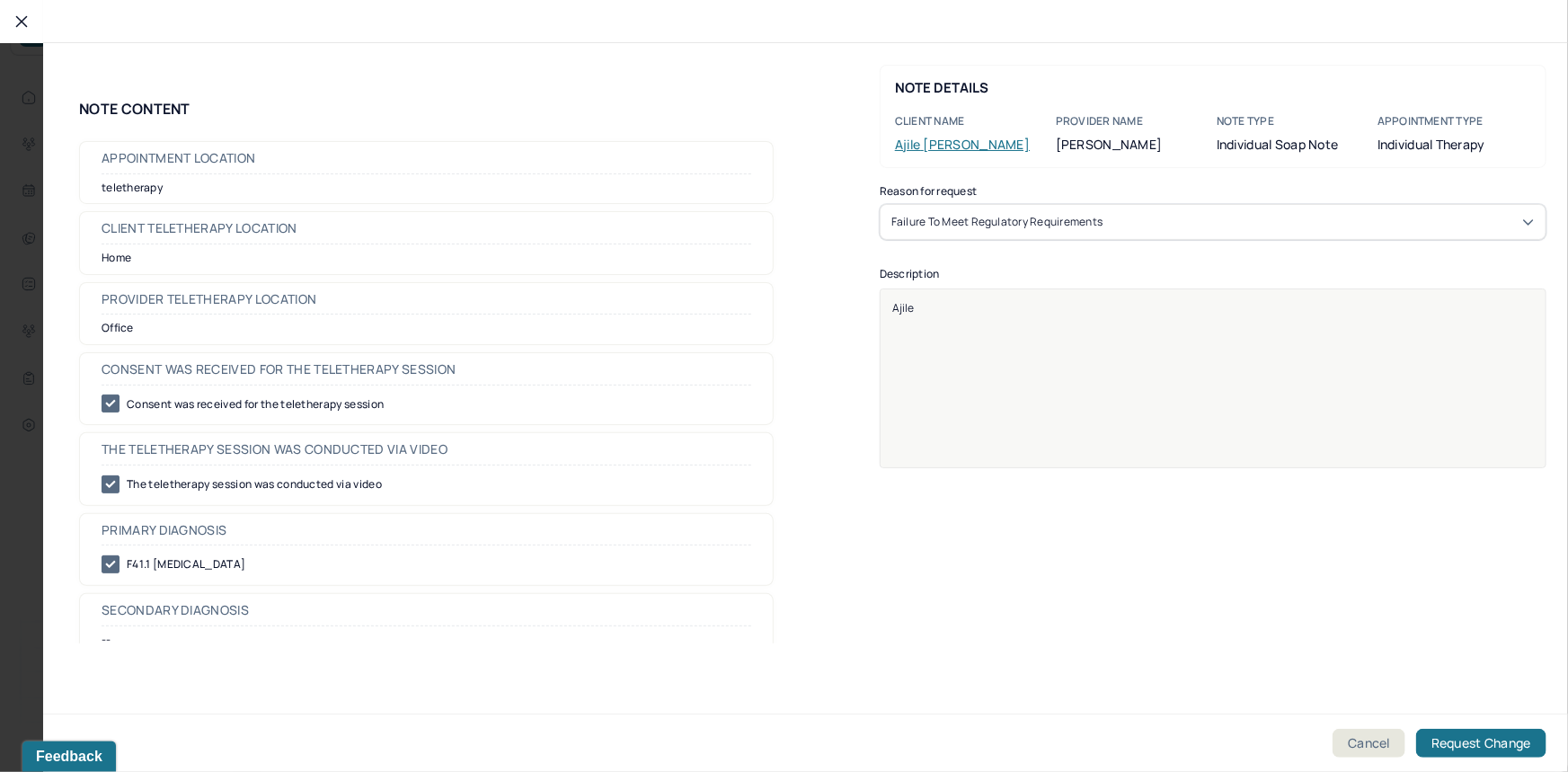 click on "Ajile" at bounding box center [1213, 390] 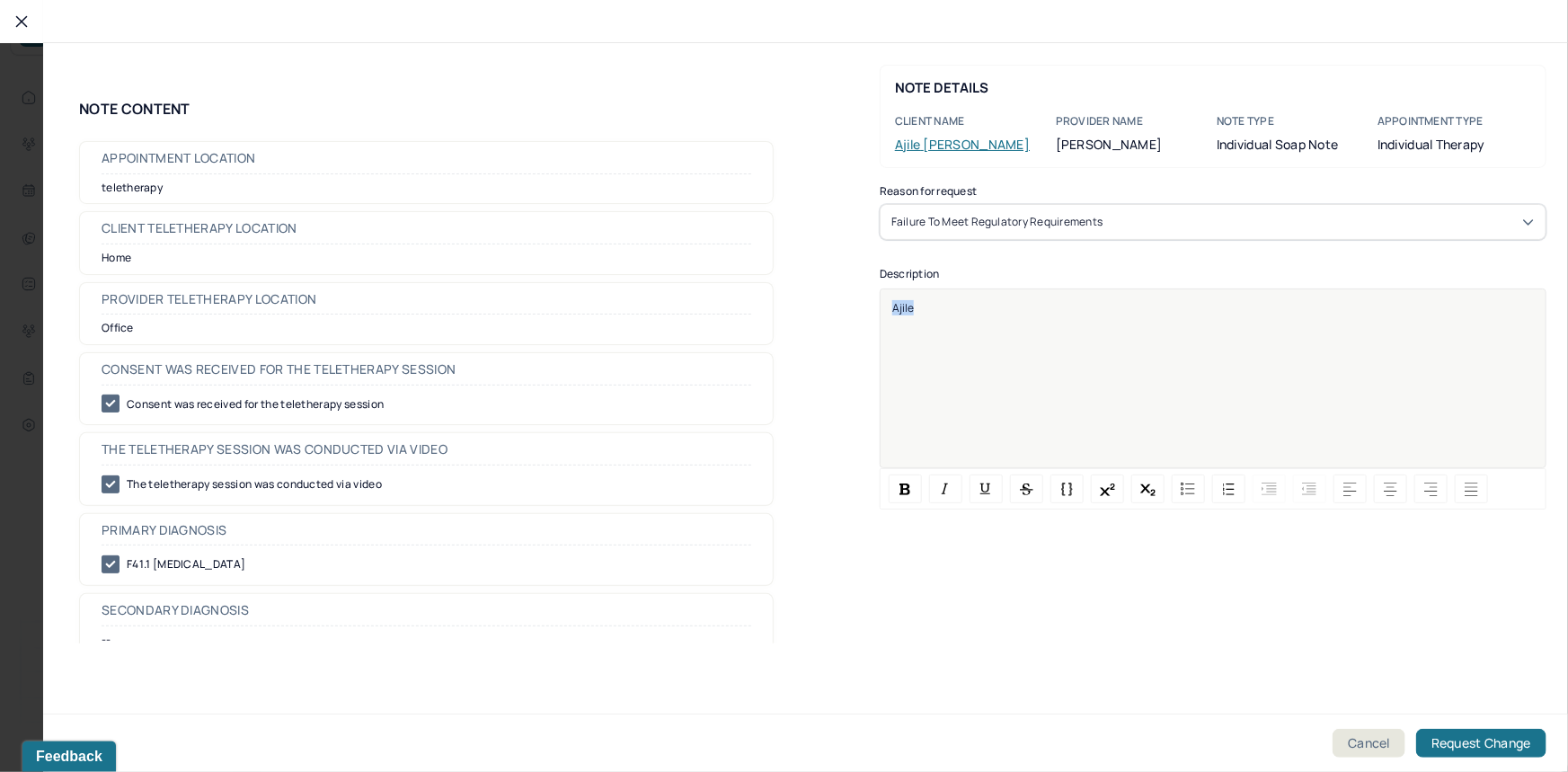 drag, startPoint x: 1086, startPoint y: 332, endPoint x: 847, endPoint y: 315, distance: 239.6038 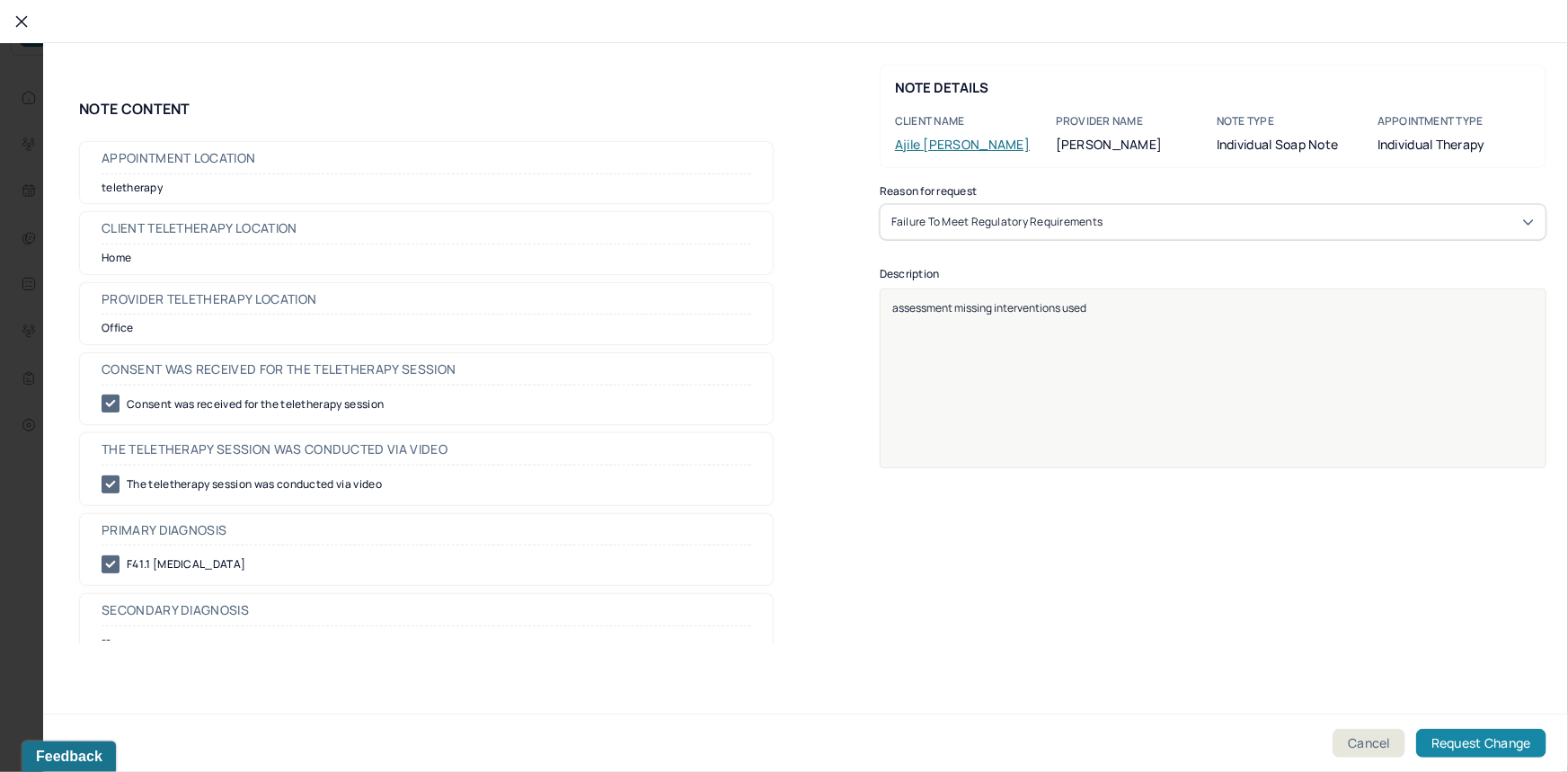 click on "Request Change" at bounding box center (1481, 743) 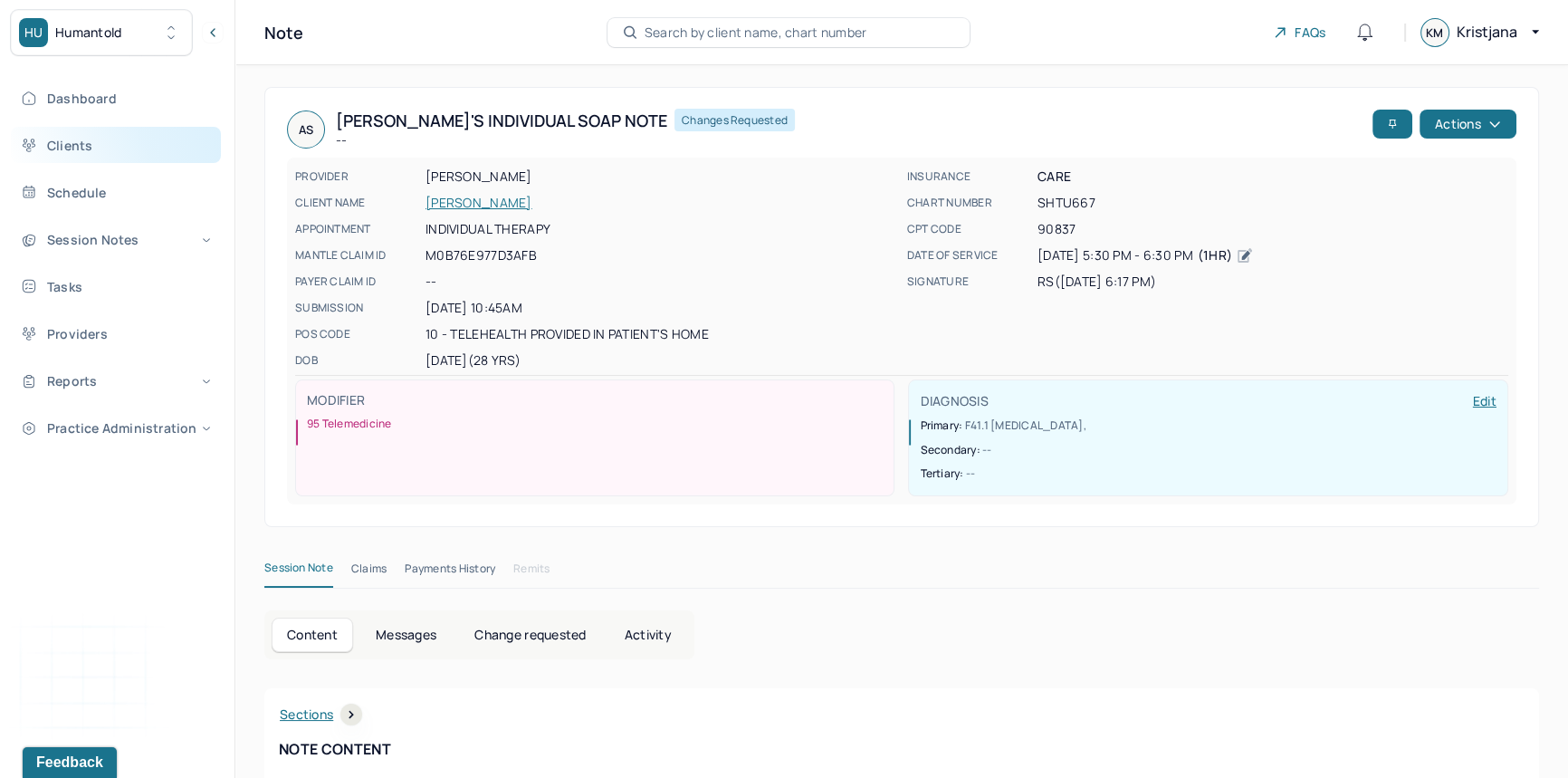 click on "Clients" at bounding box center (116, 145) 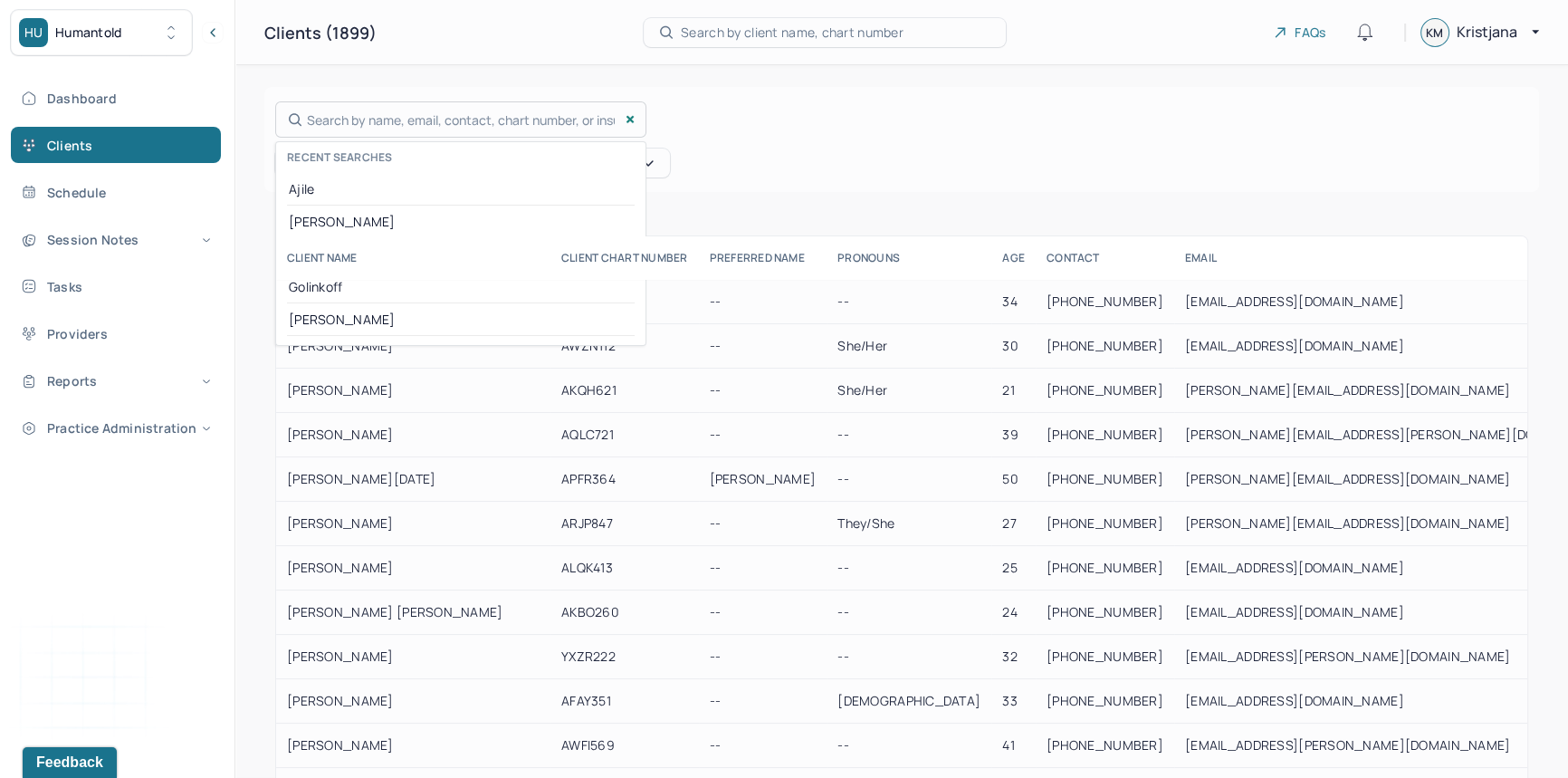 click on "Search by name, email, contact, chart number, or insurance id... Recent searches [PERSON_NAME] [PERSON_NAME] [PERSON_NAME]" at bounding box center (461, 120) 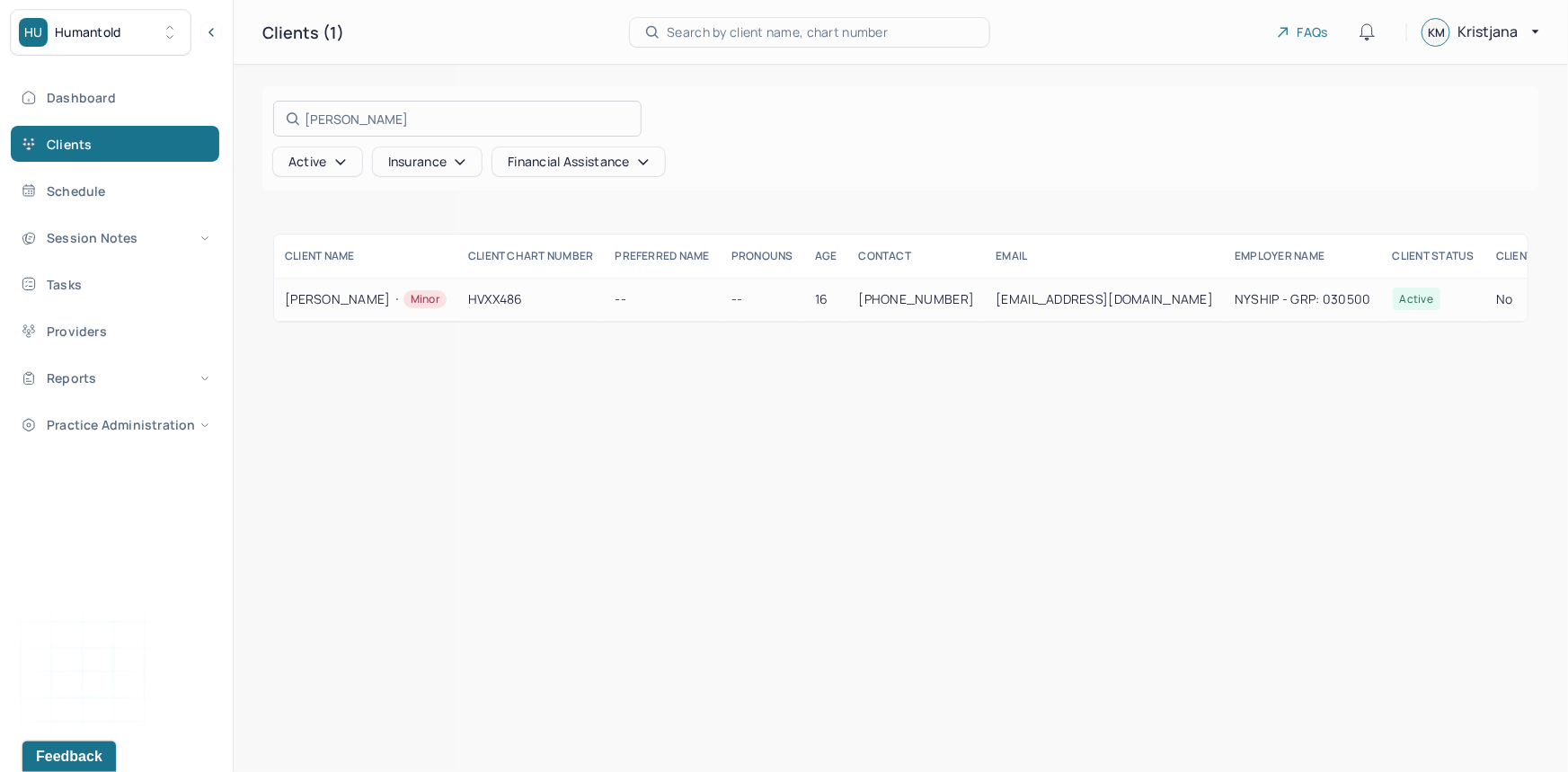 type on "[PERSON_NAME]" 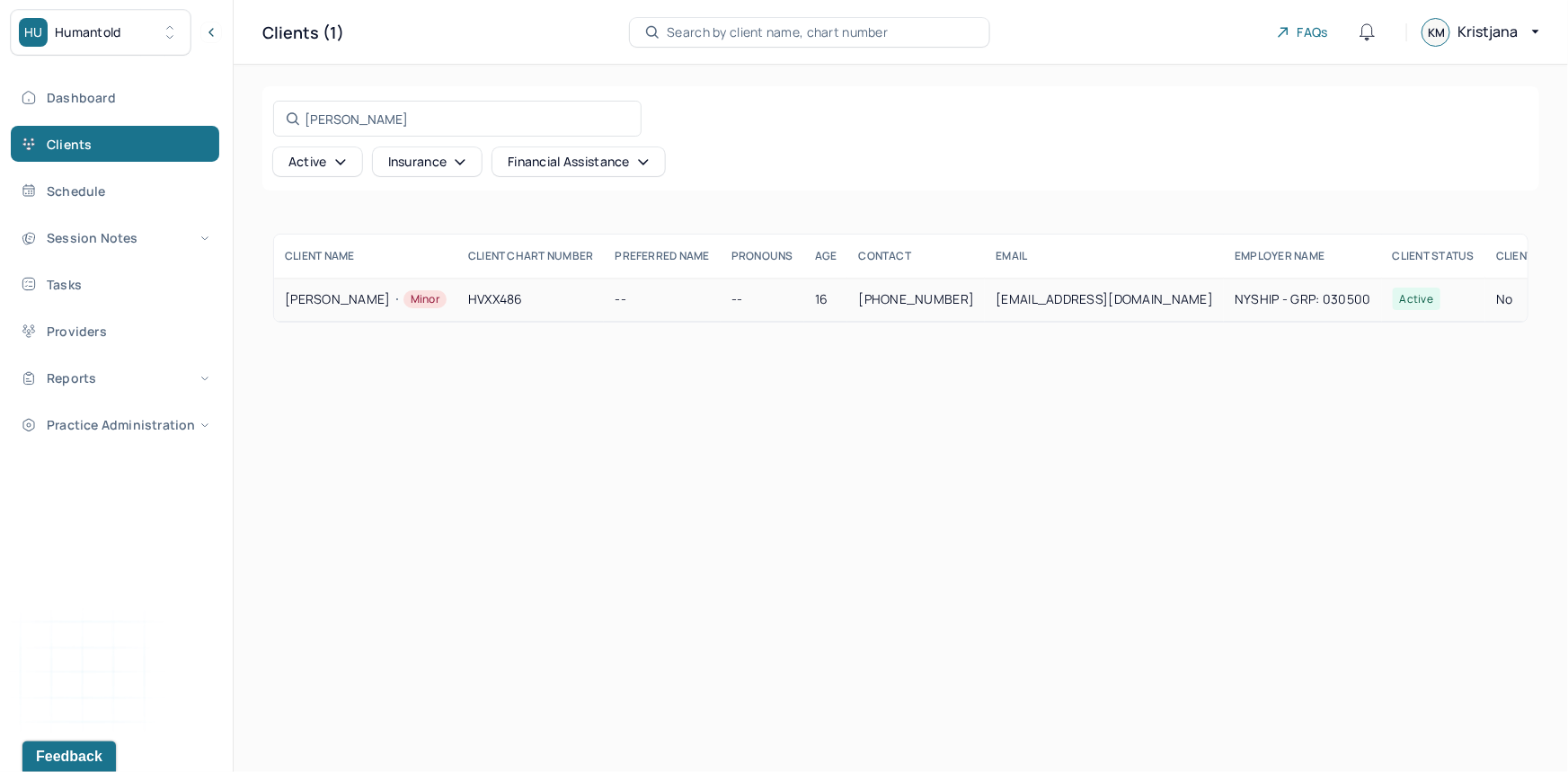 click on "[PERSON_NAME]" at bounding box center (366, 299) 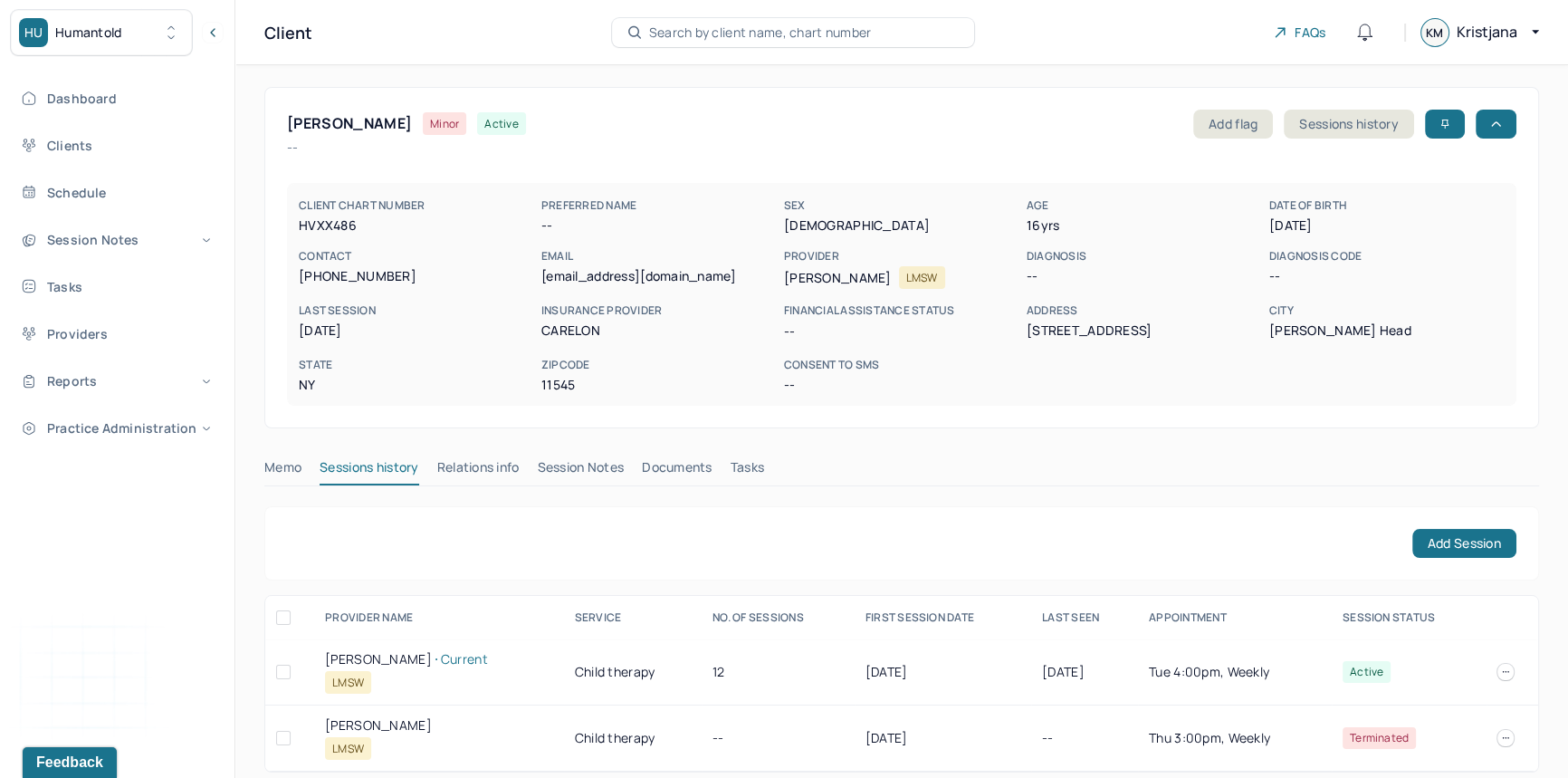 drag, startPoint x: 578, startPoint y: 471, endPoint x: 679, endPoint y: 434, distance: 107.56393 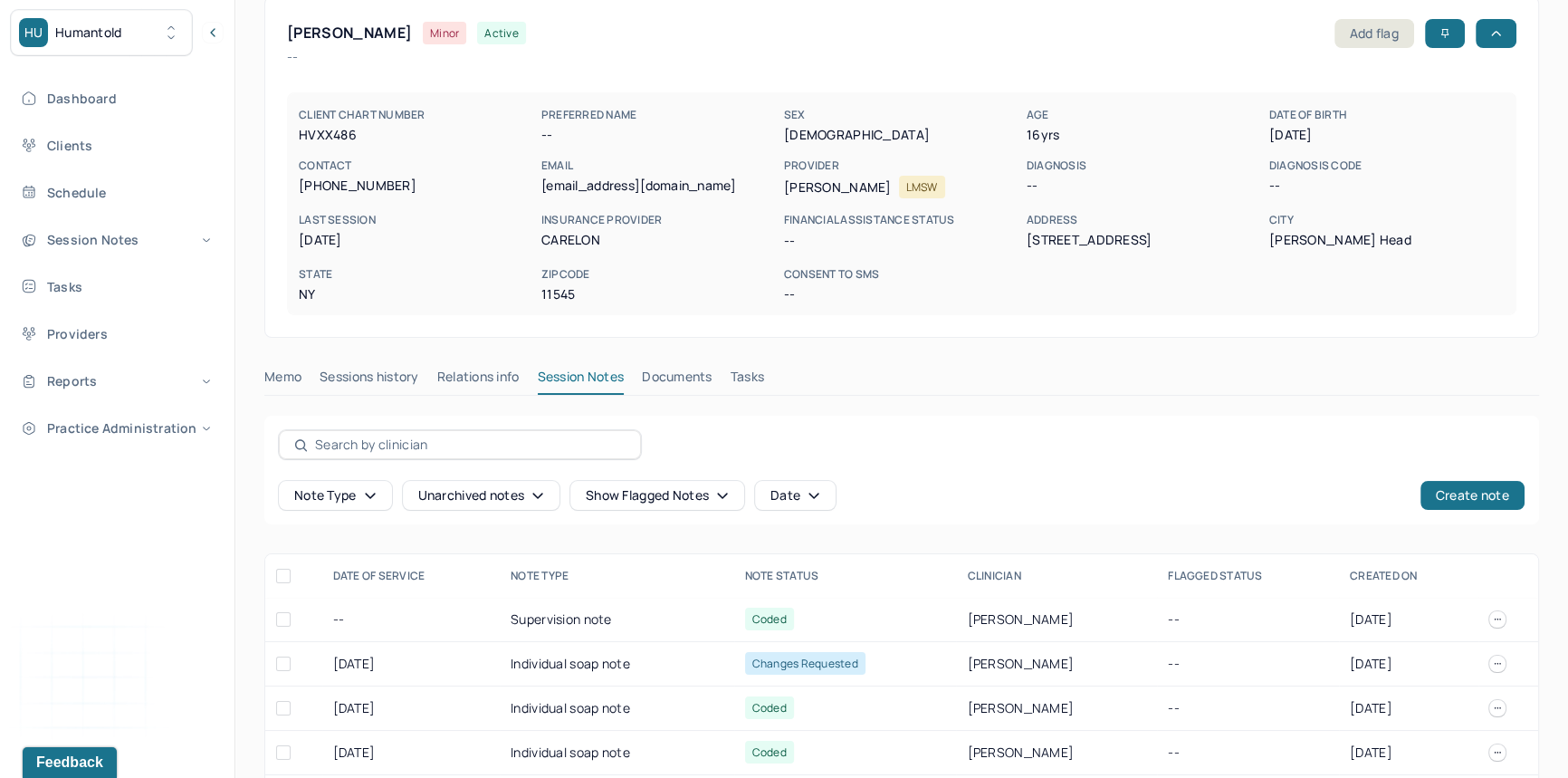 scroll, scrollTop: 135, scrollLeft: 0, axis: vertical 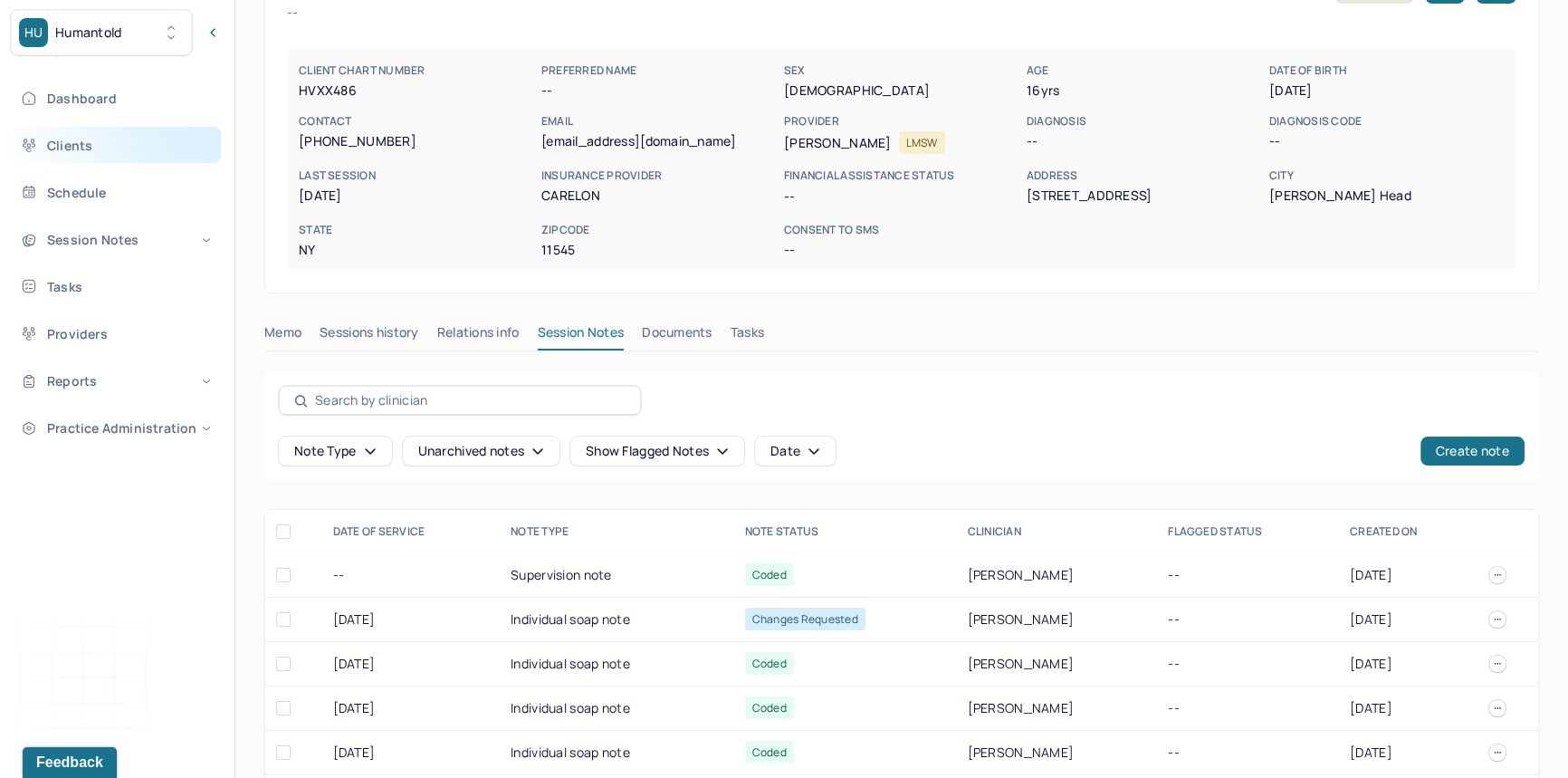 click on "Clients" at bounding box center [116, 145] 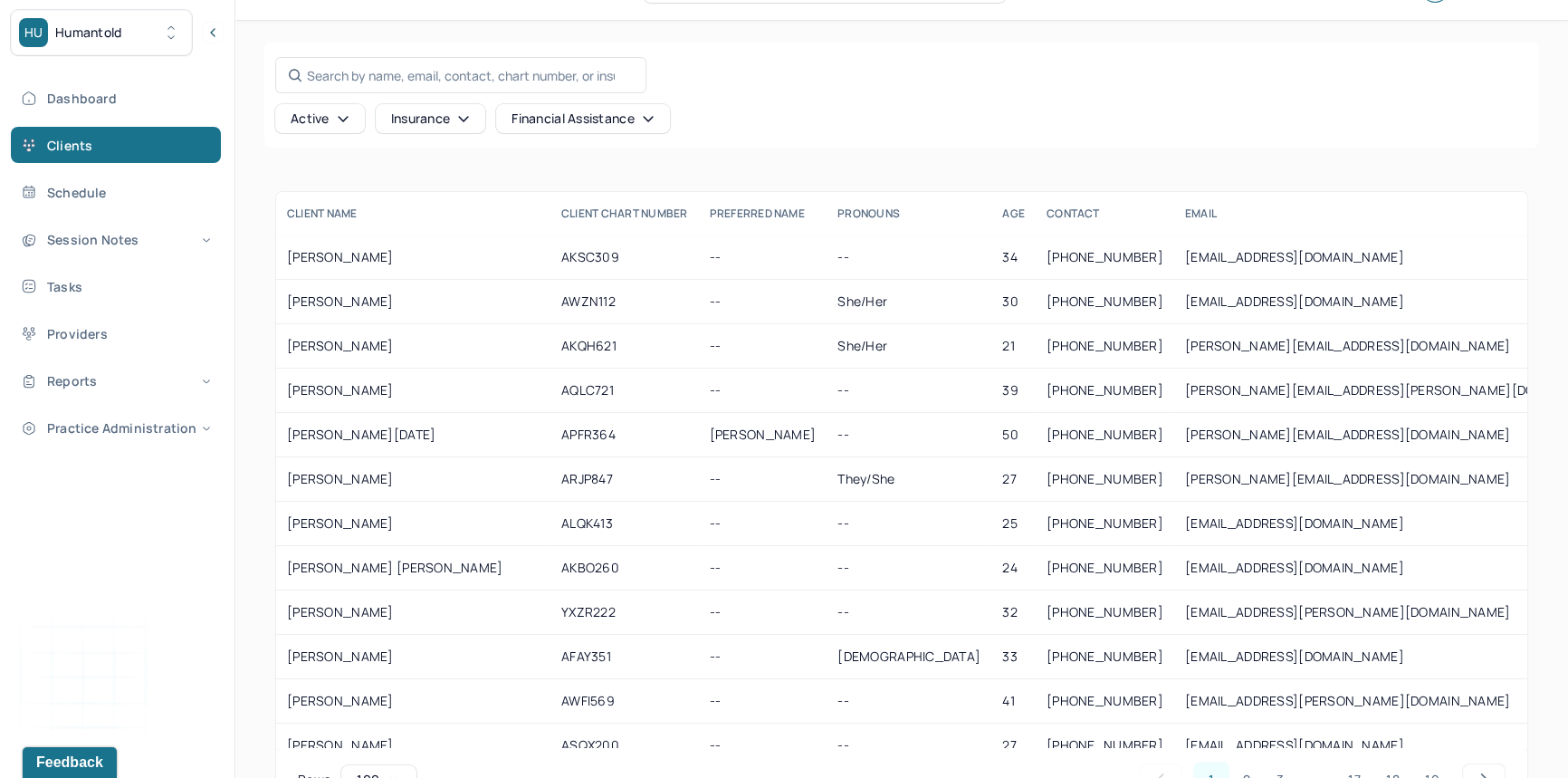 scroll, scrollTop: 5, scrollLeft: 0, axis: vertical 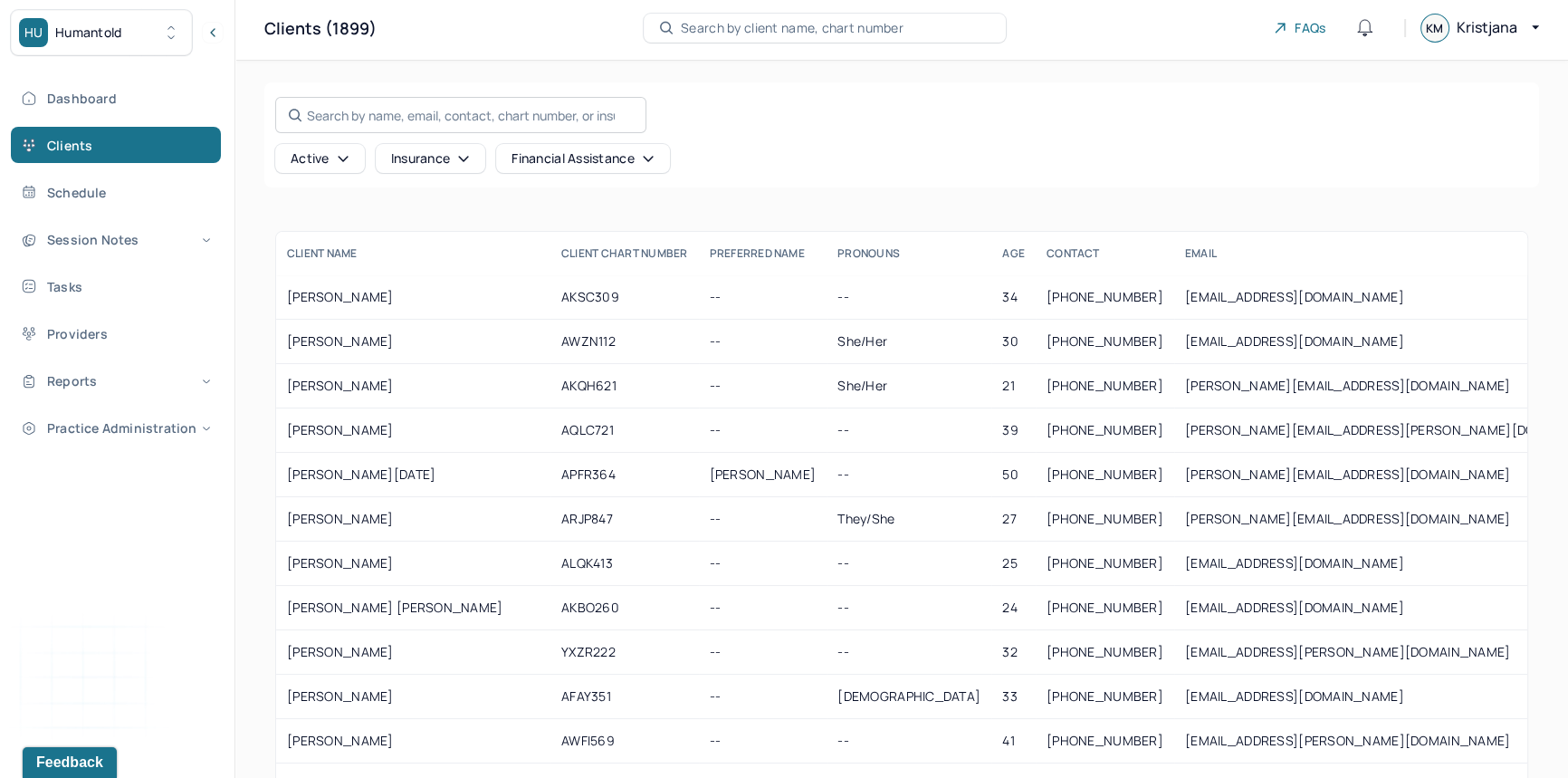 click on "Search by name, email, contact, chart number, or insurance id..." at bounding box center (461, 115) 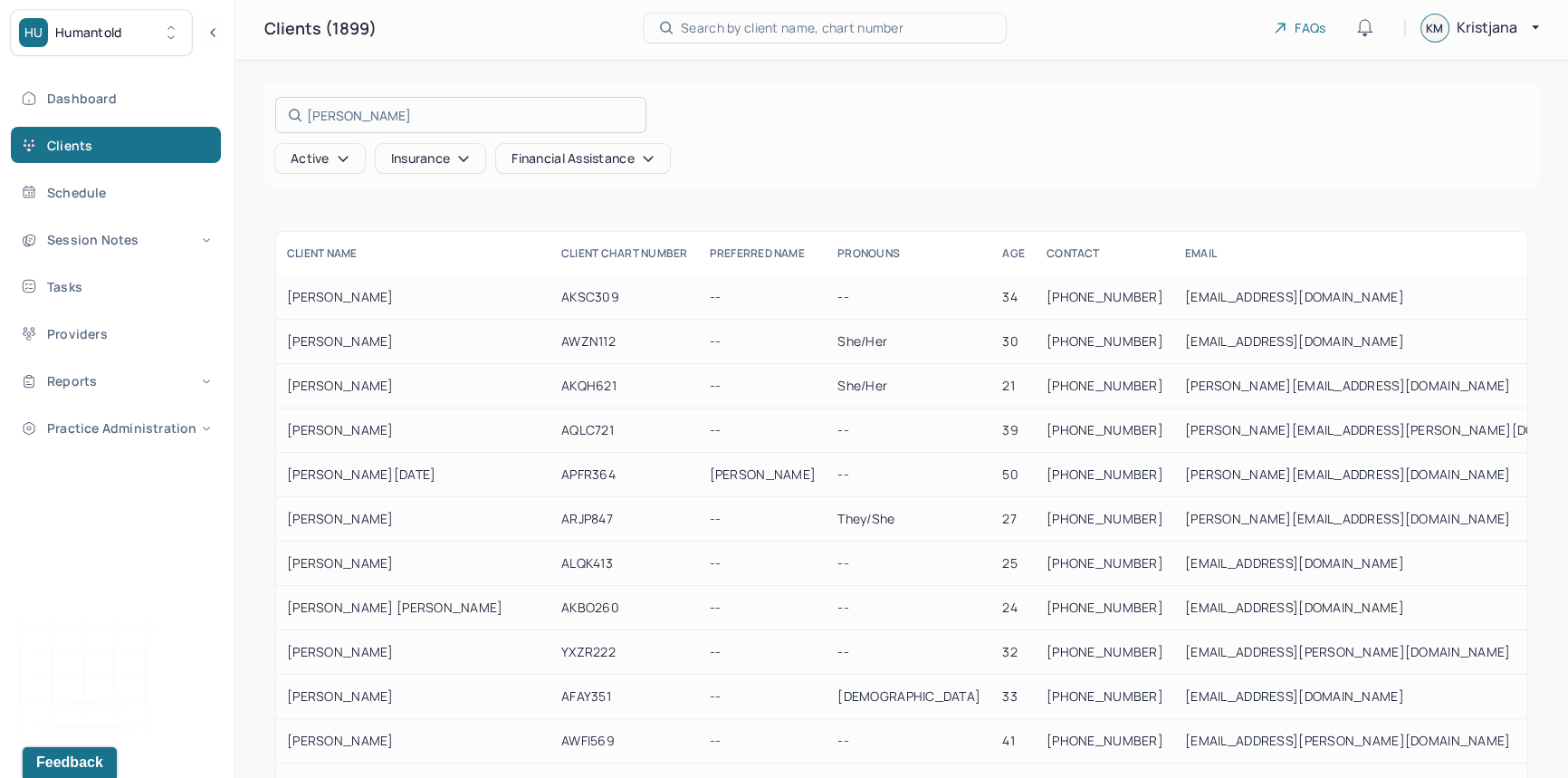 scroll, scrollTop: 0, scrollLeft: 0, axis: both 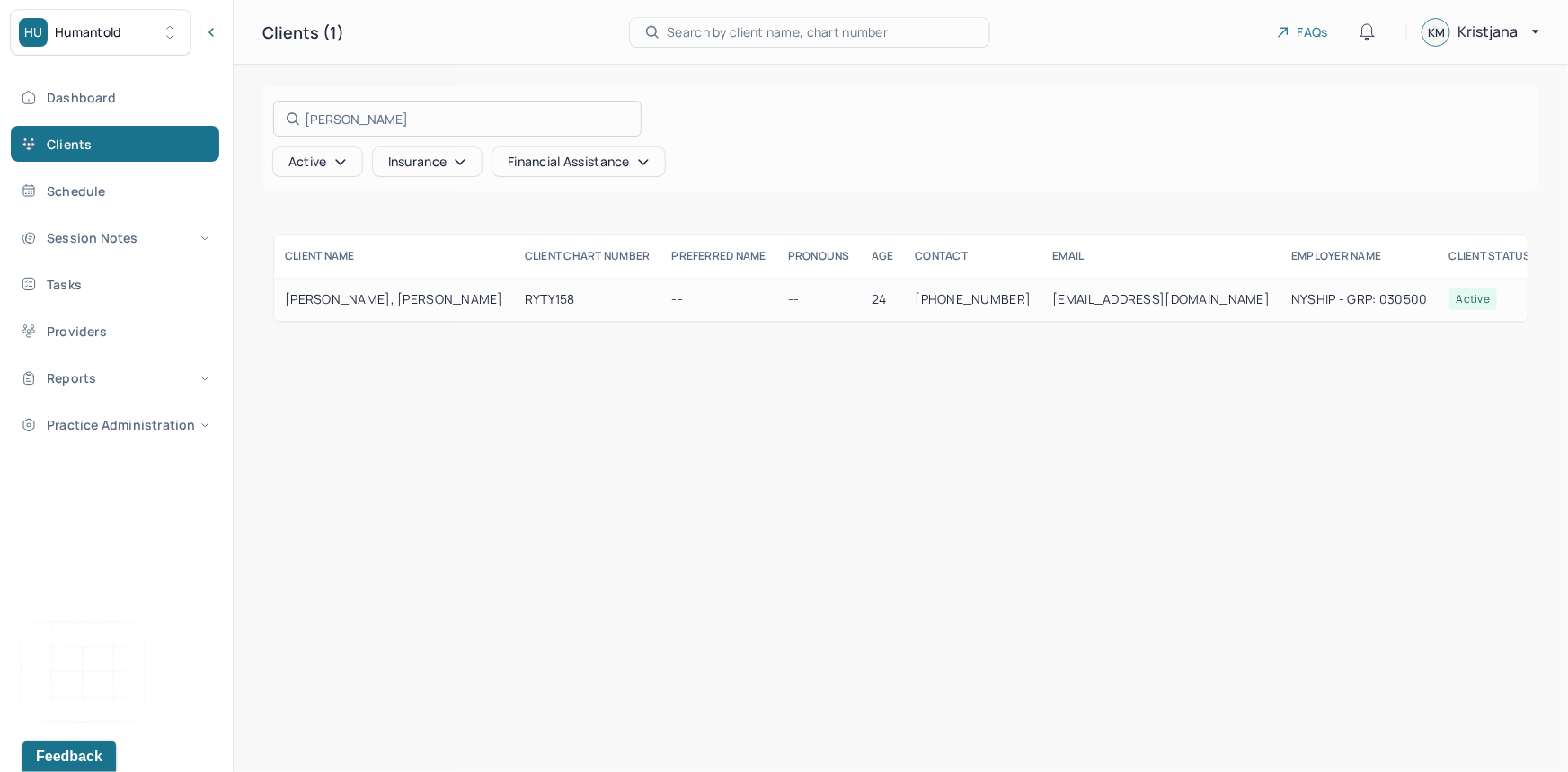 type on "[PERSON_NAME]" 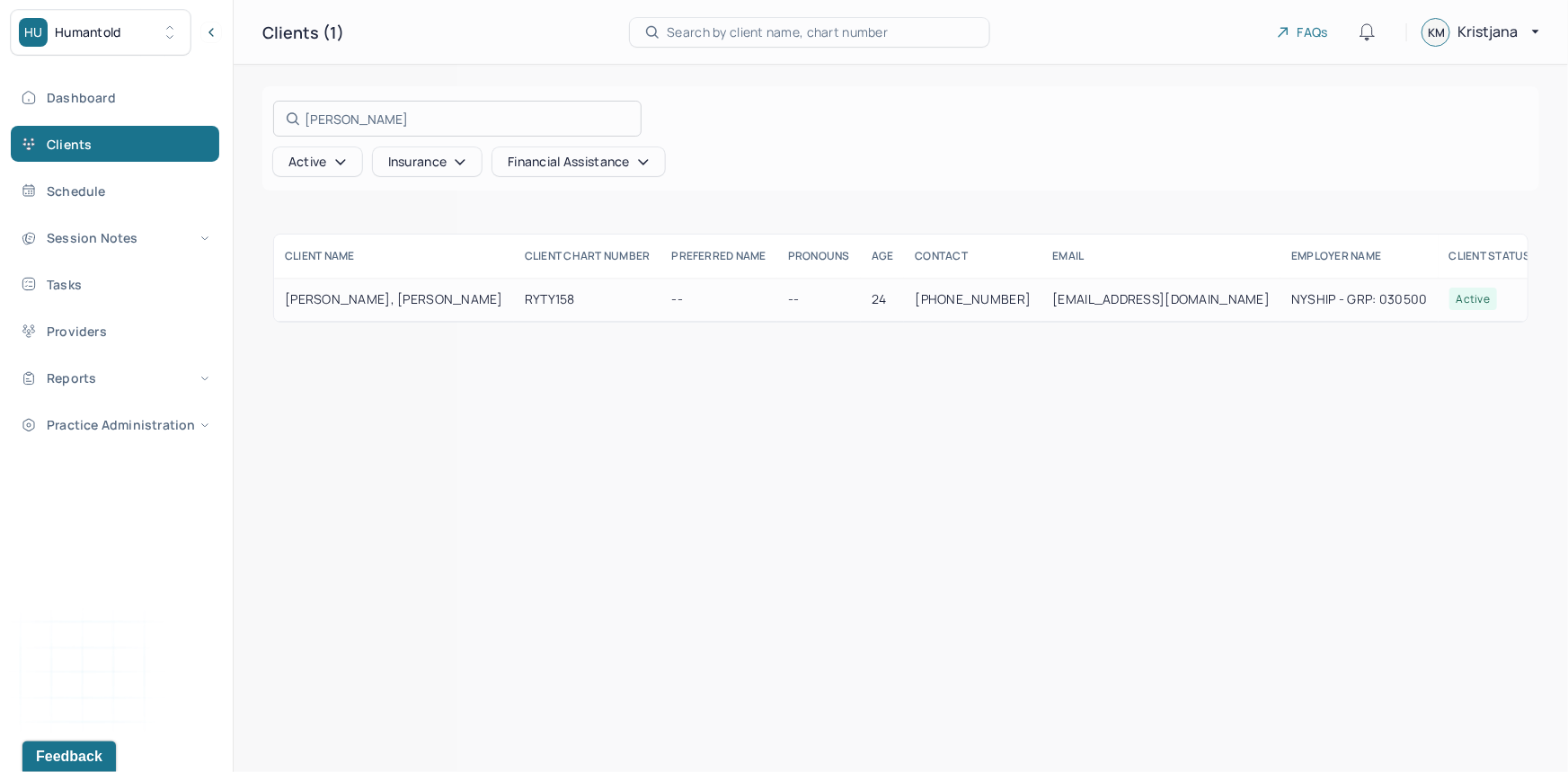 click at bounding box center (784, 386) 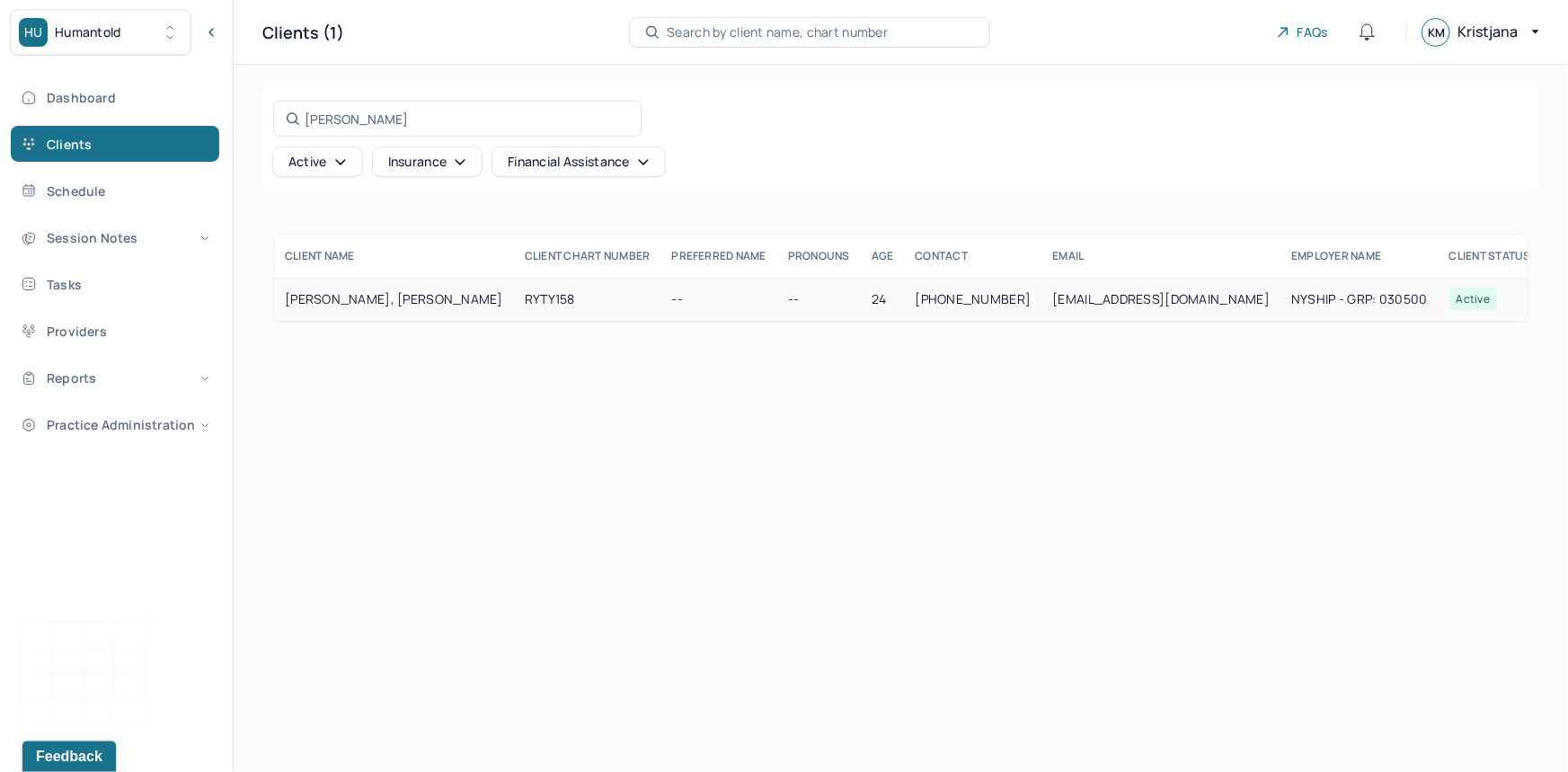 click on "[PERSON_NAME], [PERSON_NAME]" at bounding box center [394, 299] 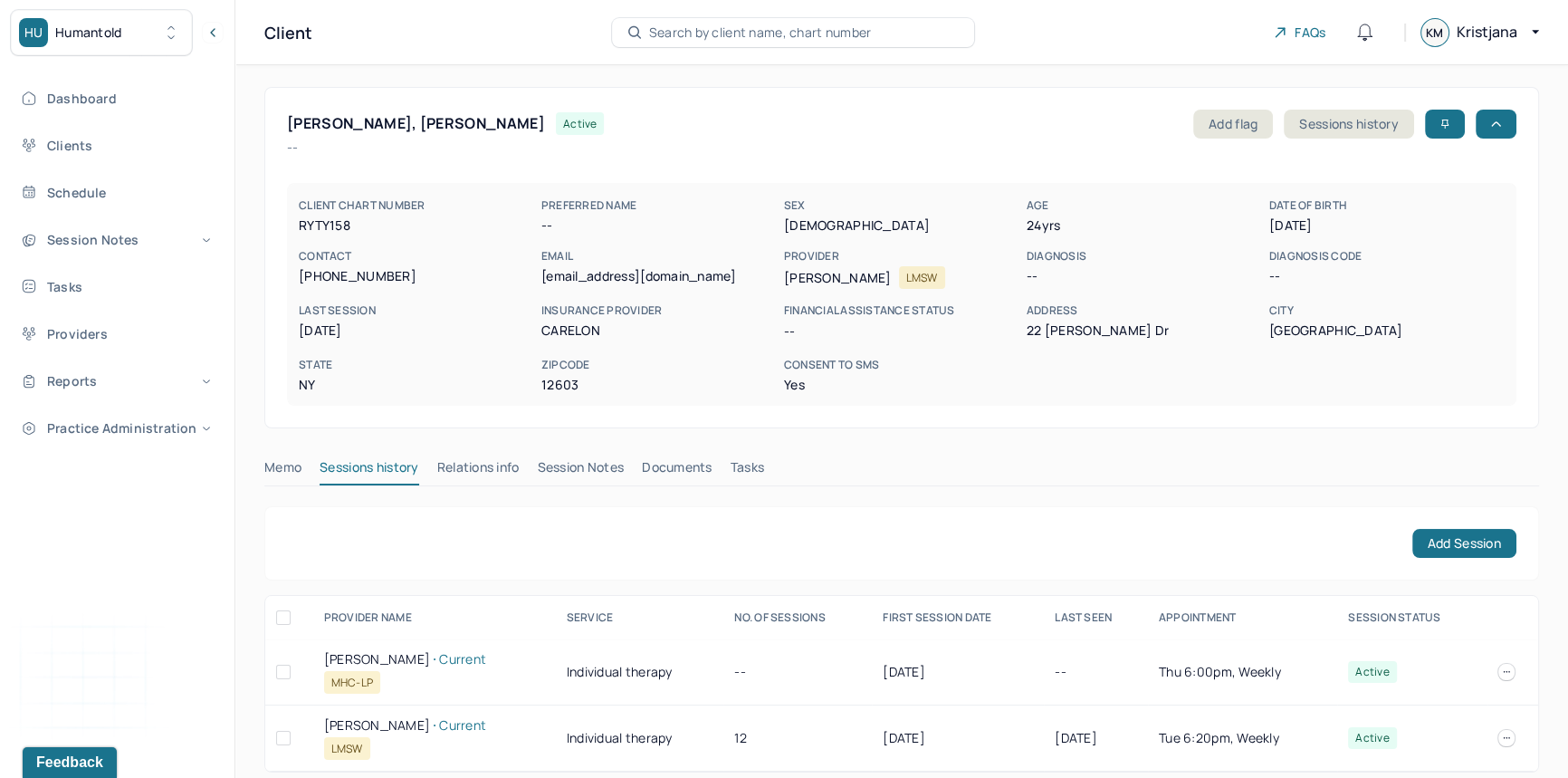 drag, startPoint x: 564, startPoint y: 457, endPoint x: 861, endPoint y: 415, distance: 299.955 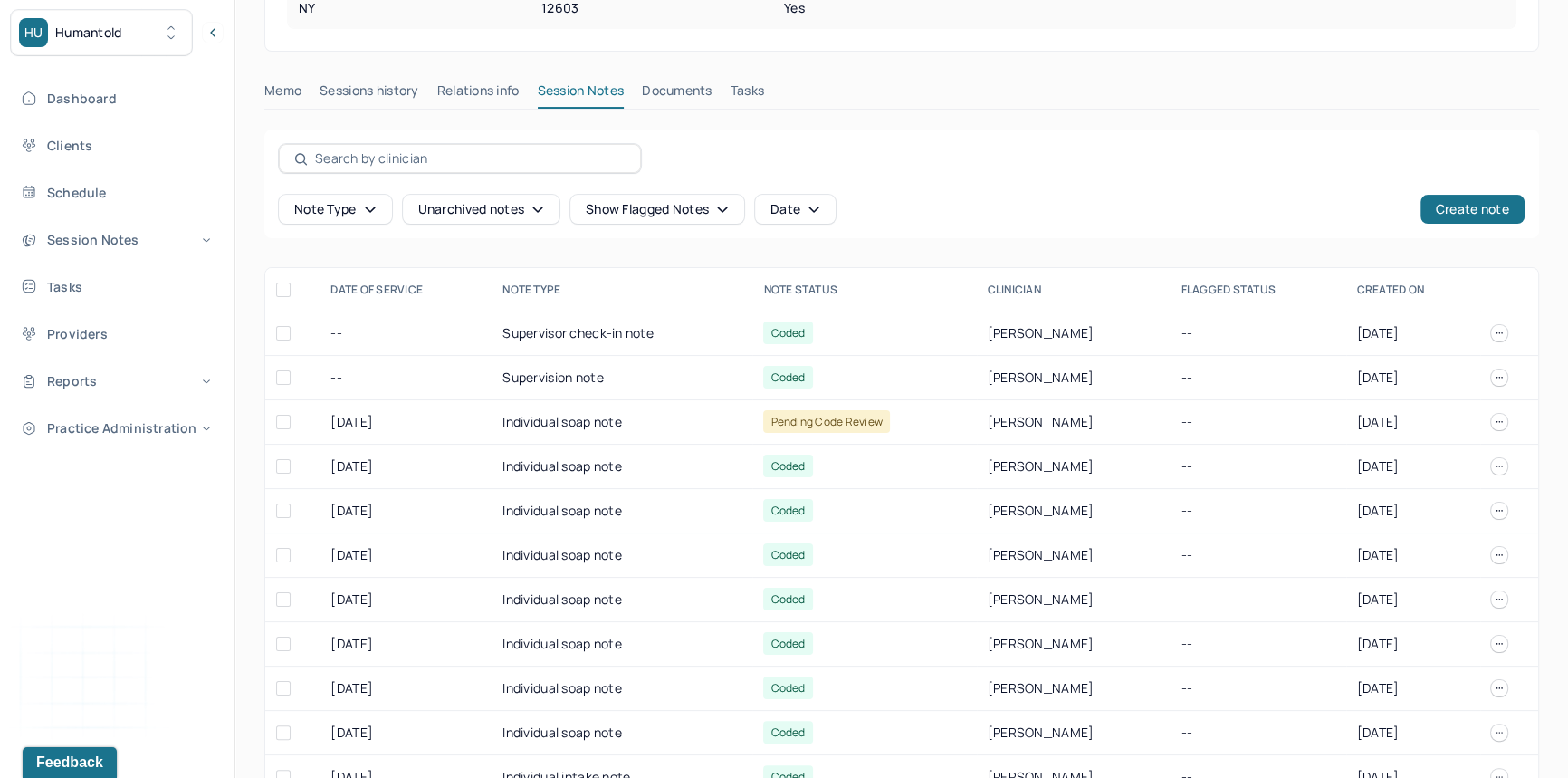 scroll, scrollTop: 378, scrollLeft: 0, axis: vertical 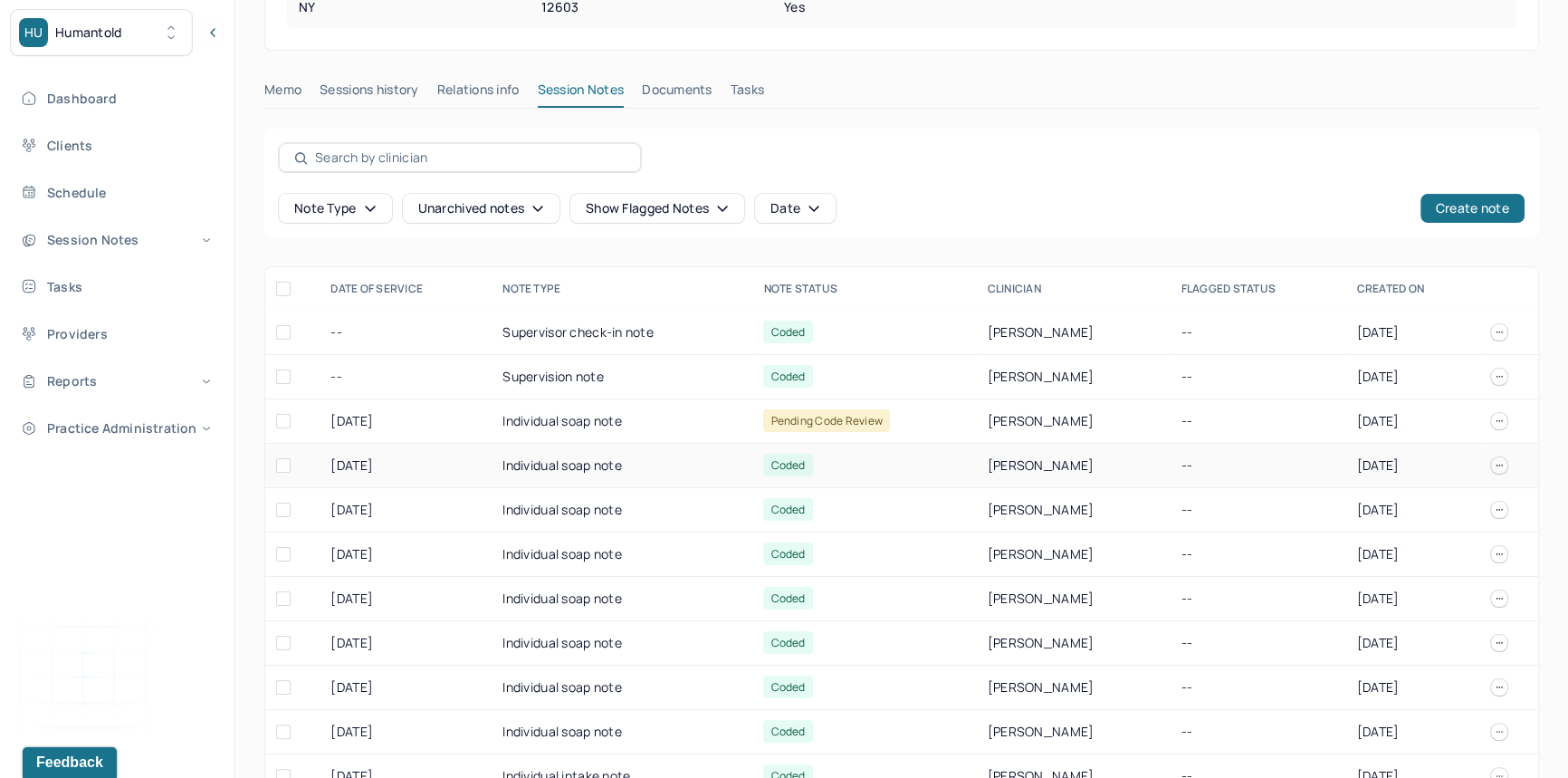 click on "Individual soap note" at bounding box center [622, 466] 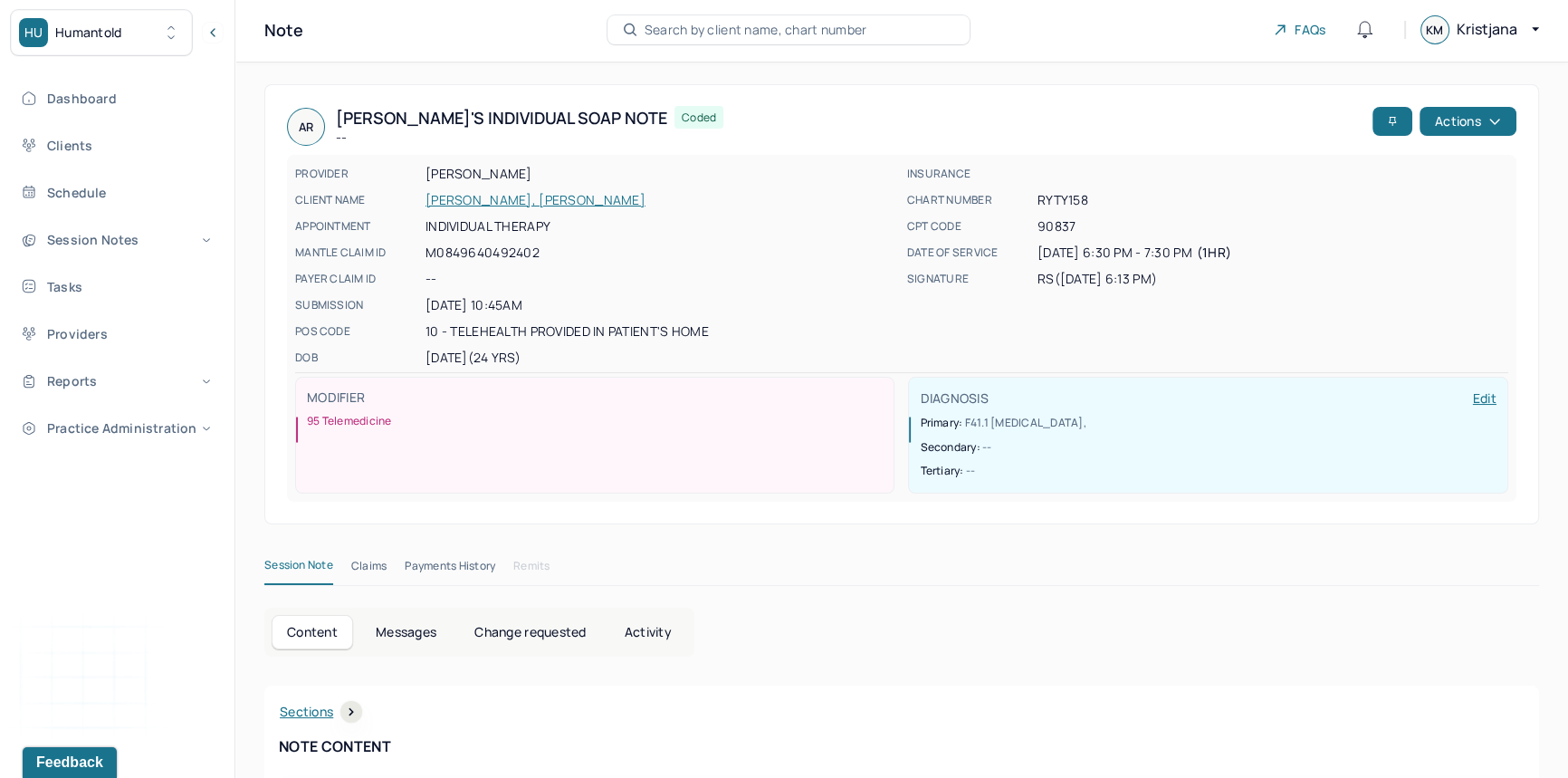 scroll, scrollTop: 0, scrollLeft: 0, axis: both 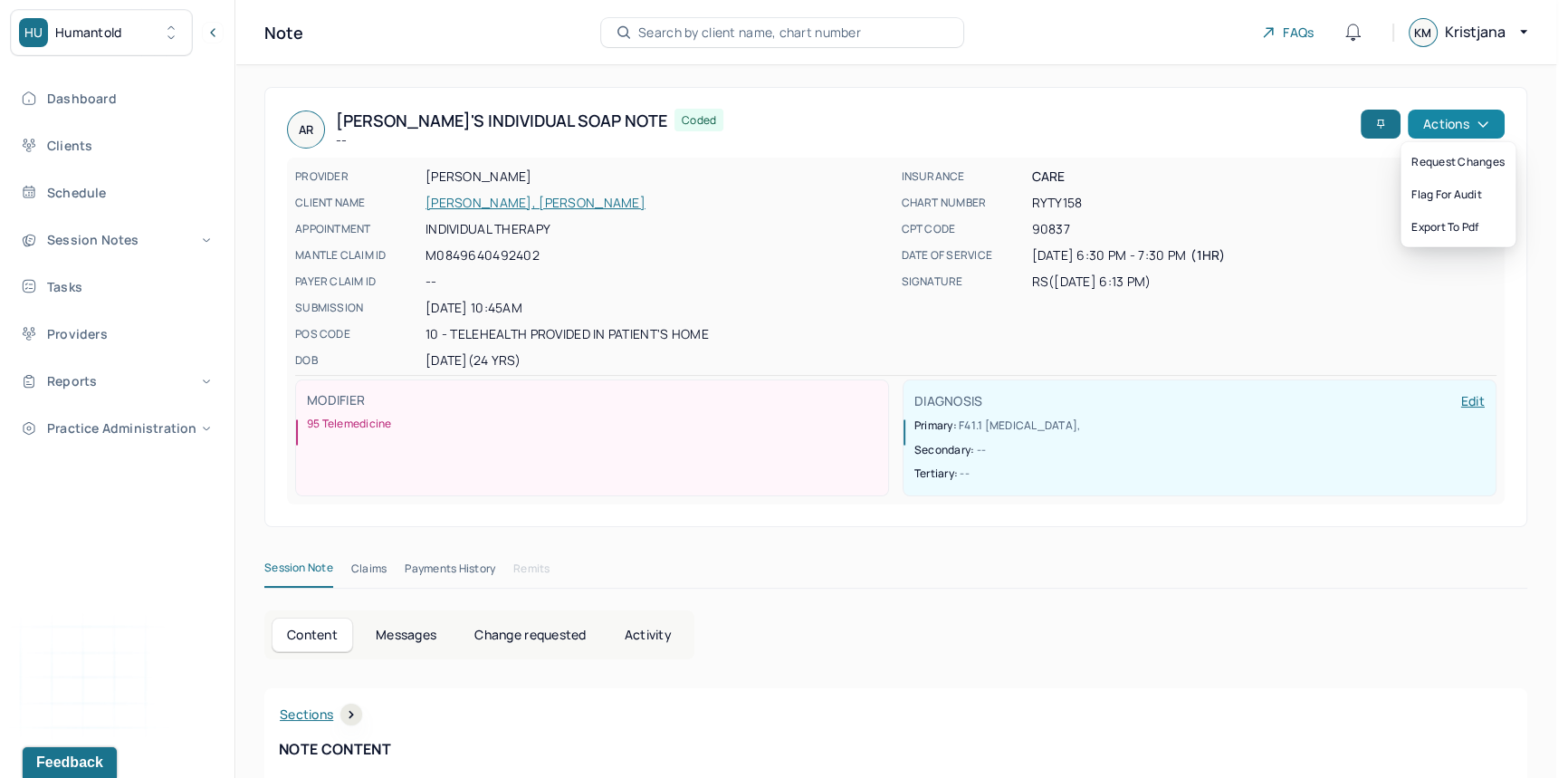 click on "Actions" at bounding box center [1456, 124] 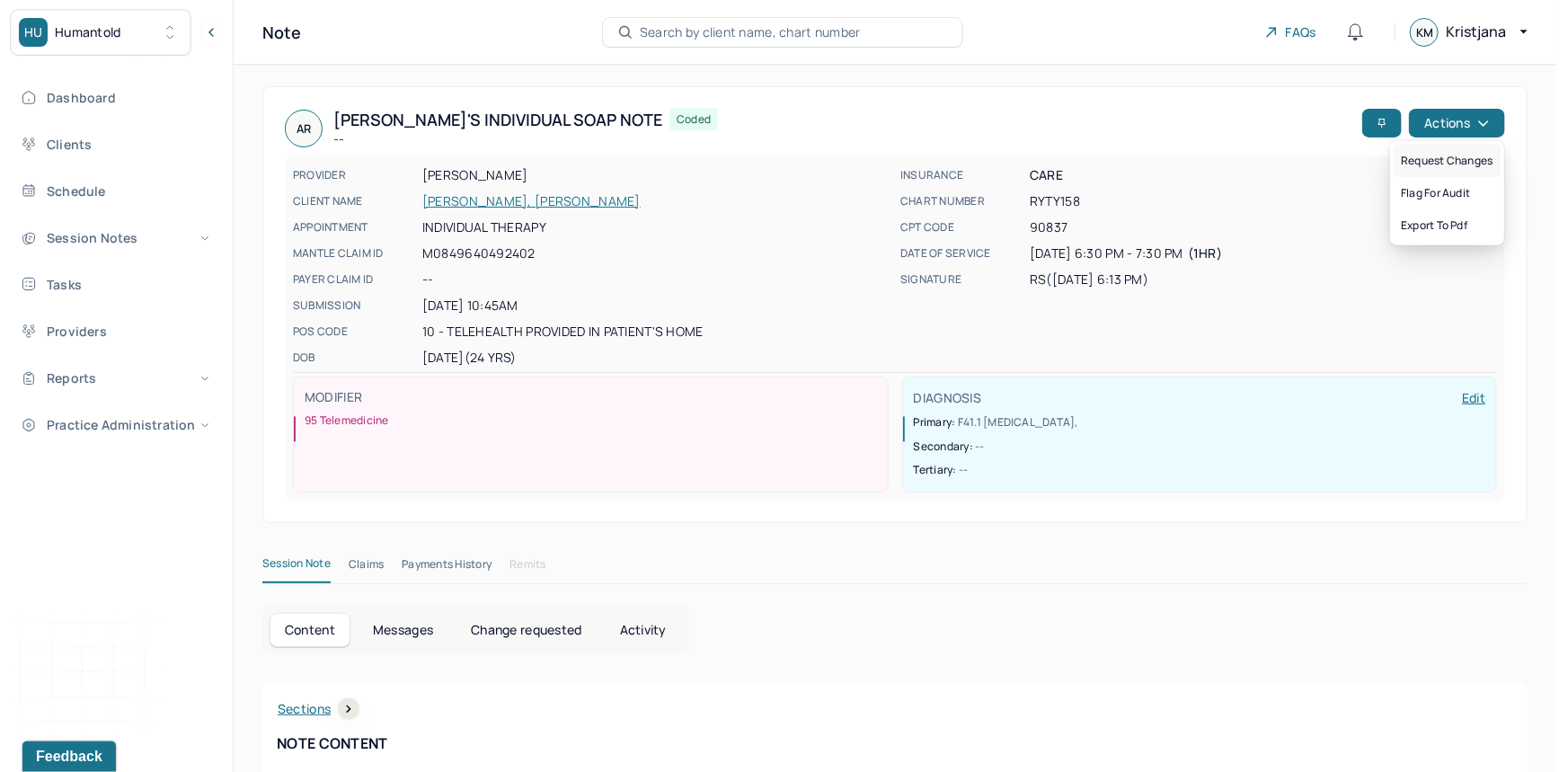 click on "Request changes" at bounding box center (1447, 161) 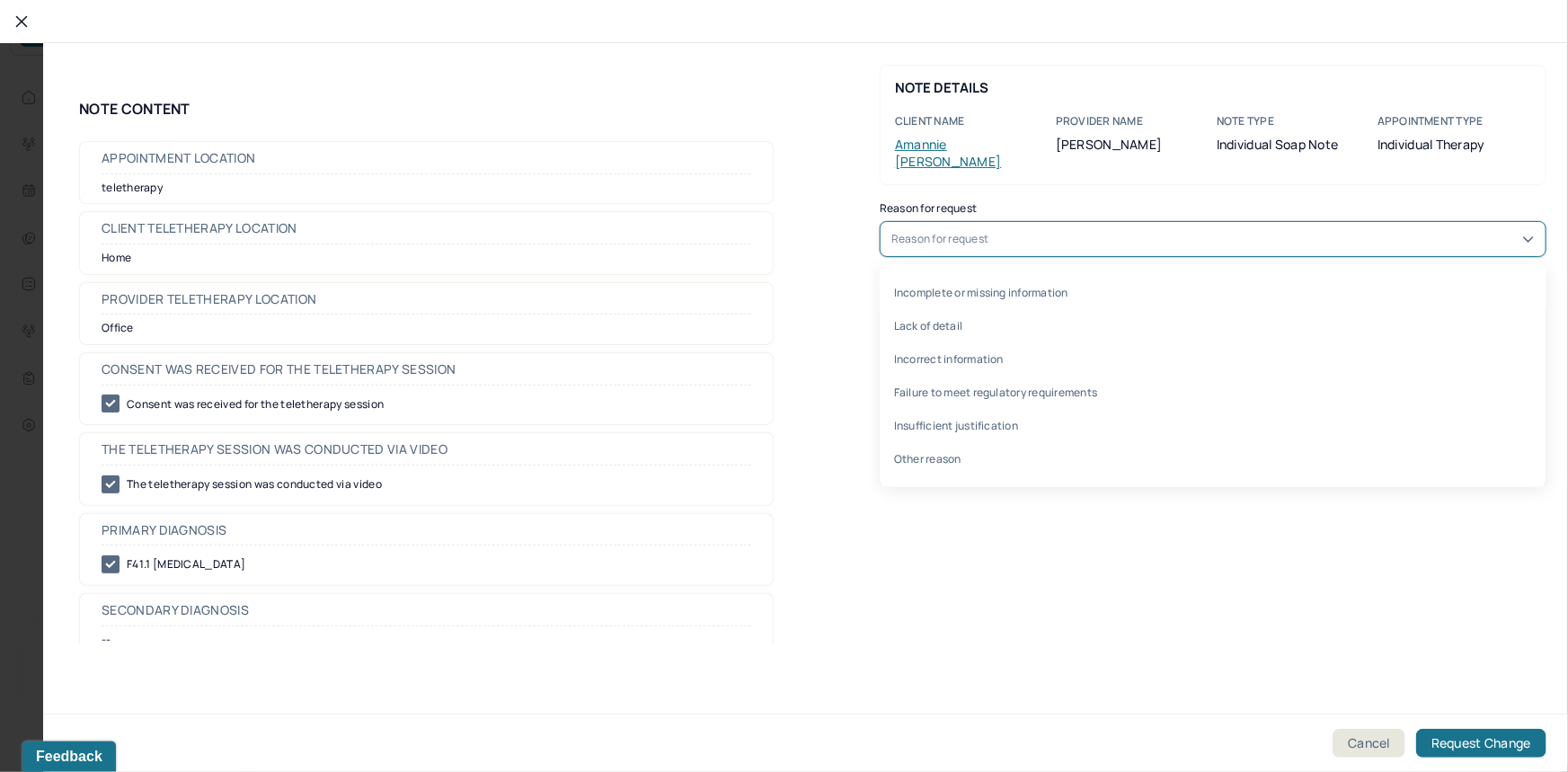 click on "Reason for request" at bounding box center [1213, 239] 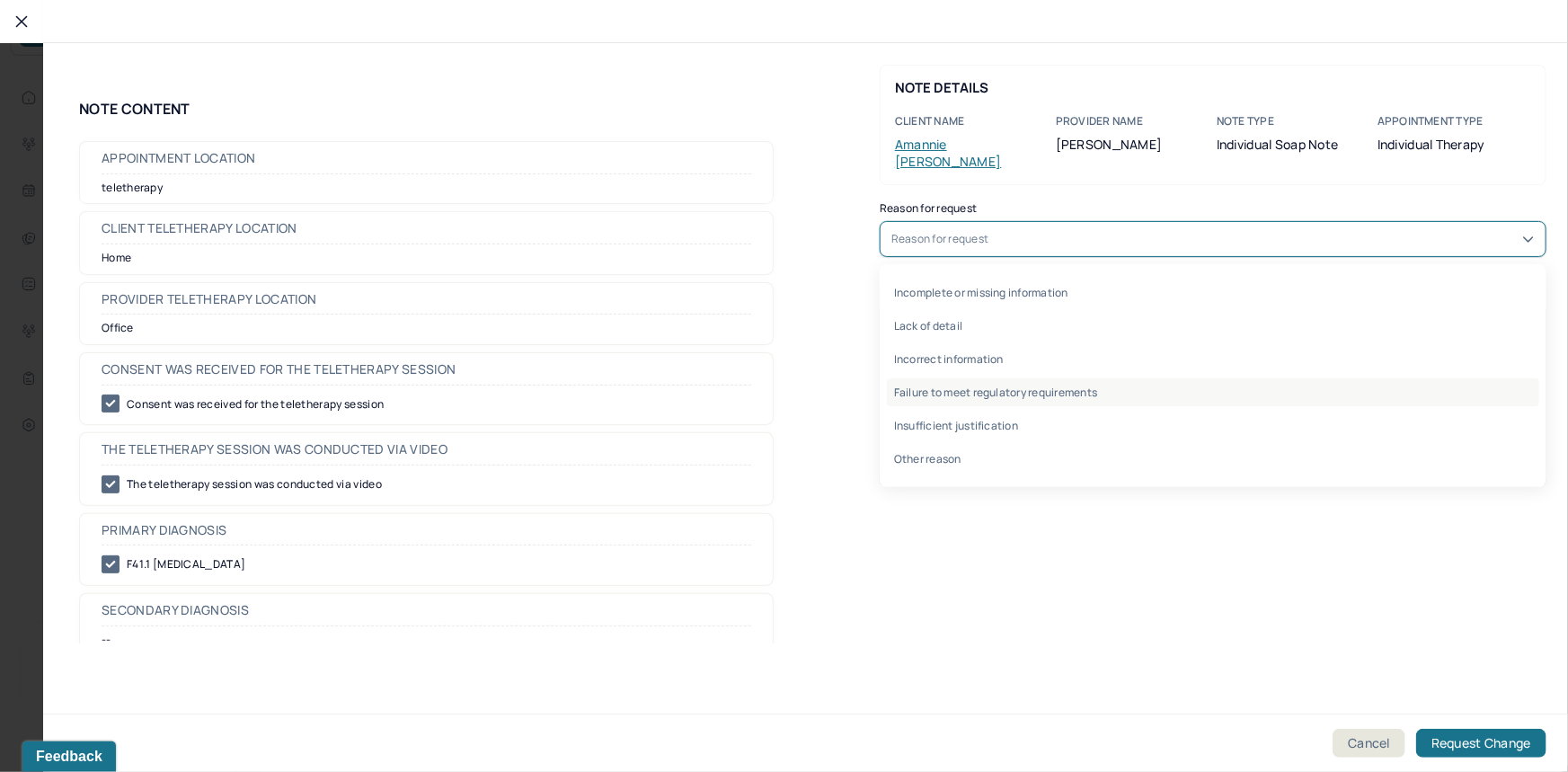 click on "Failure to meet regulatory requirements" at bounding box center (1213, 392) 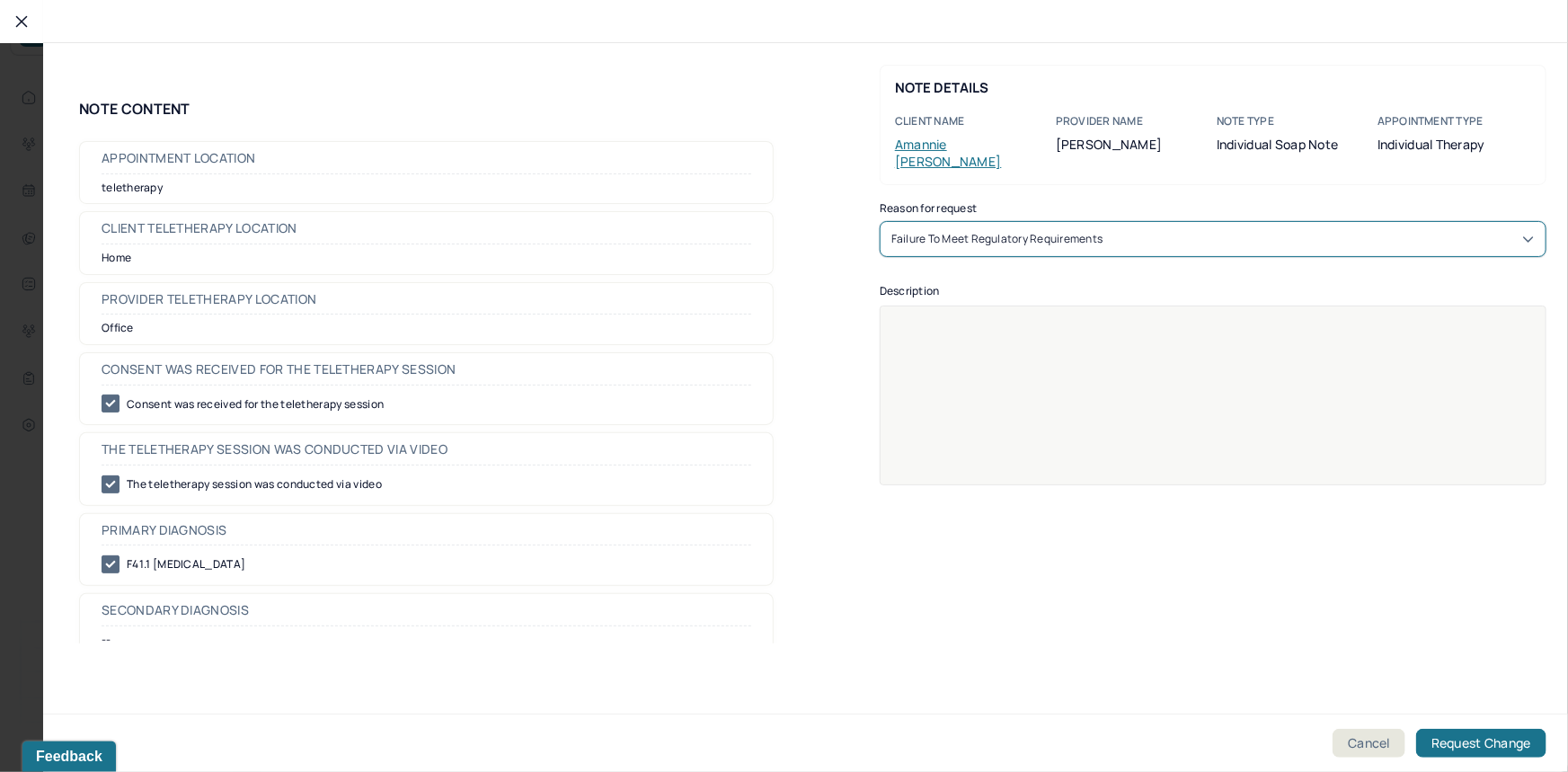 click at bounding box center [1213, 407] 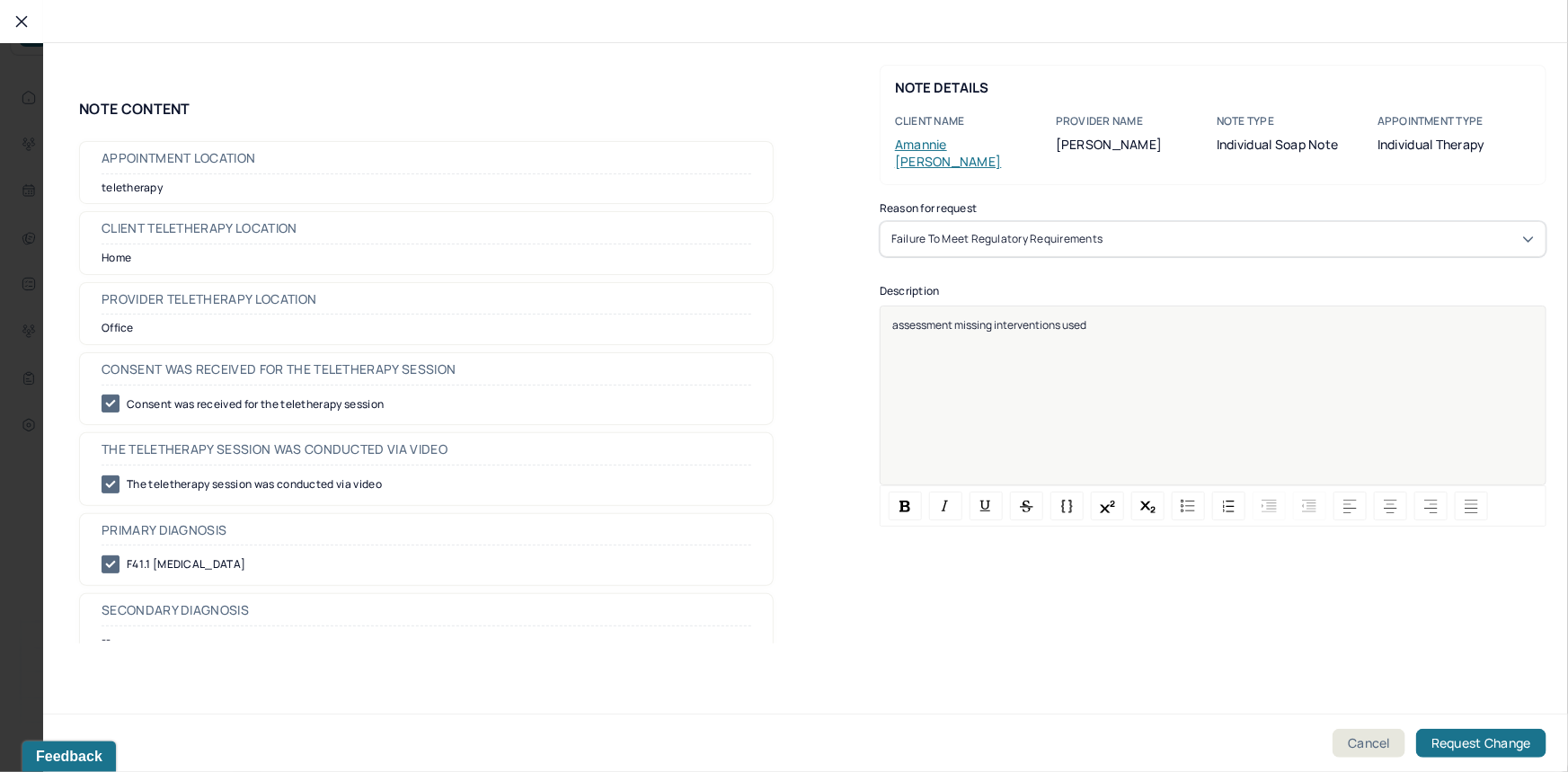 click on "Cancel     Request Change" at bounding box center (805, 742) 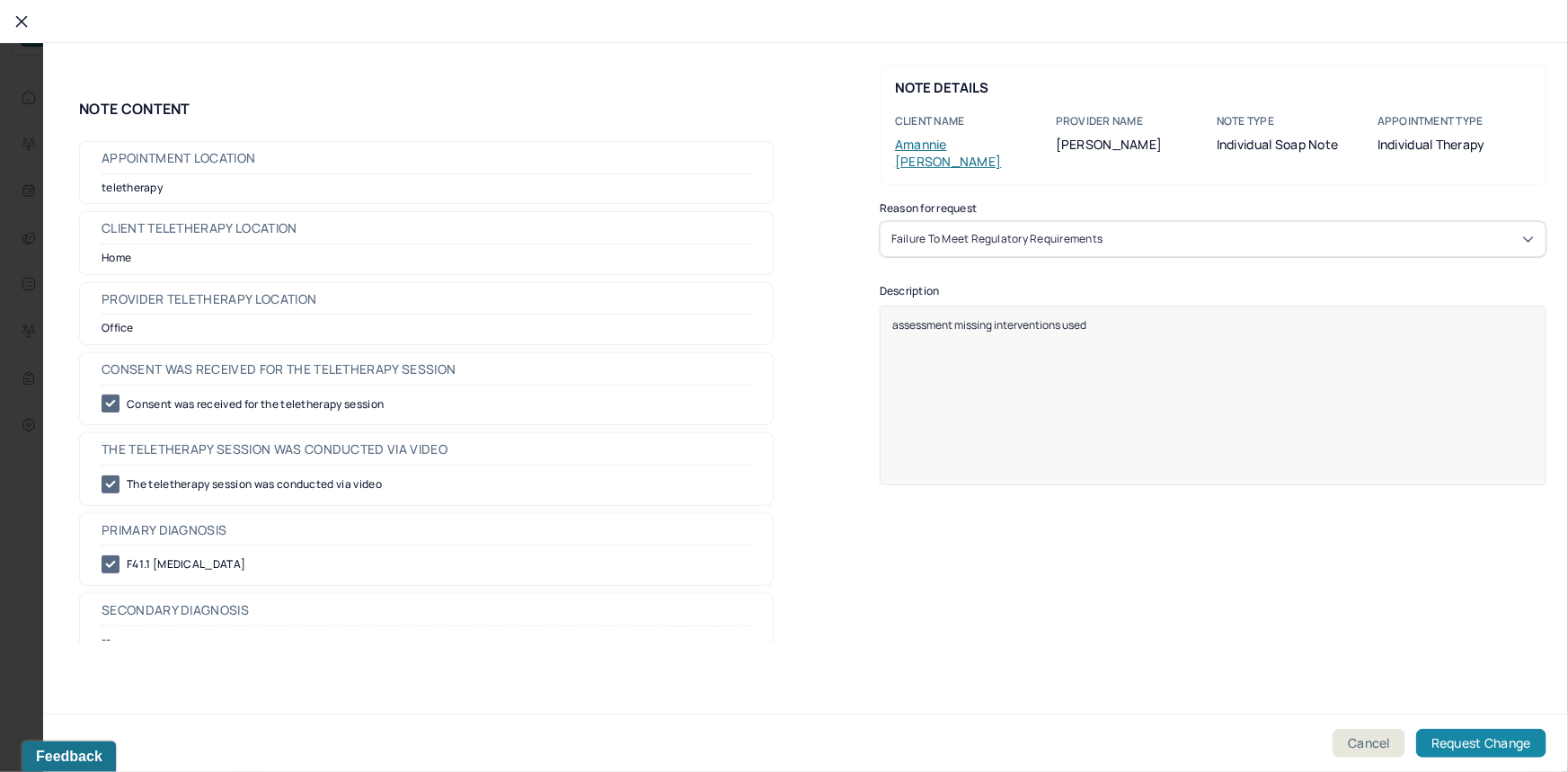 click on "Request Change" at bounding box center (1481, 743) 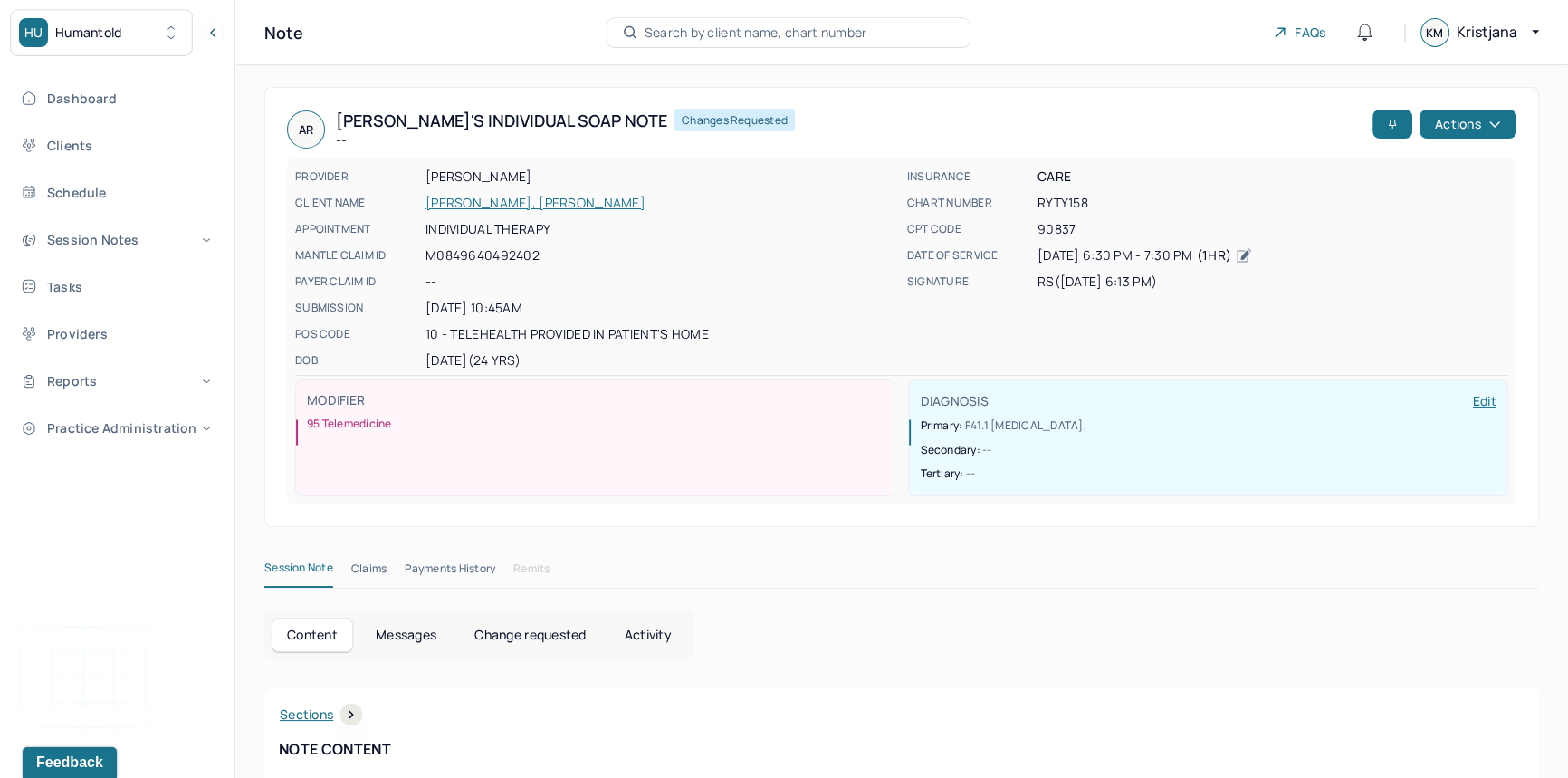 click on "[PERSON_NAME], [PERSON_NAME]" at bounding box center (661, 203) 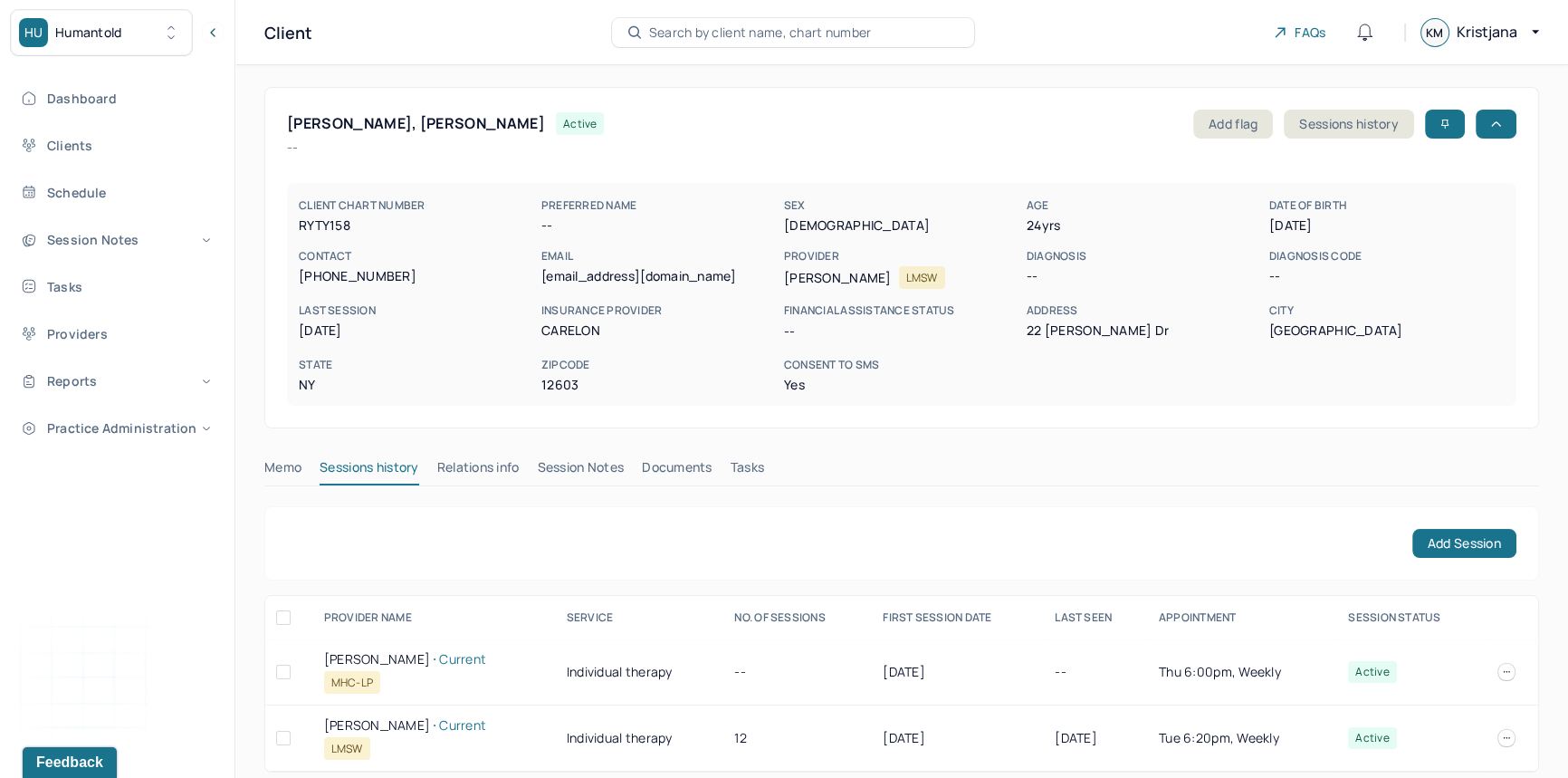 scroll, scrollTop: 14, scrollLeft: 0, axis: vertical 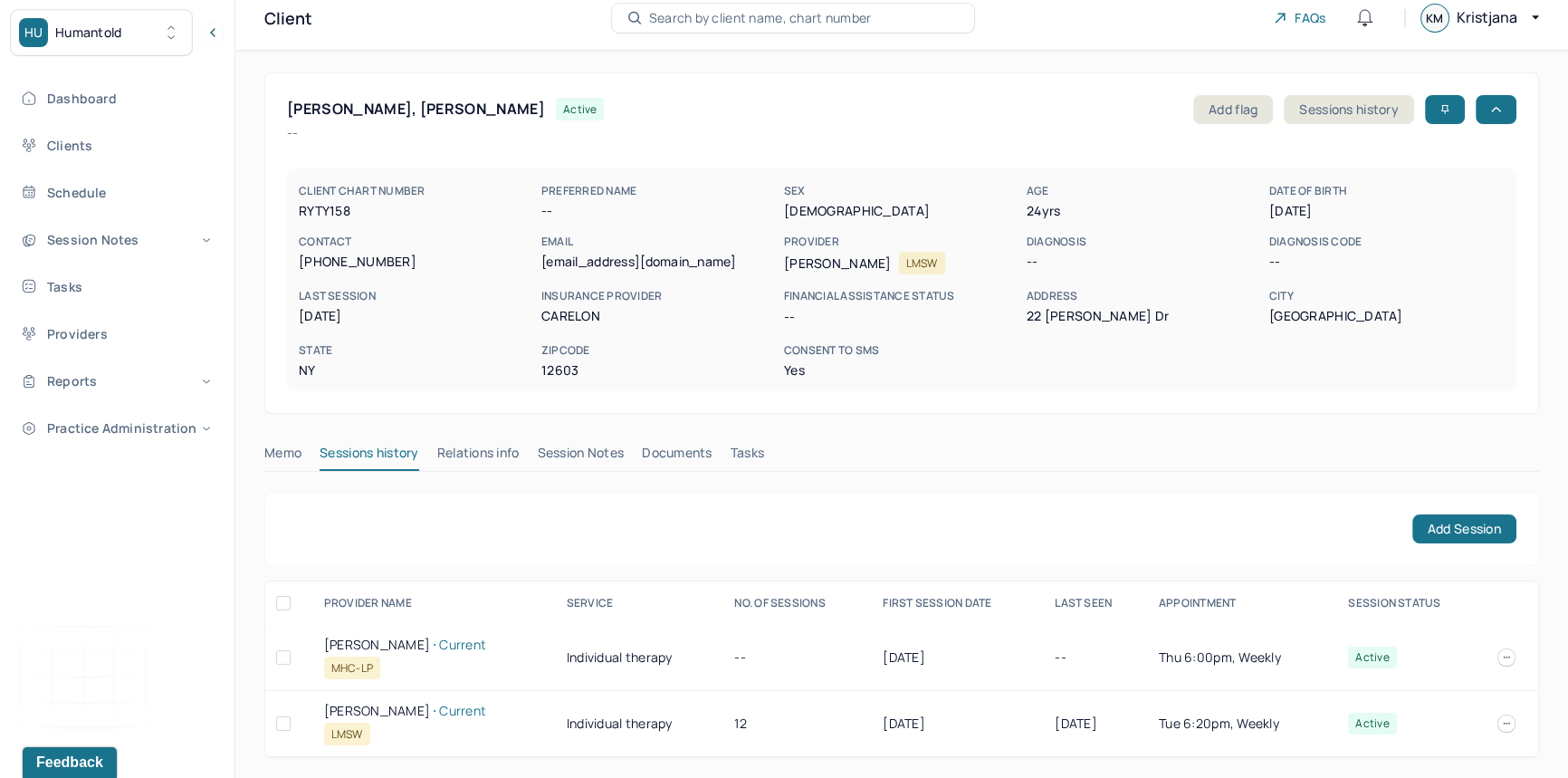 click on "Session Notes" at bounding box center [581, 456] 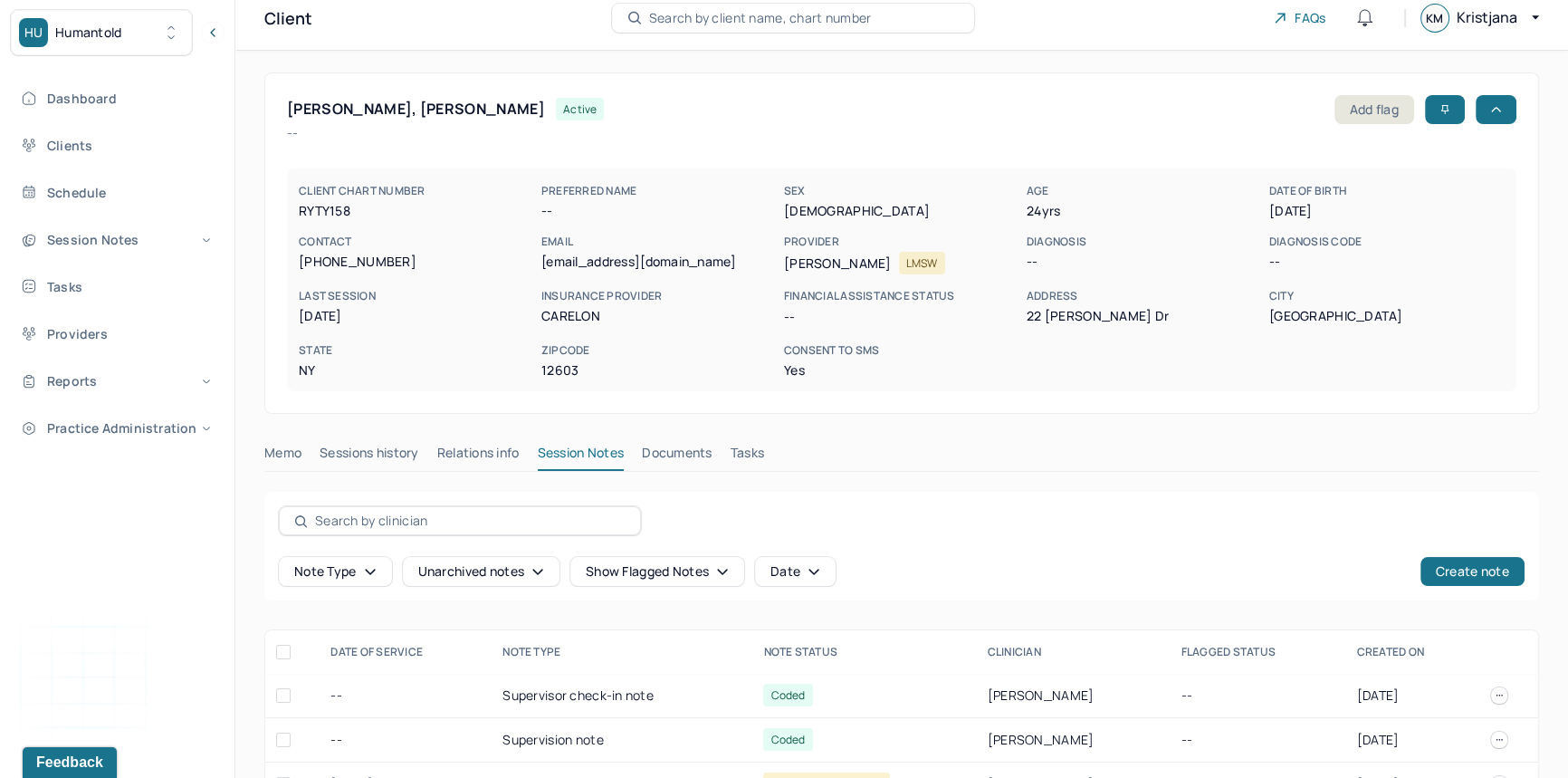 scroll, scrollTop: 361, scrollLeft: 0, axis: vertical 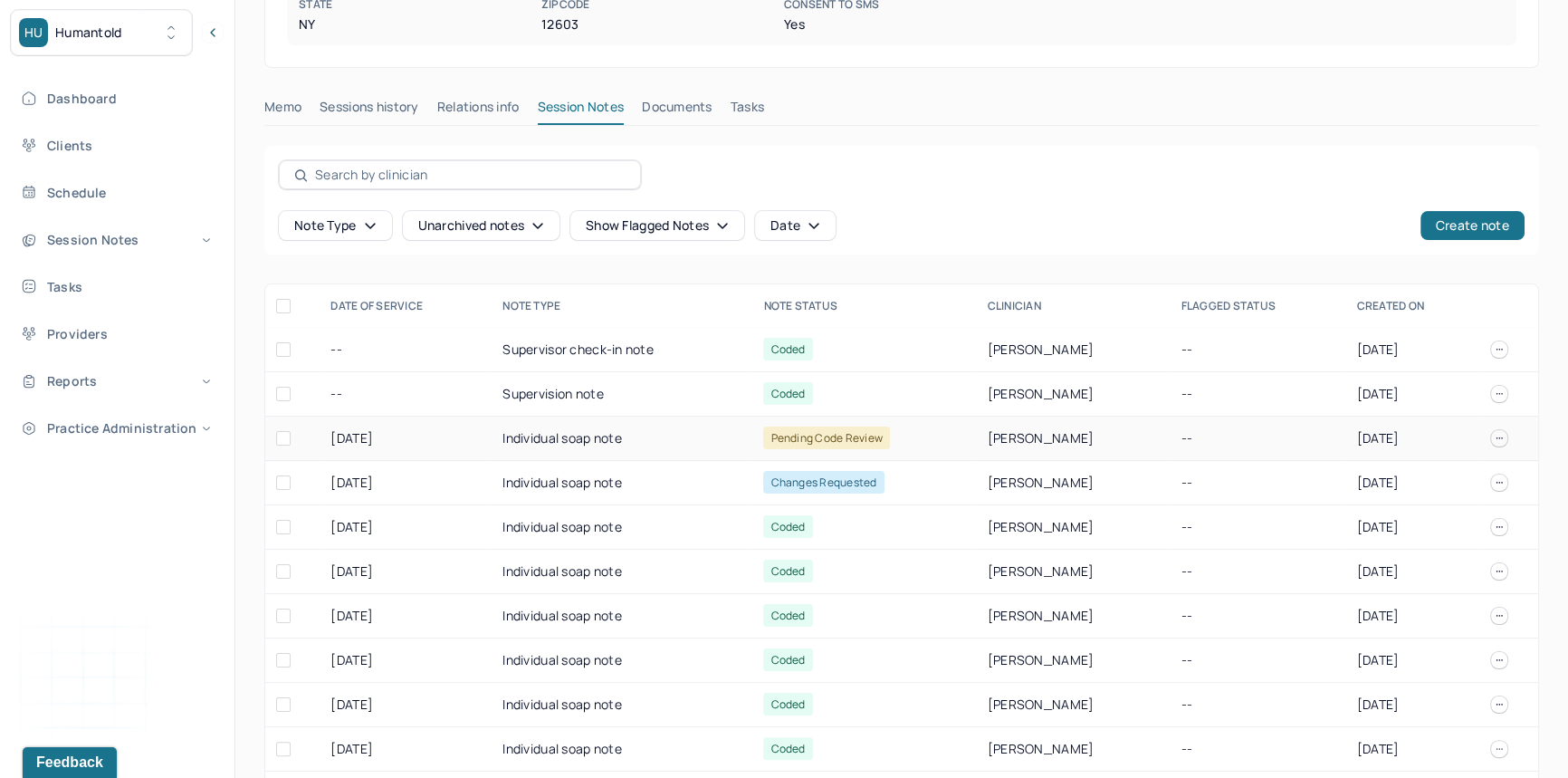 click on "Individual soap note" at bounding box center [622, 438] 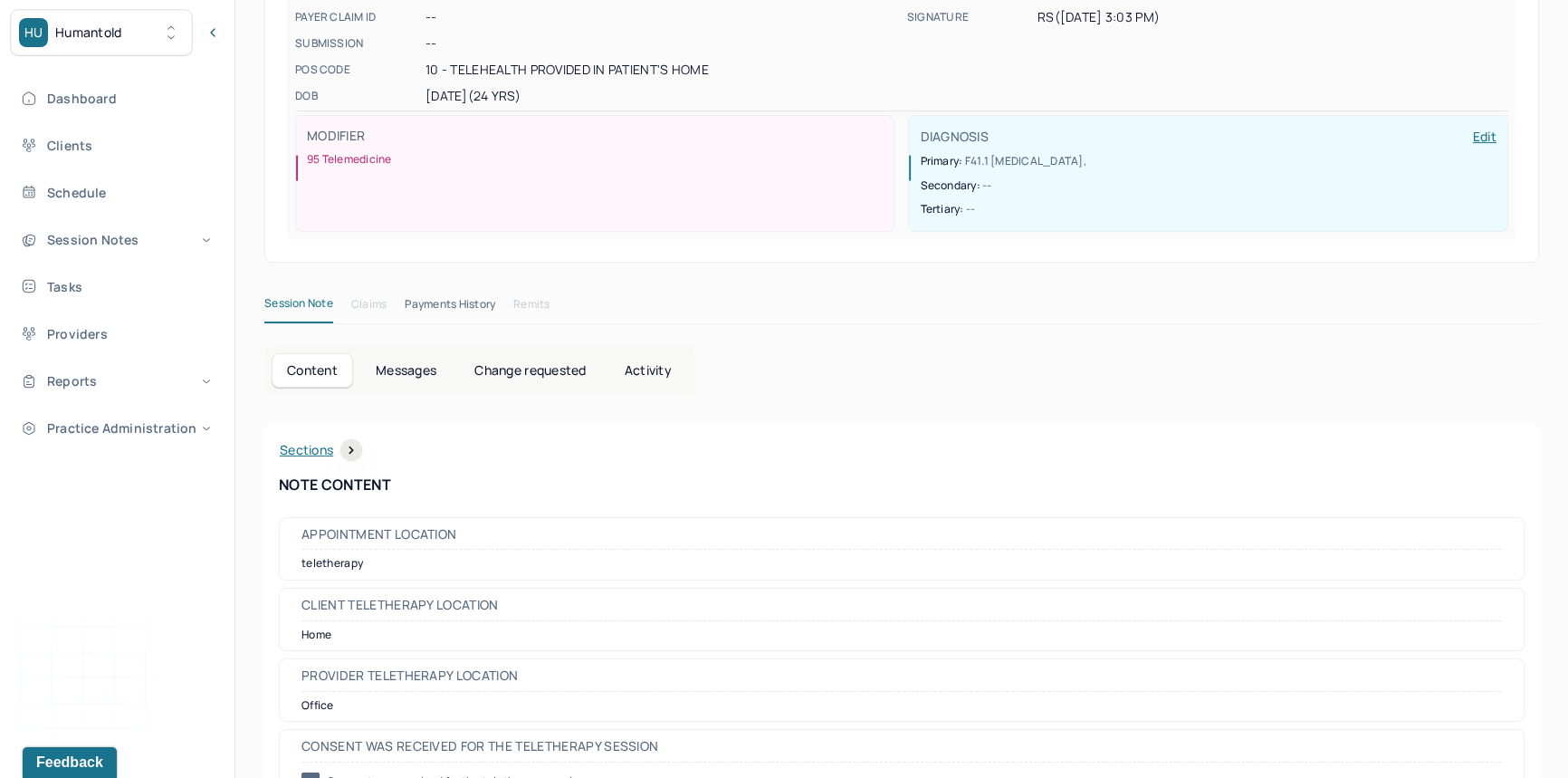 scroll, scrollTop: 0, scrollLeft: 0, axis: both 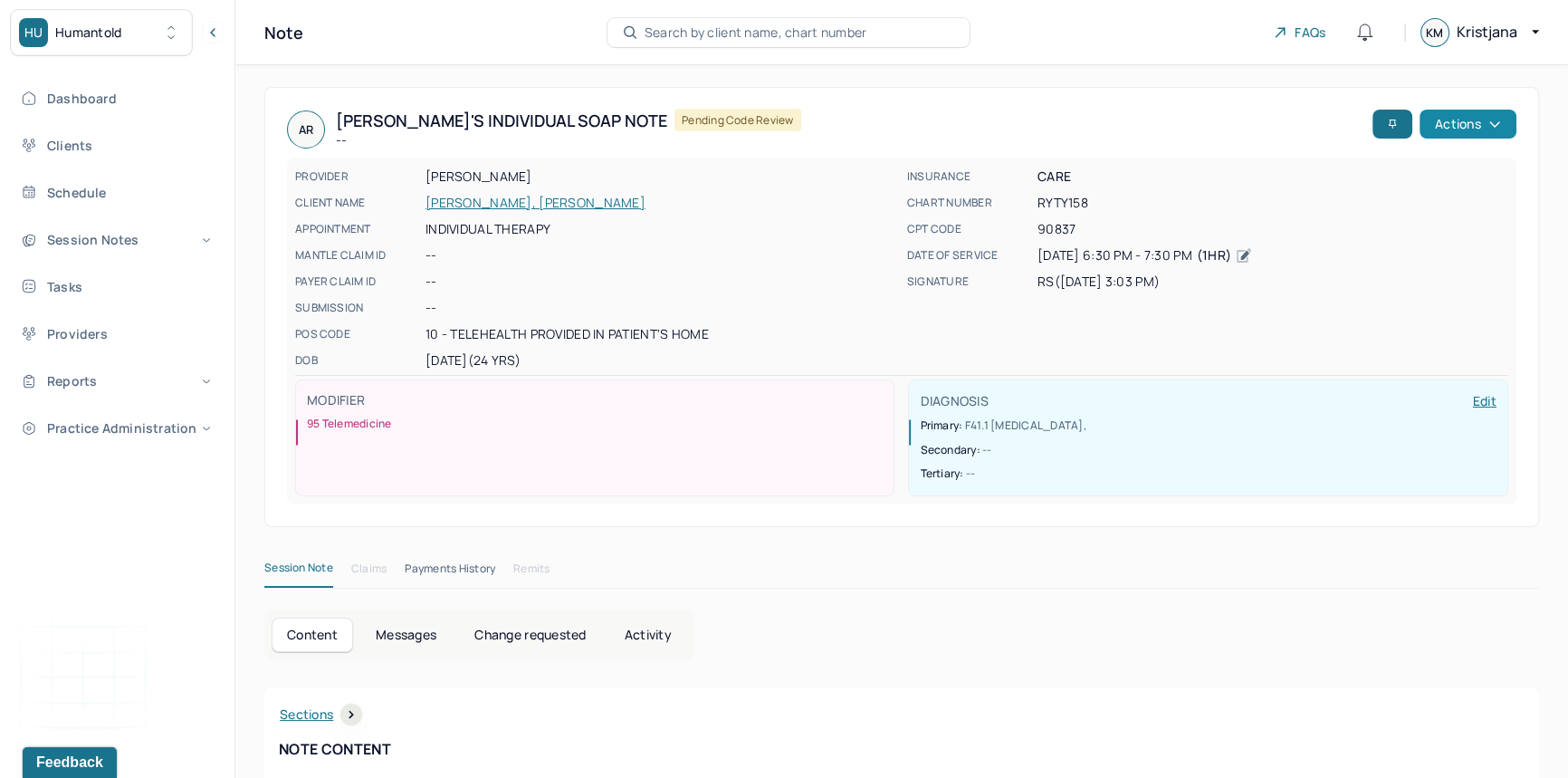 click on "Actions" at bounding box center [1468, 124] 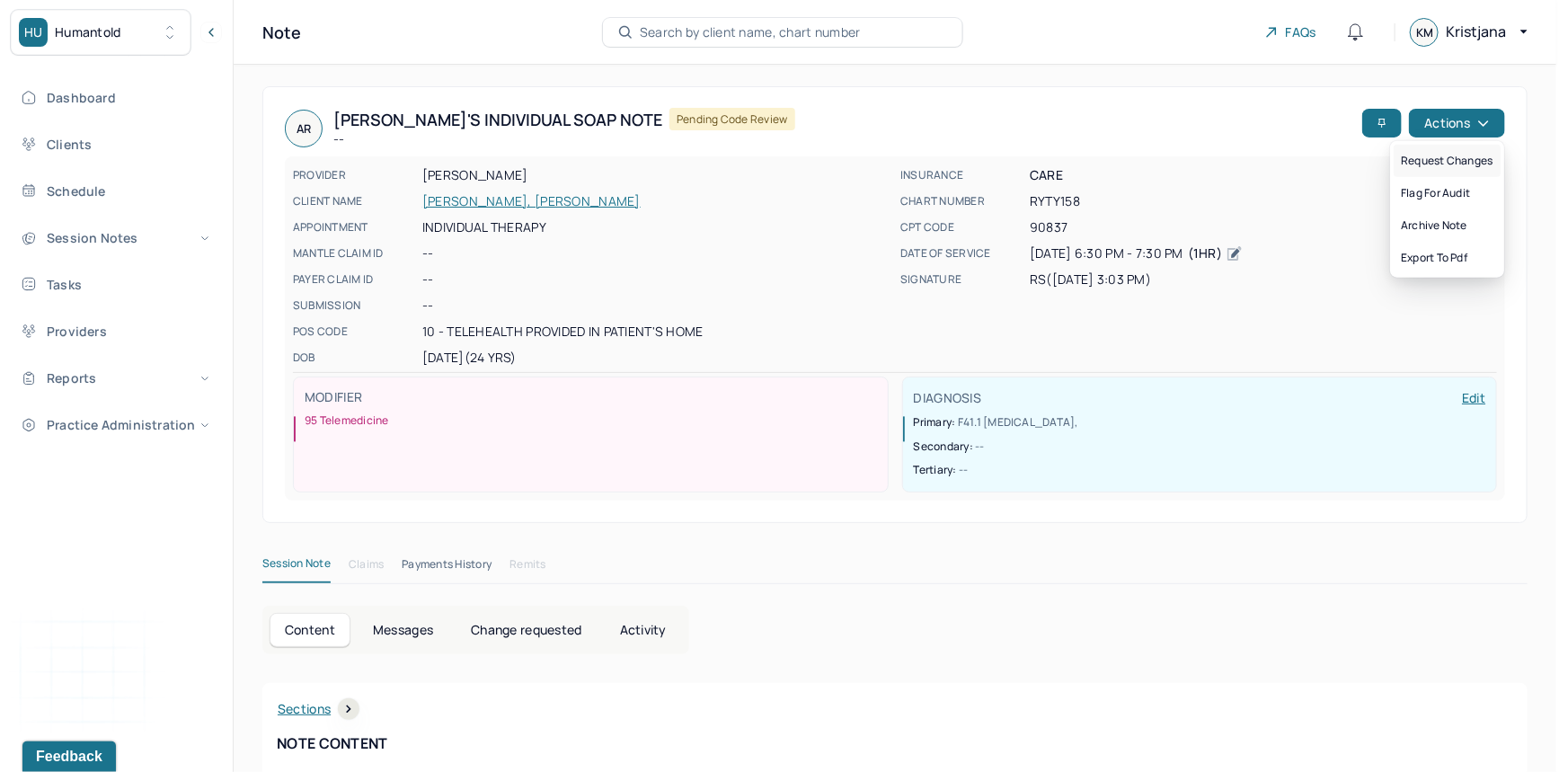 click on "Request changes" at bounding box center [1447, 161] 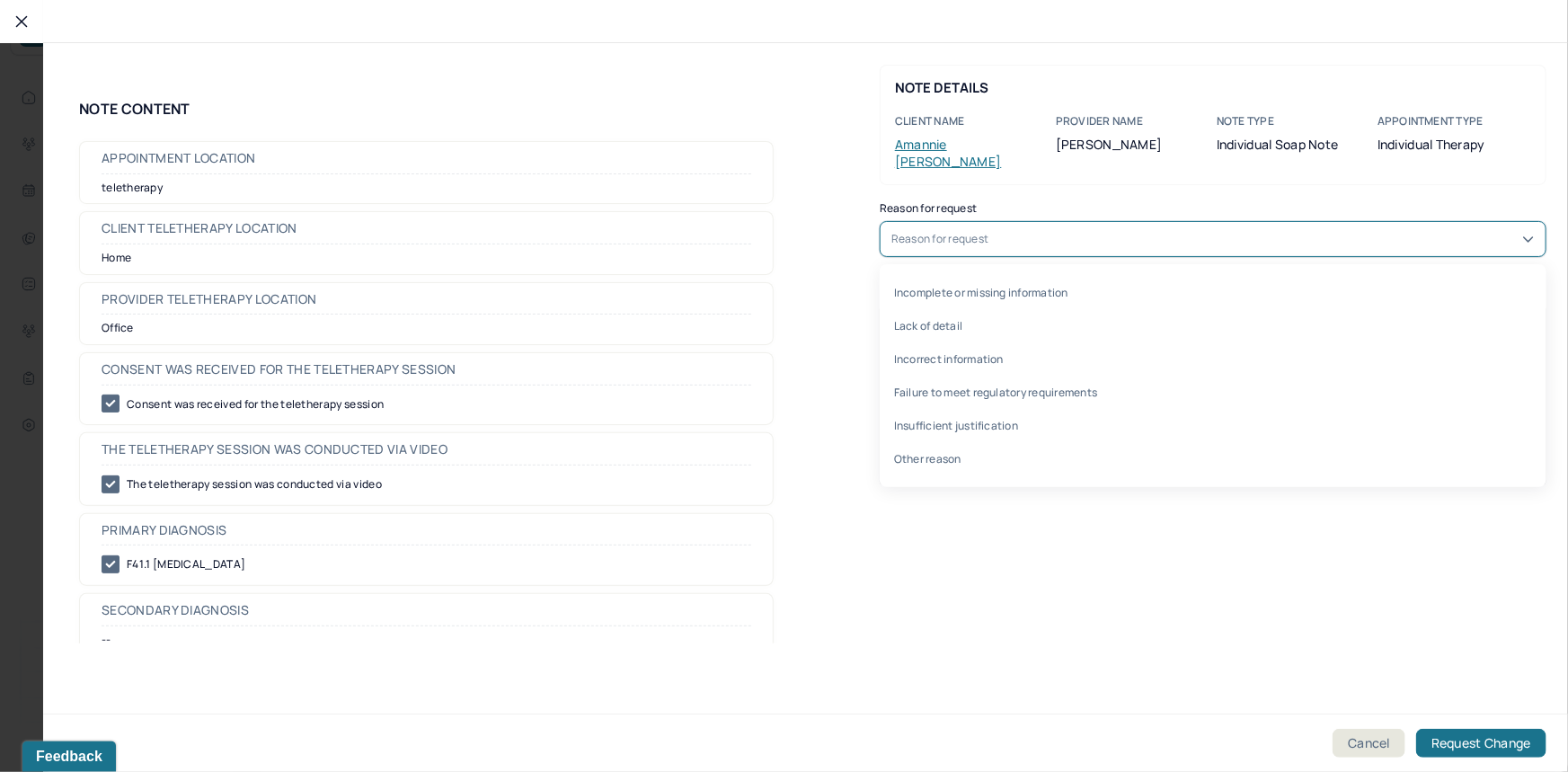 drag, startPoint x: 903, startPoint y: 229, endPoint x: 930, endPoint y: 230, distance: 27.018512 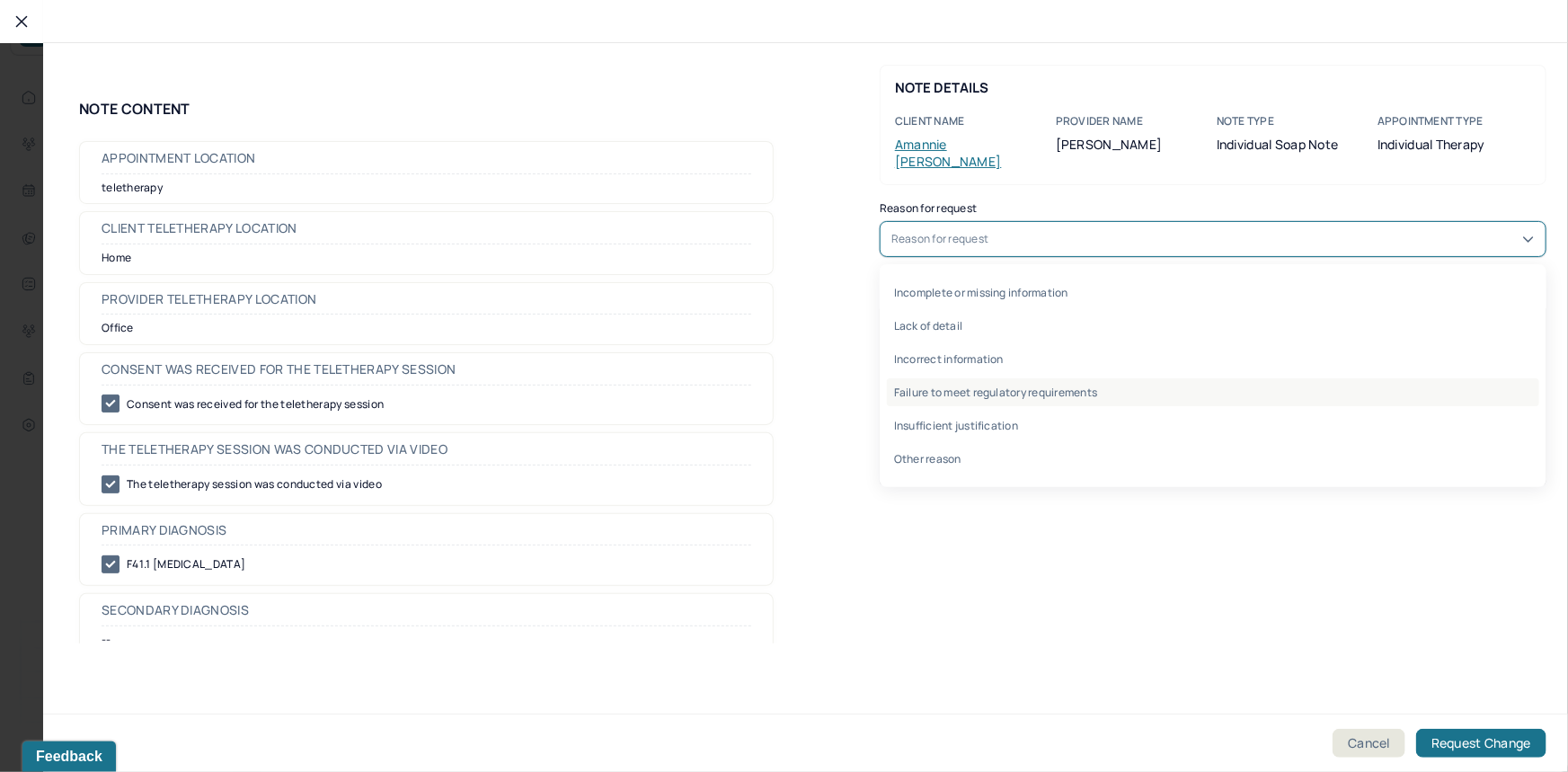 click on "Failure to meet regulatory requirements" at bounding box center (1213, 392) 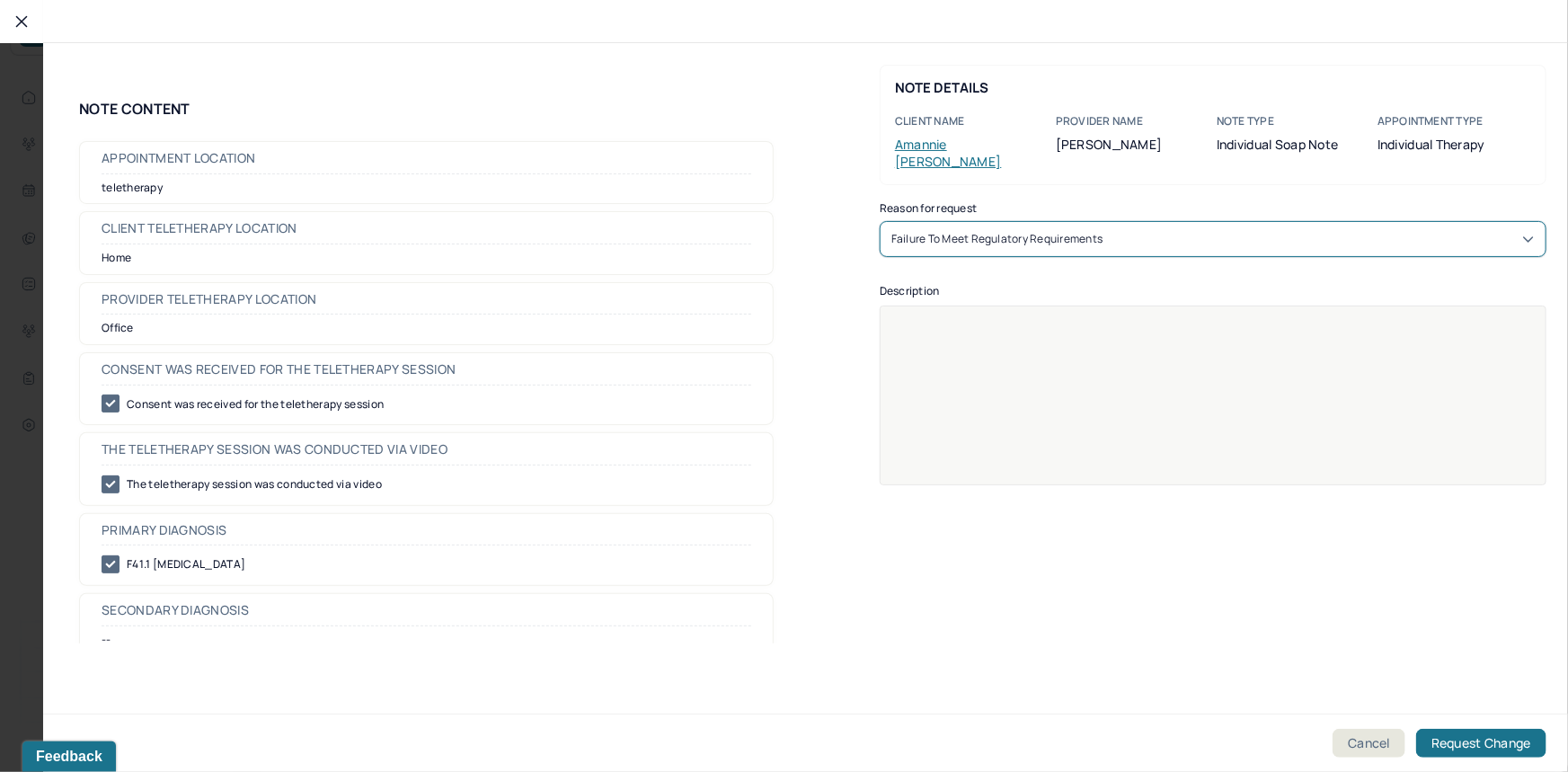 click at bounding box center (1213, 407) 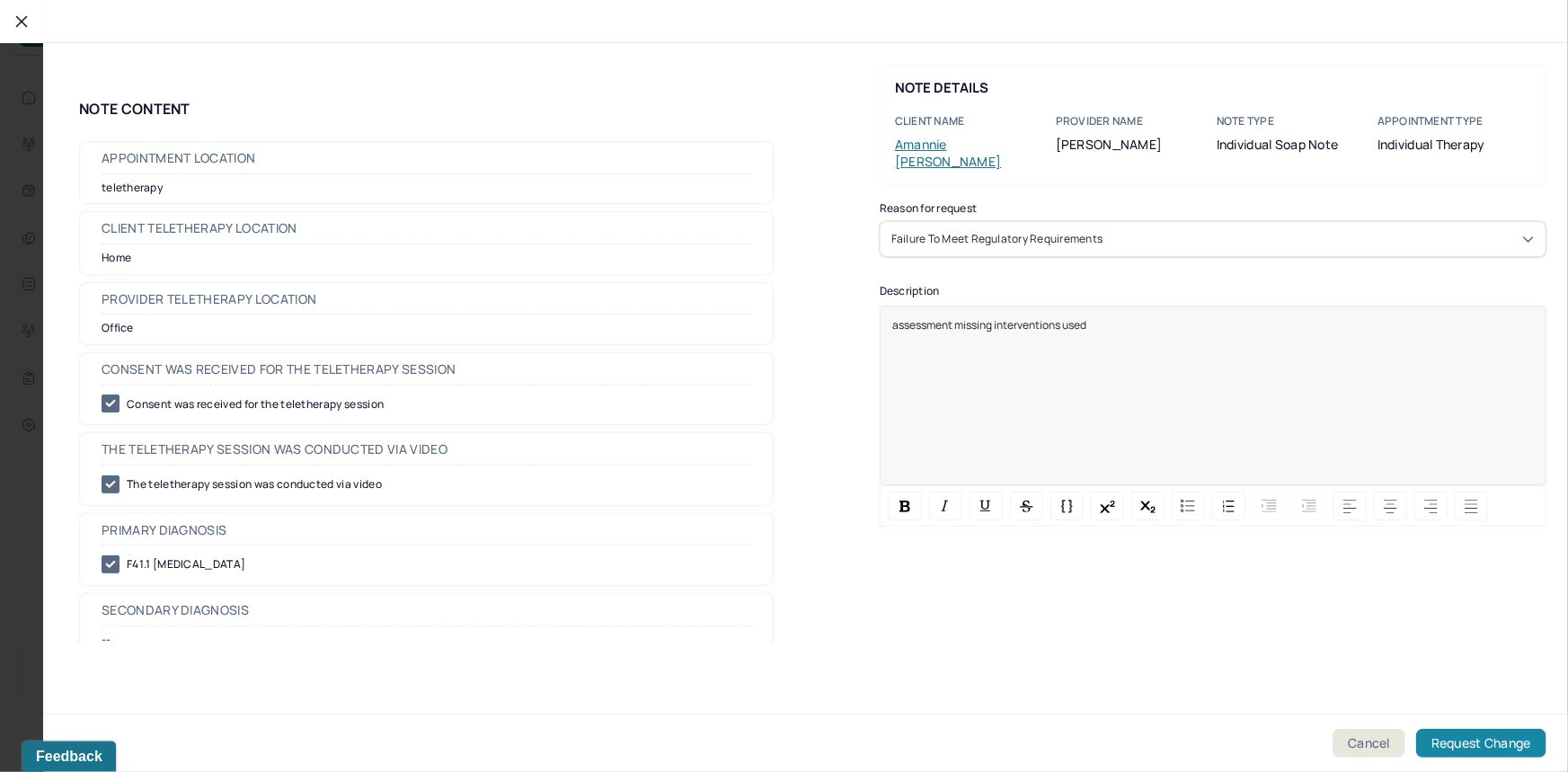 click on "Request Change" at bounding box center [1481, 743] 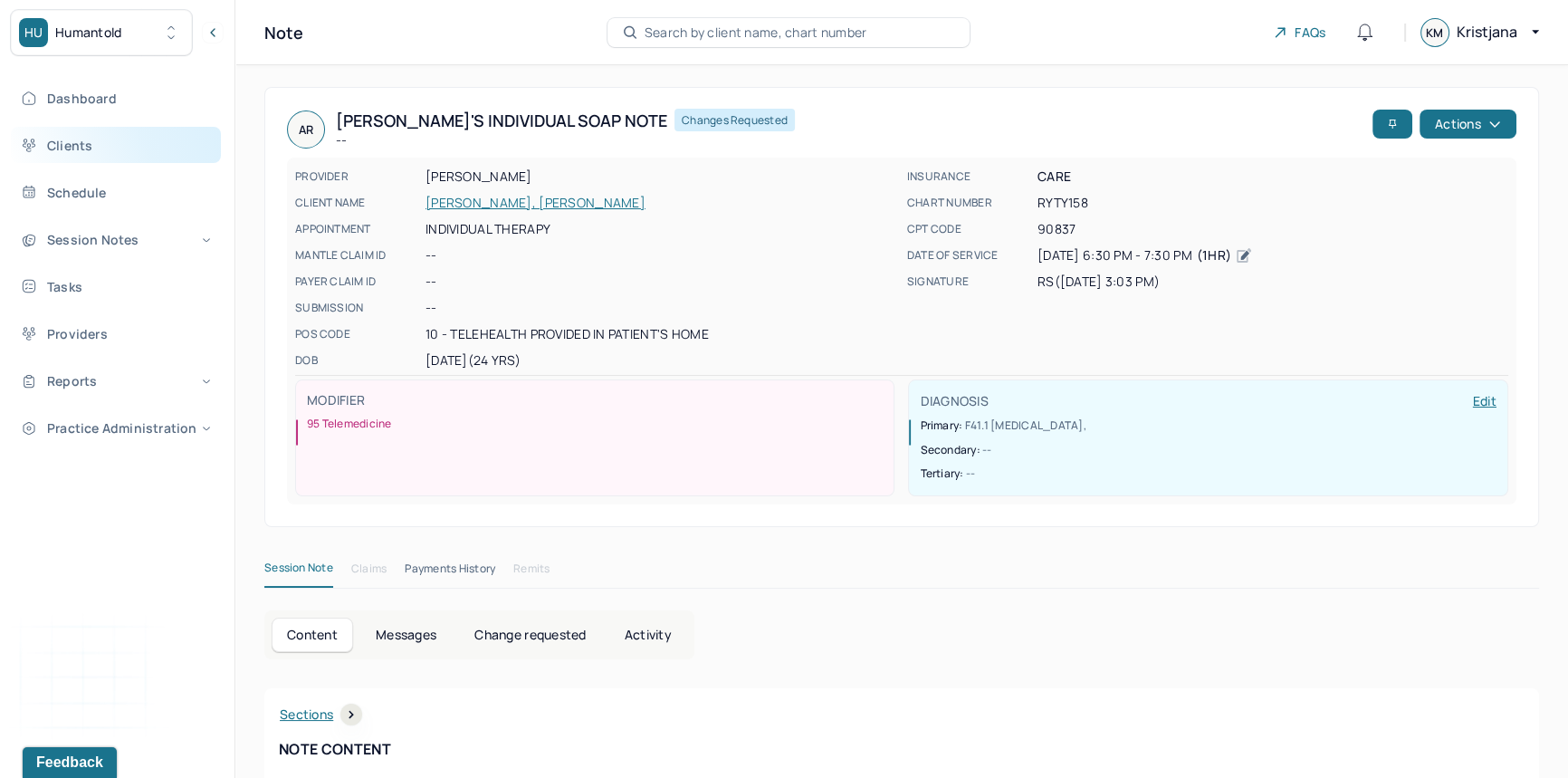 click on "Clients" at bounding box center [116, 145] 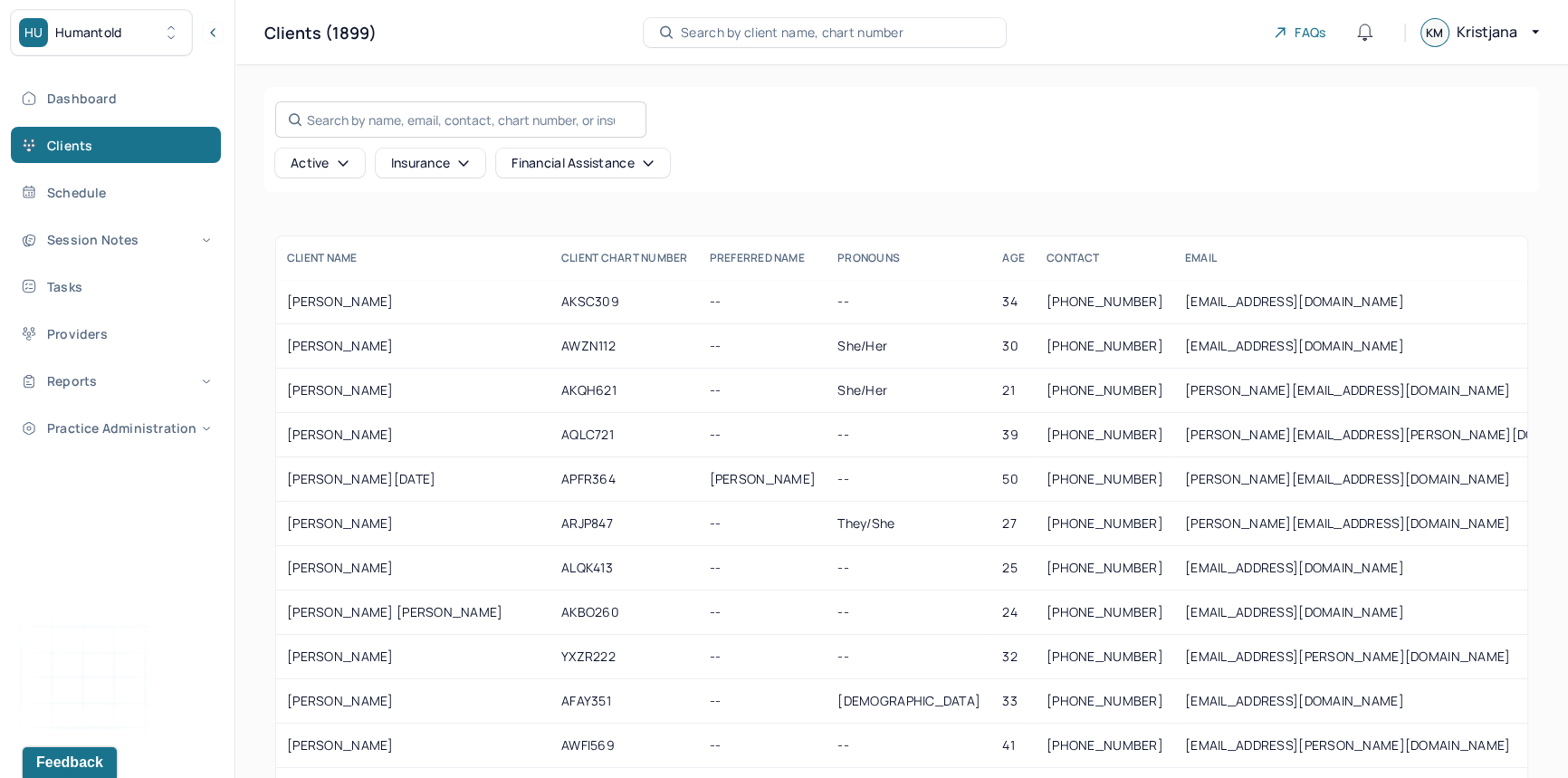 click on "Search by name, email, contact, chart number, or insurance id..." at bounding box center [461, 120] 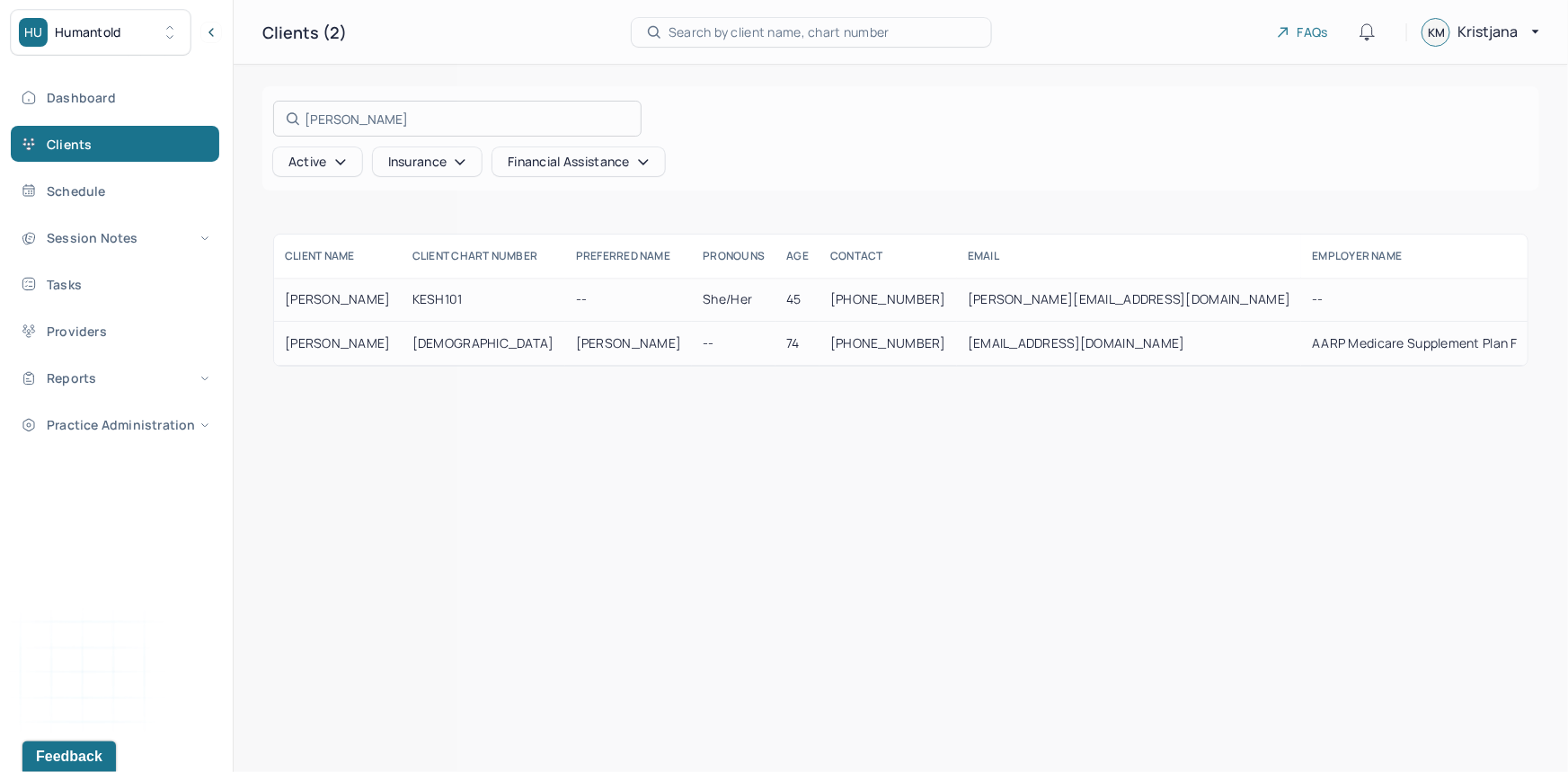 type on "[PERSON_NAME]" 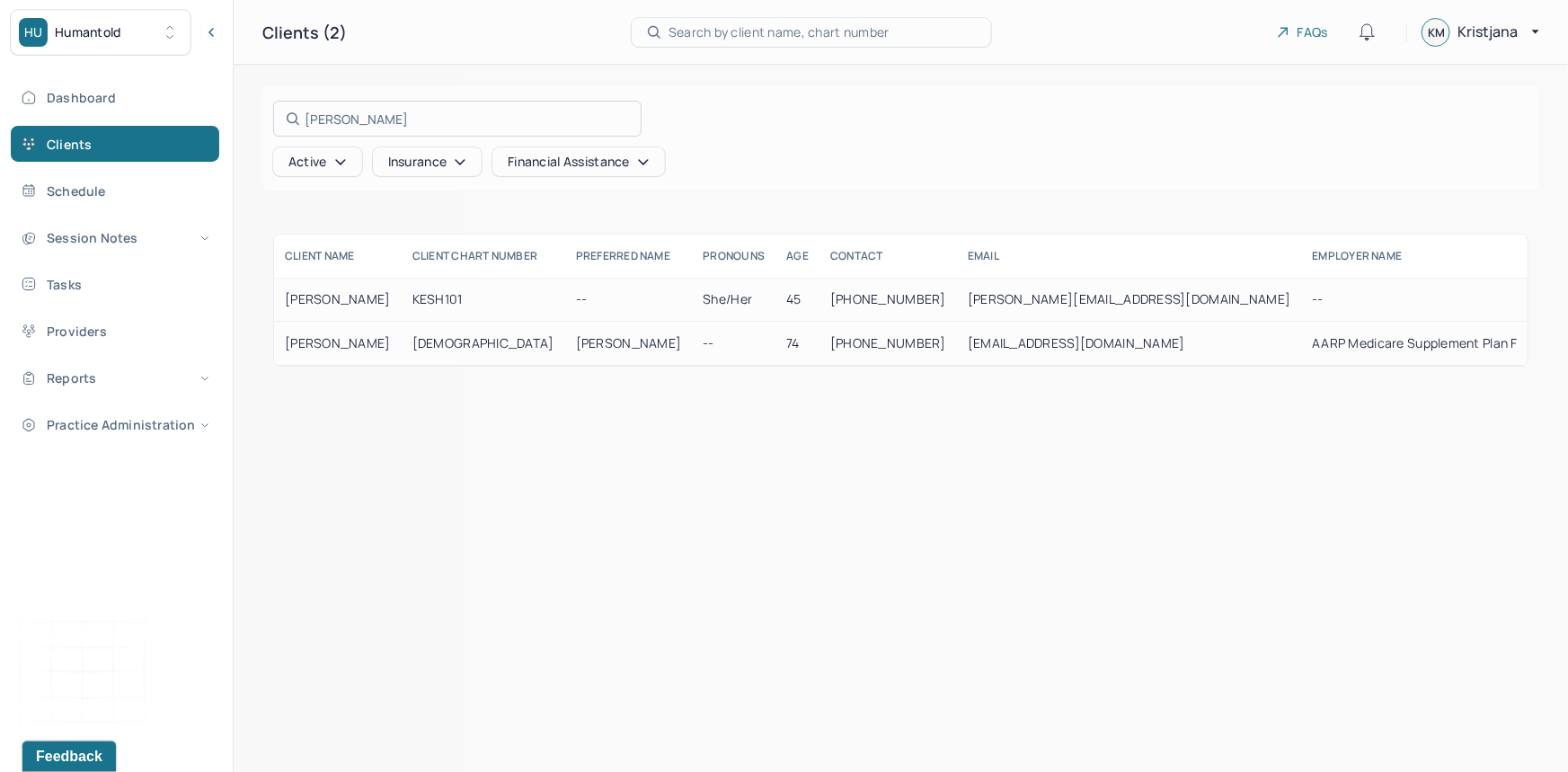 click at bounding box center (784, 386) 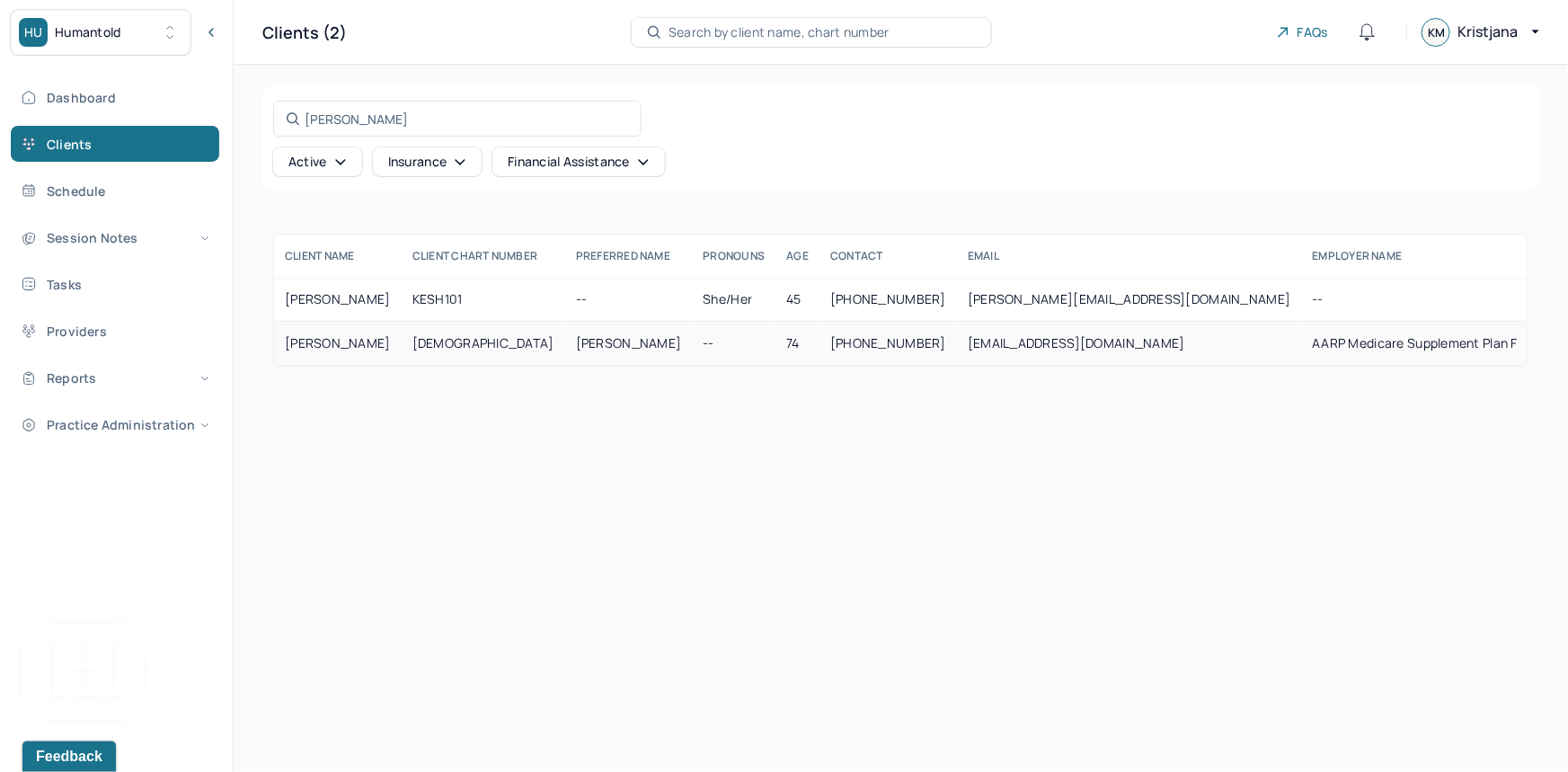 click on "[DEMOGRAPHIC_DATA]" at bounding box center [483, 343] 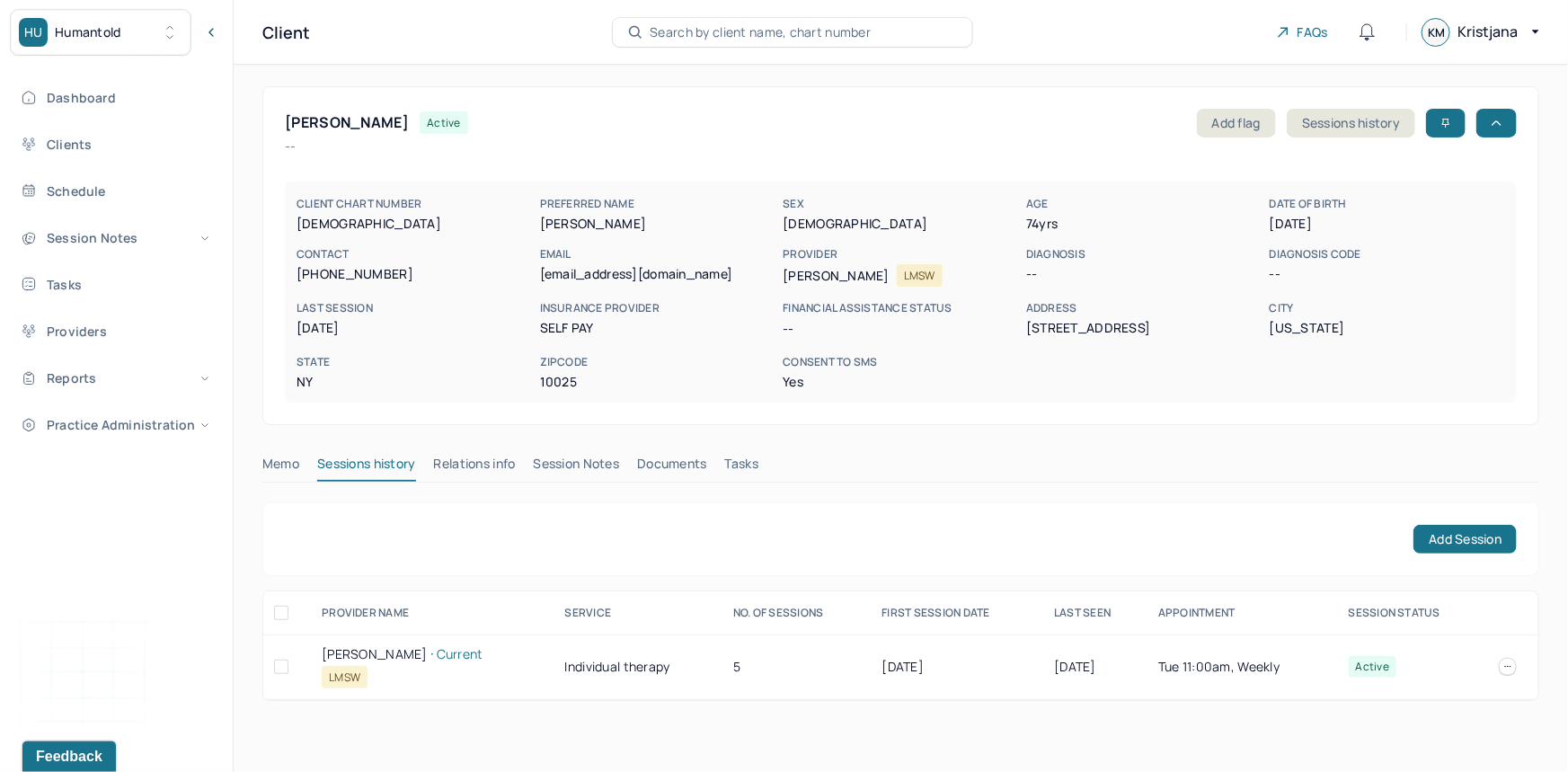 click on "[GEOGRAPHIC_DATA][PERSON_NAME] active   Add flag     Sessions history           -- CLIENT CHART NUMBER SJII625 PREFERRED NAME [PERSON_NAME] SEX [DEMOGRAPHIC_DATA] AGE [DEMOGRAPHIC_DATA]  yrs DATE OF BIRTH [DEMOGRAPHIC_DATA]  CONTACT [PHONE_NUMBER] EMAIL [PERSON_NAME][EMAIL_ADDRESS][DOMAIN_NAME] PROVIDER [PERSON_NAME] LMSW DIAGNOSIS -- DIAGNOSIS CODE -- LAST SESSION [DATE] insurance provider Self Pay FINANCIAL ASSISTANCE STATUS -- Address [STREET_ADDRESS][US_STATE][US_STATE] Consent to Sms Yes   Memo     Sessions history     Relations info     Session Notes     Documents     Tasks       Add Session   PROVIDER NAME service NO. OF SESSIONS FIRST SESSION DATE LAST SEEN APPOINTMENT SESSION STATUS [PERSON_NAME] Current LMSW Individual therapy 5 [DATE] [DATE] Tue 11:00am, Weekly active     [PERSON_NAME] Current LMSW service Individual therapy No of sessions 5 first session date [DATE] last seen [DATE] appointment Tue 11:00am, Weekly session status active" at bounding box center (900, 394) 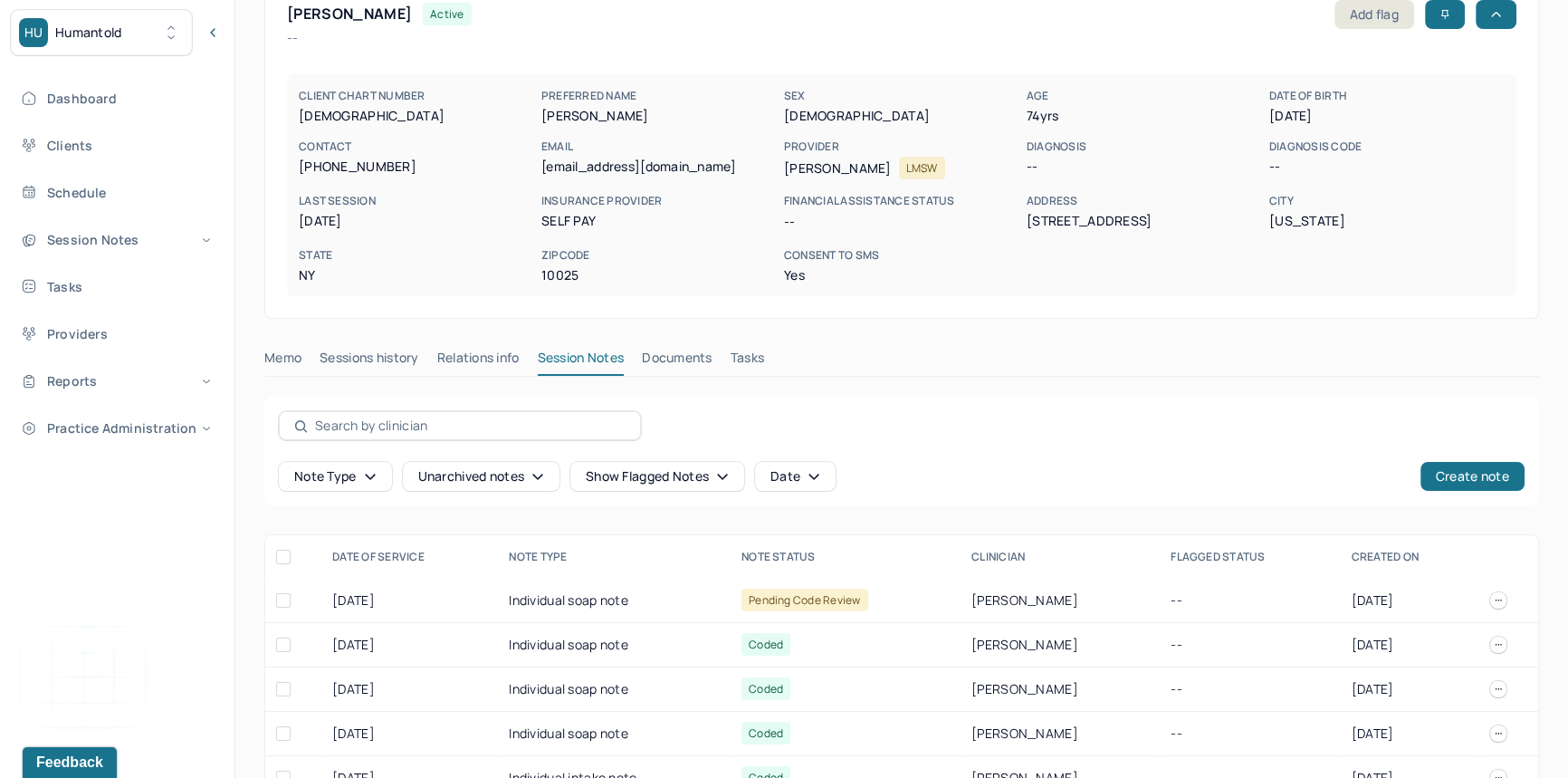 scroll, scrollTop: 153, scrollLeft: 0, axis: vertical 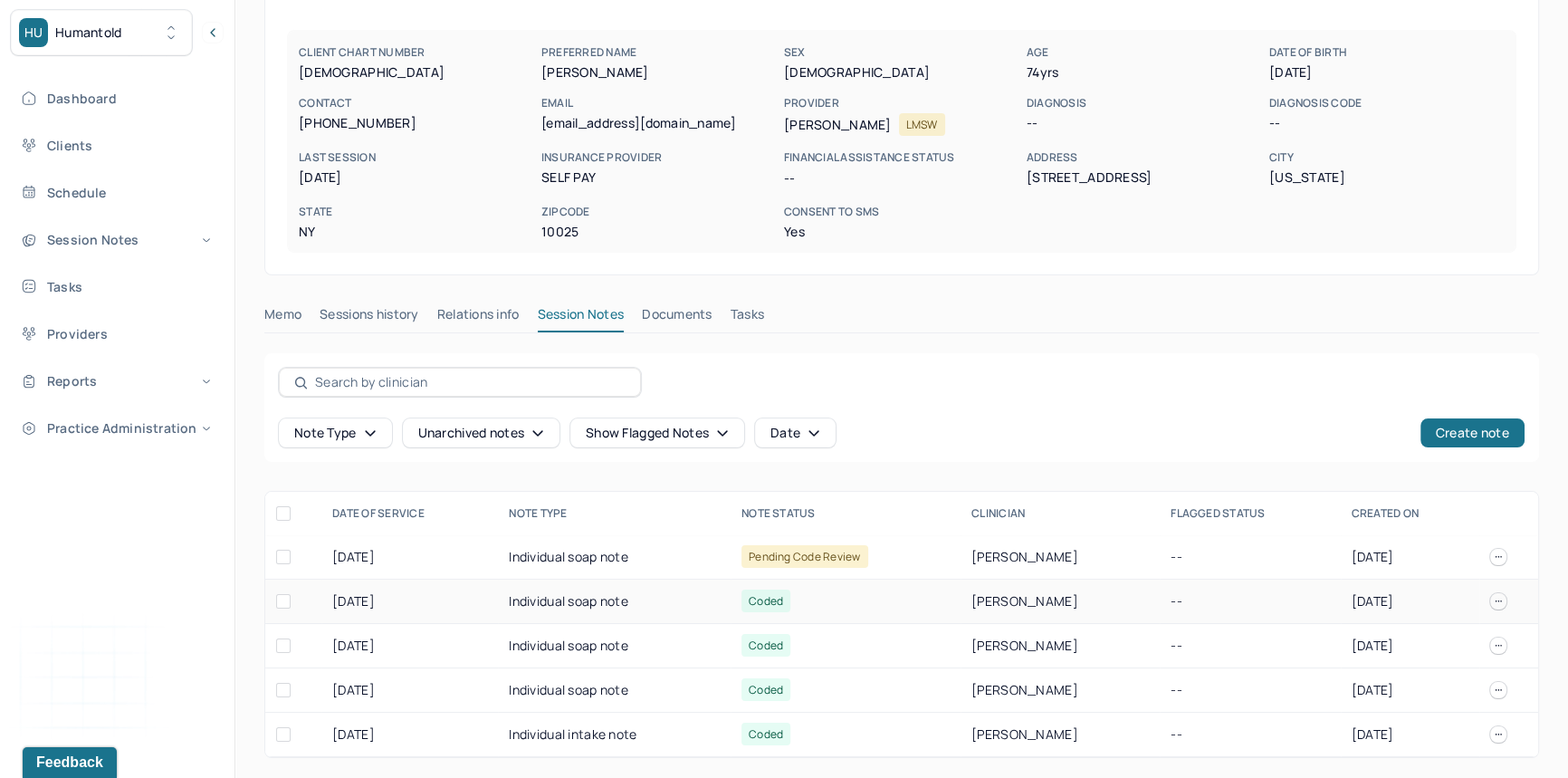 click on "Coded" at bounding box center (846, 601) 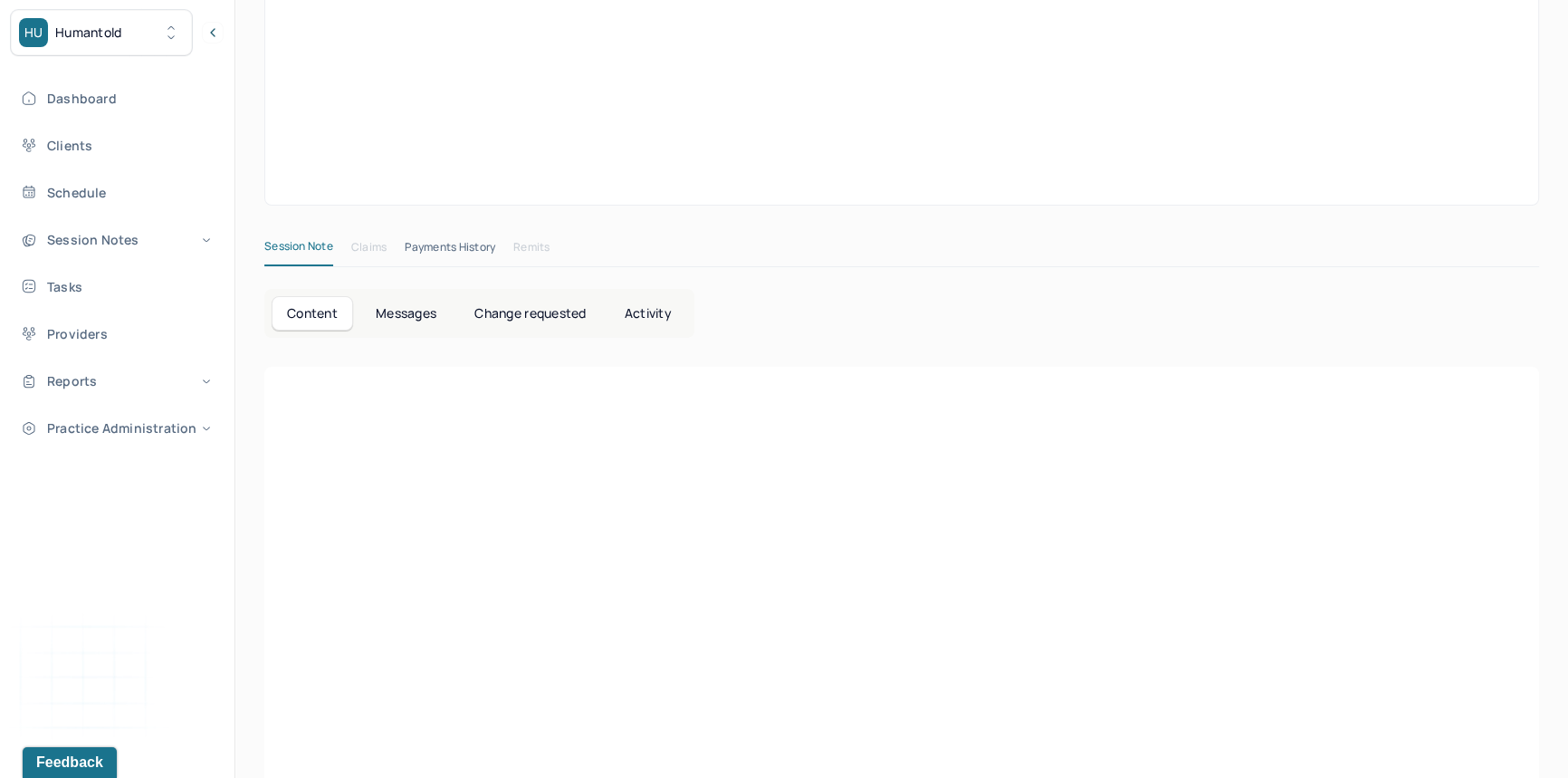 scroll, scrollTop: 12, scrollLeft: 0, axis: vertical 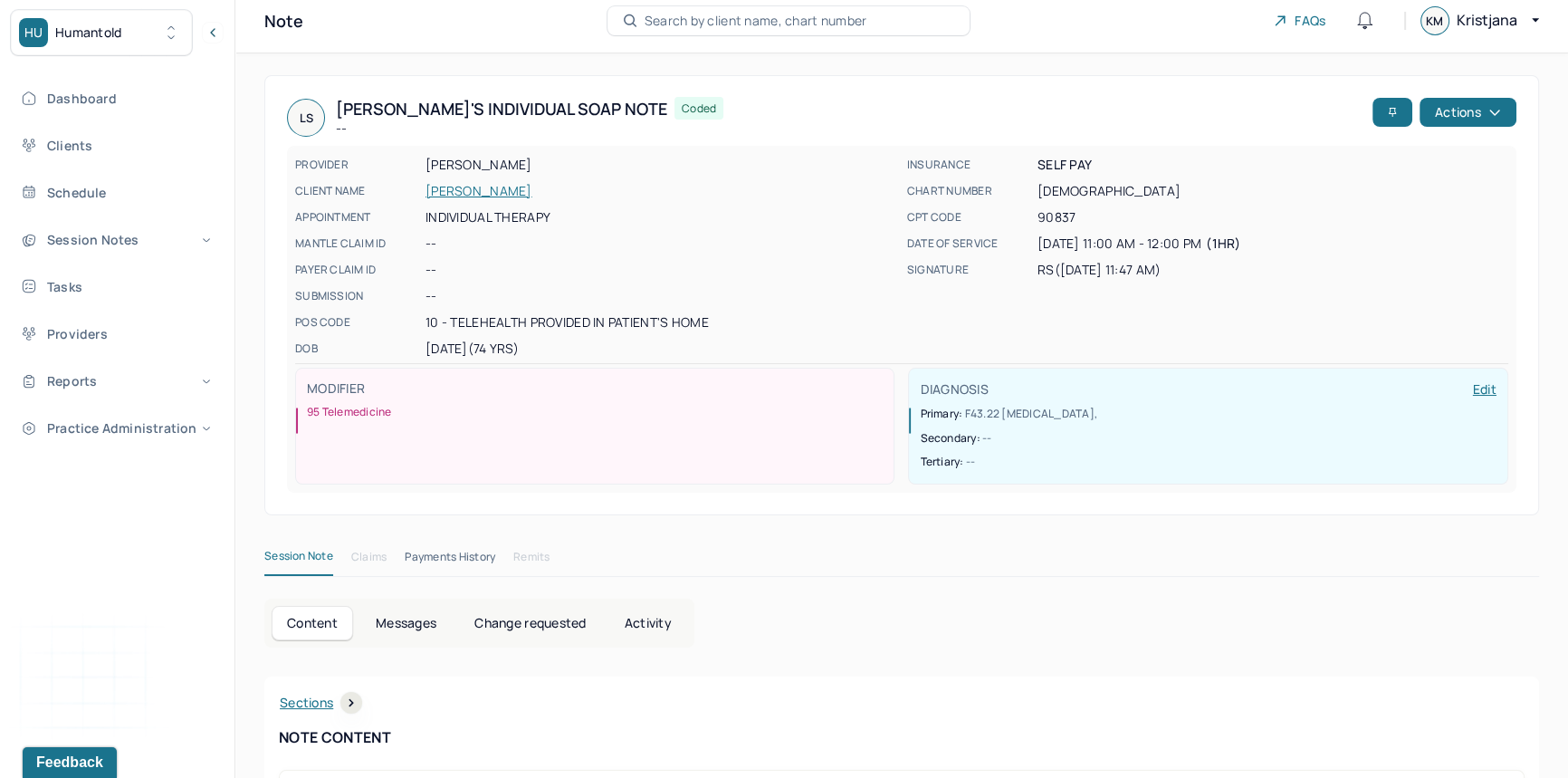 click on "LS Louis's   Individual soap note -- Coded       Actions" at bounding box center [902, 118] 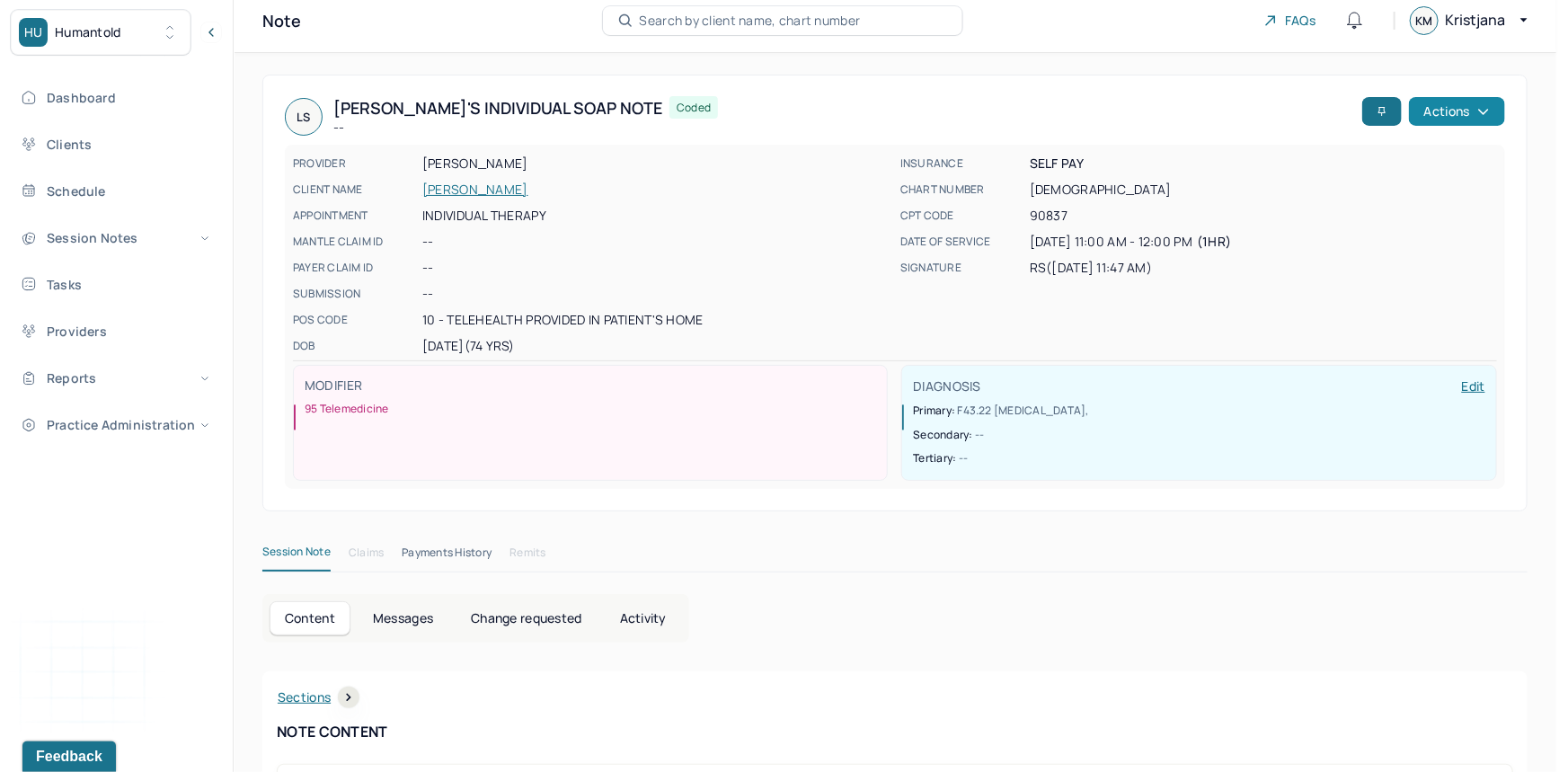 click on "Actions" at bounding box center (1457, 111) 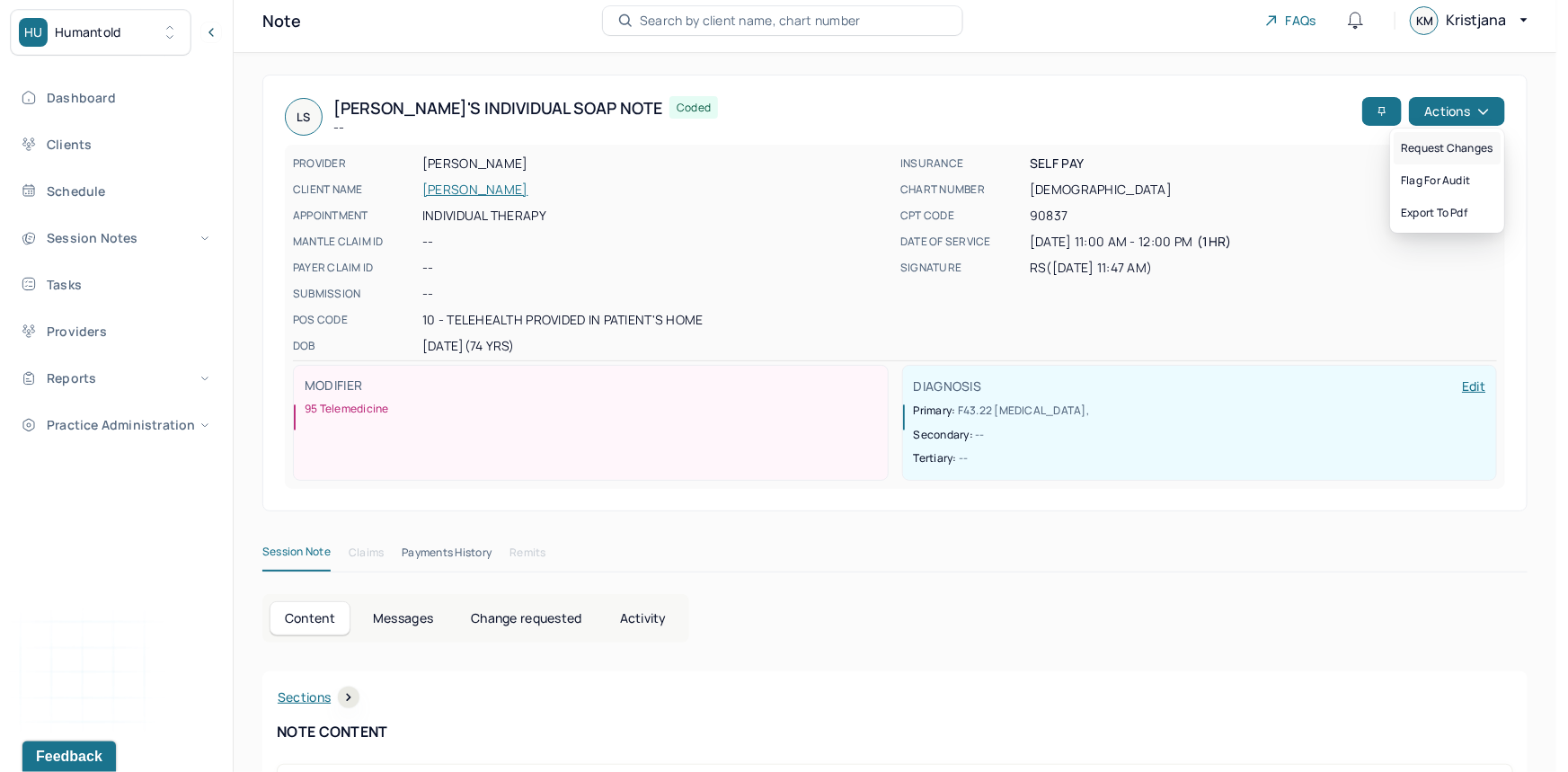 click on "Request changes" at bounding box center (1447, 148) 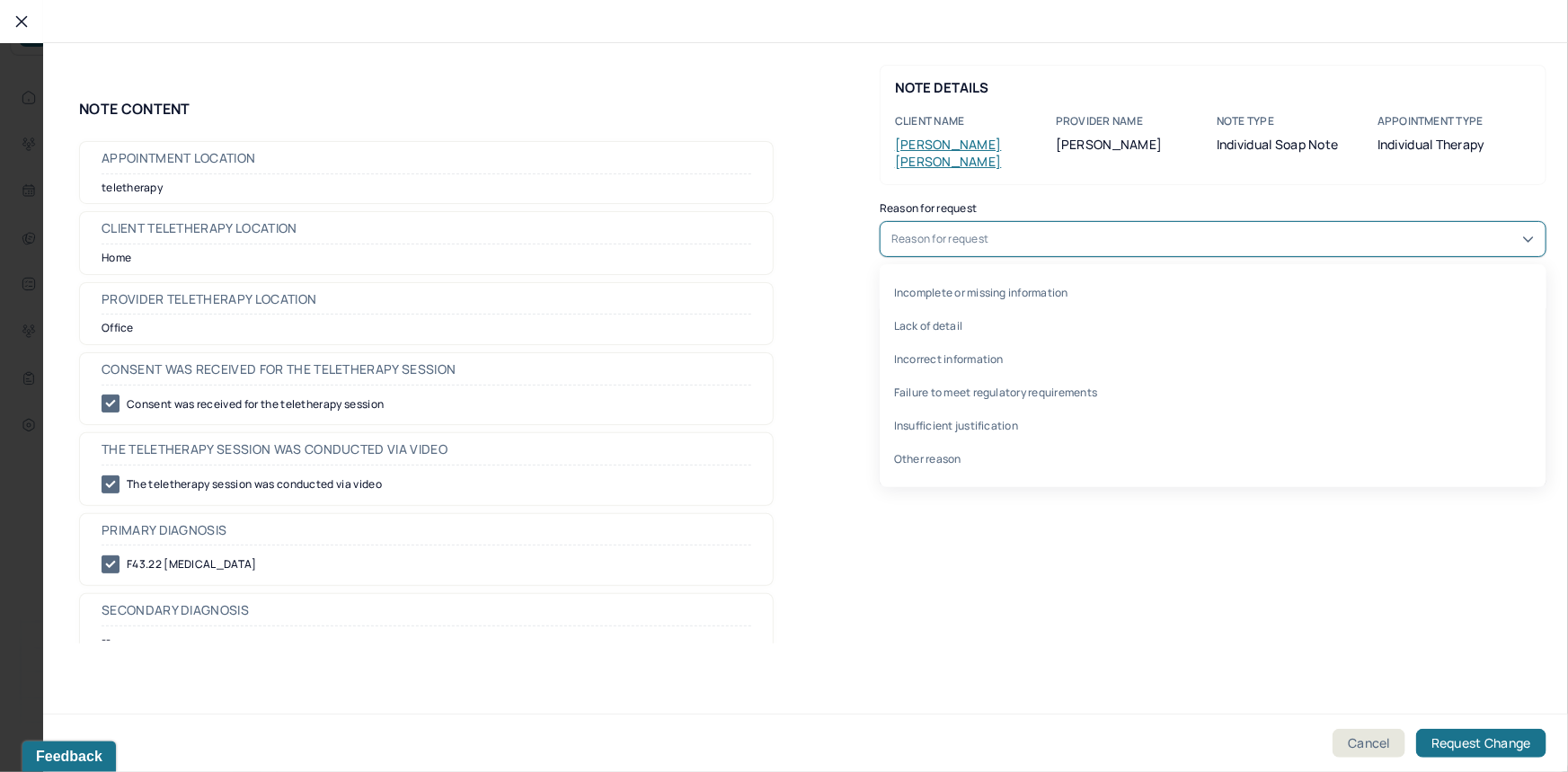 click on "Reason for request" at bounding box center [1213, 239] 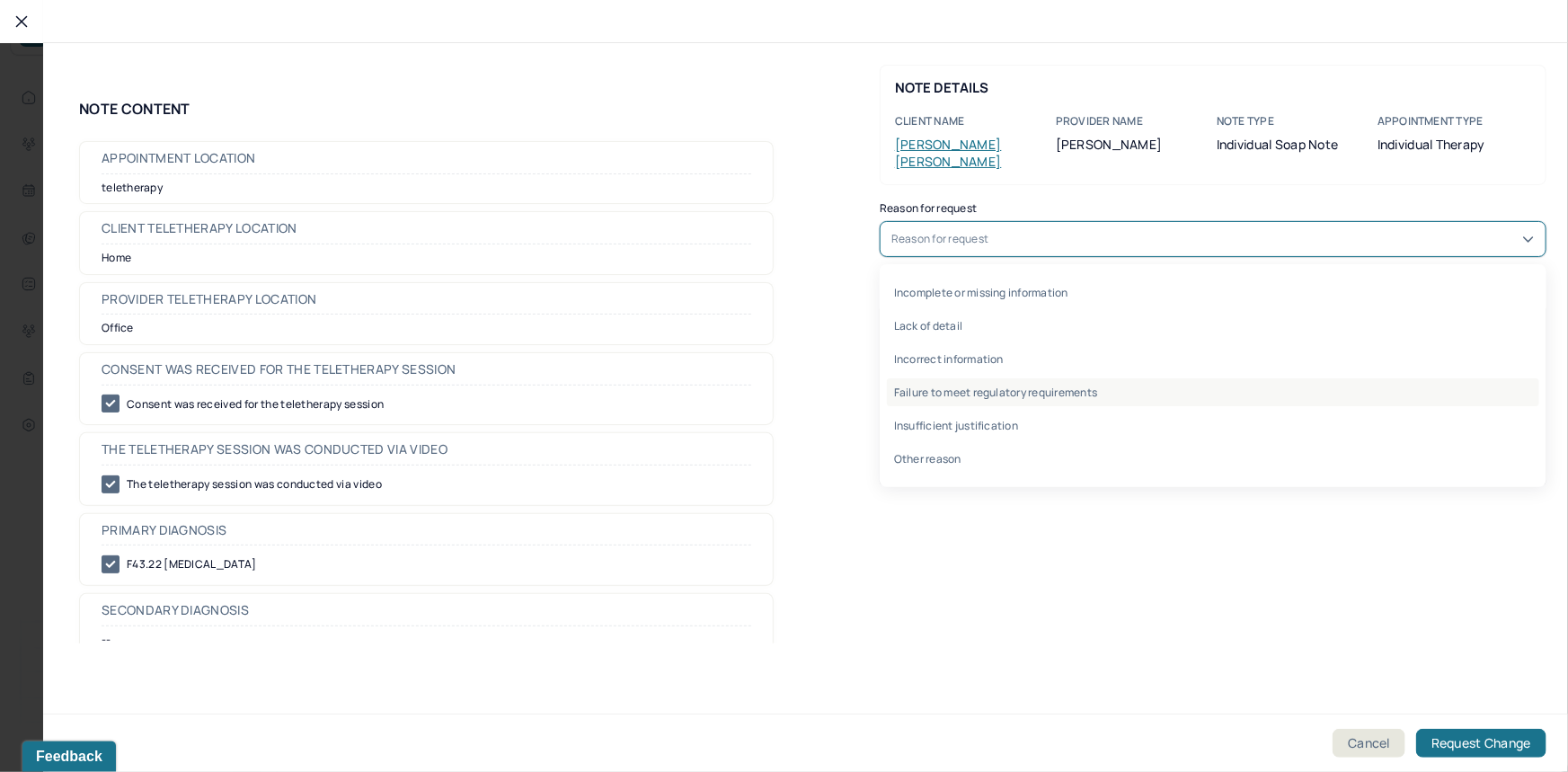 click on "Failure to meet regulatory requirements" at bounding box center [1213, 392] 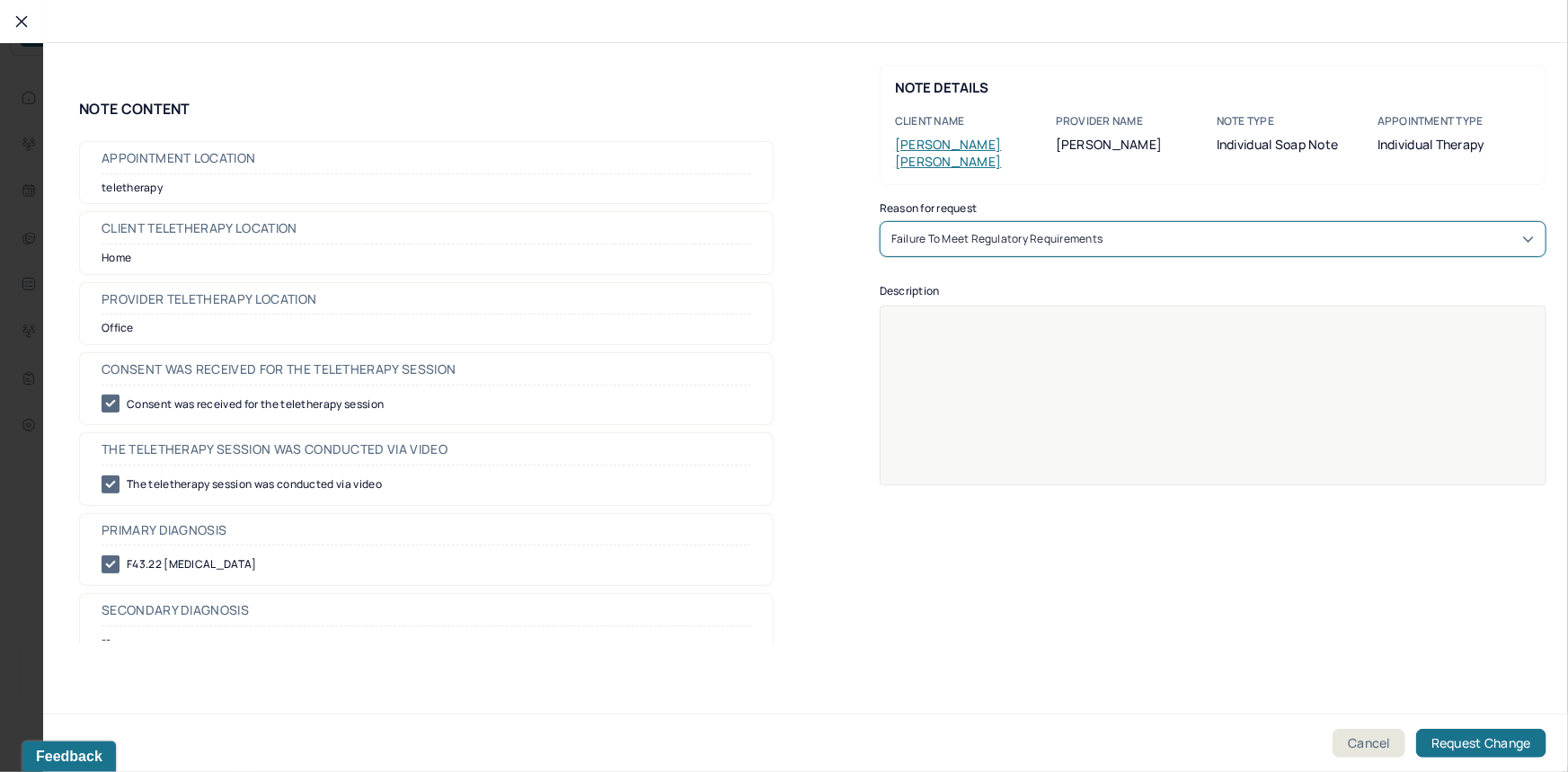 click at bounding box center (1213, 407) 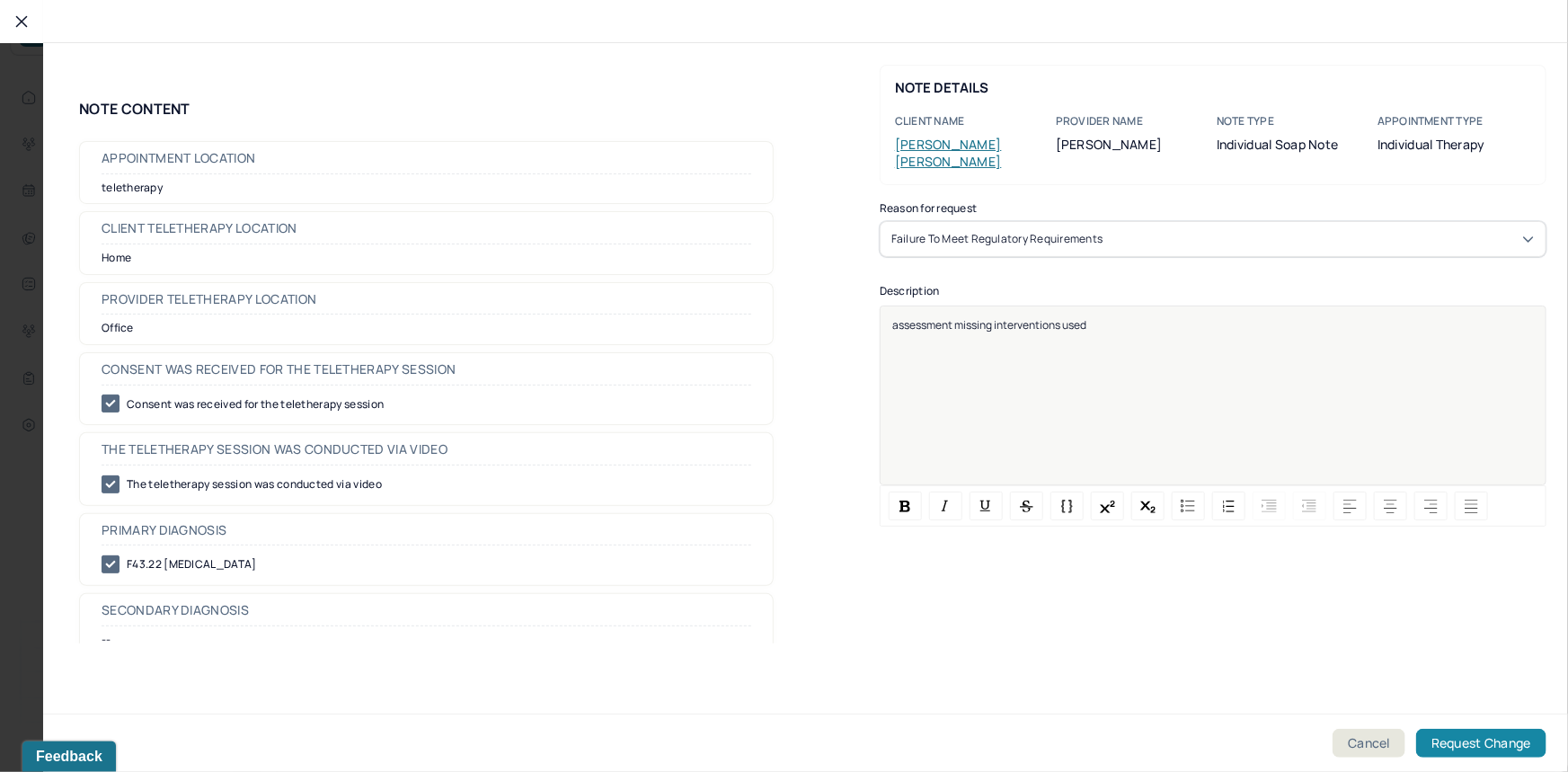 click on "Request Change" at bounding box center (1481, 743) 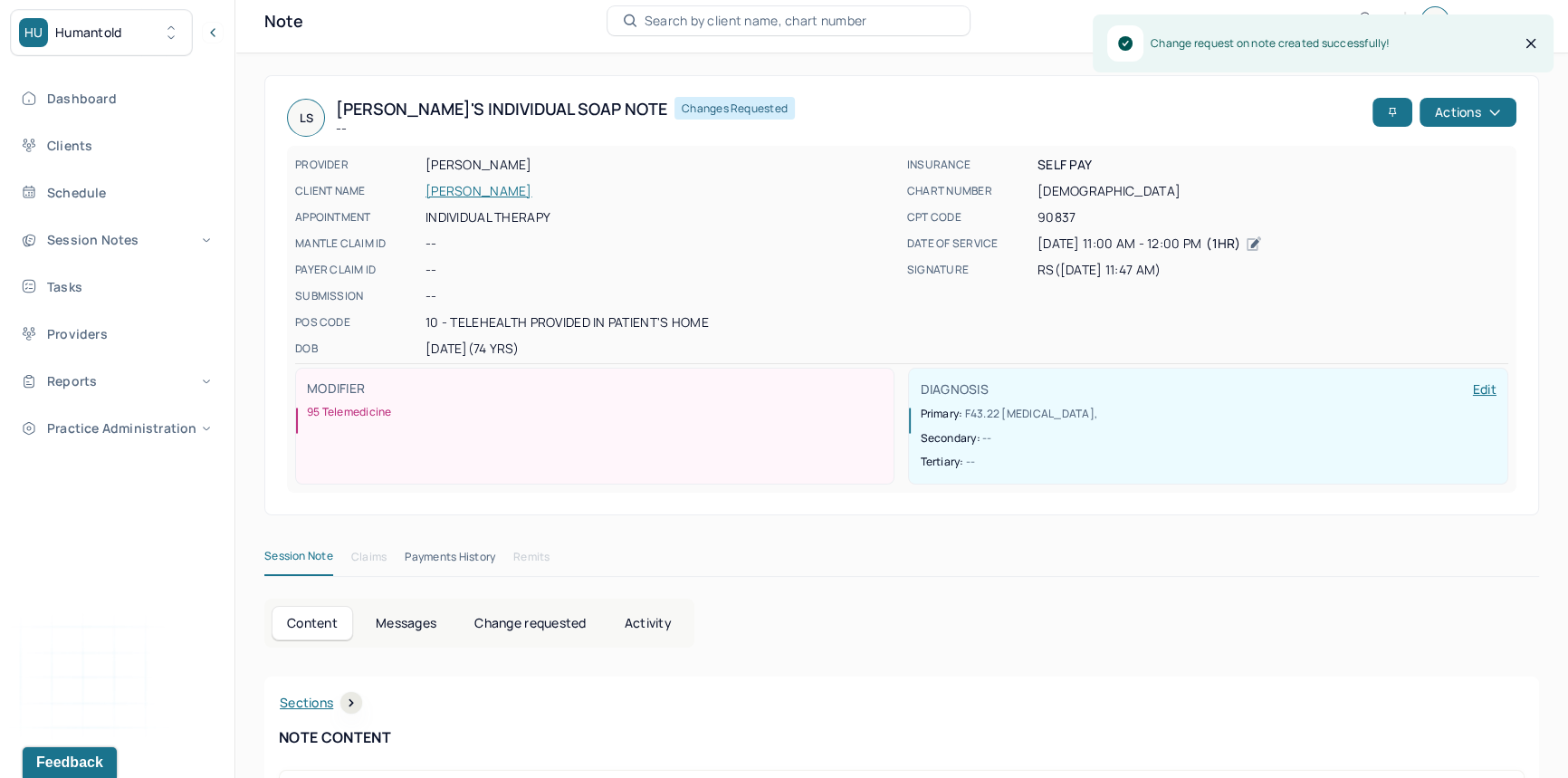 click on "[PERSON_NAME]" at bounding box center (661, 191) 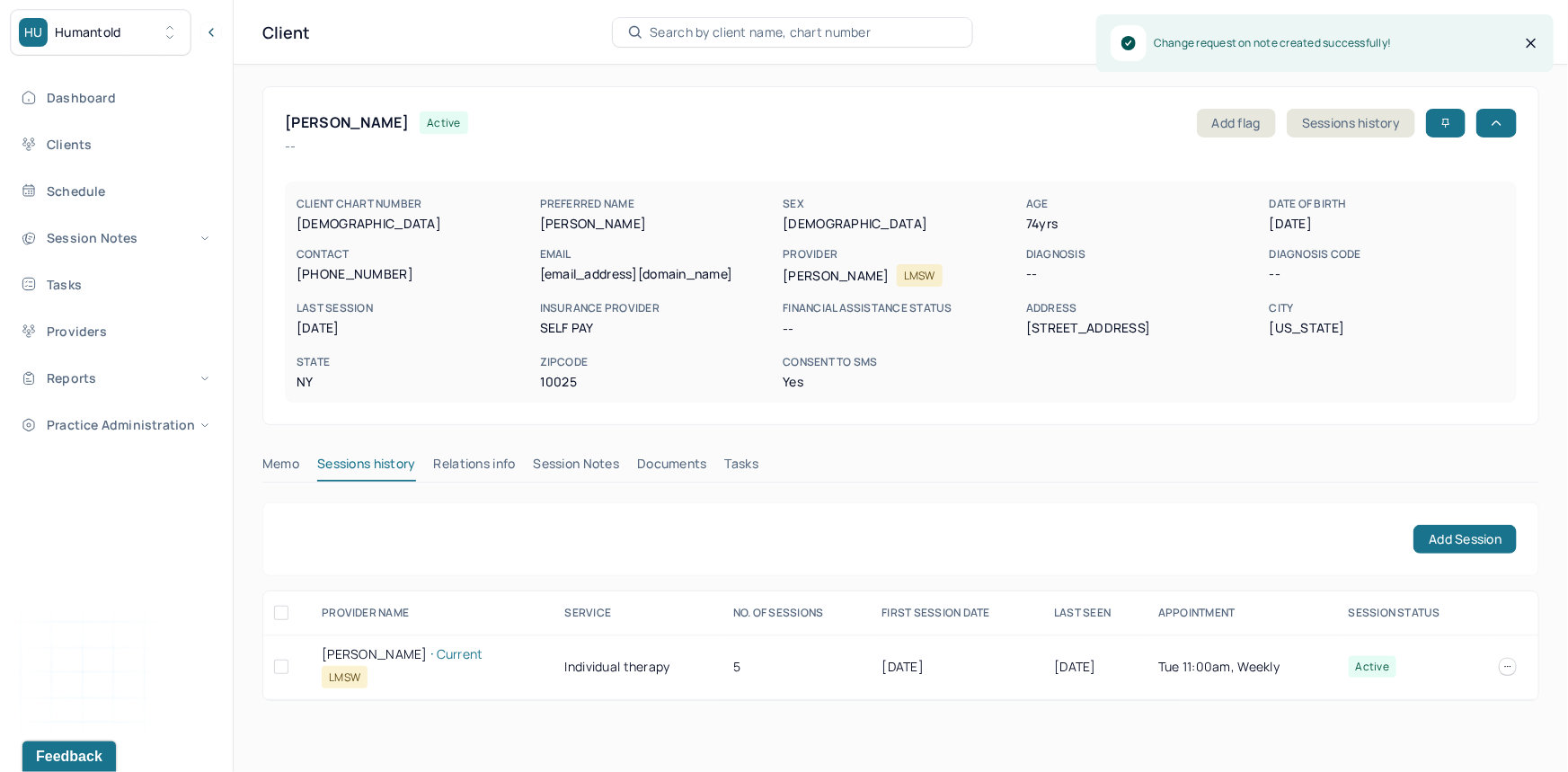click on "Session Notes" at bounding box center [577, 467] 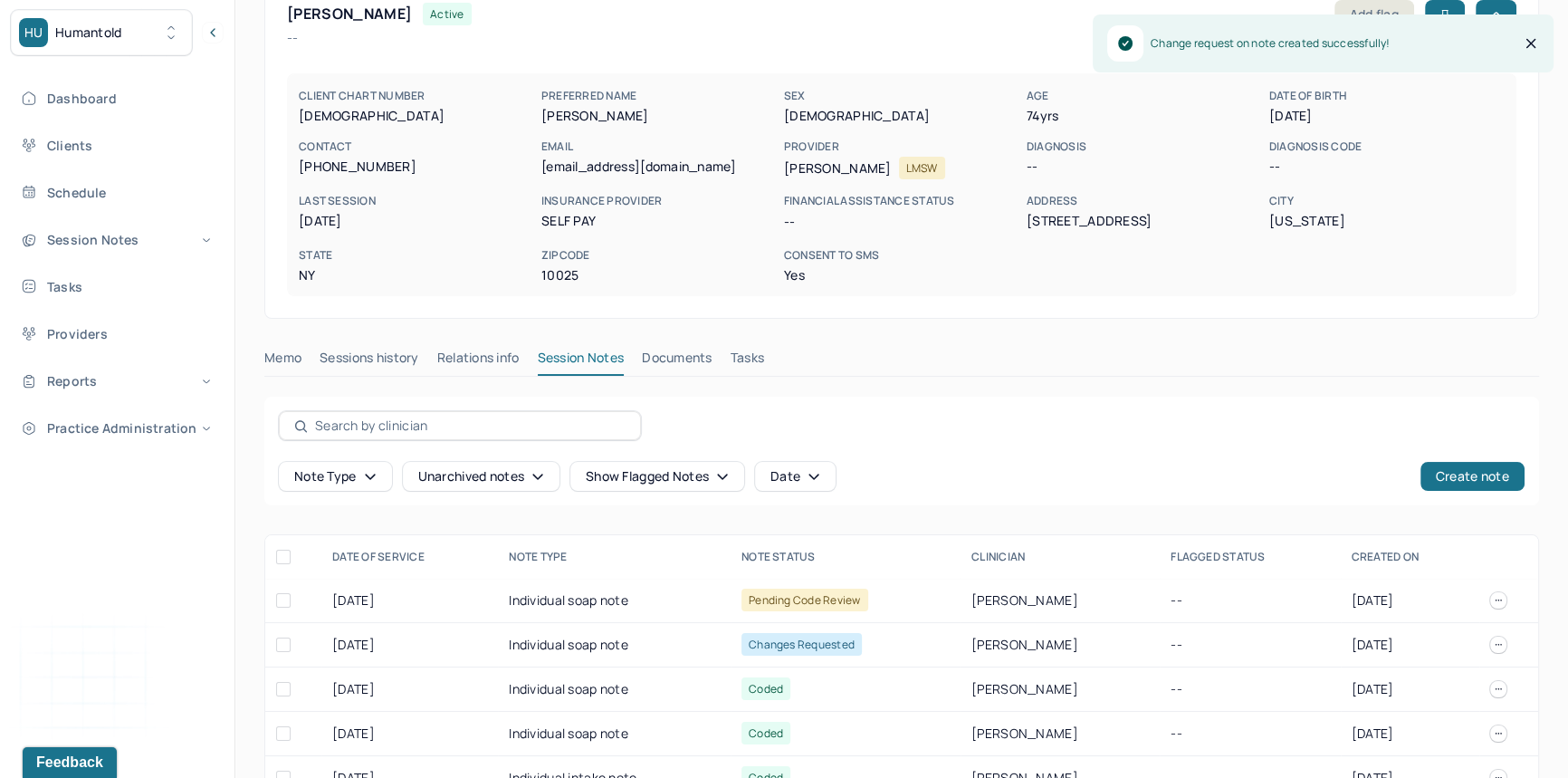 scroll, scrollTop: 153, scrollLeft: 0, axis: vertical 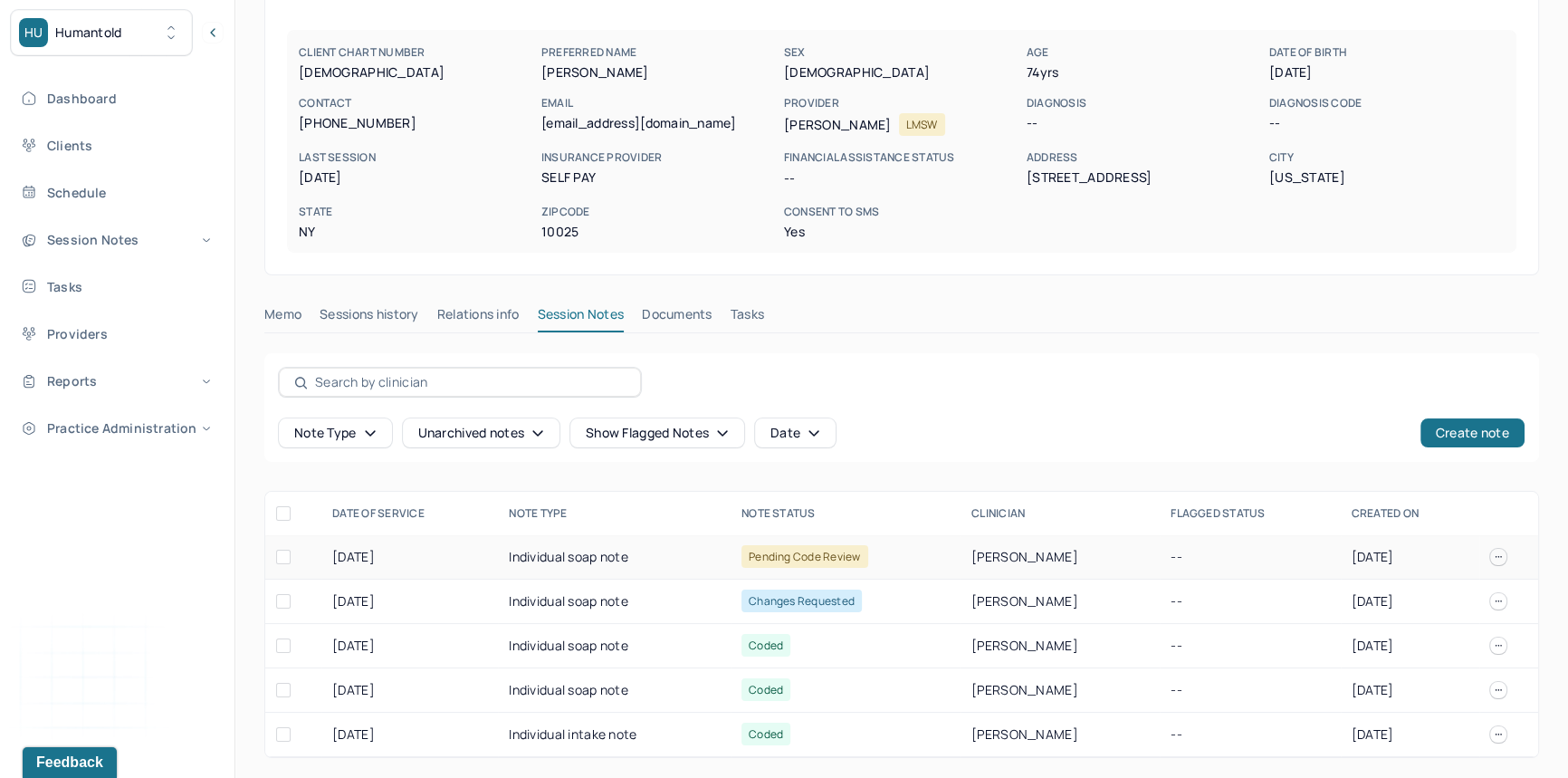 click on "Individual soap note" at bounding box center (614, 557) 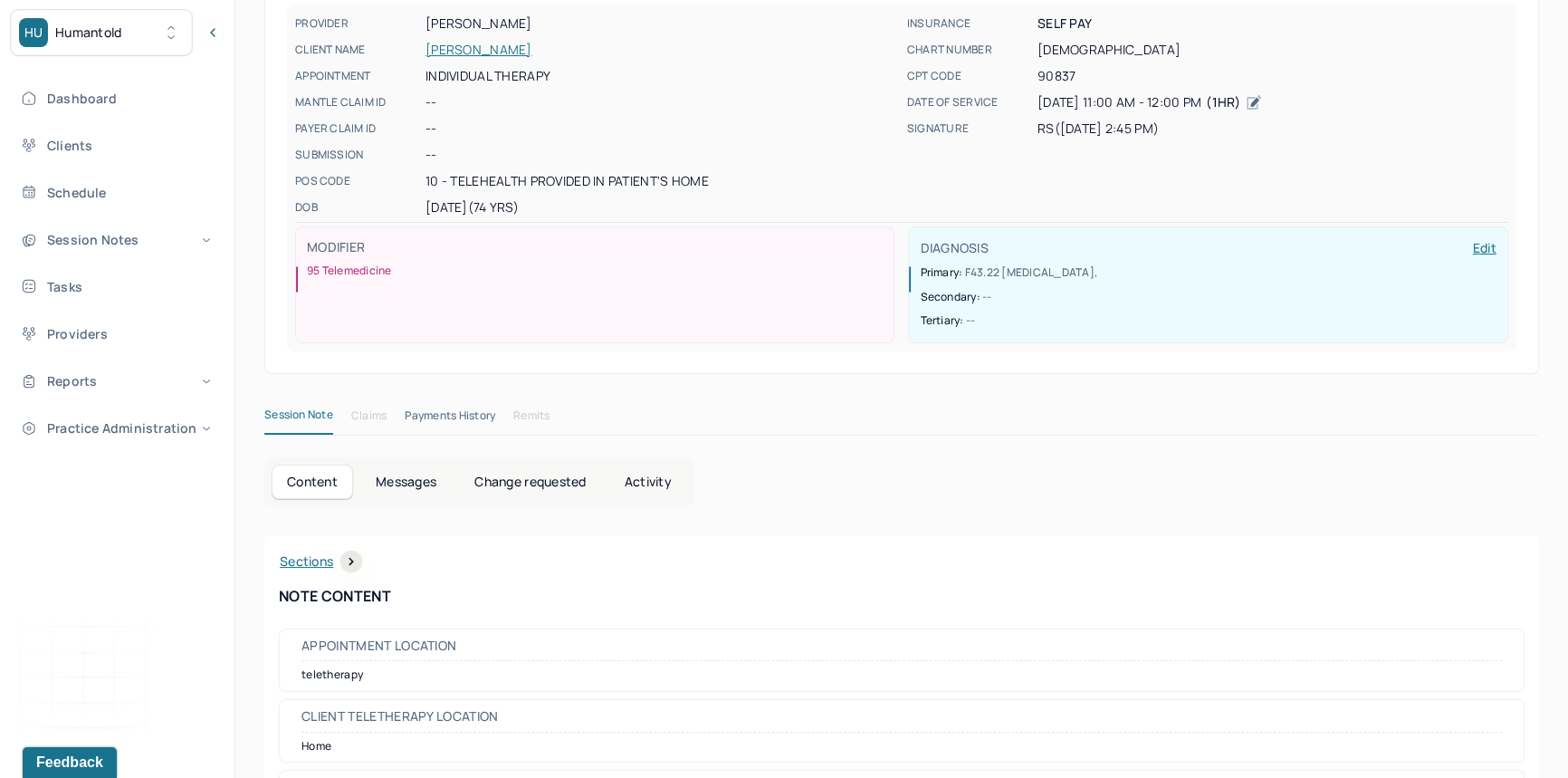 scroll, scrollTop: 0, scrollLeft: 0, axis: both 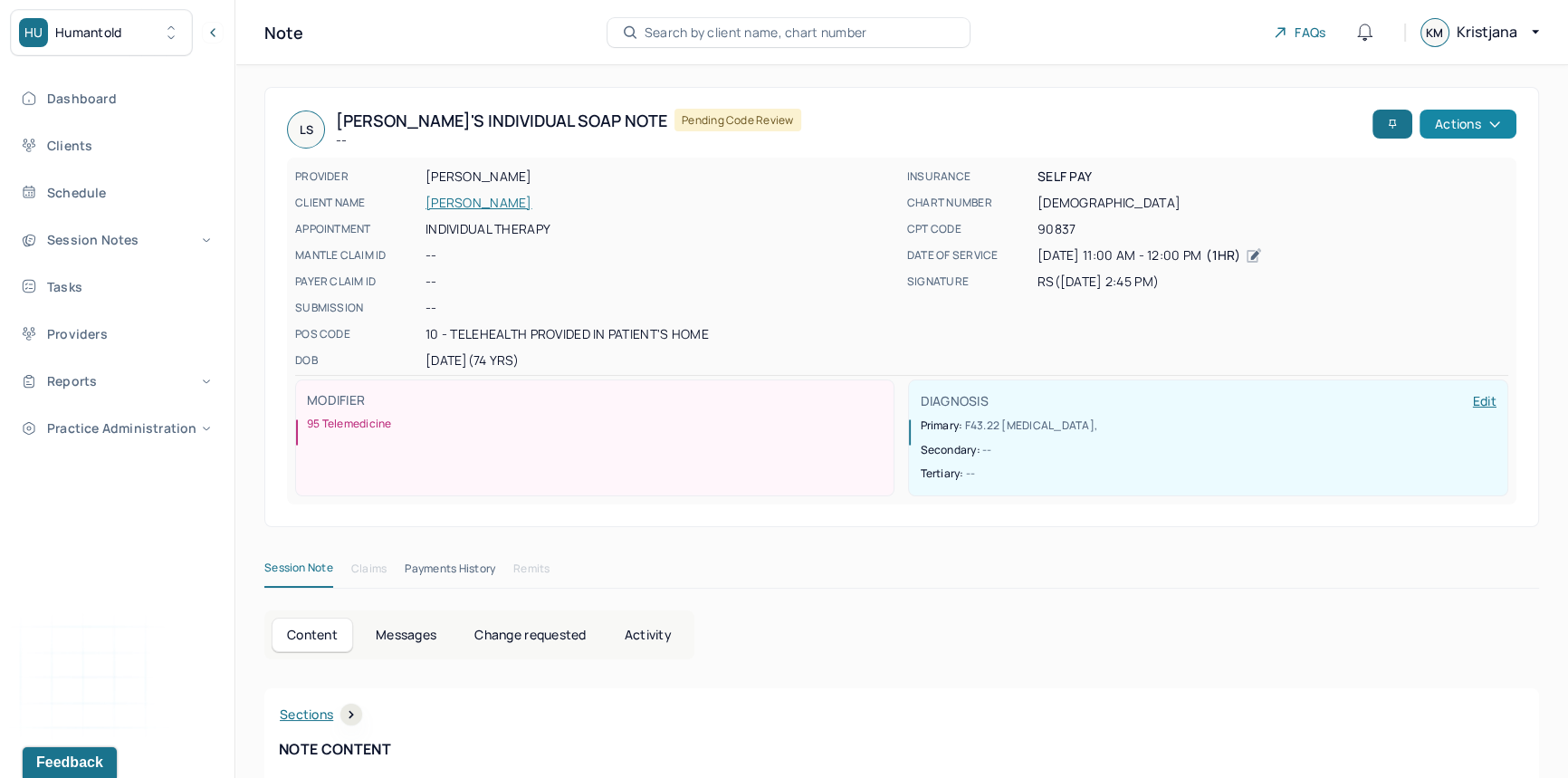 click on "Actions" at bounding box center [1468, 124] 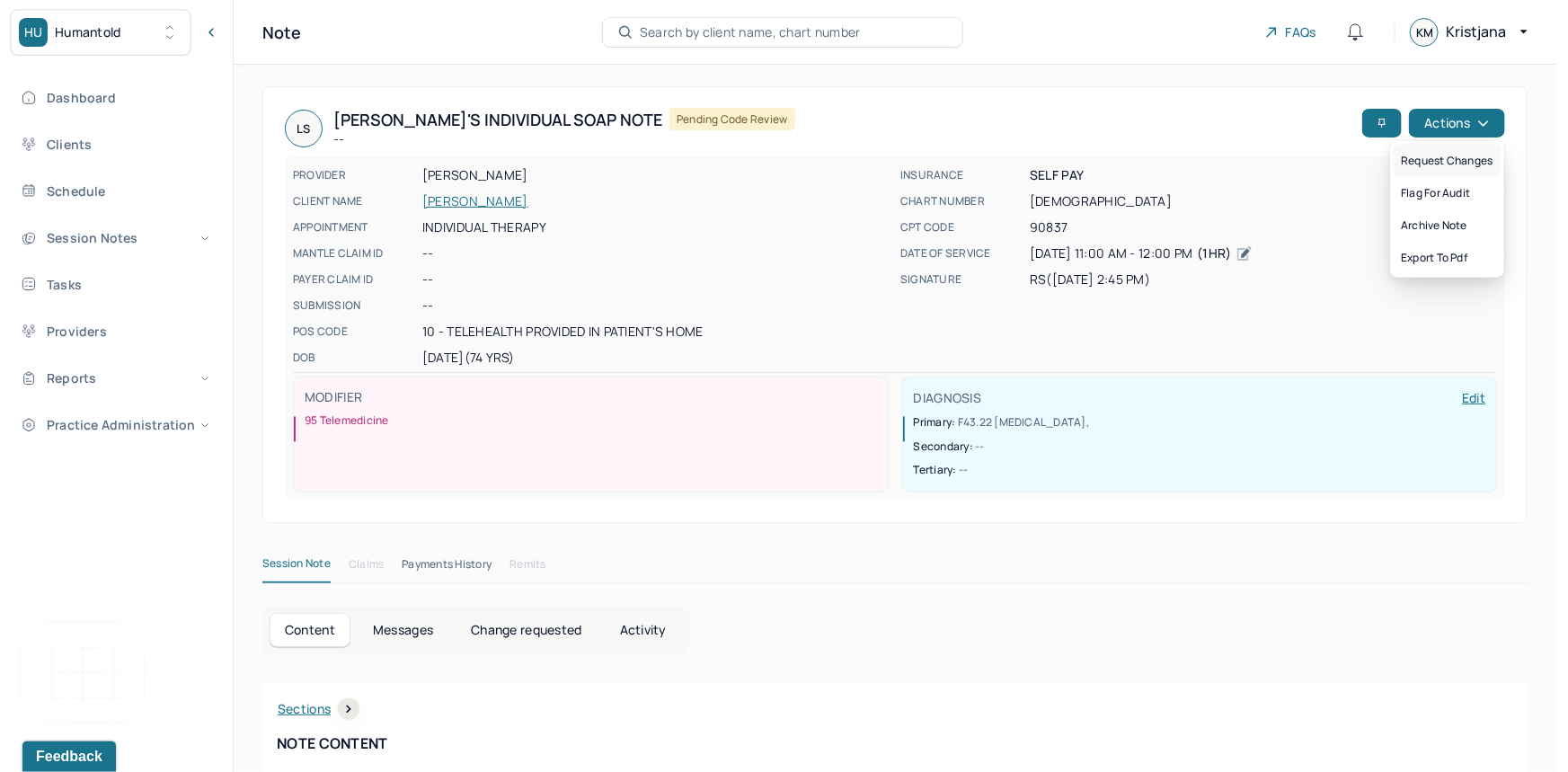click on "Request changes" at bounding box center (1447, 161) 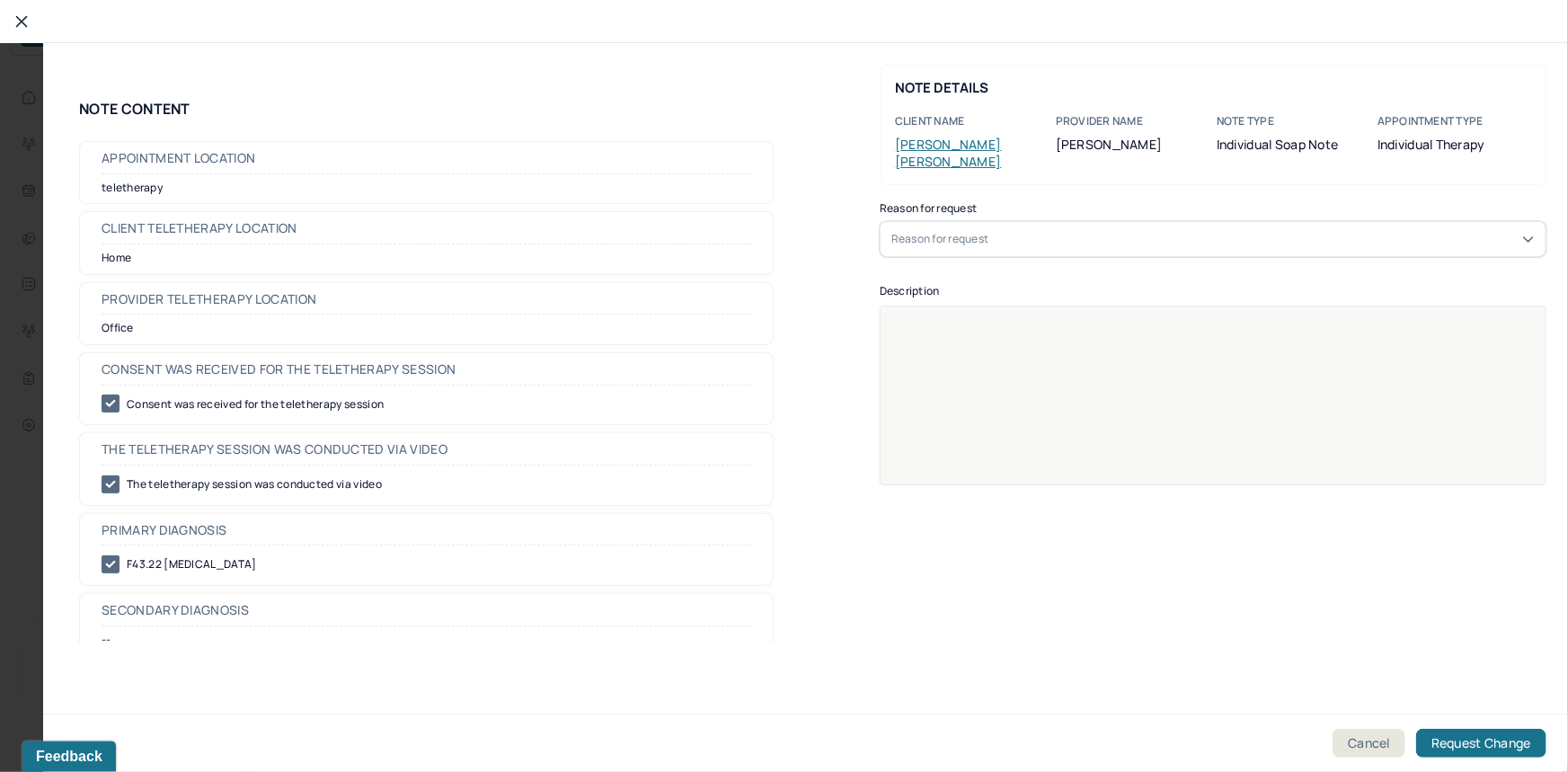 click on "Reason for request" at bounding box center [1213, 239] 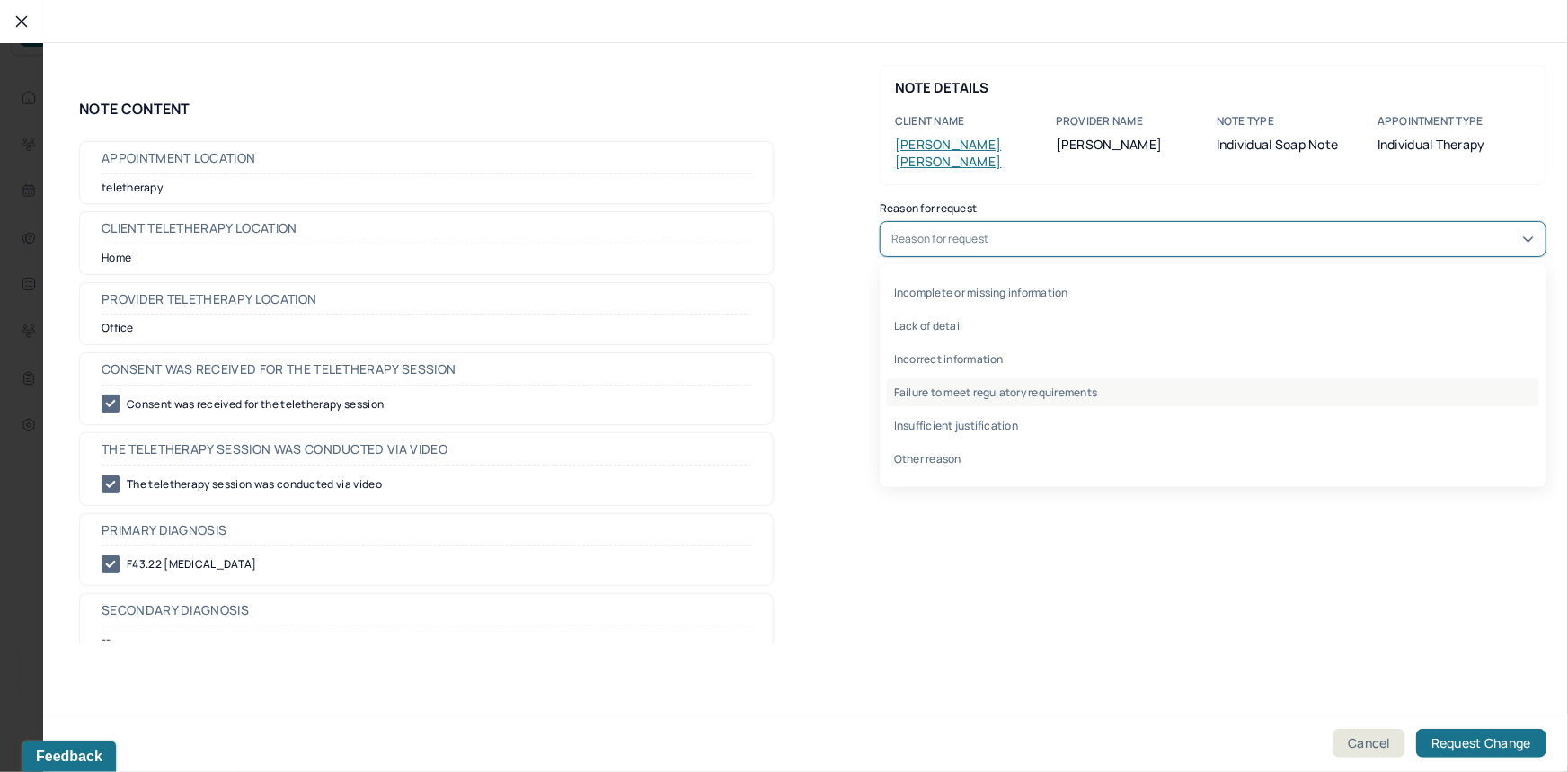 click on "Failure to meet regulatory requirements" at bounding box center (1213, 392) 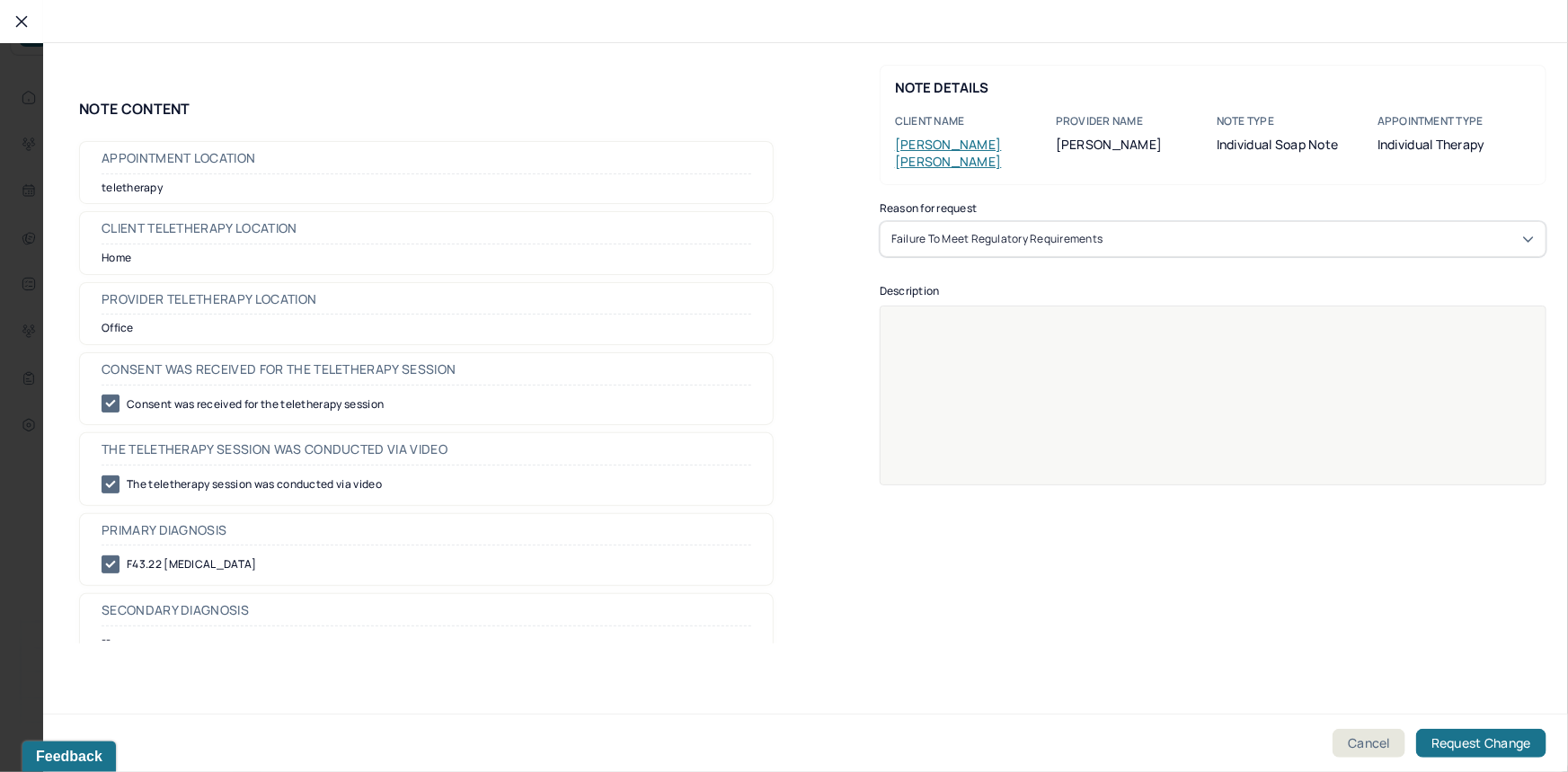 click at bounding box center [1213, 407] 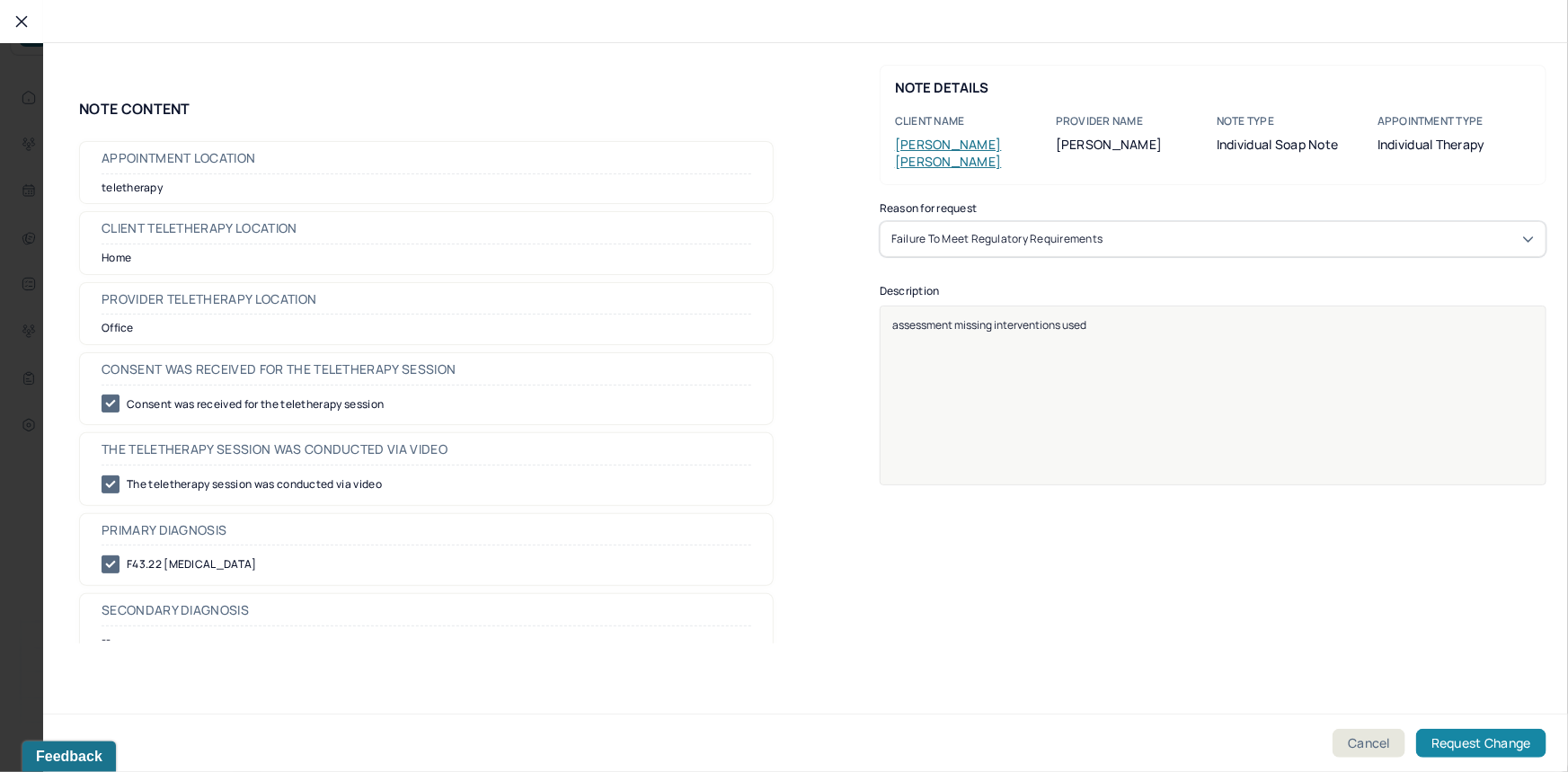 click on "Request Change" at bounding box center [1481, 743] 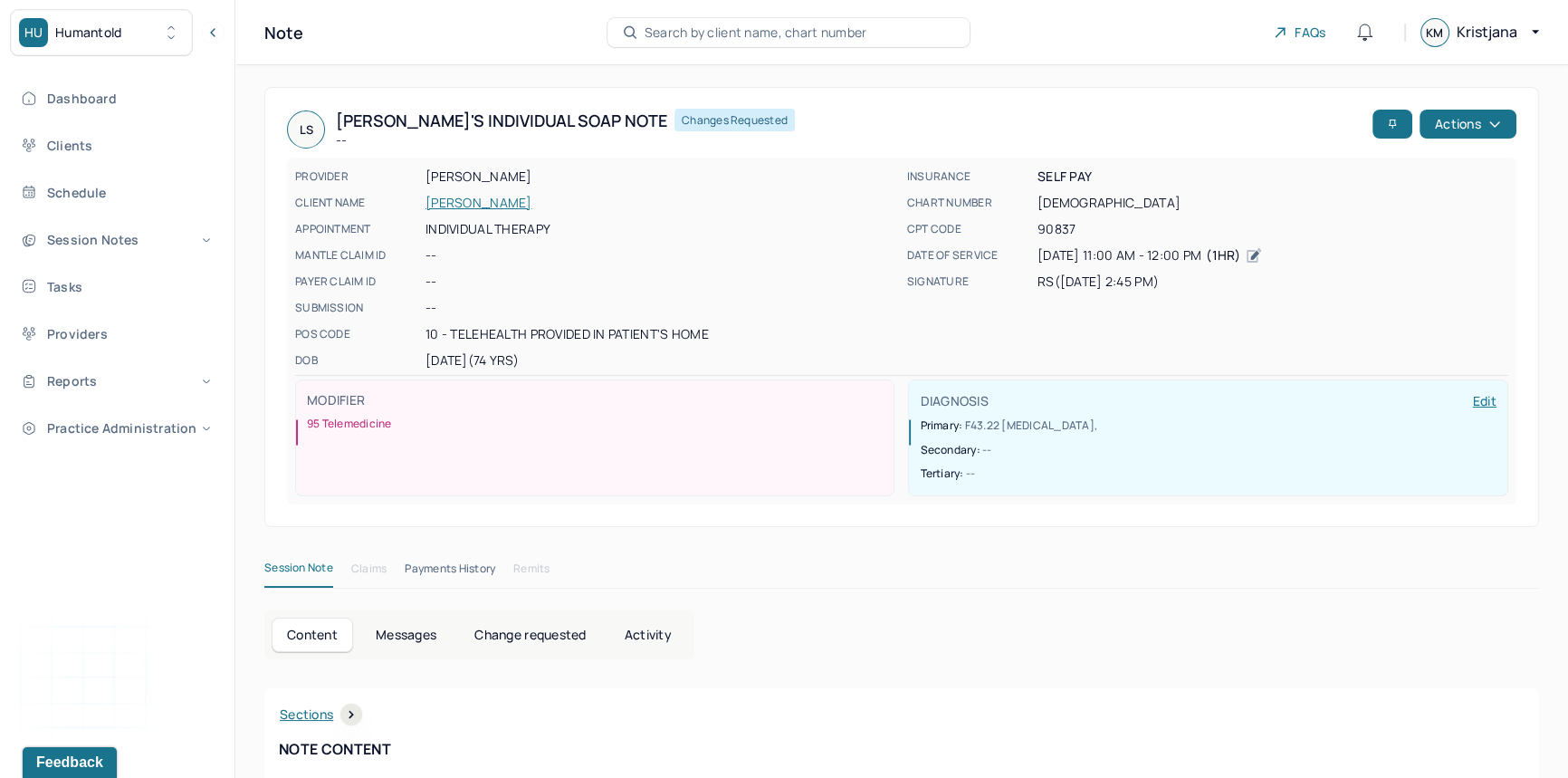 drag, startPoint x: 677, startPoint y: 634, endPoint x: 697, endPoint y: 634, distance: 20 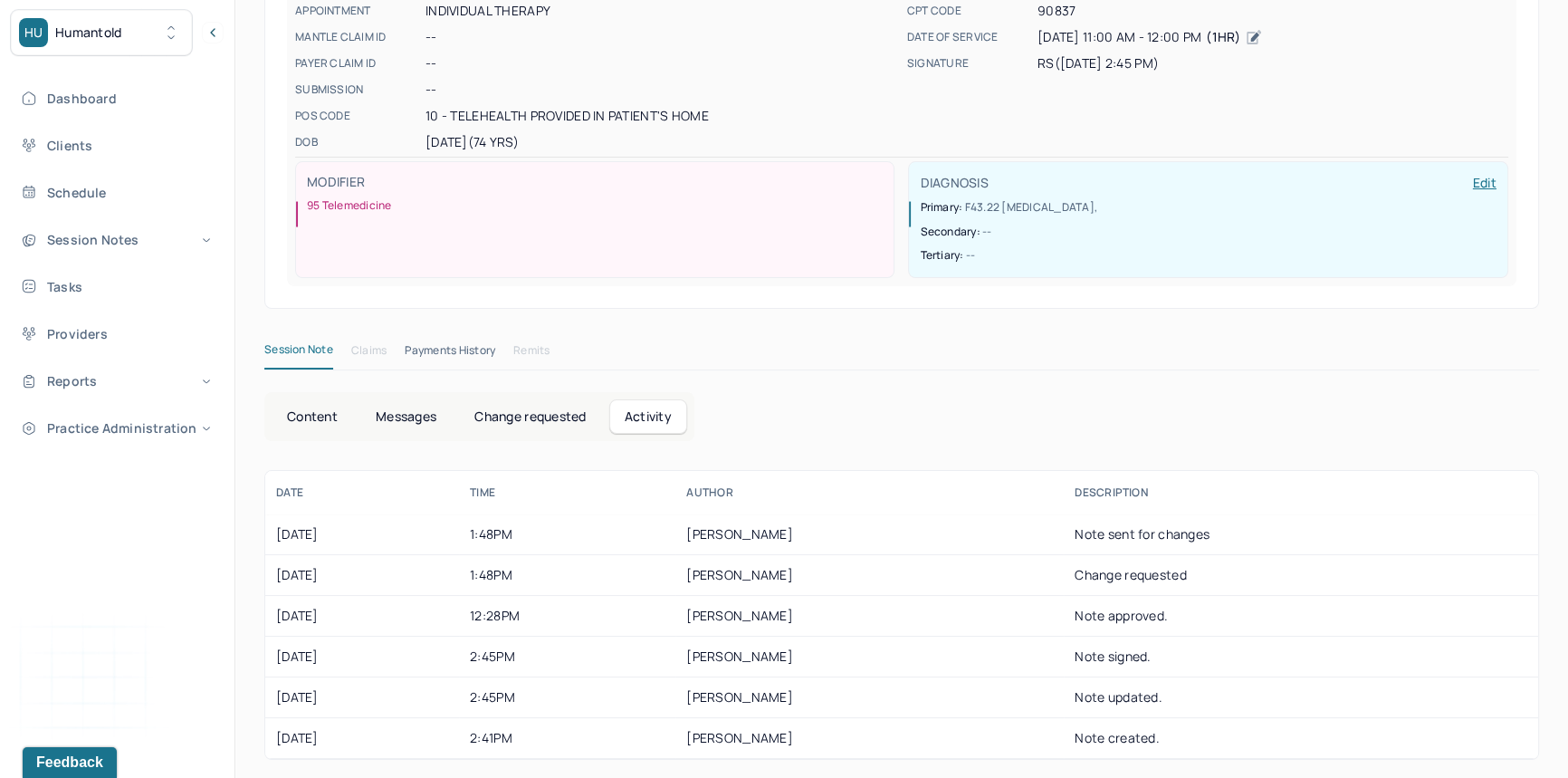 scroll, scrollTop: 0, scrollLeft: 0, axis: both 